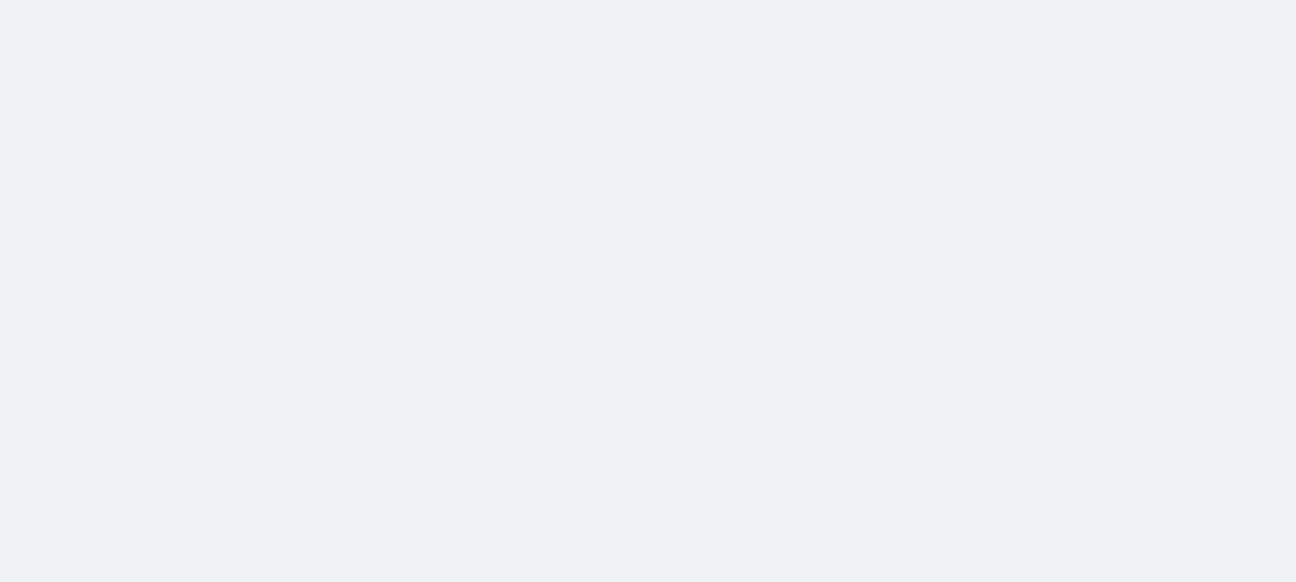 scroll, scrollTop: 0, scrollLeft: 0, axis: both 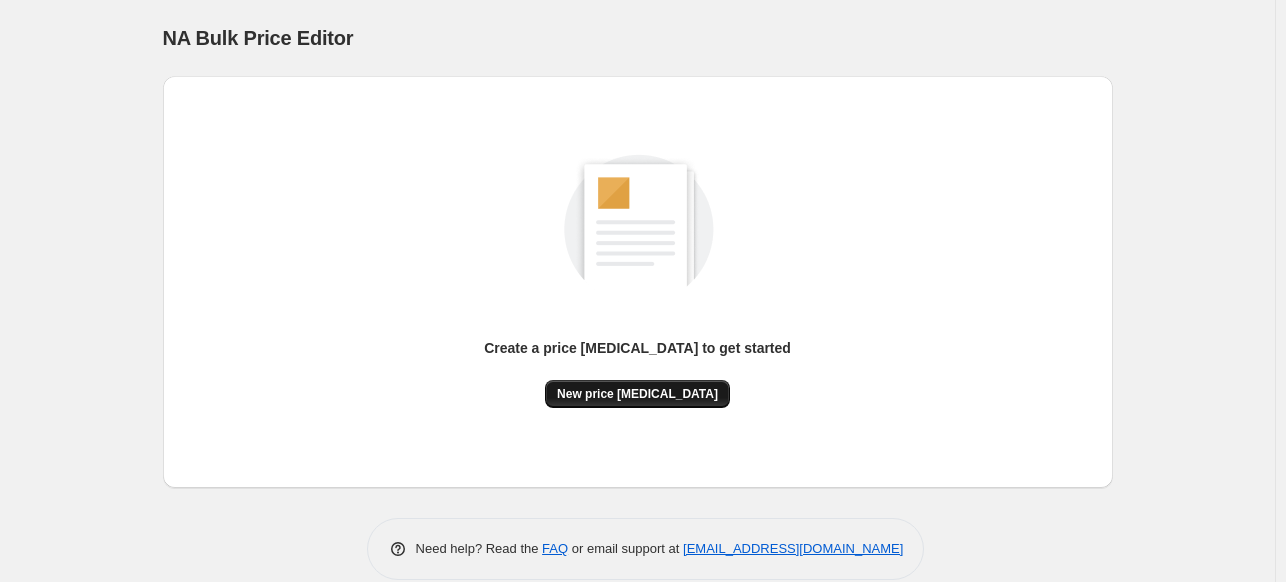 click on "New price [MEDICAL_DATA]" at bounding box center [637, 394] 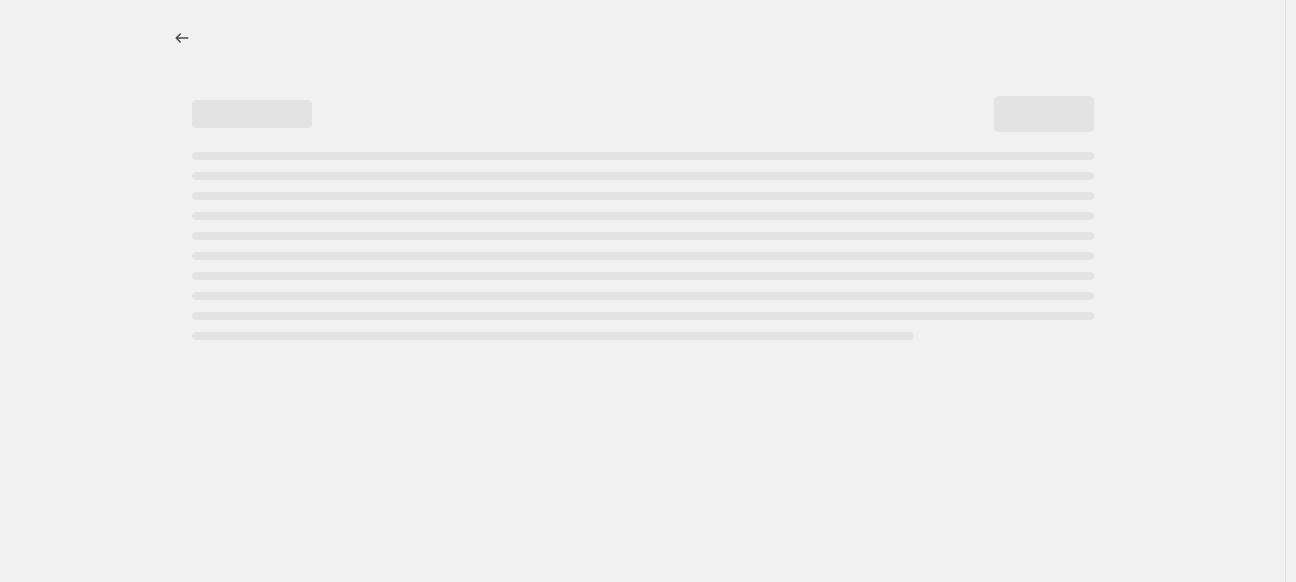 select on "percentage" 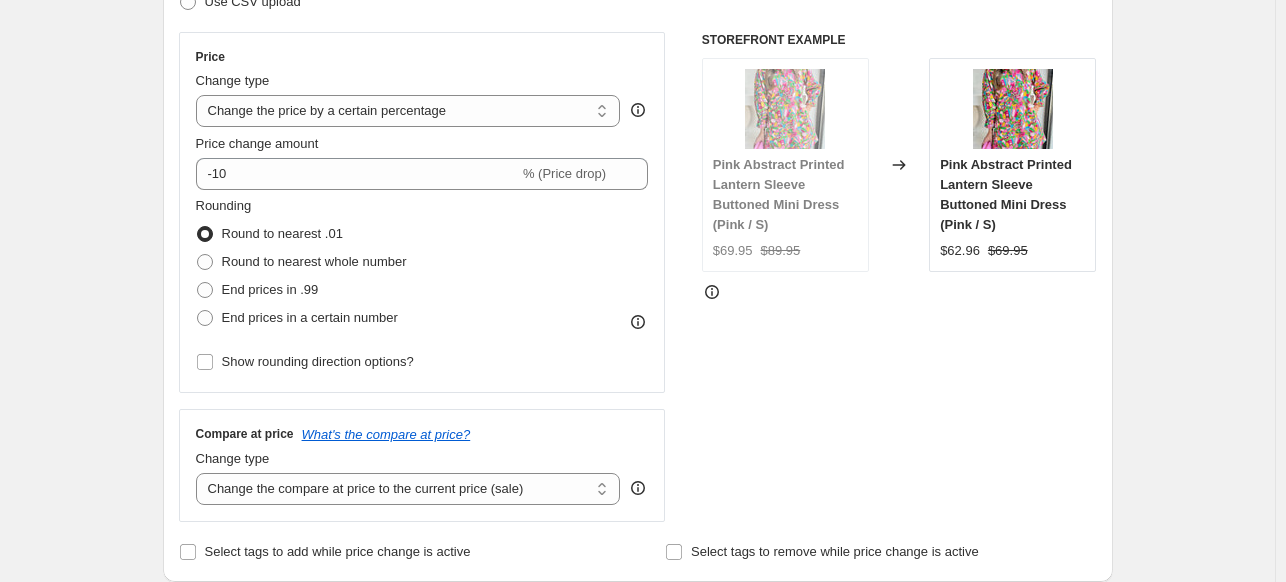 scroll, scrollTop: 338, scrollLeft: 0, axis: vertical 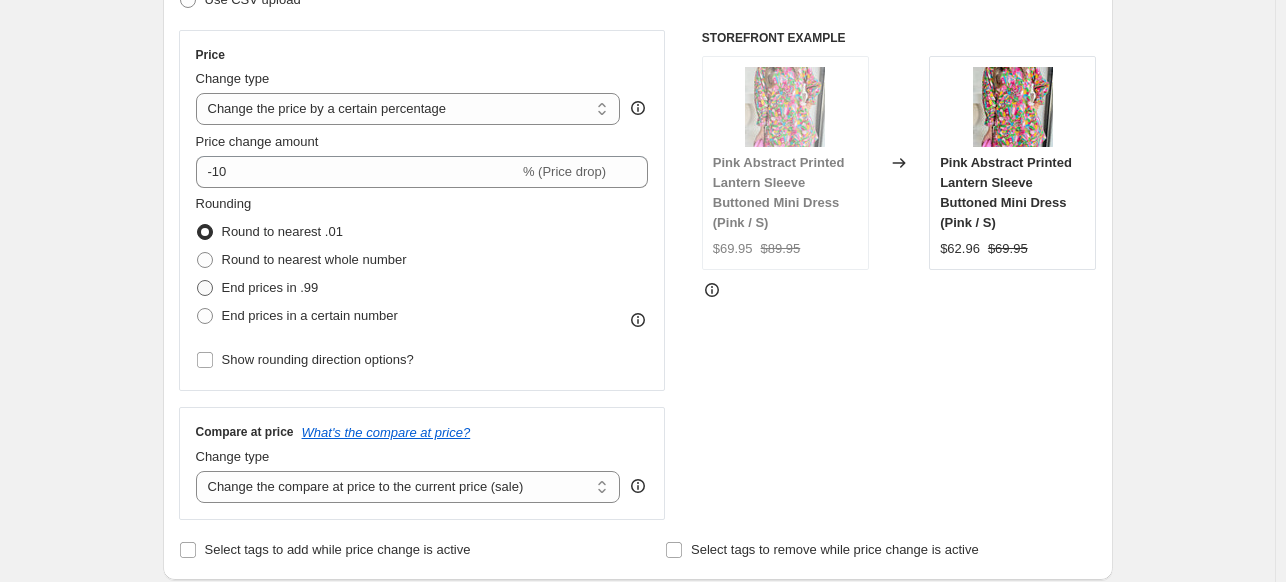 click on "End prices in .99" at bounding box center [257, 288] 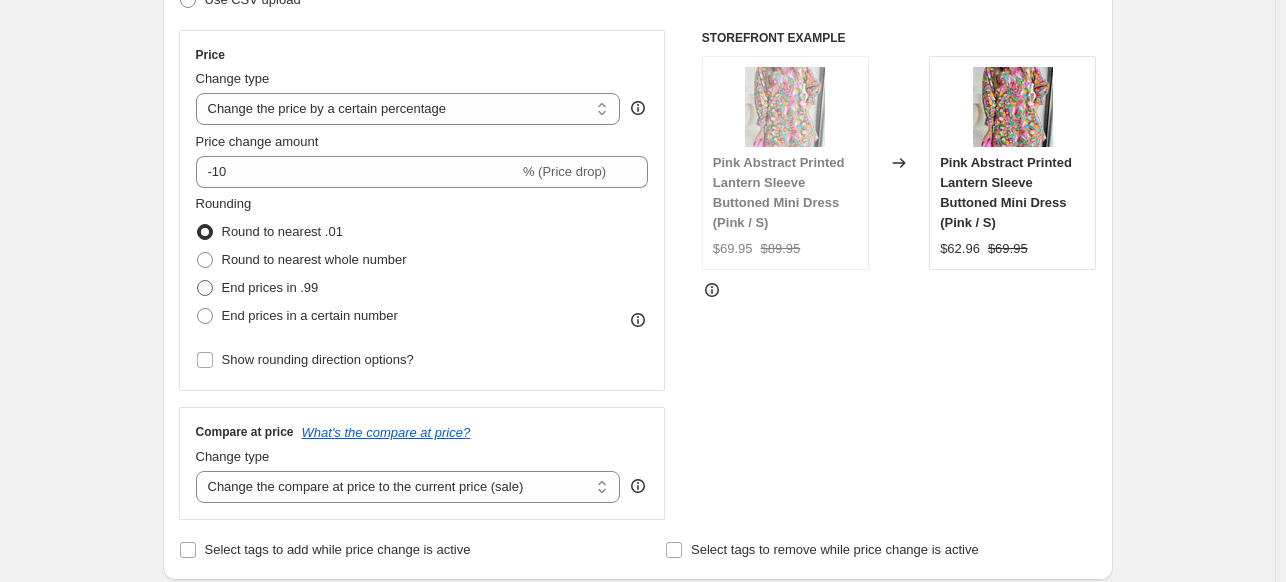 radio on "true" 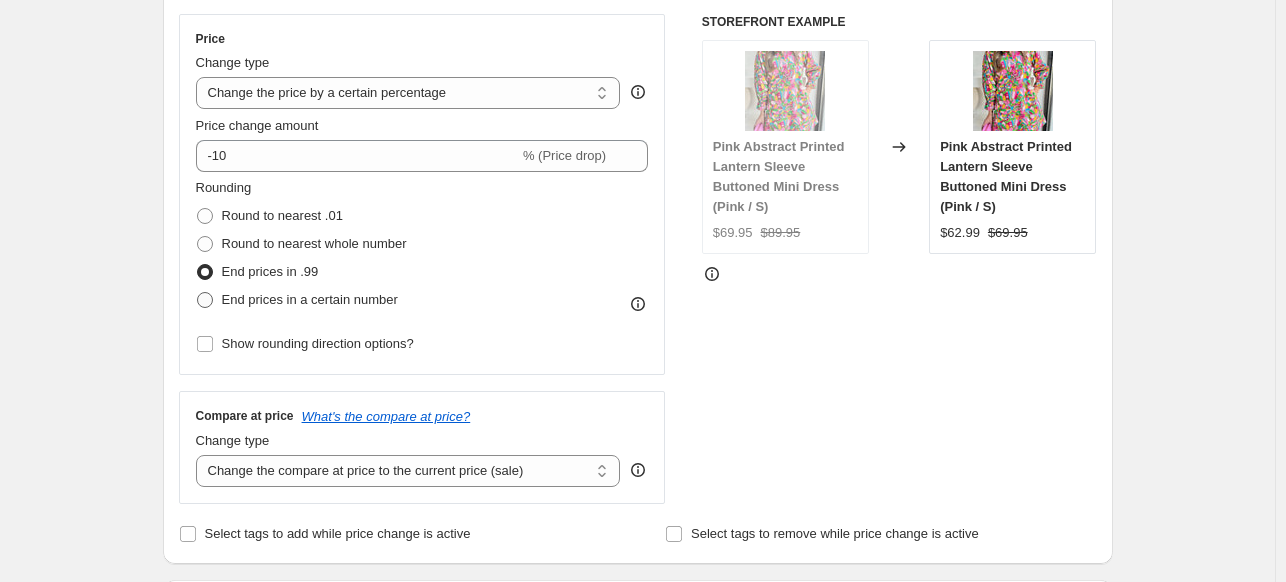 scroll, scrollTop: 355, scrollLeft: 0, axis: vertical 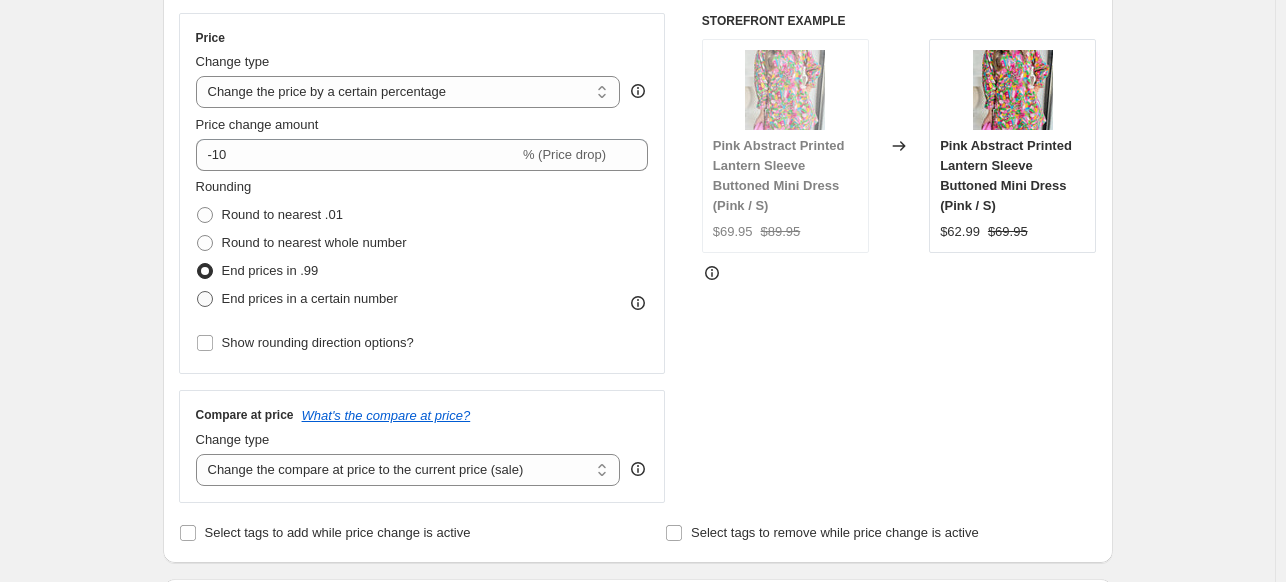 click on "End prices in a certain number" at bounding box center [310, 298] 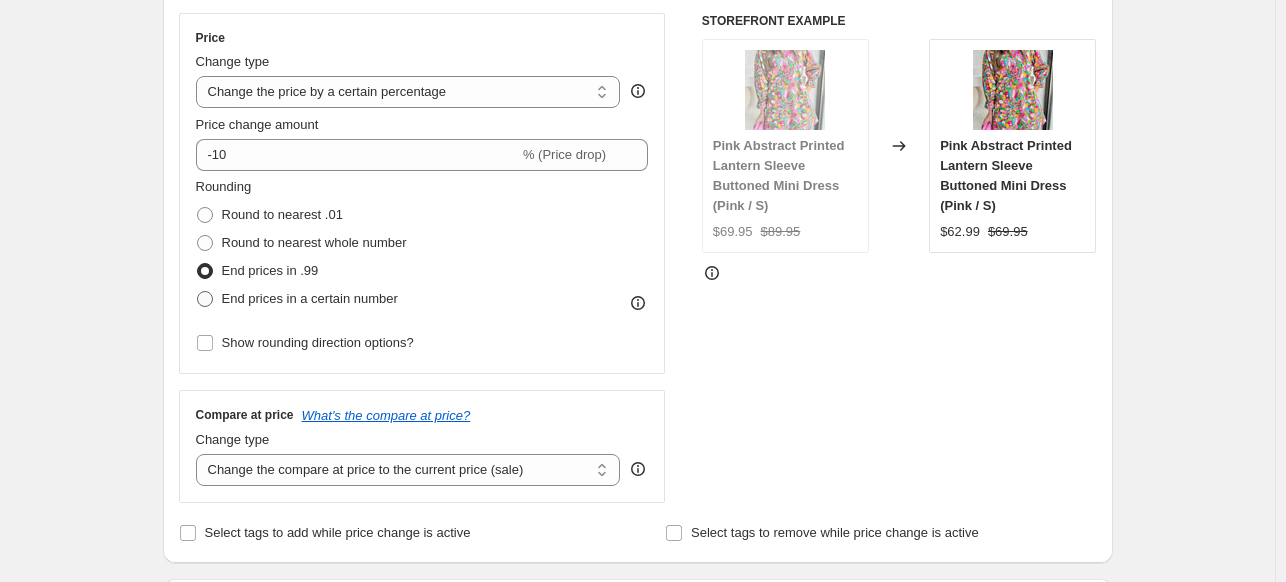 radio on "true" 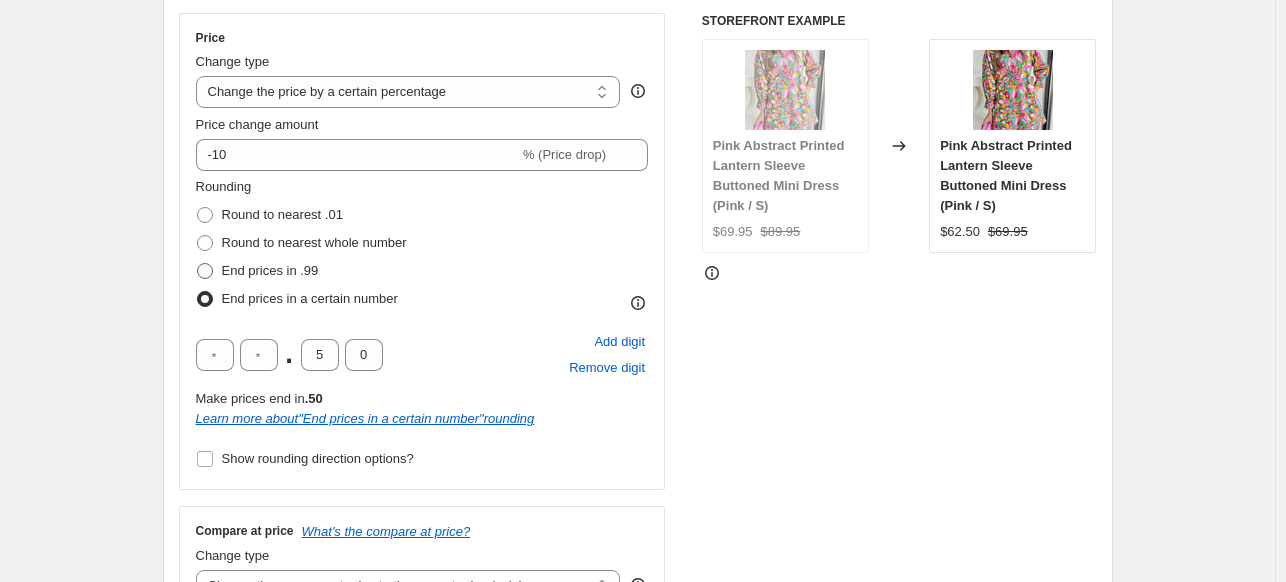 click on "End prices in .99" at bounding box center [270, 270] 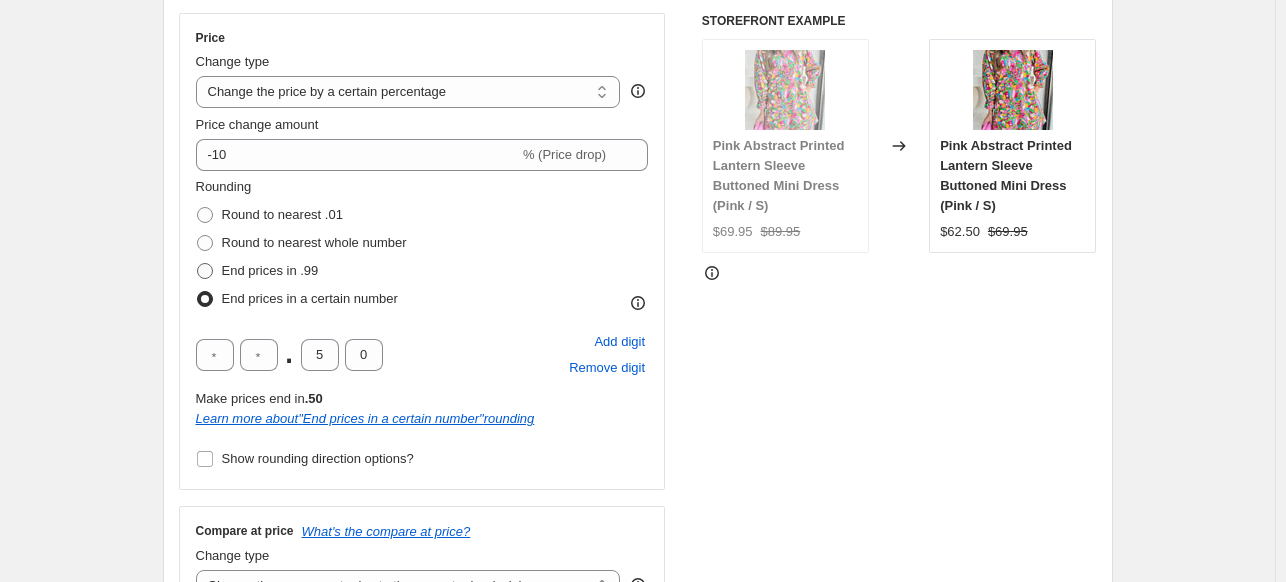 radio on "true" 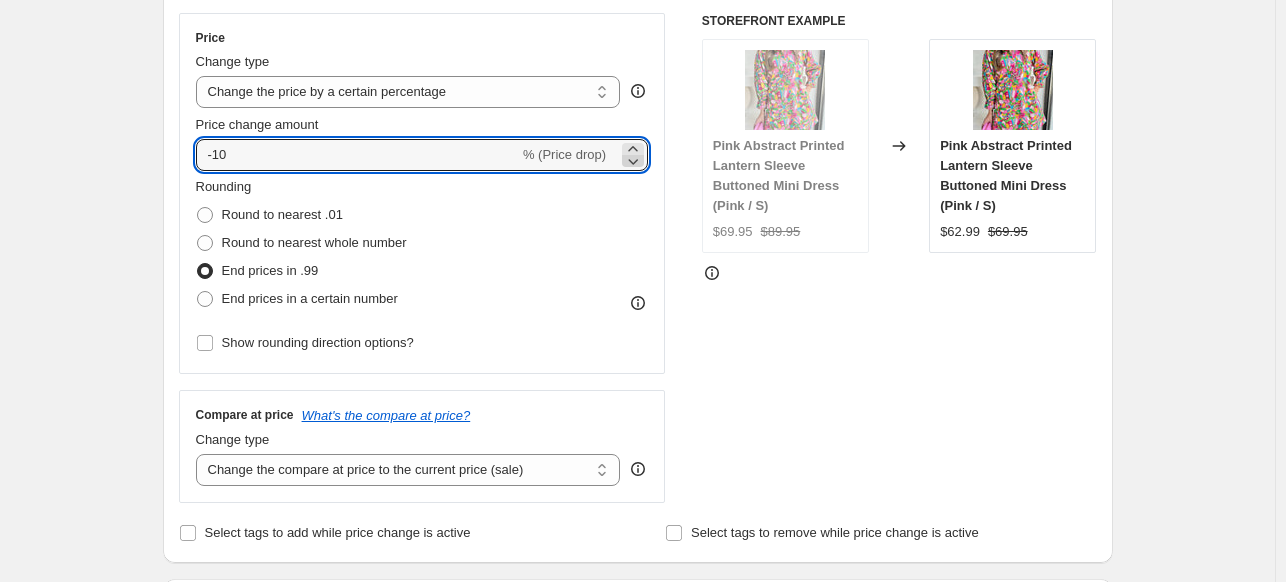click 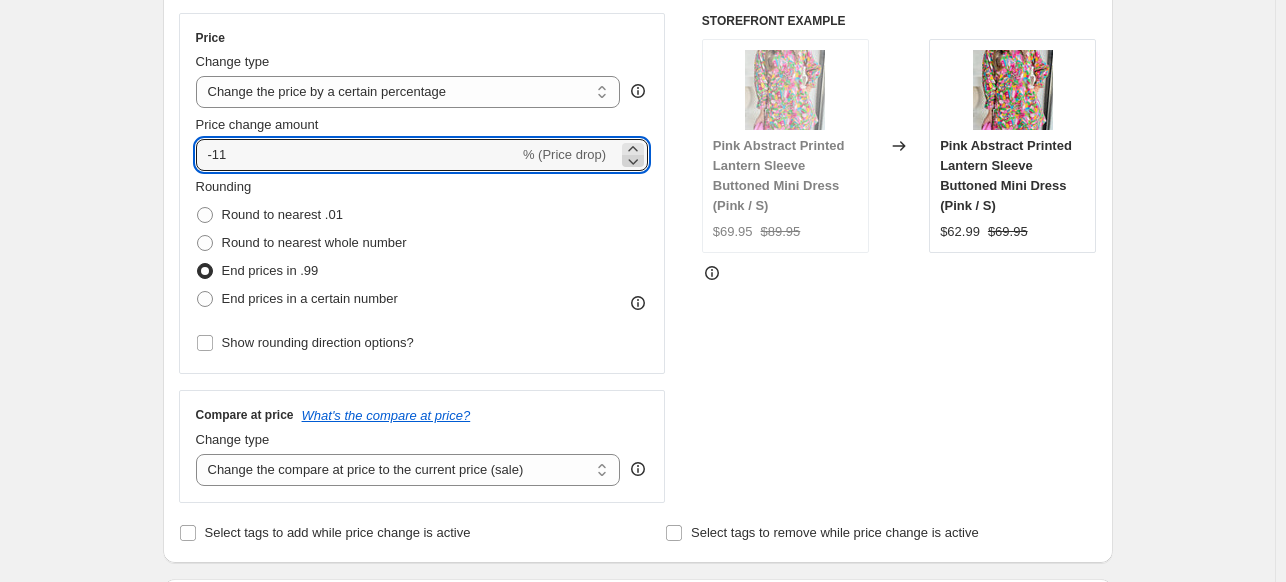click 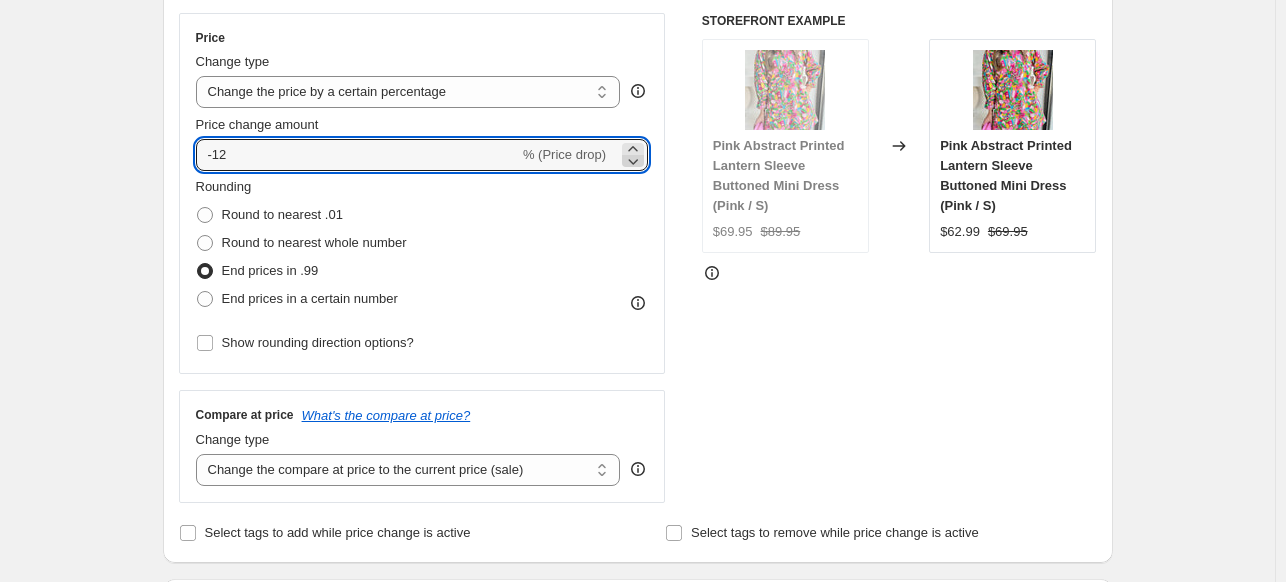 click 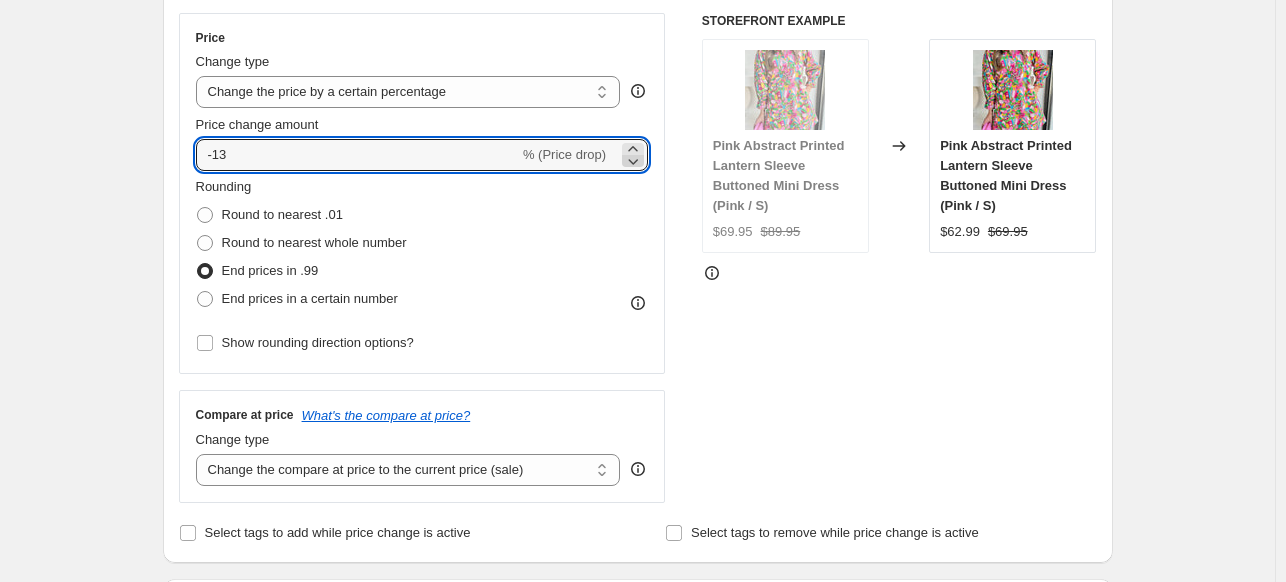 click 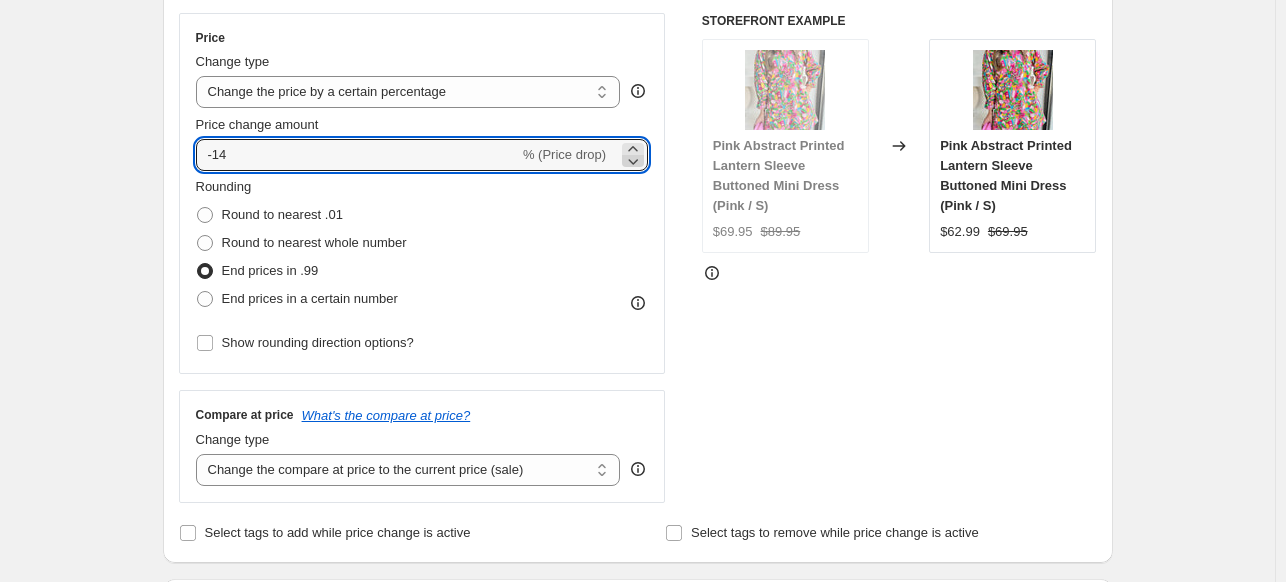 click 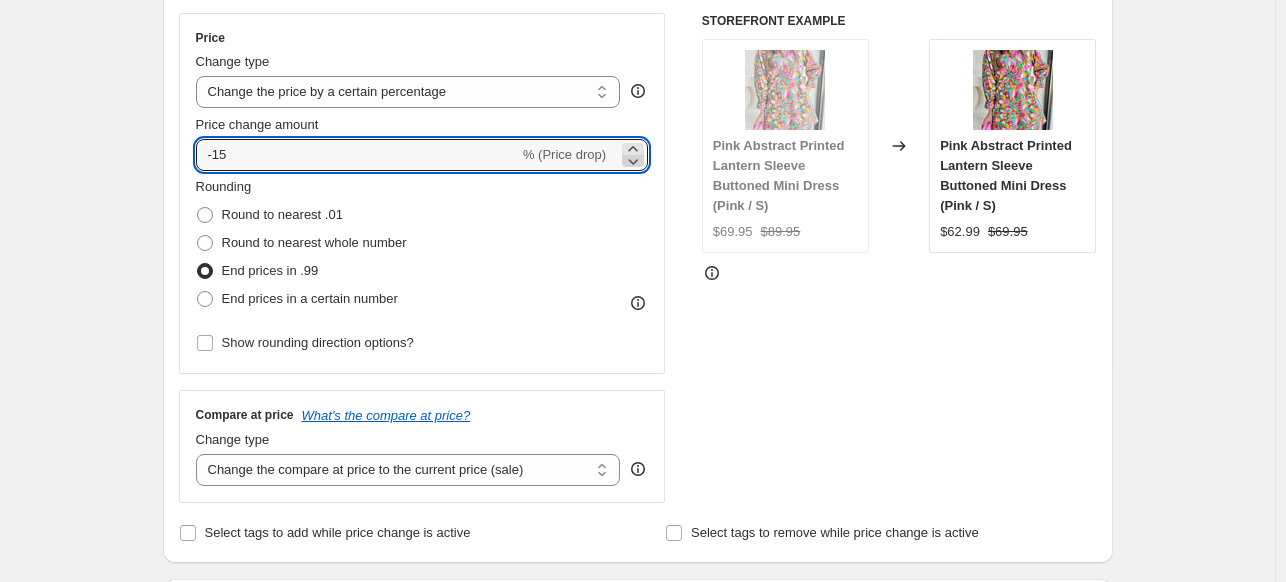 click 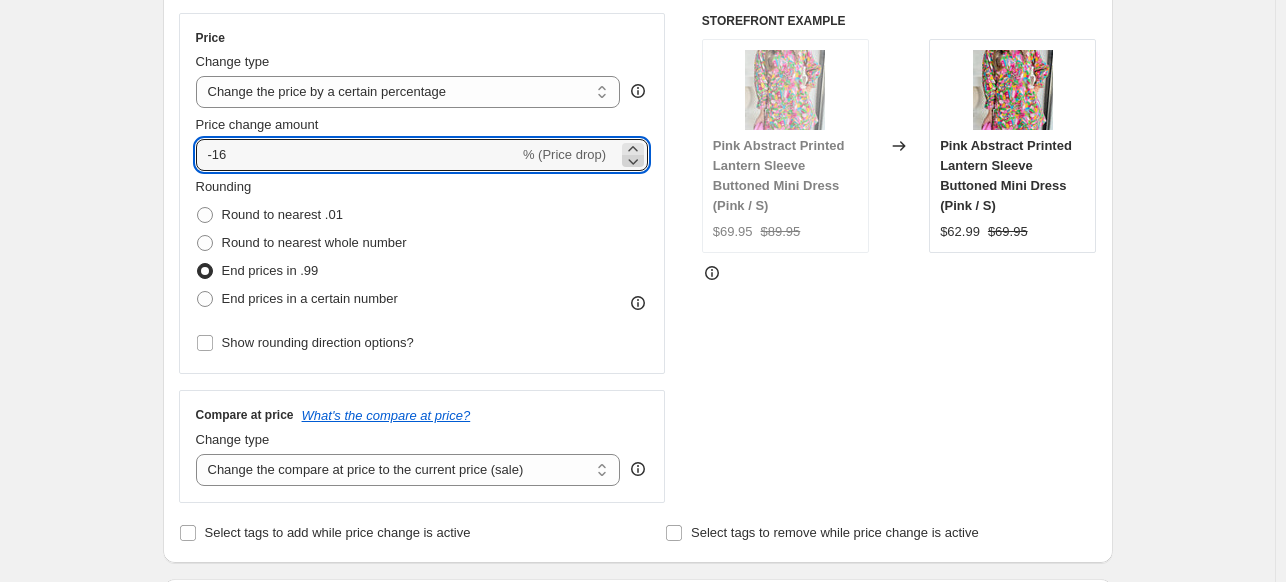 click 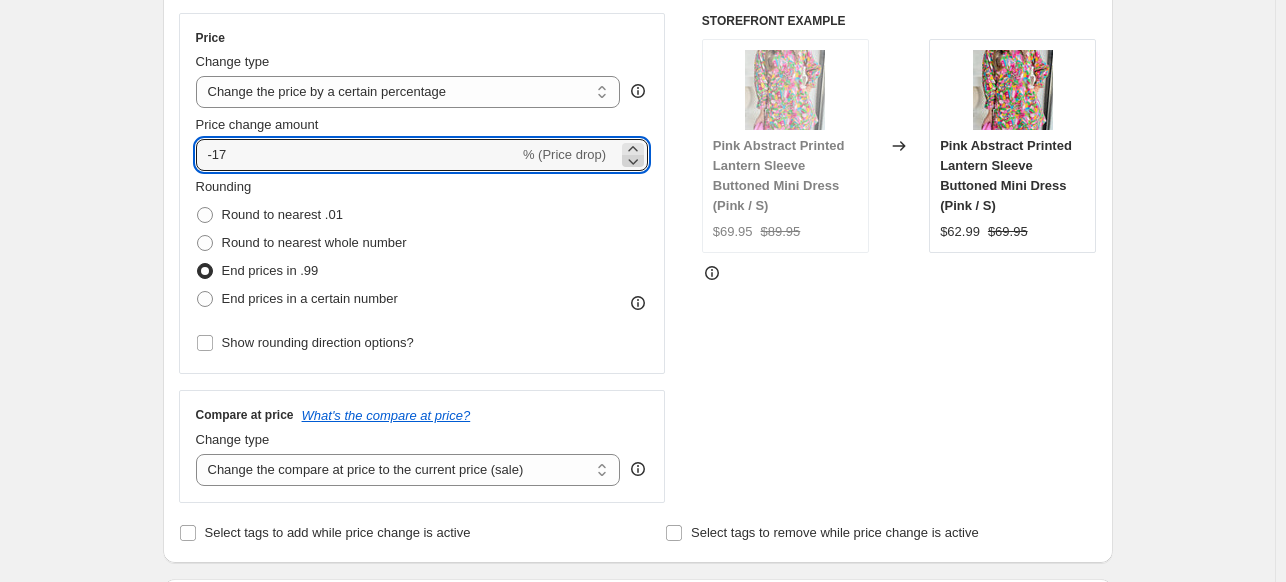 click 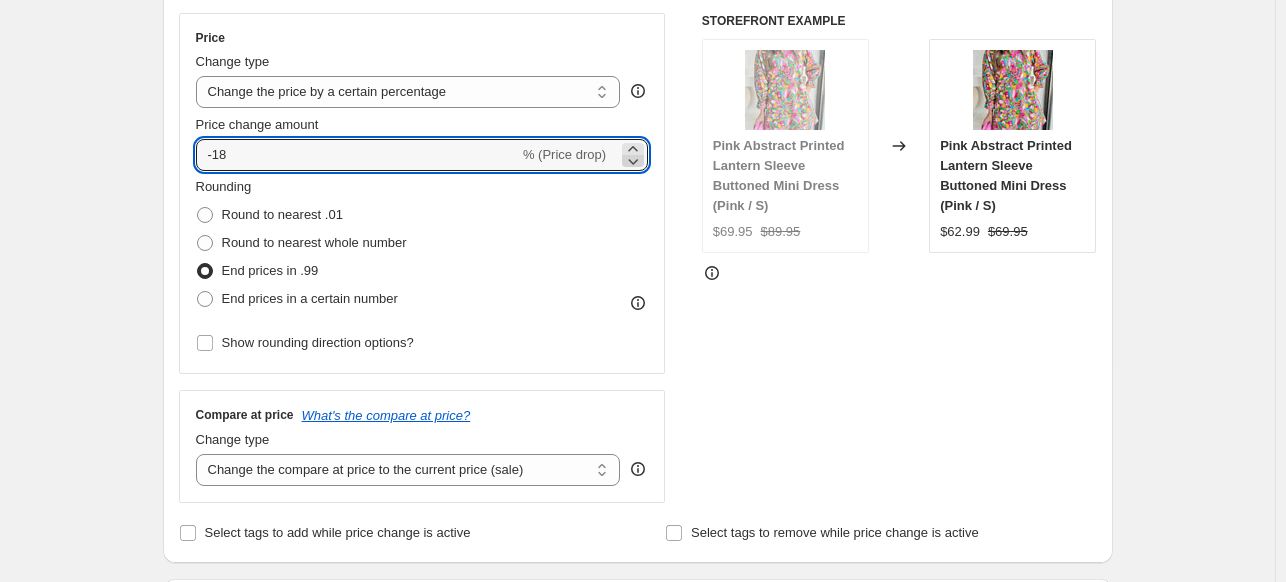 click 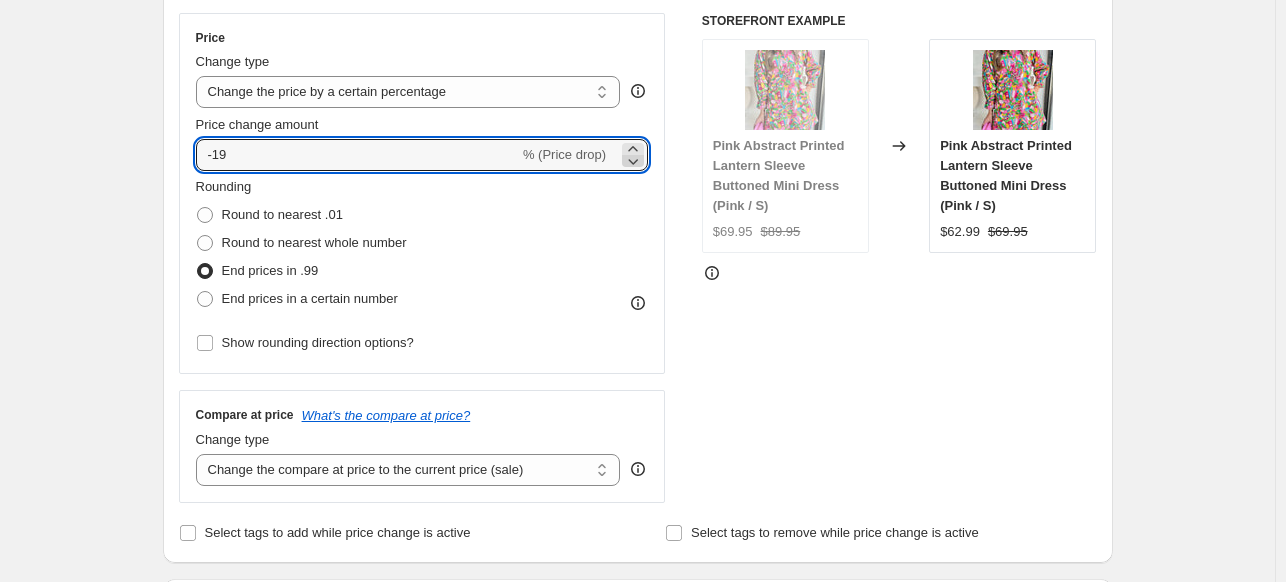 click 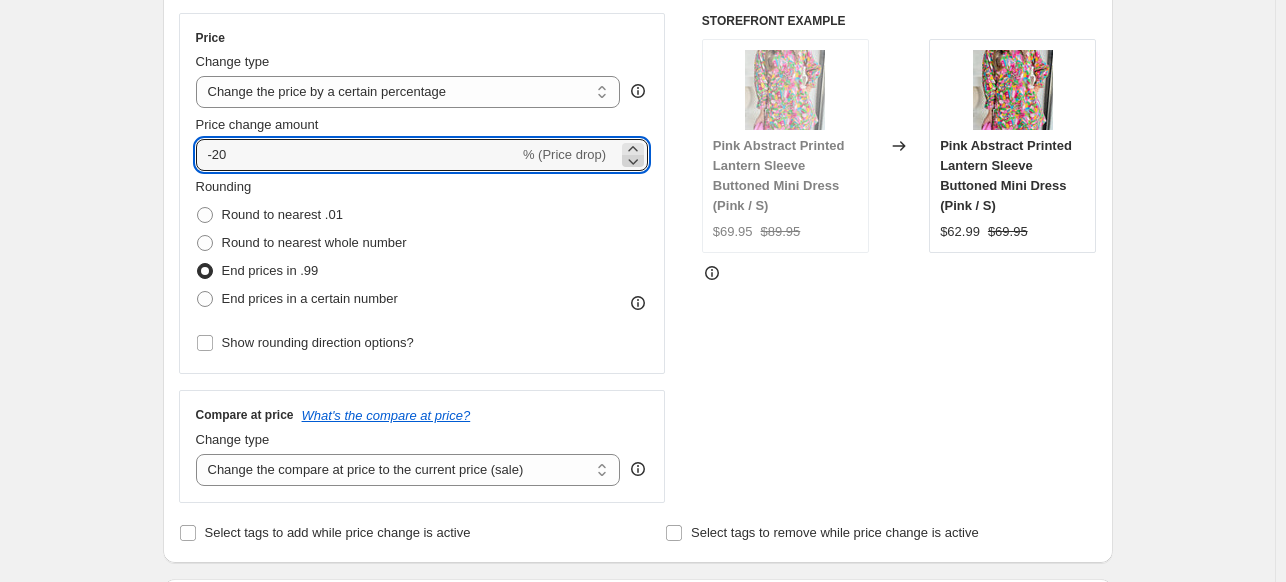 click 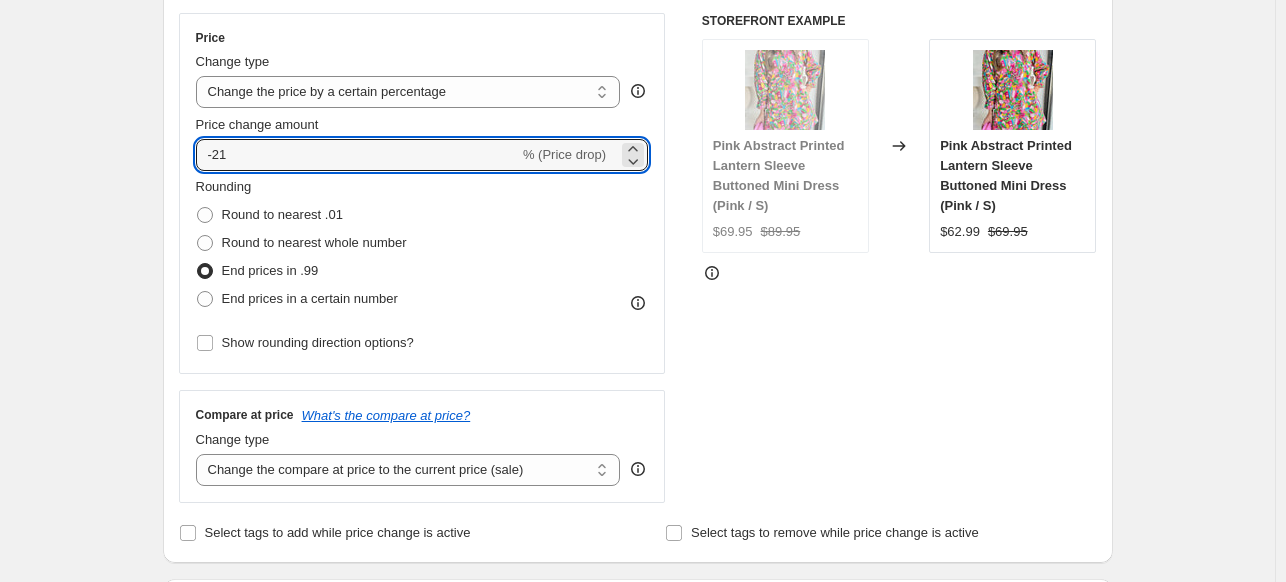 drag, startPoint x: 304, startPoint y: 155, endPoint x: 170, endPoint y: 155, distance: 134 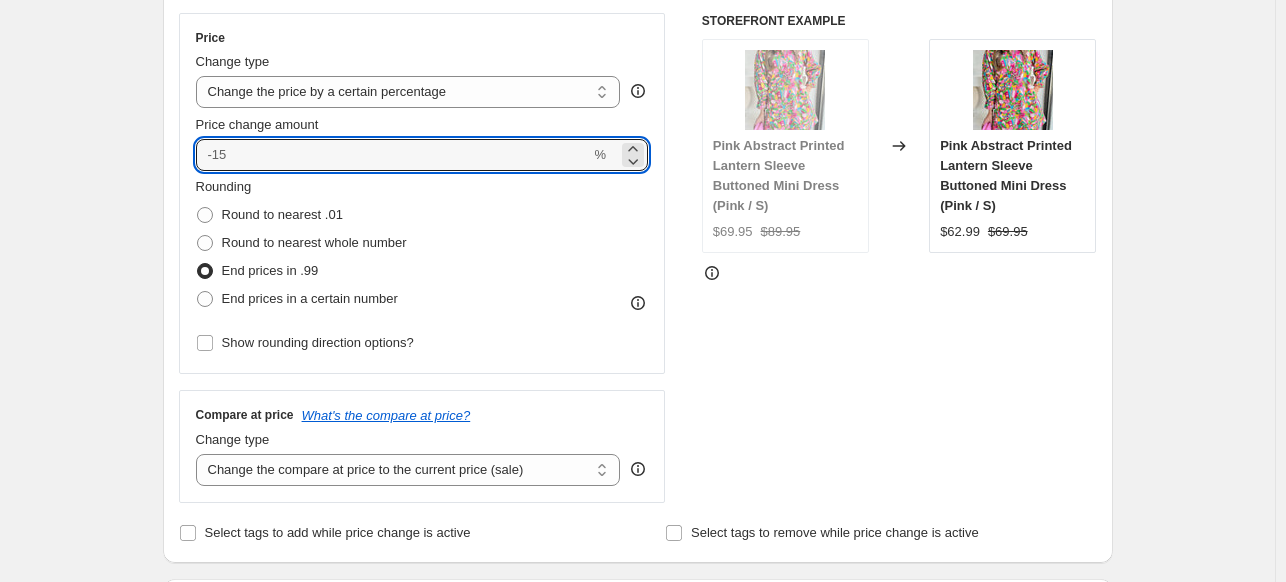 type on "0" 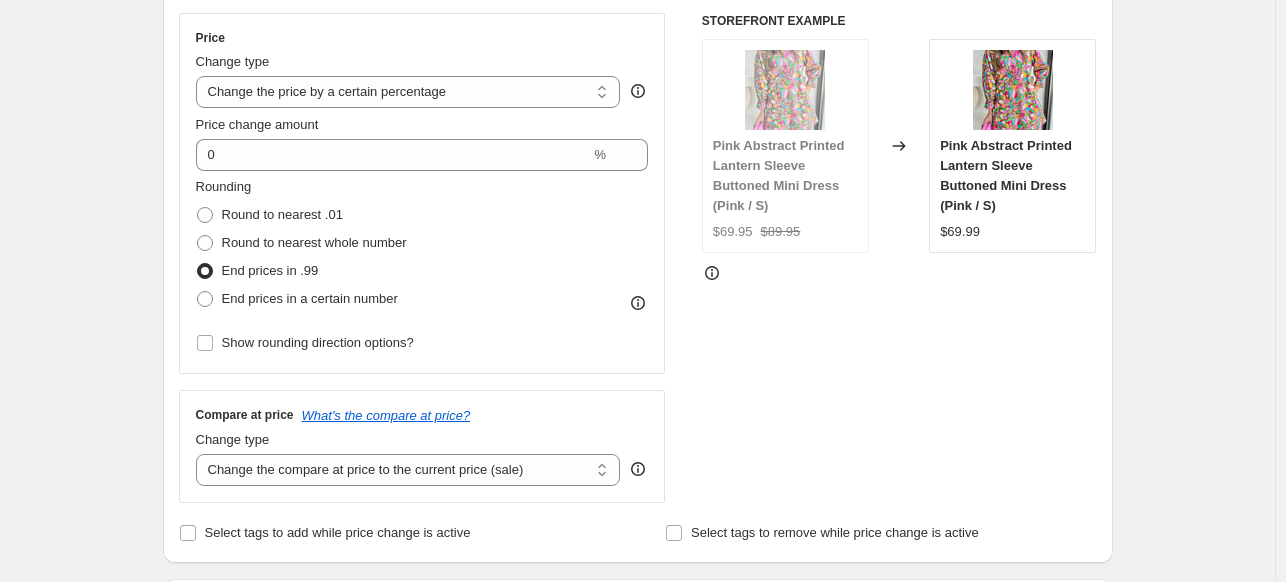 click on "Step 2. Select how the prices should change Use bulk price change rules Set product prices individually Use CSV upload Price Change type Change the price to a certain amount Change the price by a certain amount Change the price by a certain percentage Change the price to the current compare at price (price before sale) Change the price by a certain amount relative to the compare at price Change the price by a certain percentage relative to the compare at price Don't change the price Change the price by a certain percentage relative to the cost per item Change price to certain cost margin Change the price by a certain percentage Price change amount 0 % Rounding Round to nearest .01 Round to nearest whole number End prices in .99 End prices in a certain number Show rounding direction options? Compare at price What's the compare at price? Change type Change the compare at price to the current price (sale) Change the compare at price to a certain amount Change the compare at price by a certain amount $69.95" at bounding box center [638, 212] 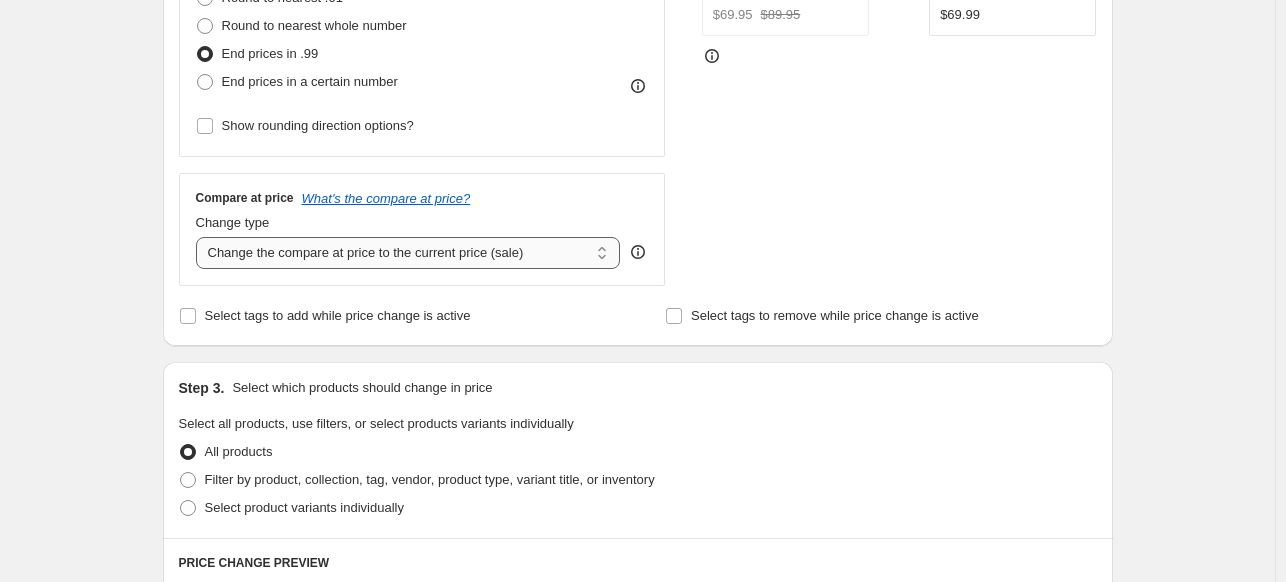 scroll, scrollTop: 574, scrollLeft: 0, axis: vertical 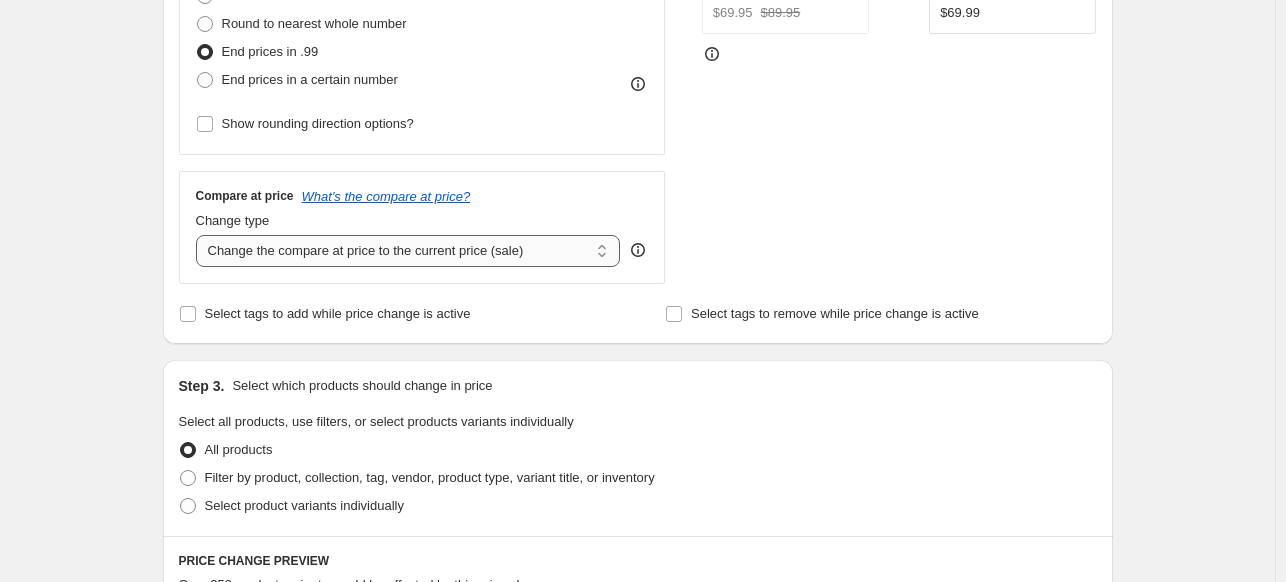 click on "Change the compare at price to the current price (sale) Change the compare at price to a certain amount Change the compare at price by a certain amount Change the compare at price by a certain percentage Change the compare at price by a certain amount relative to the actual price Change the compare at price by a certain percentage relative to the actual price Don't change the compare at price Remove the compare at price" at bounding box center (408, 251) 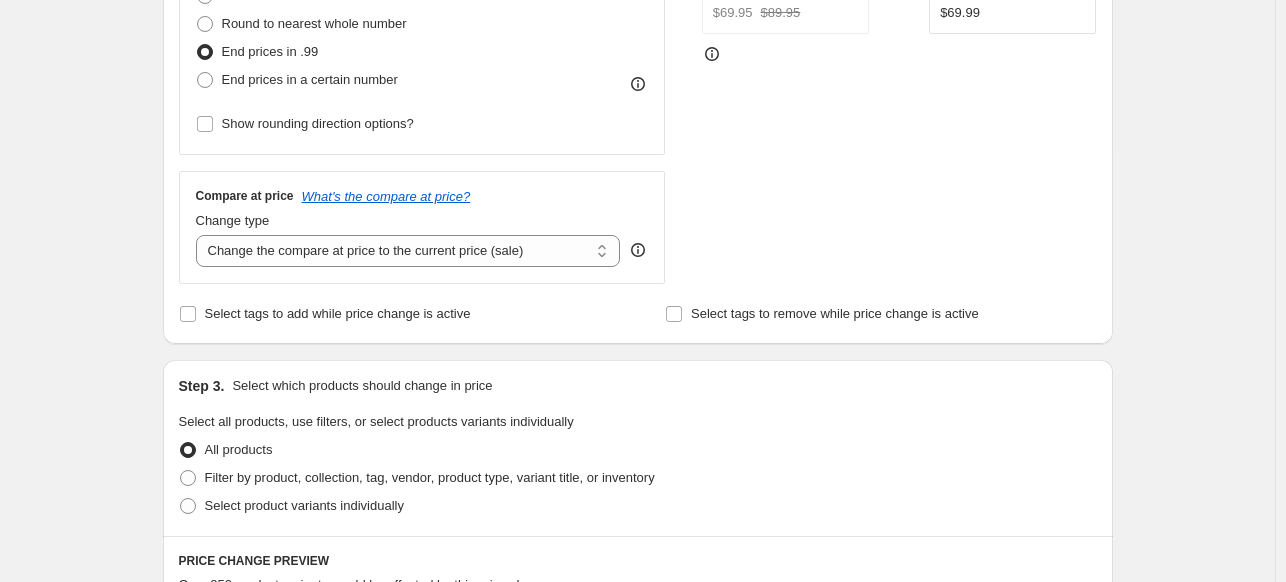 click on "STOREFRONT EXAMPLE Pink Abstract Printed Lantern Sleeve Buttoned Mini Dress (Pink / S) $69.95 $89.95 Changed to Pink Abstract Printed Lantern Sleeve Buttoned Mini Dress (Pink / S) $69.99" at bounding box center (899, 39) 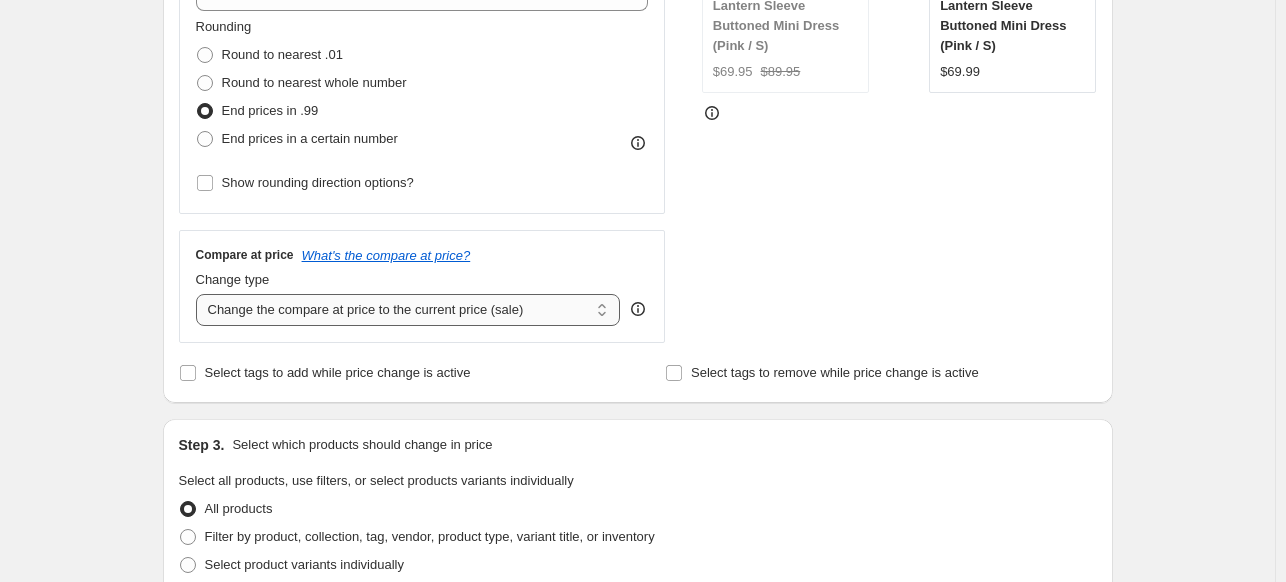 scroll, scrollTop: 518, scrollLeft: 0, axis: vertical 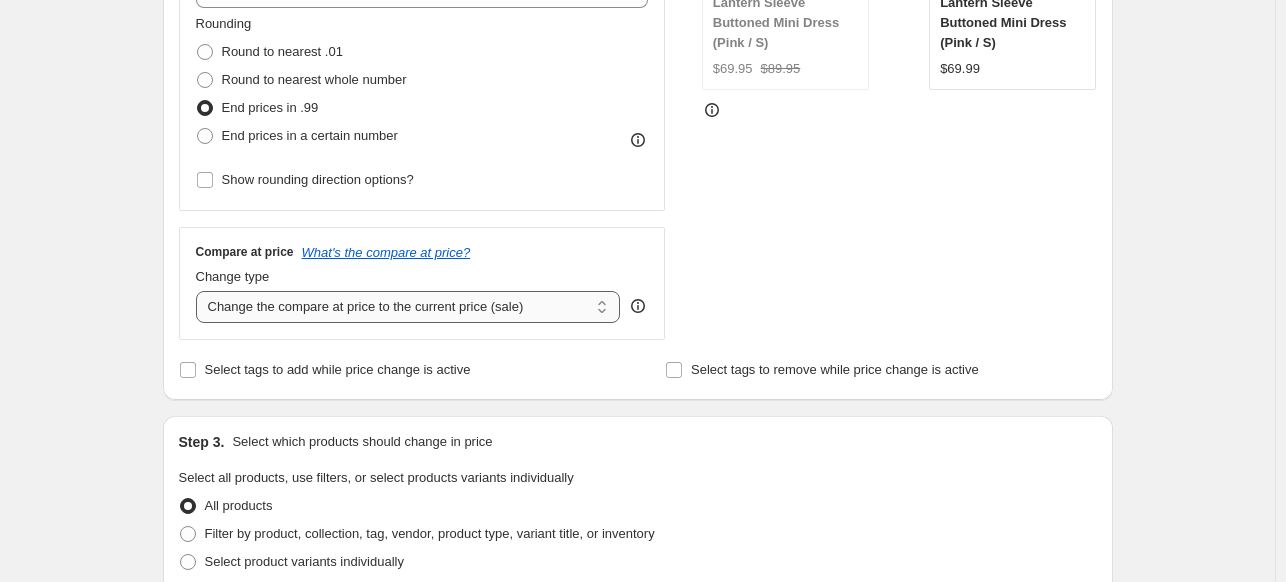 click on "Change the compare at price to the current price (sale) Change the compare at price to a certain amount Change the compare at price by a certain amount Change the compare at price by a certain percentage Change the compare at price by a certain amount relative to the actual price Change the compare at price by a certain percentage relative to the actual price Don't change the compare at price Remove the compare at price" at bounding box center (408, 307) 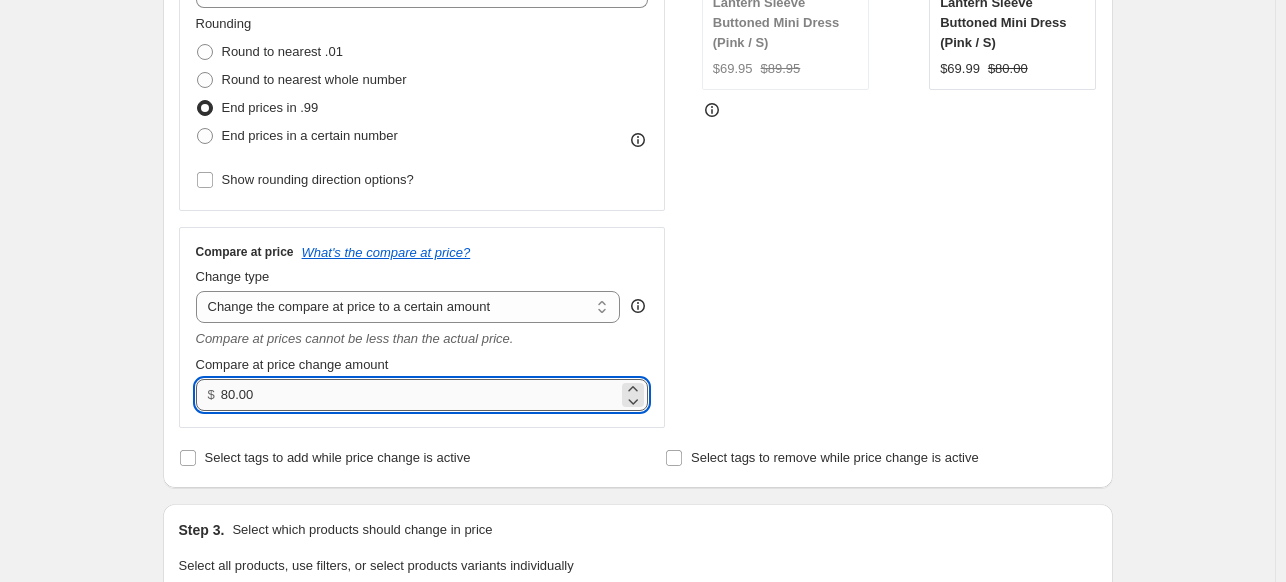 click on "80.00" at bounding box center (419, 395) 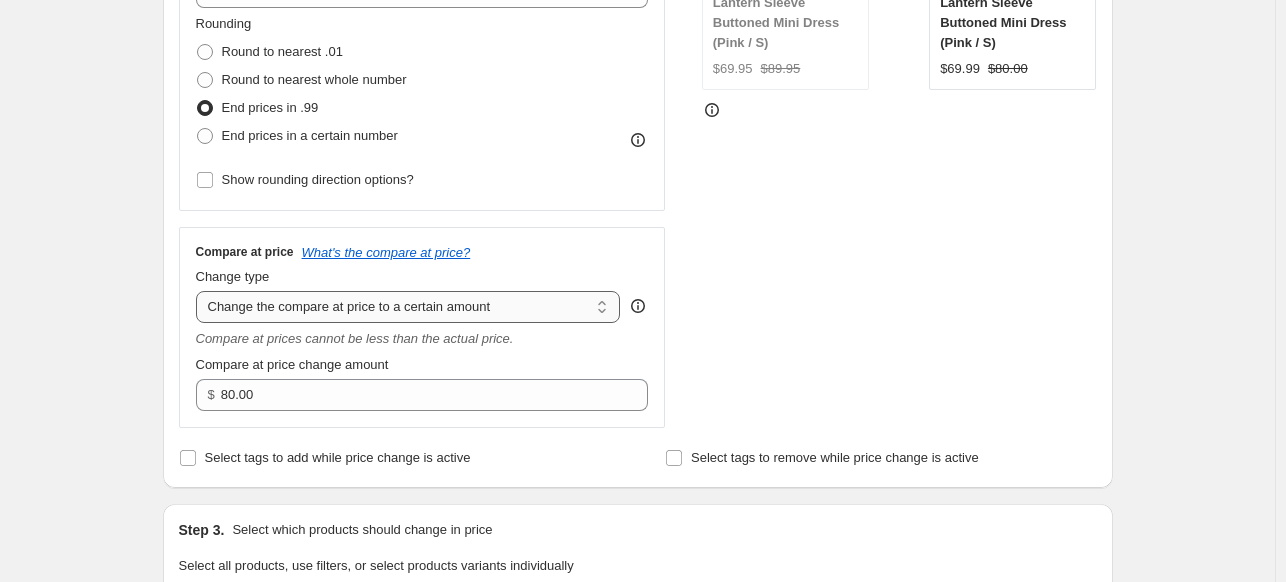 click on "Change the compare at price to the current price (sale) Change the compare at price to a certain amount Change the compare at price by a certain amount Change the compare at price by a certain percentage Change the compare at price by a certain amount relative to the actual price Change the compare at price by a certain percentage relative to the actual price Don't change the compare at price Remove the compare at price" at bounding box center [408, 307] 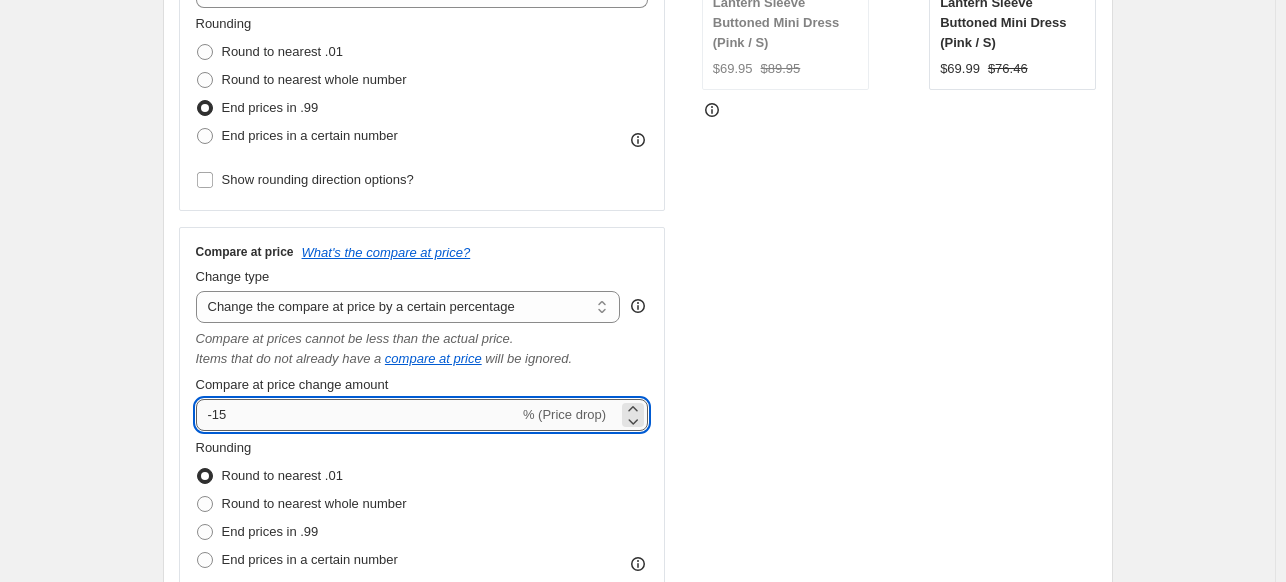 click on "-15" at bounding box center (357, 415) 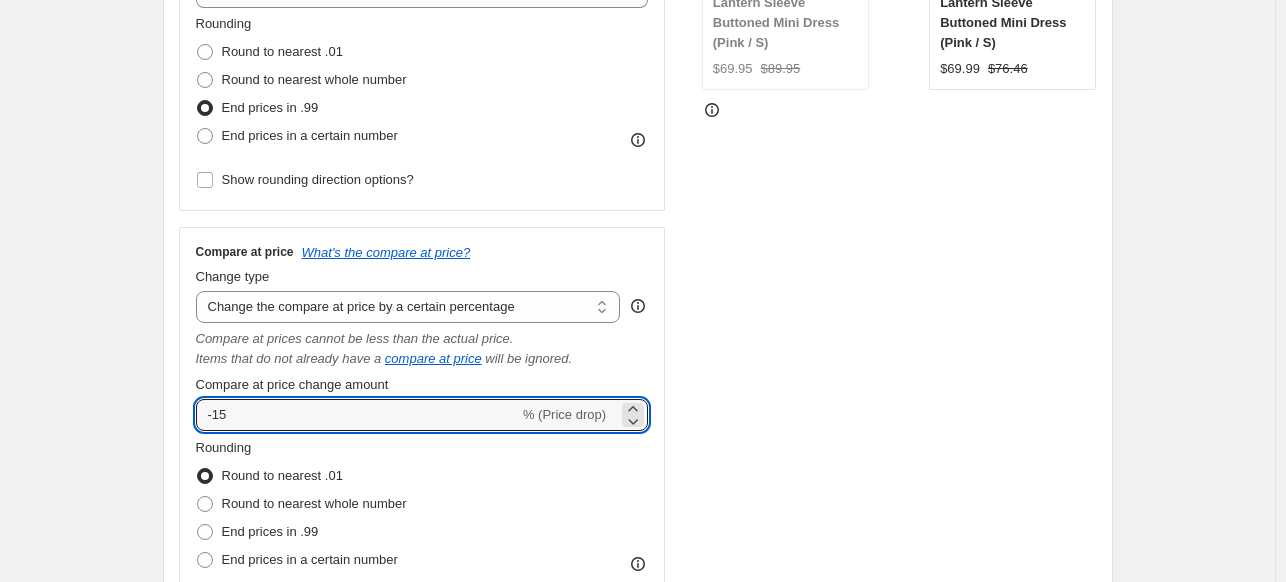 drag, startPoint x: 260, startPoint y: 415, endPoint x: 88, endPoint y: 409, distance: 172.10461 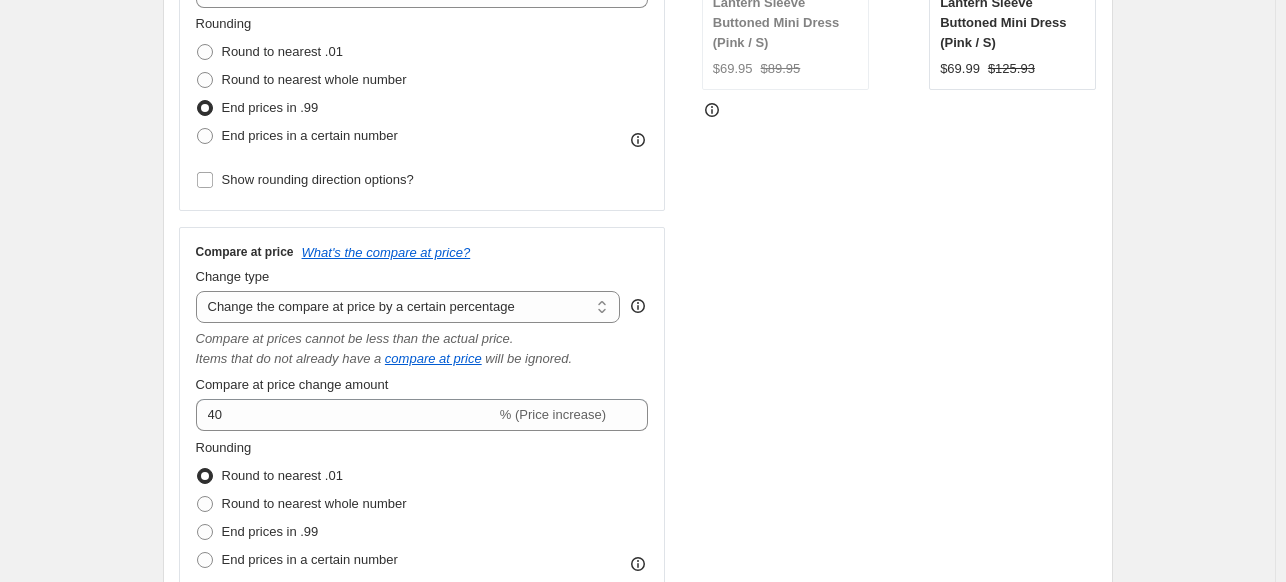 click on "Create new price [MEDICAL_DATA]. This page is ready Create new price [MEDICAL_DATA] Draft Step 1. Optionally give your price [MEDICAL_DATA] a title (eg "March 30% off sale on boots") [DATE] 9:27:50 AM Price [MEDICAL_DATA] This title is just for internal use, customers won't see it Step 2. Select how the prices should change Use bulk price change rules Set product prices individually Use CSV upload Price Change type Change the price to a certain amount Change the price by a certain amount Change the price by a certain percentage Change the price to the current compare at price (price before sale) Change the price by a certain amount relative to the compare at price Change the price by a certain percentage relative to the compare at price Don't change the price Change the price by a certain percentage relative to the cost per item Change price to certain cost margin Change the price by a certain percentage Price change amount 0 % Rounding Round to nearest .01 Round to nearest whole number End prices in .99 Change type" at bounding box center [637, 701] 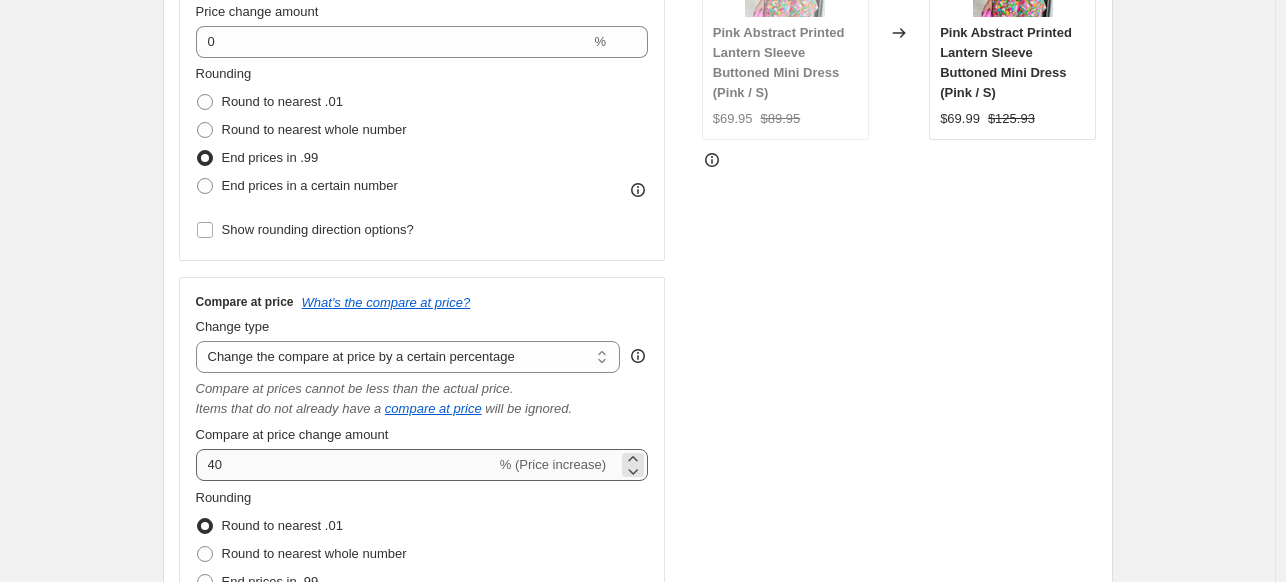 scroll, scrollTop: 468, scrollLeft: 0, axis: vertical 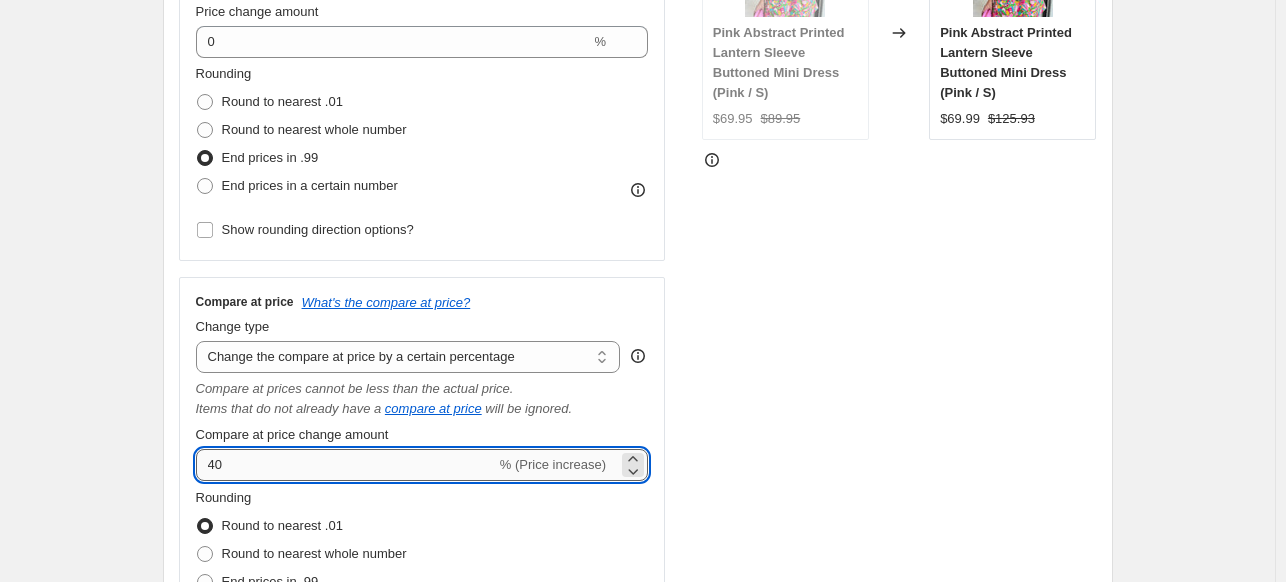 click on "40" at bounding box center (346, 465) 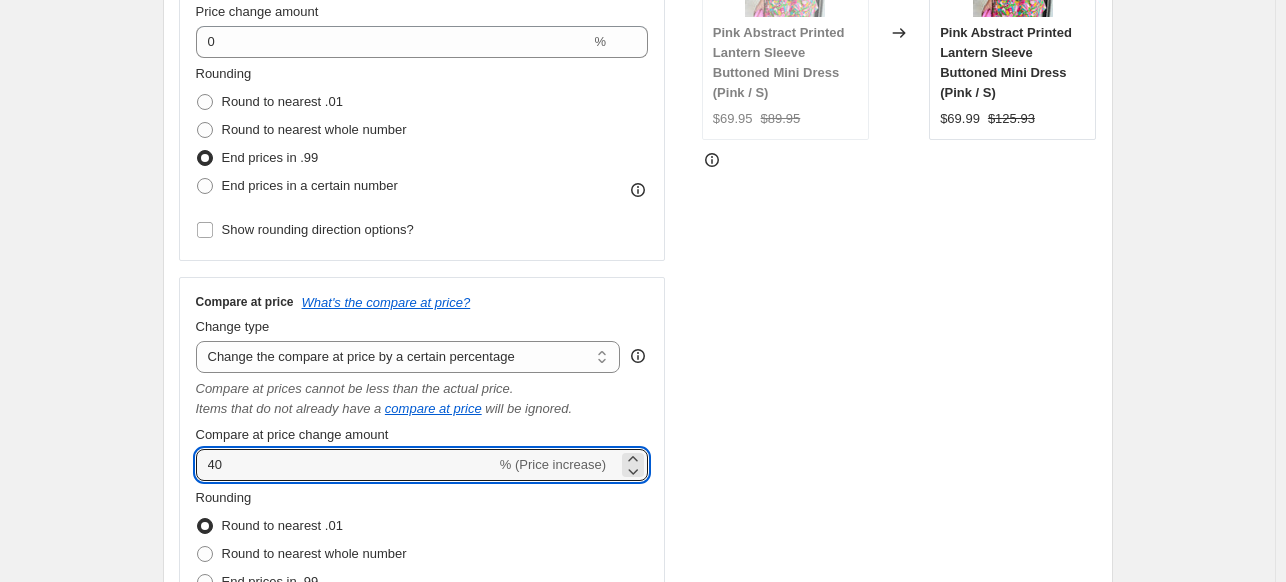 drag, startPoint x: 212, startPoint y: 467, endPoint x: 228, endPoint y: 528, distance: 63.06346 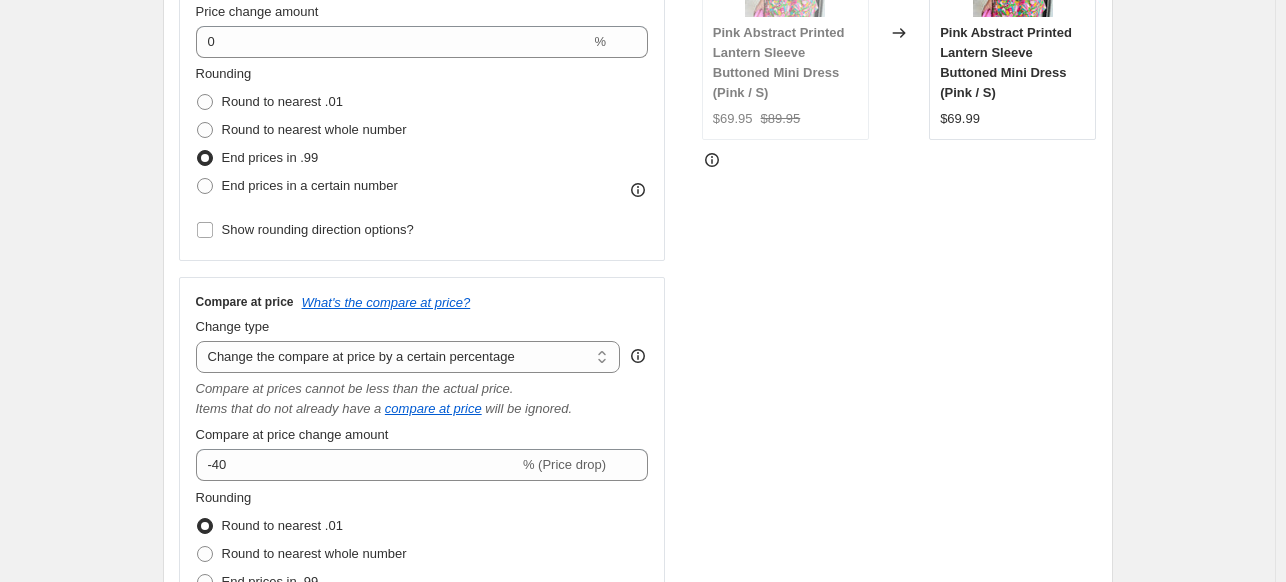 click on "Step 1. Optionally give your price [MEDICAL_DATA] a title (eg "March 30% off sale on boots") [DATE] 9:27:50 AM Price [MEDICAL_DATA] This title is just for internal use, customers won't see it Step 2. Select how the prices should change Use bulk price change rules Set product prices individually Use CSV upload Price Change type Change the price to a certain amount Change the price by a certain amount Change the price by a certain percentage Change the price to the current compare at price (price before sale) Change the price by a certain amount relative to the compare at price Change the price by a certain percentage relative to the compare at price Don't change the price Change the price by a certain percentage relative to the cost per item Change price to certain cost margin Change the price by a certain percentage Price change amount 0 % Rounding Round to nearest .01 Round to nearest whole number End prices in .99 End prices in a certain number Show rounding direction options? Compare at price Change type" at bounding box center [630, 720] 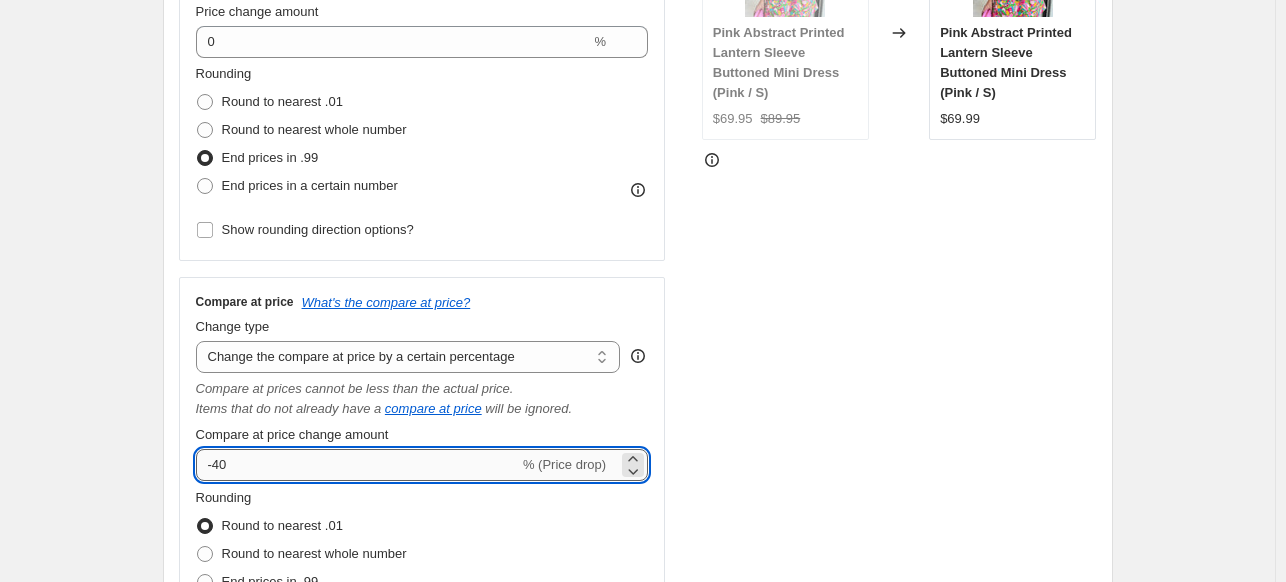 click on "-40" at bounding box center (357, 465) 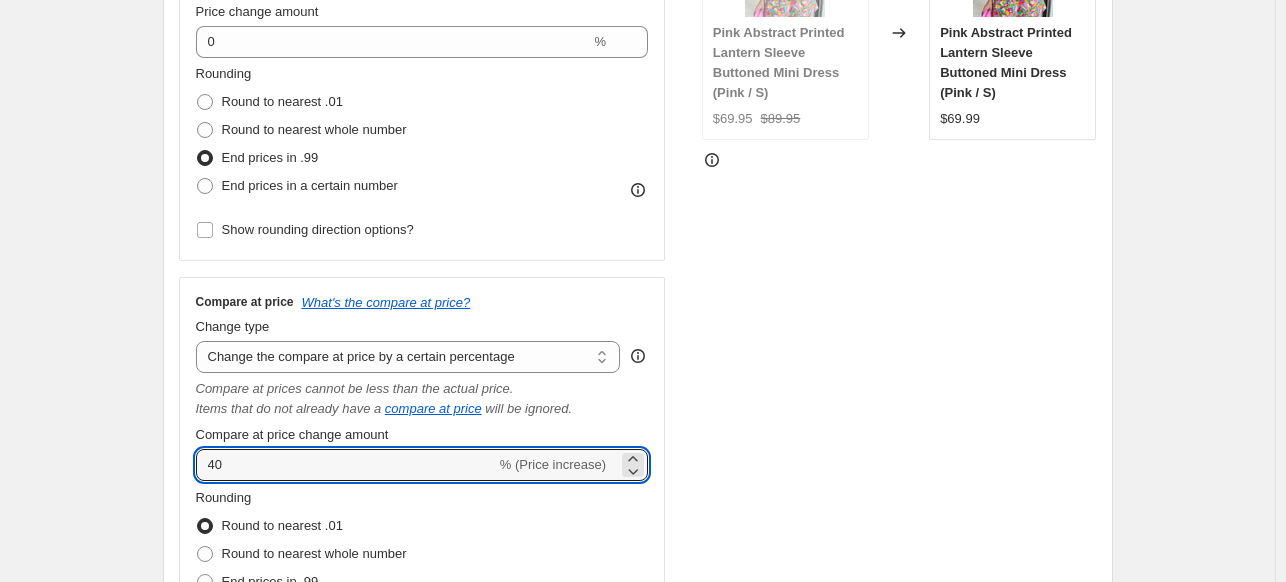 type on "40" 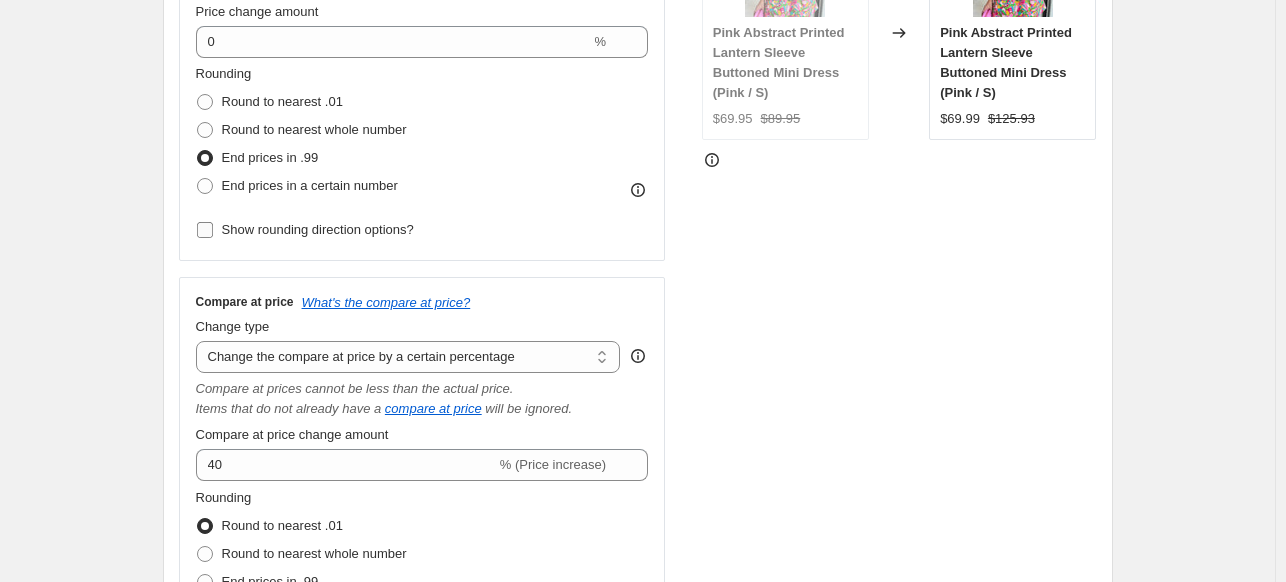 click on "Show rounding direction options?" at bounding box center [318, 229] 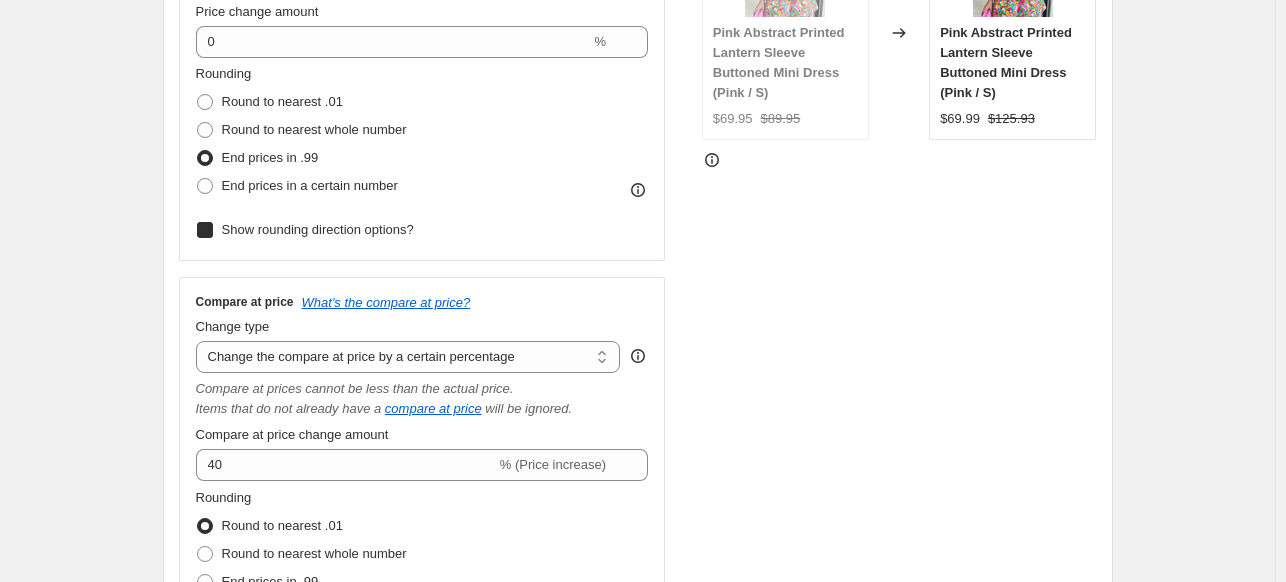 checkbox on "true" 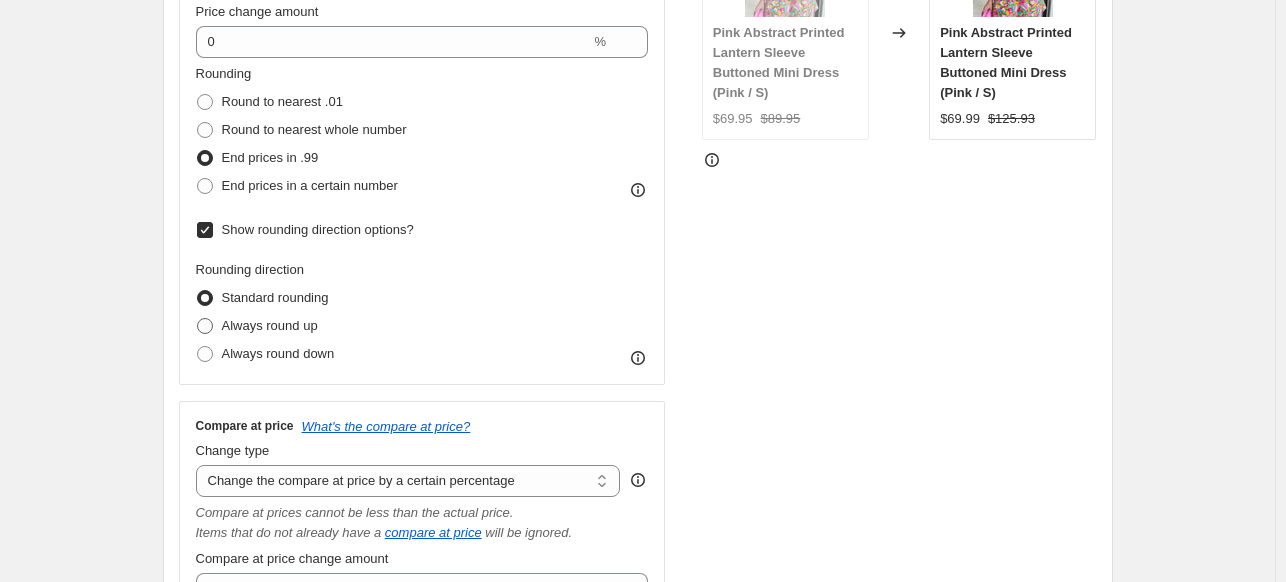 click on "Always round up" at bounding box center [270, 325] 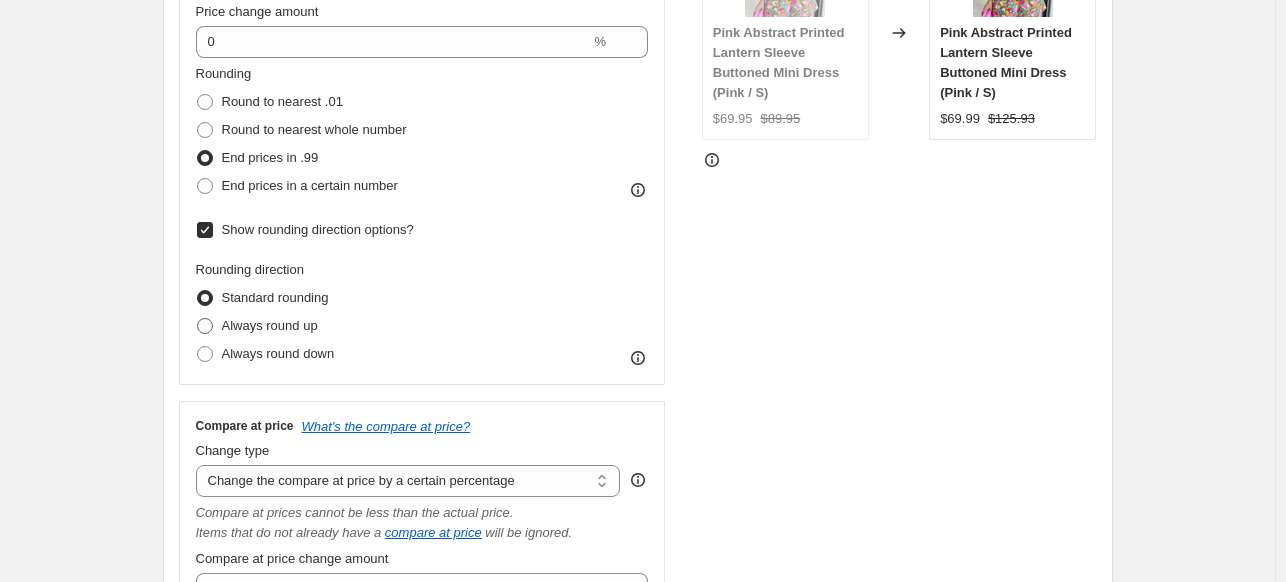 radio on "true" 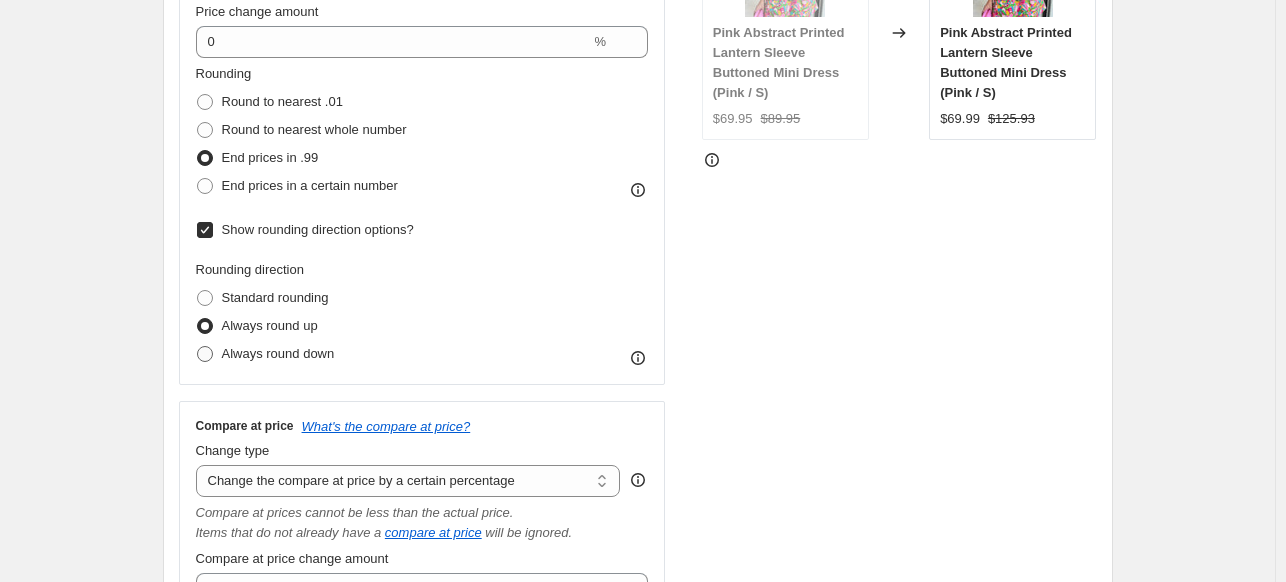 click on "Always round down" at bounding box center [278, 353] 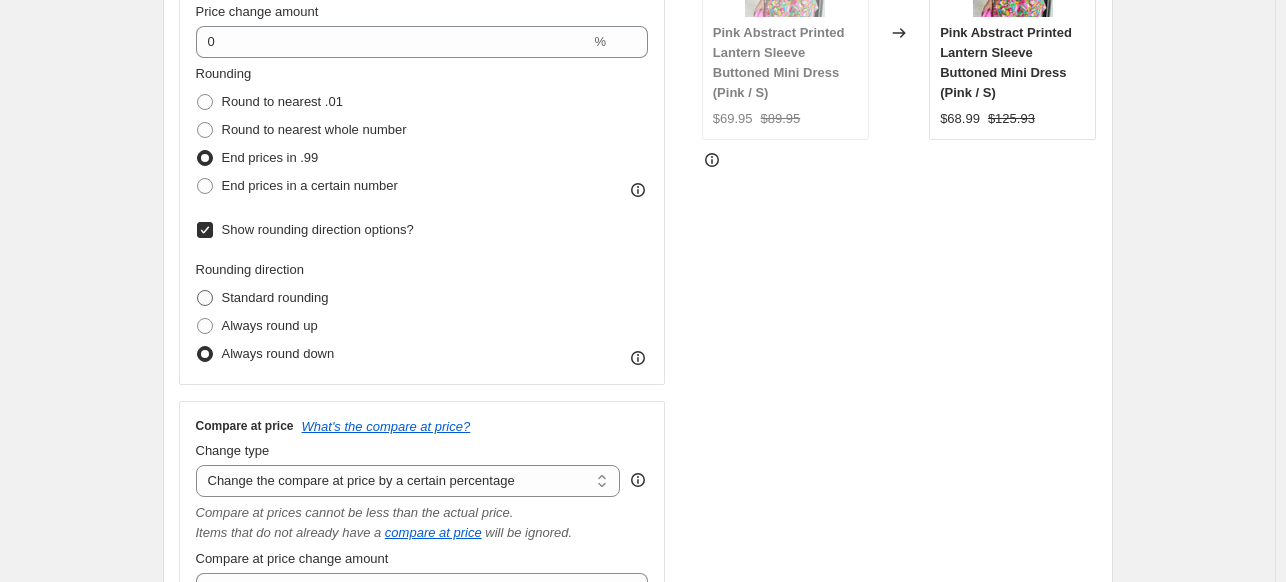 click on "Standard rounding" at bounding box center (275, 297) 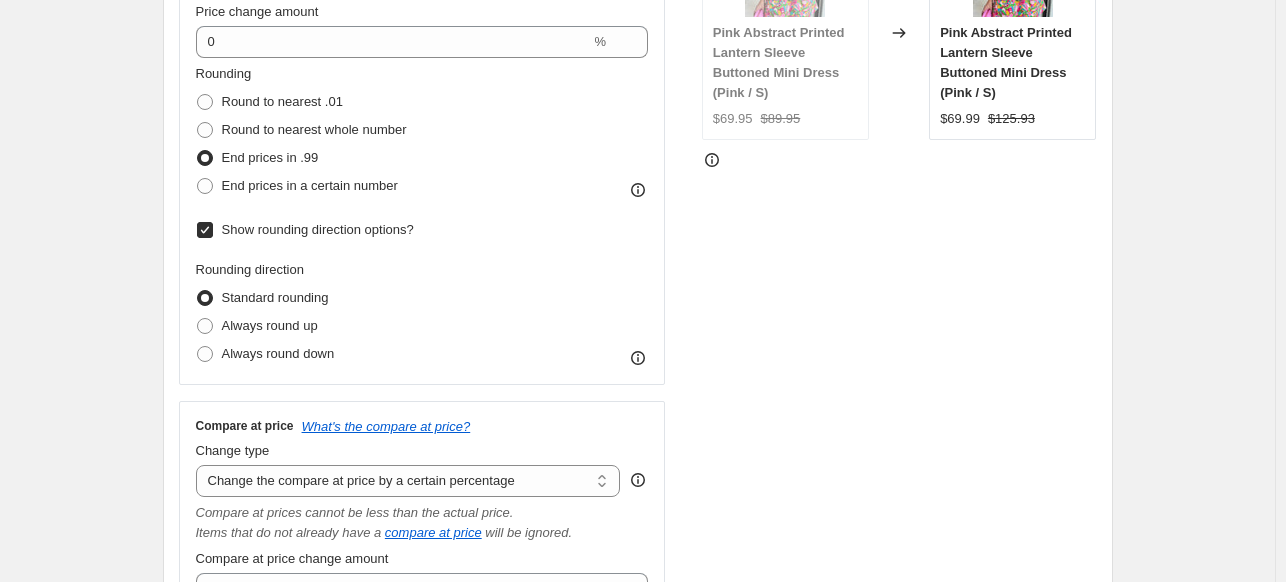 click on "Show rounding direction options?" at bounding box center [318, 229] 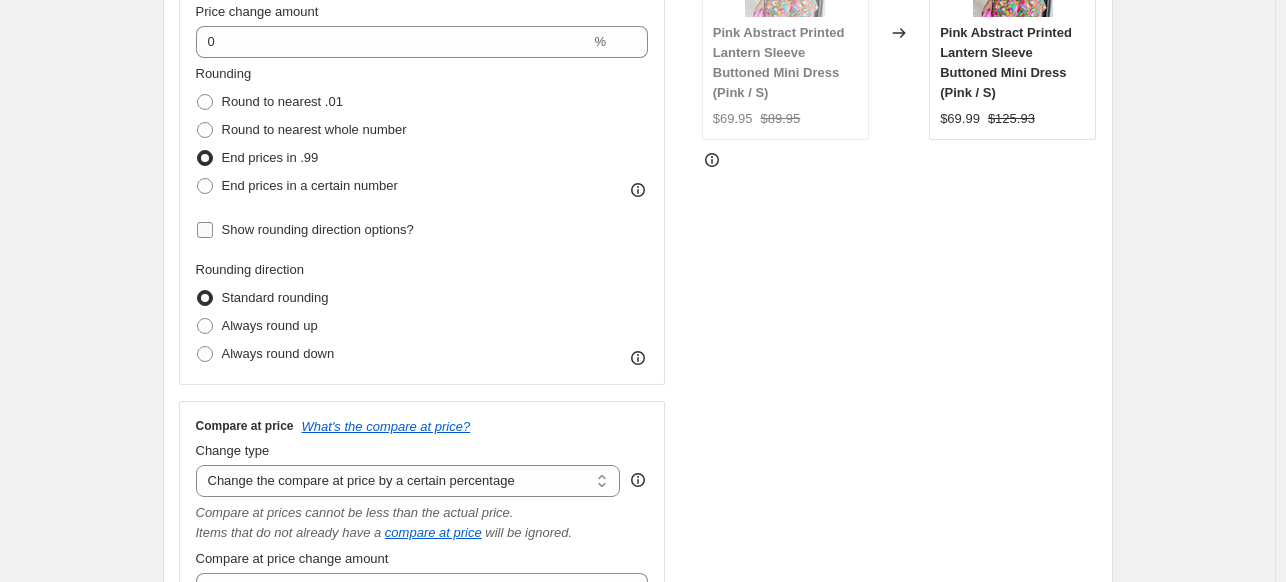 checkbox on "false" 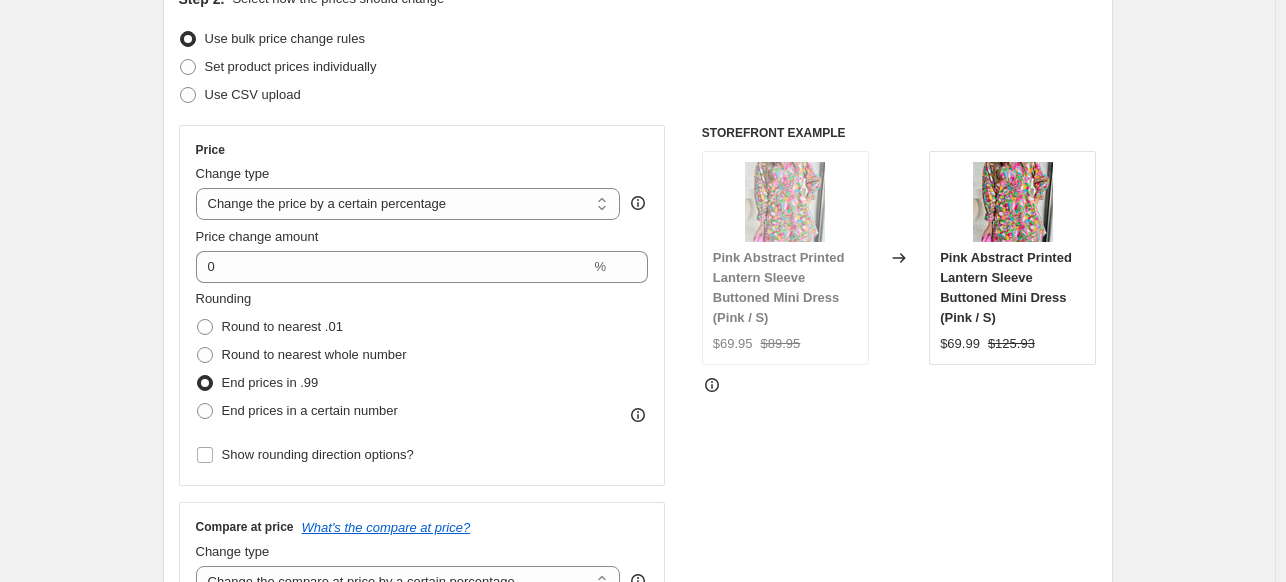 scroll, scrollTop: 242, scrollLeft: 0, axis: vertical 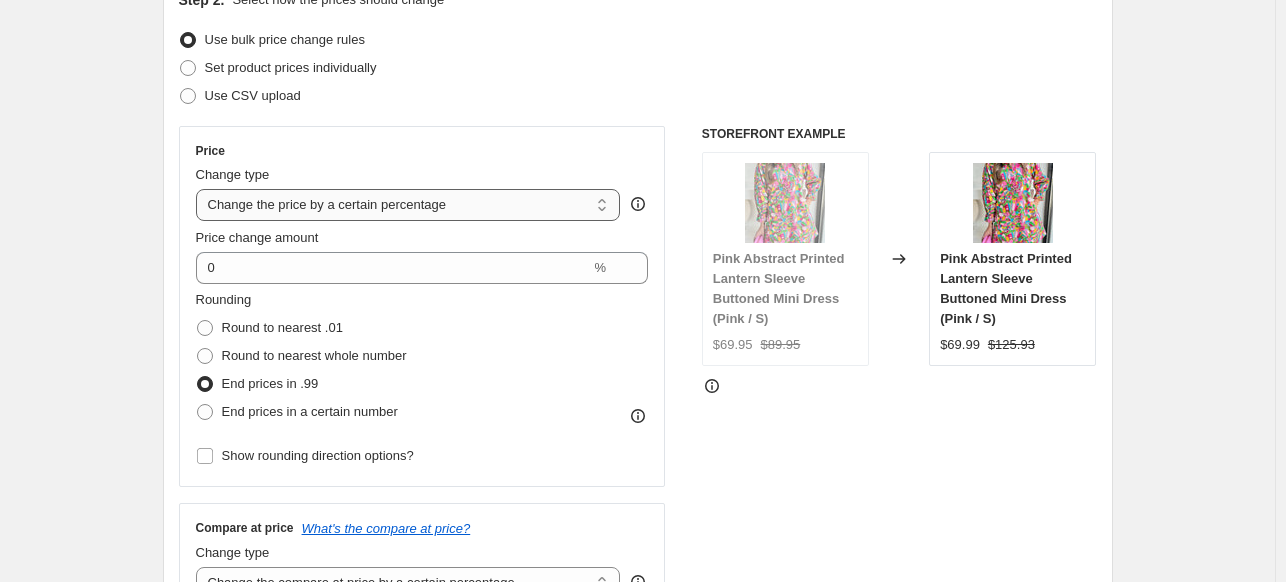 click on "Change the price to a certain amount Change the price by a certain amount Change the price by a certain percentage Change the price to the current compare at price (price before sale) Change the price by a certain amount relative to the compare at price Change the price by a certain percentage relative to the compare at price Don't change the price Change the price by a certain percentage relative to the cost per item Change price to certain cost margin" at bounding box center [408, 205] 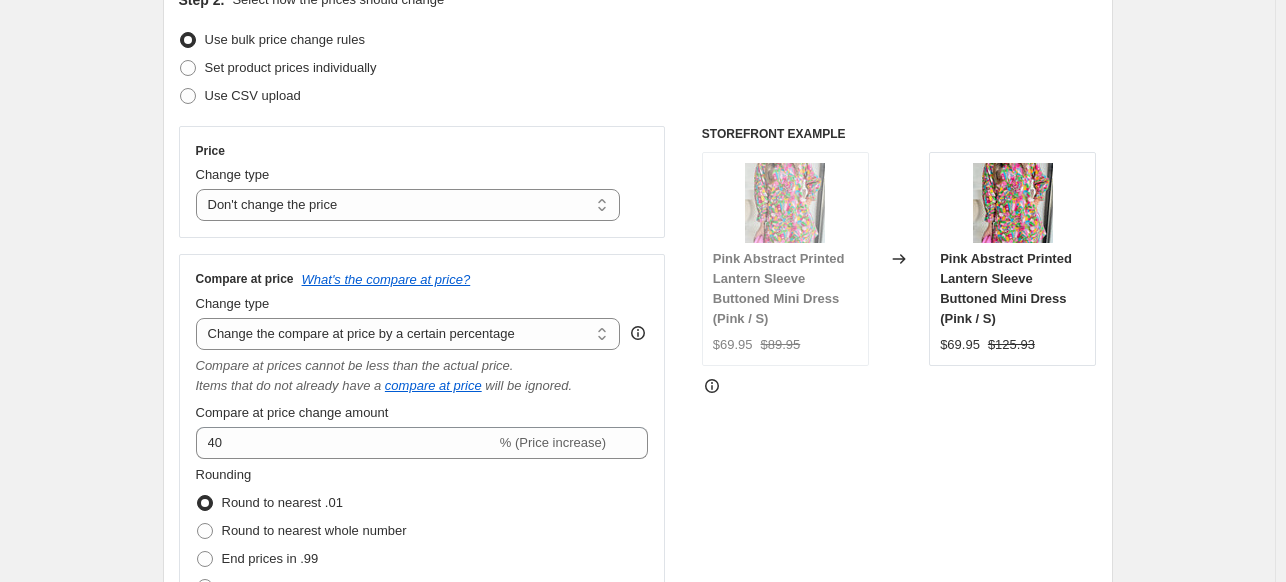 click on "Create new price [MEDICAL_DATA]. This page is ready Create new price [MEDICAL_DATA] Draft Step 1. Optionally give your price [MEDICAL_DATA] a title (eg "March 30% off sale on boots") [DATE] 9:27:50 AM Price [MEDICAL_DATA] This title is just for internal use, customers won't see it Step 2. Select how the prices should change Use bulk price change rules Set product prices individually Use CSV upload Price Change type Change the price to a certain amount Change the price by a certain amount Change the price by a certain percentage Change the price to the current compare at price (price before sale) Change the price by a certain amount relative to the compare at price Change the price by a certain percentage relative to the compare at price Don't change the price Change the price by a certain percentage relative to the cost per item Change price to certain cost margin Don't change the price Compare at price What's the compare at price? Change type Change the compare at price to the current price (sale)   compare at price" at bounding box center [637, 852] 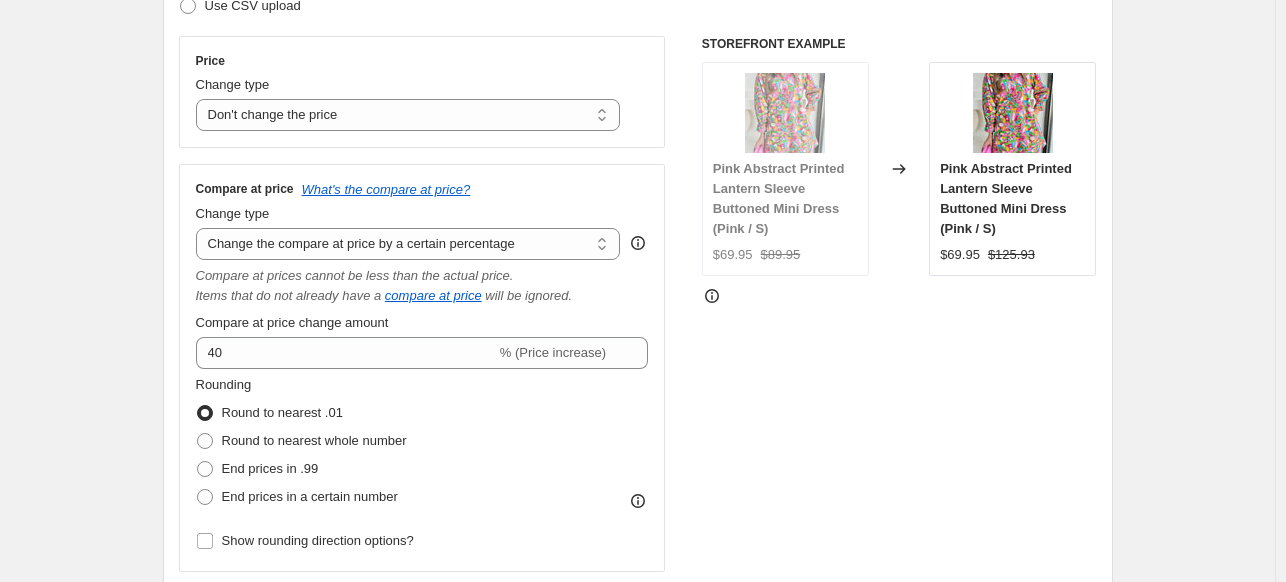 scroll, scrollTop: 334, scrollLeft: 0, axis: vertical 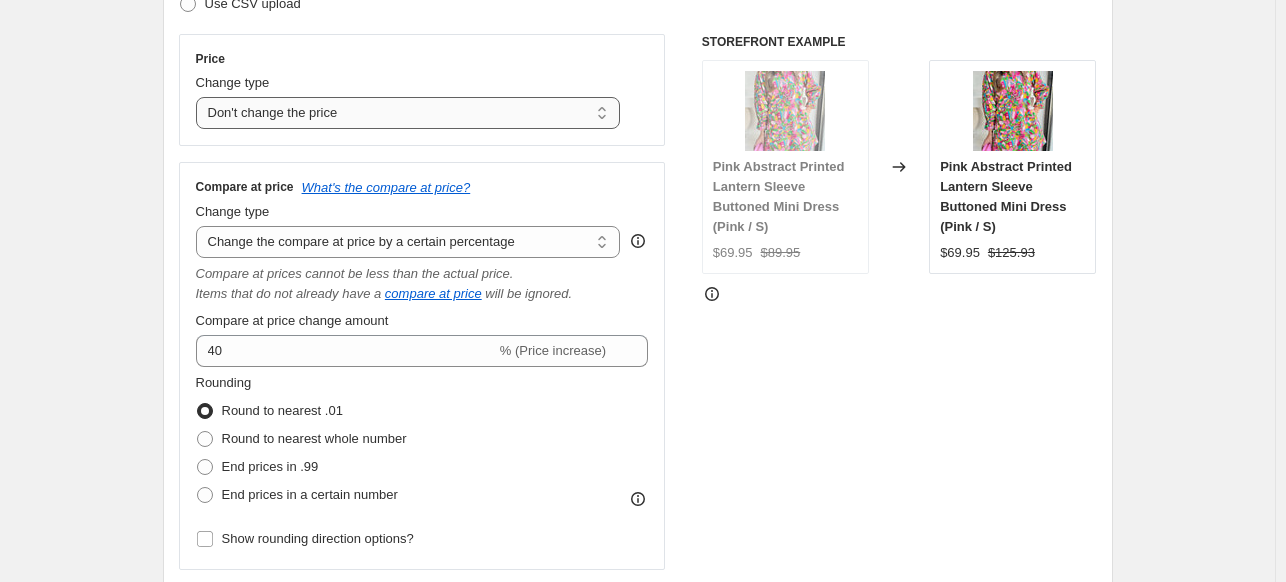 click on "Change the price to a certain amount Change the price by a certain amount Change the price by a certain percentage Change the price to the current compare at price (price before sale) Change the price by a certain amount relative to the compare at price Change the price by a certain percentage relative to the compare at price Don't change the price Change the price by a certain percentage relative to the cost per item Change price to certain cost margin" at bounding box center [408, 113] 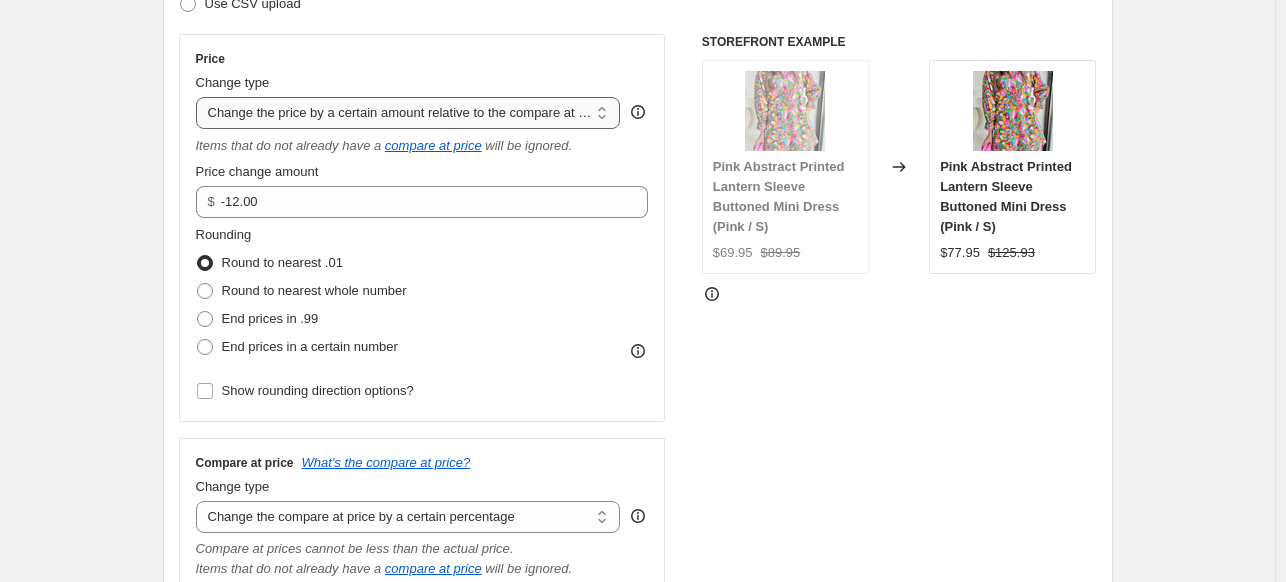 click on "Change the price to a certain amount Change the price by a certain amount Change the price by a certain percentage Change the price to the current compare at price (price before sale) Change the price by a certain amount relative to the compare at price Change the price by a certain percentage relative to the compare at price Don't change the price Change the price by a certain percentage relative to the cost per item Change price to certain cost margin" at bounding box center [408, 113] 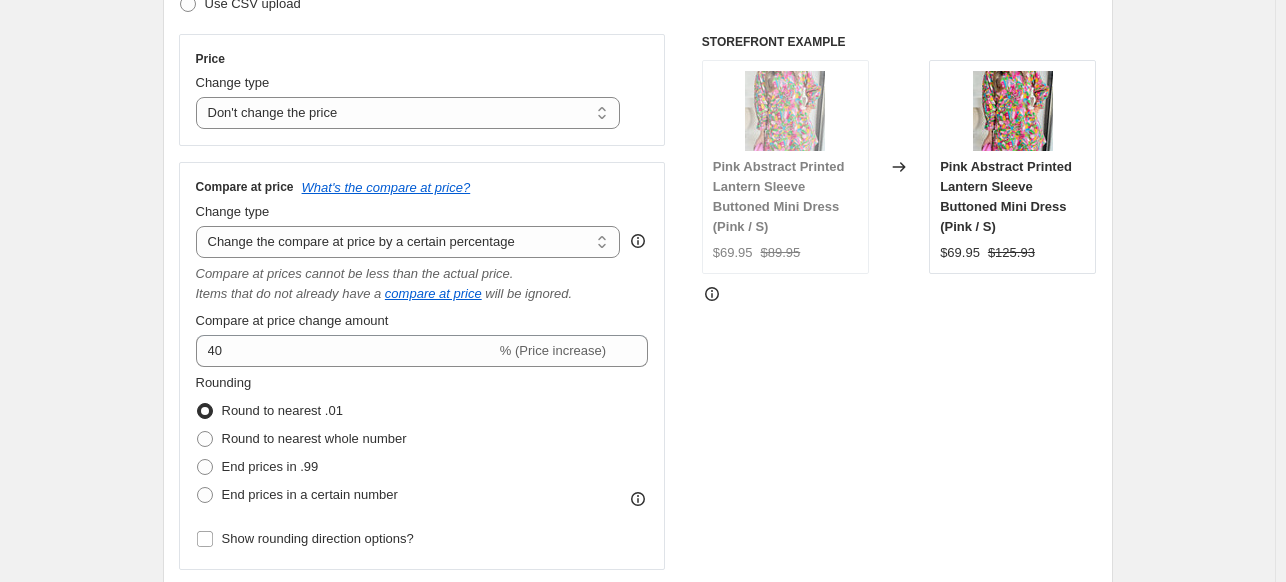 click on "STOREFRONT EXAMPLE Pink Abstract Printed Lantern Sleeve Buttoned Mini Dress (Pink / S) $69.95 $89.95 Changed to Pink Abstract Printed Lantern Sleeve Buttoned Mini Dress (Pink / S) $69.95 $125.93" at bounding box center [899, 302] 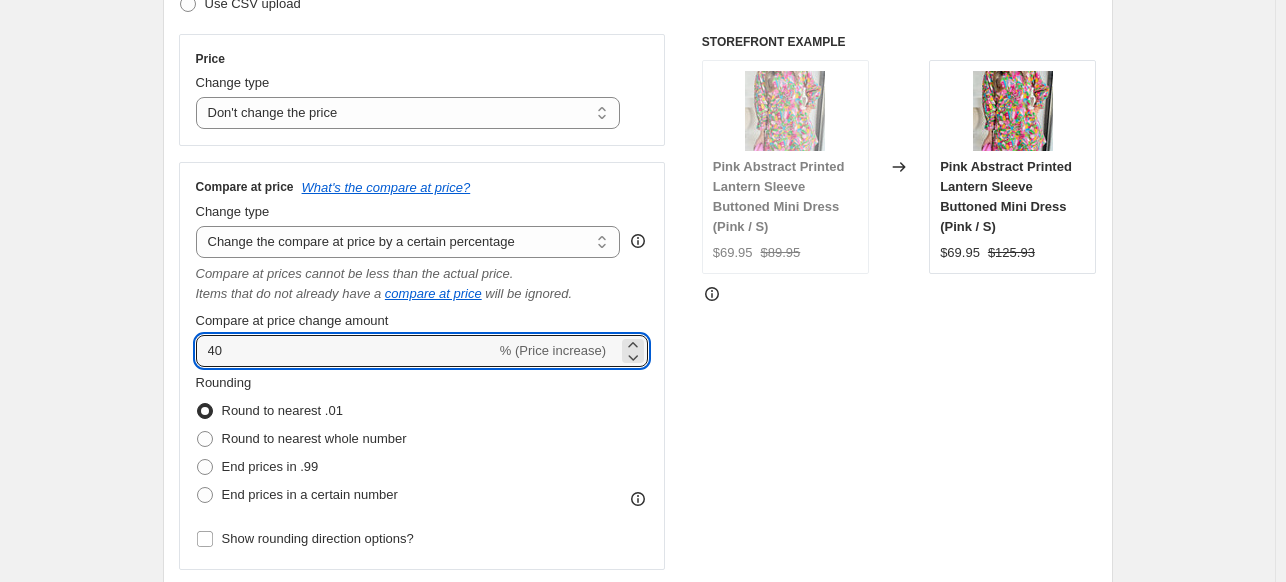 drag, startPoint x: 280, startPoint y: 348, endPoint x: 175, endPoint y: 347, distance: 105.00476 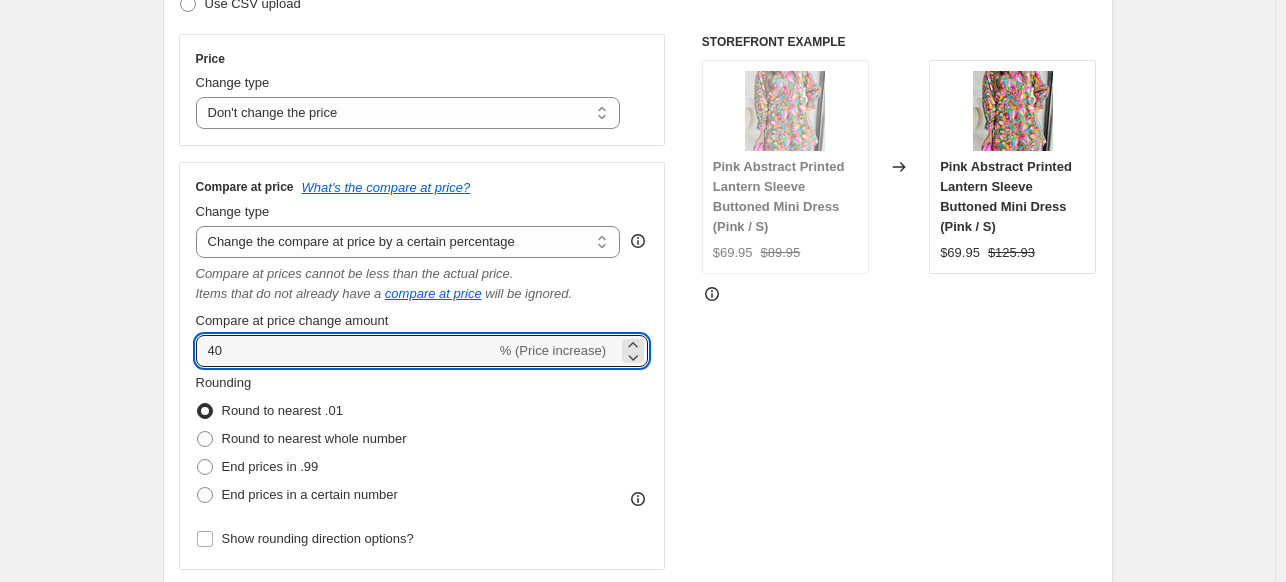 click on "STOREFRONT EXAMPLE Pink Abstract Printed Lantern Sleeve Buttoned Mini Dress (Pink / S) $69.95 $89.95 Changed to Pink Abstract Printed Lantern Sleeve Buttoned Mini Dress (Pink / S) $69.95 $125.93" at bounding box center (899, 302) 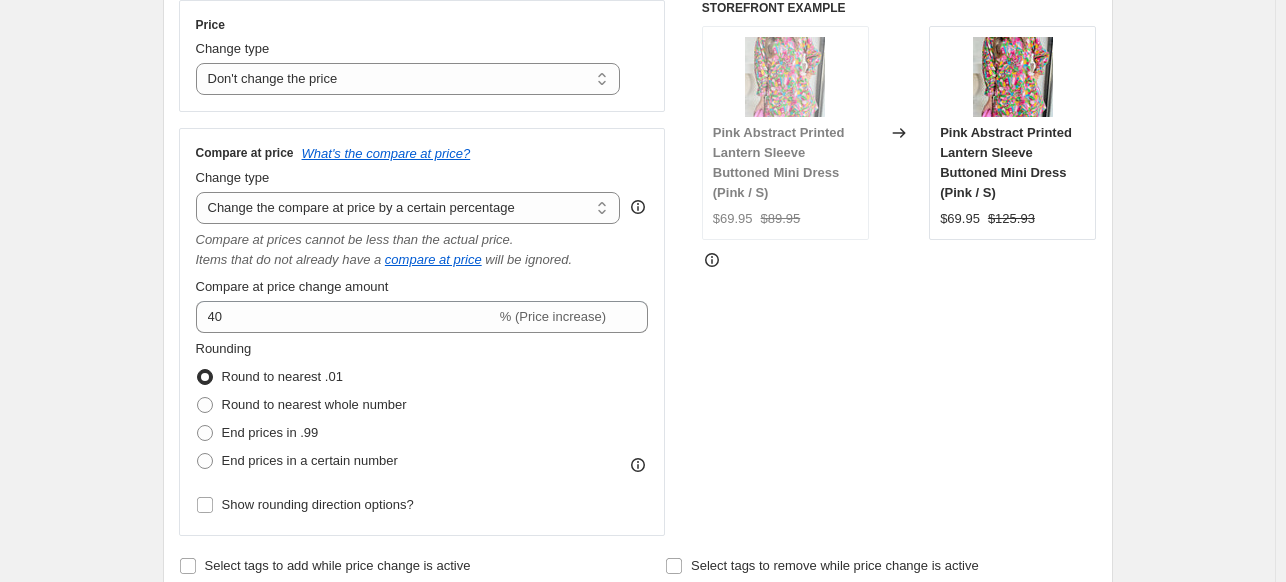 scroll, scrollTop: 370, scrollLeft: 0, axis: vertical 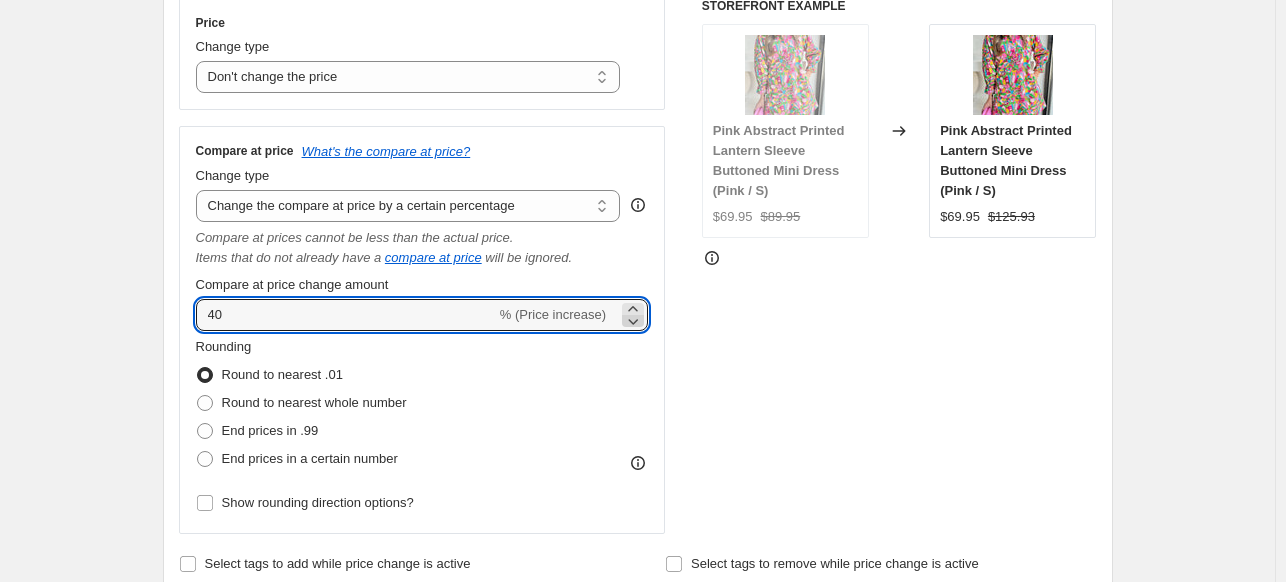 click 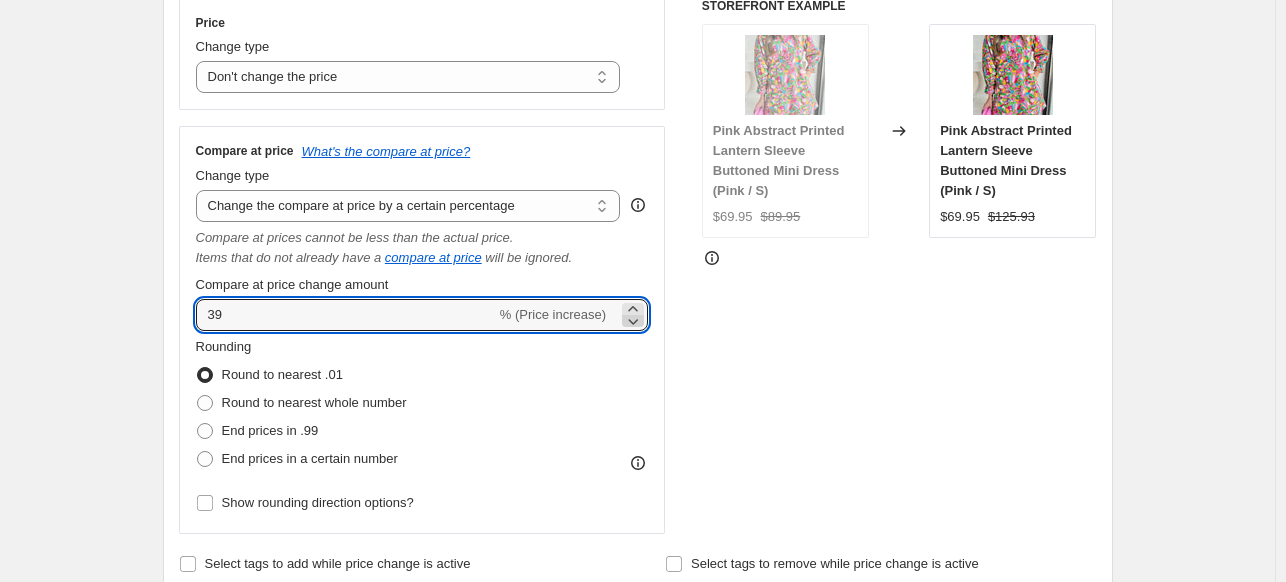click 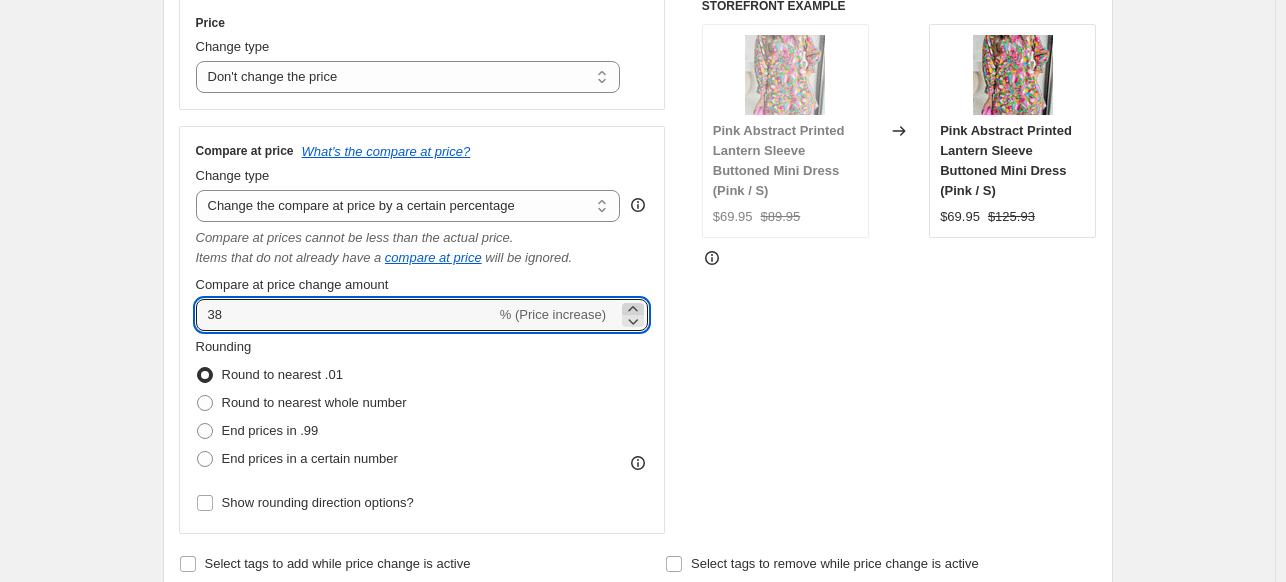 click 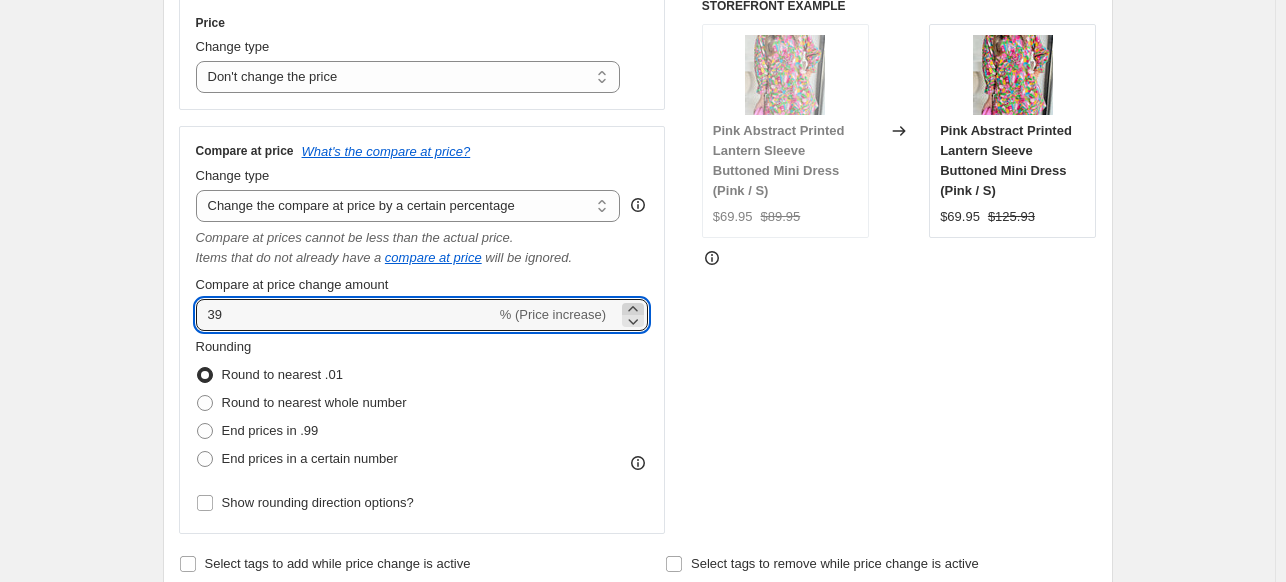 click 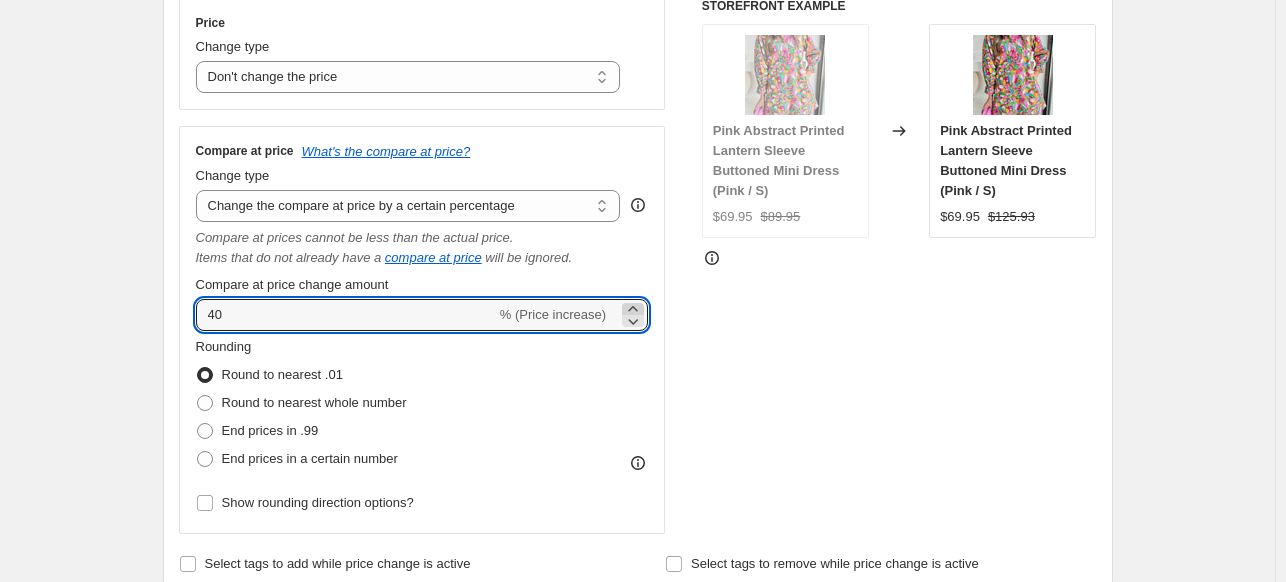 click 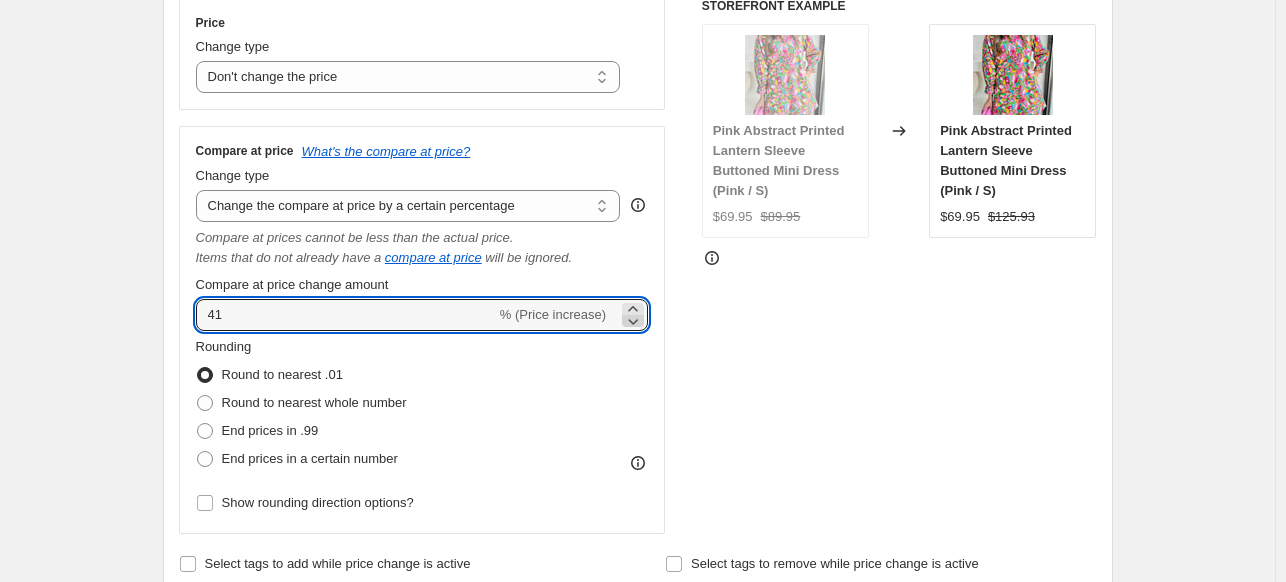 click 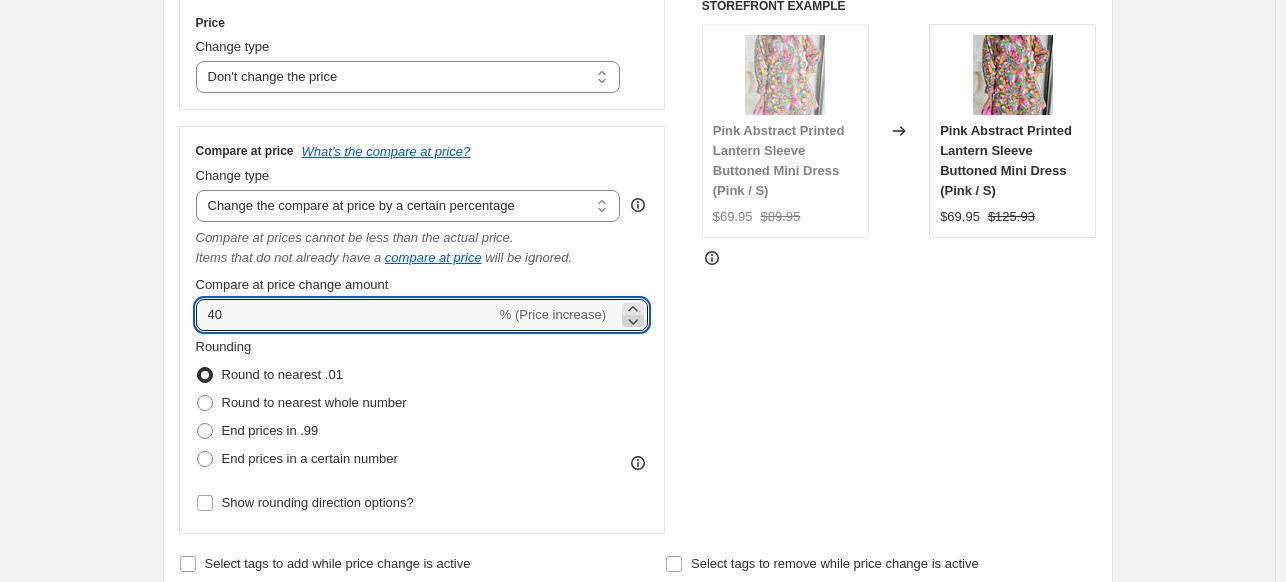 click 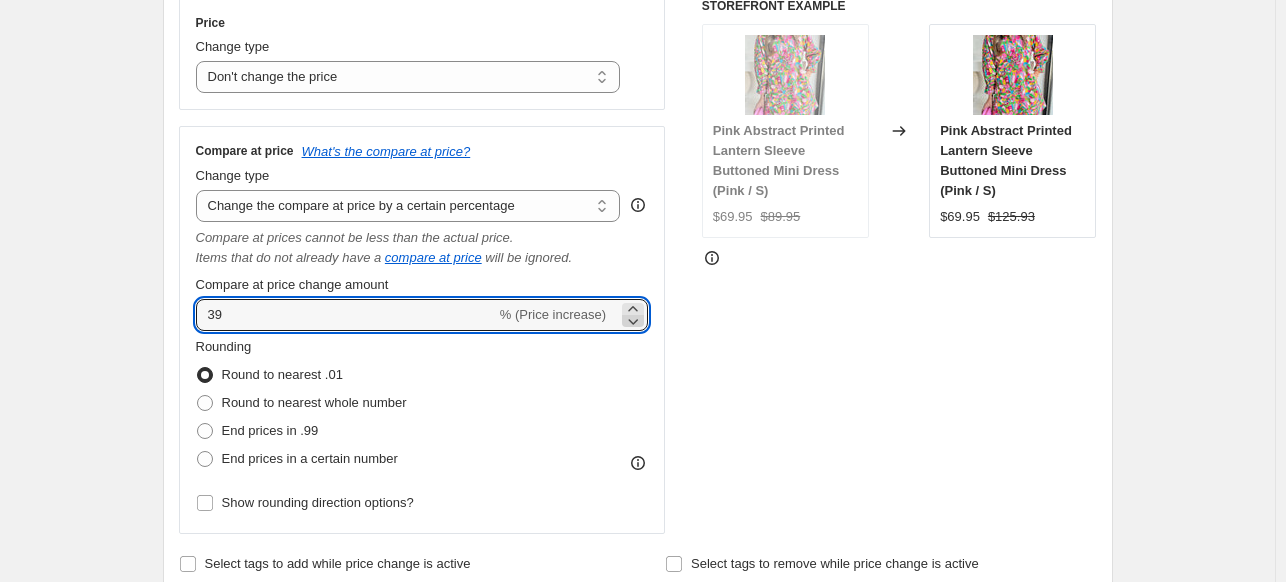 click 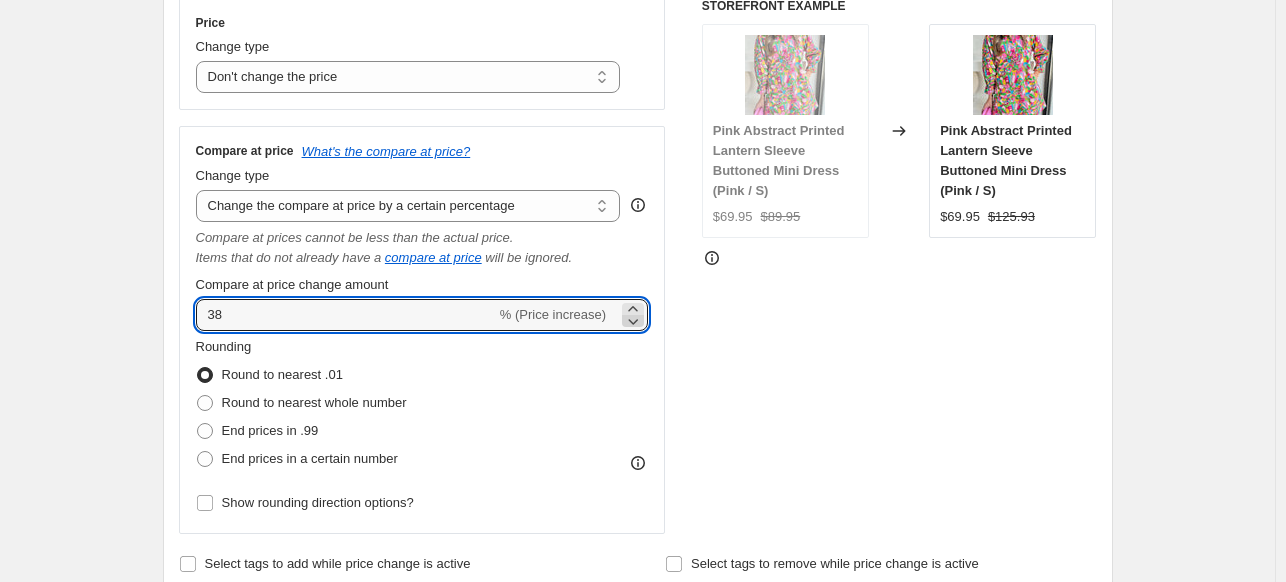 click 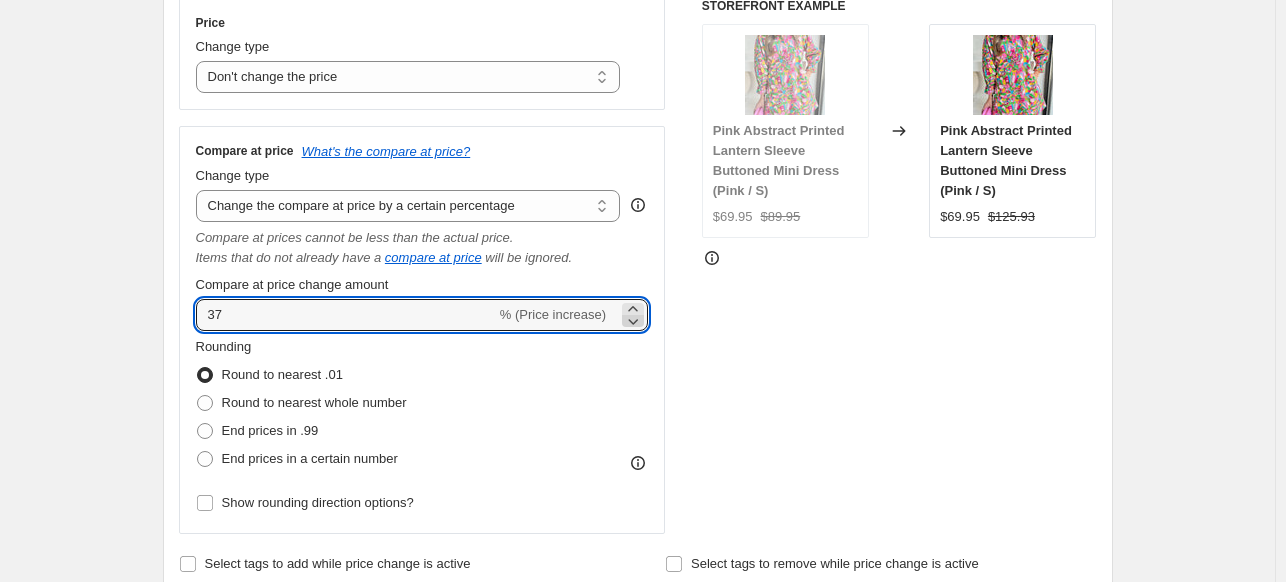 click 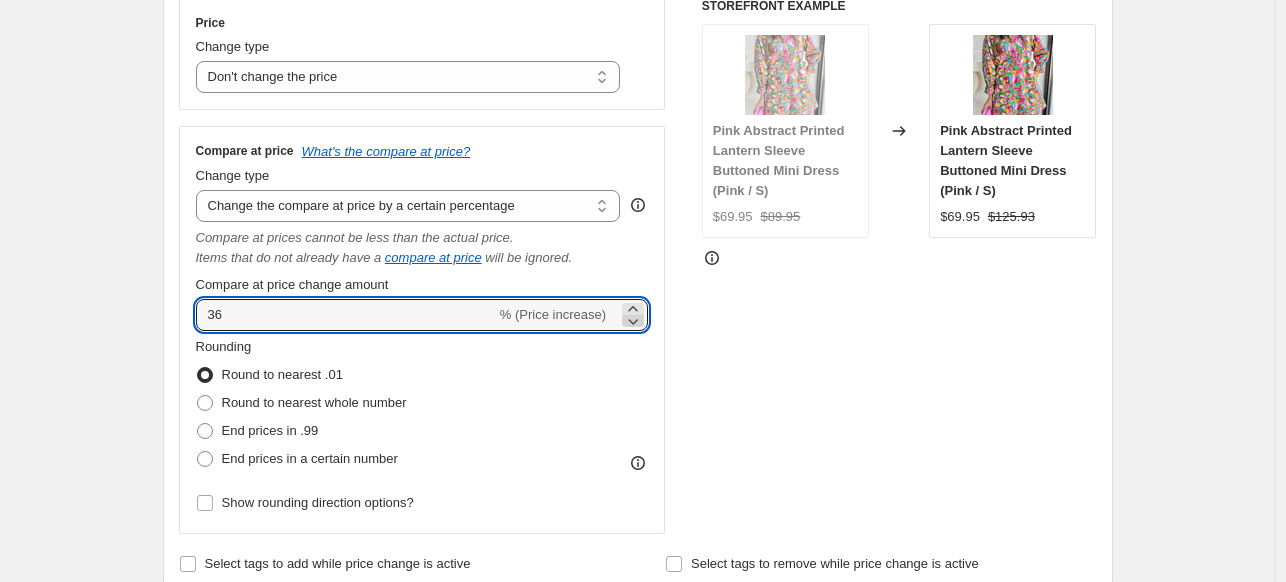 click 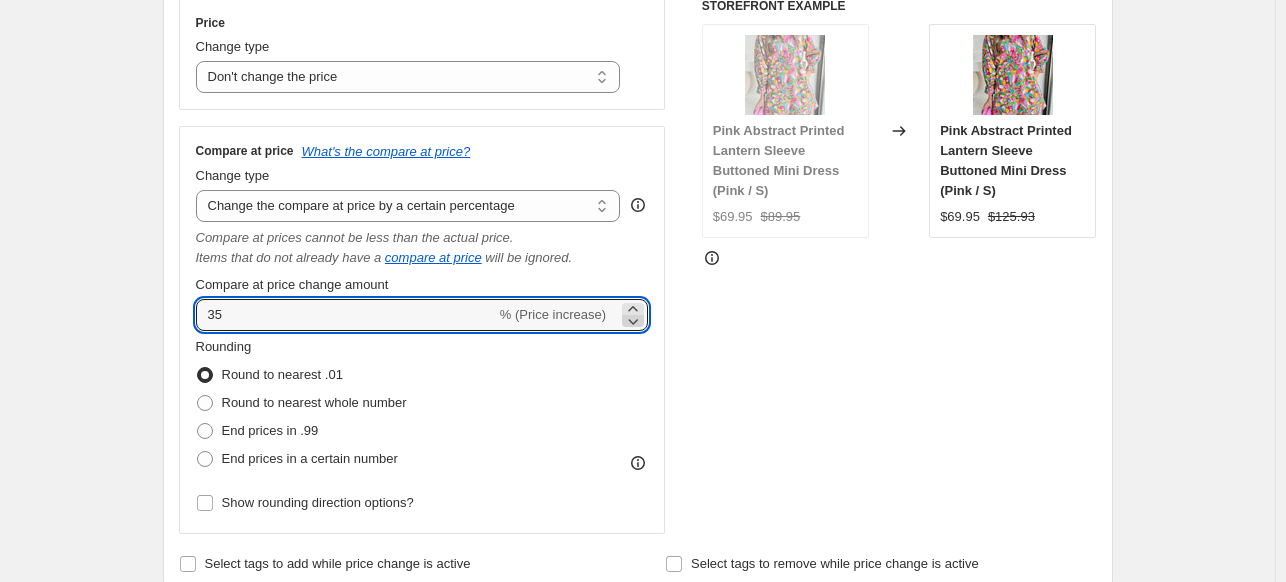 click 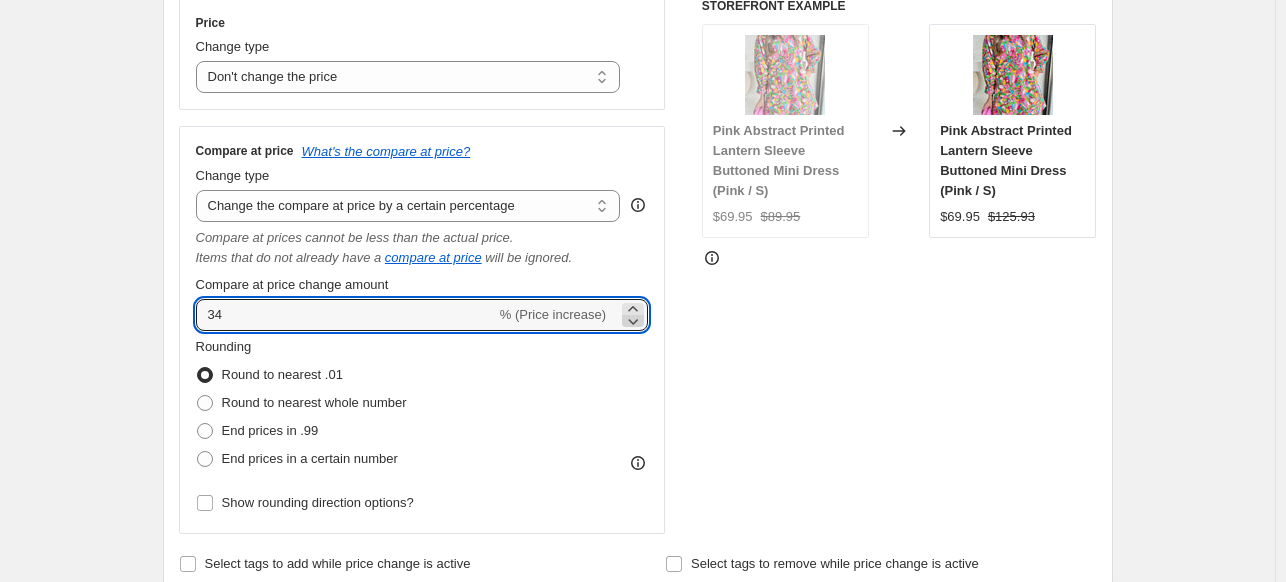 click 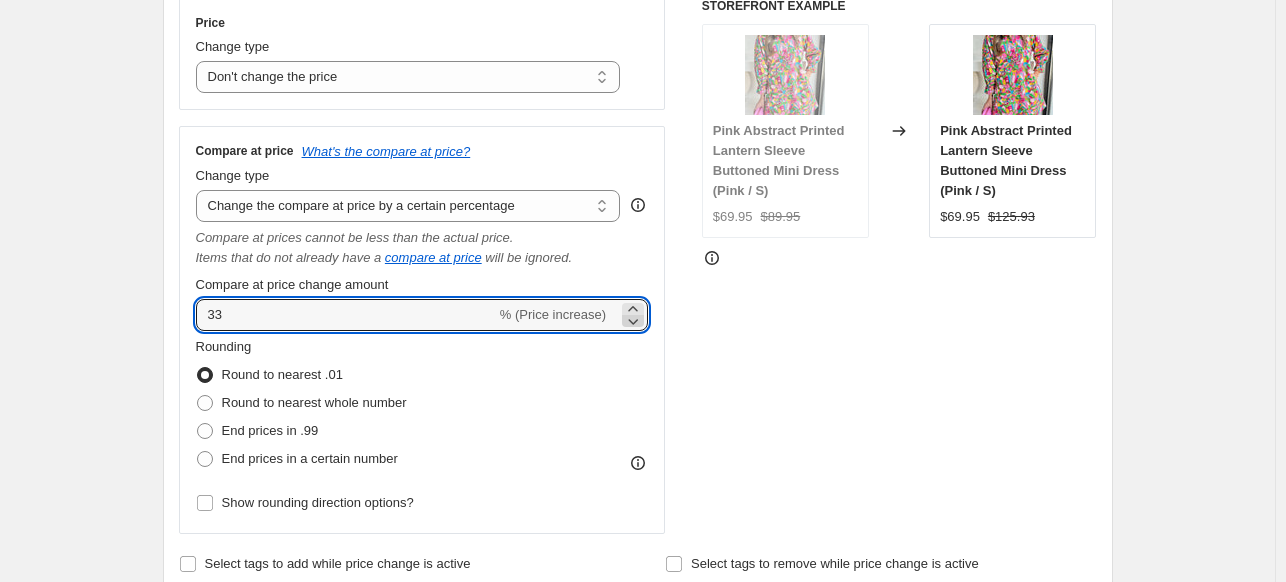 click 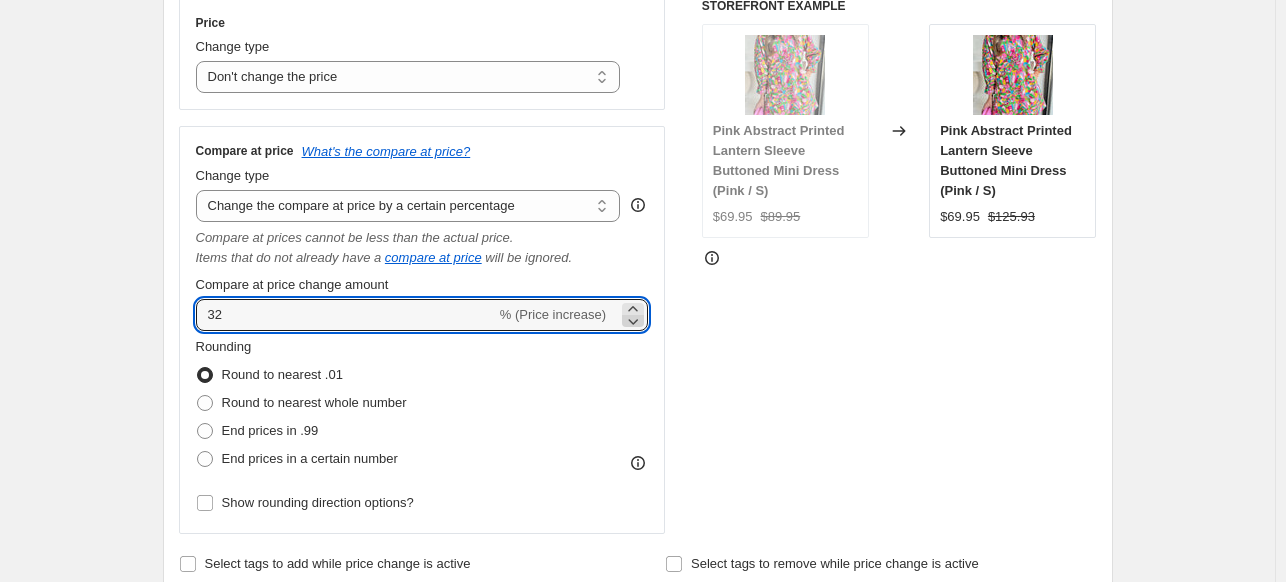 click 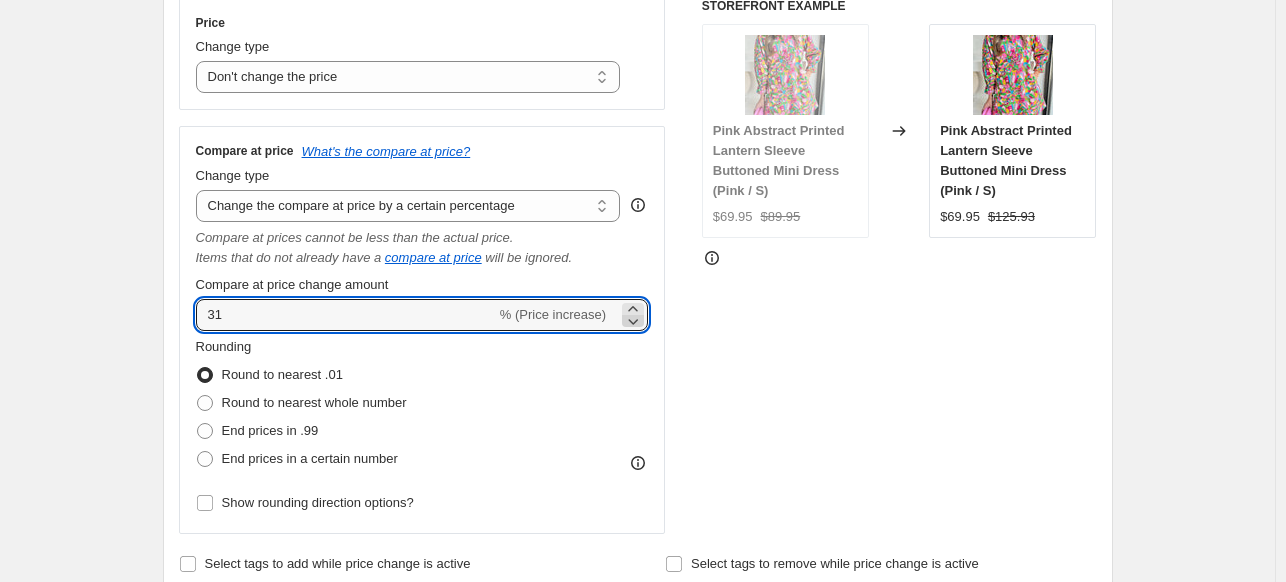 click 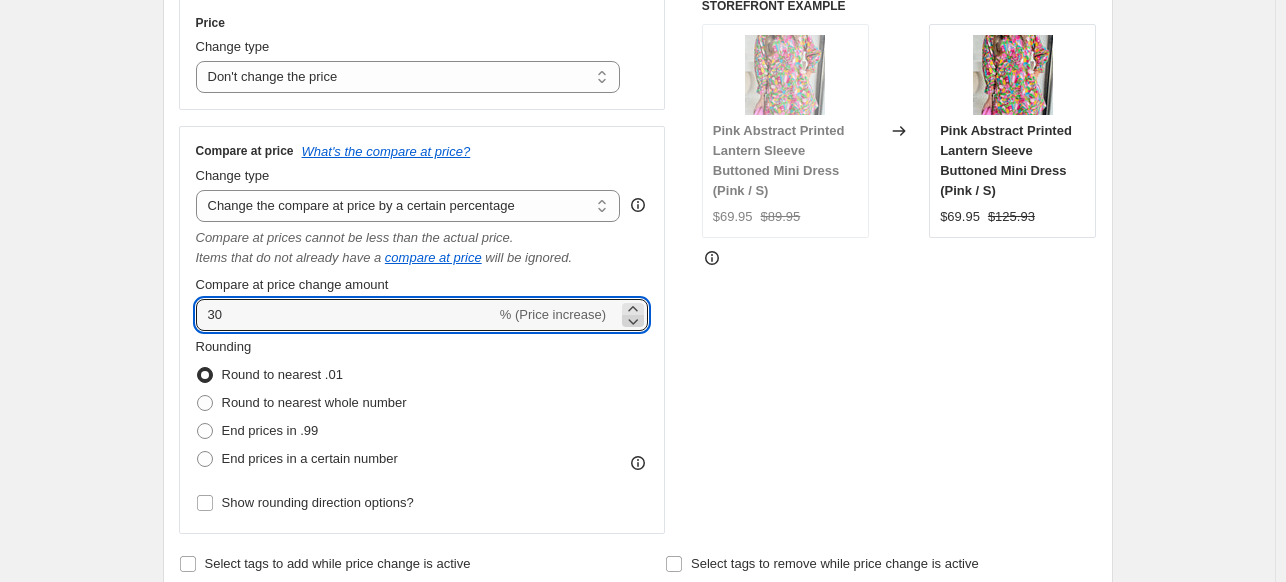 click 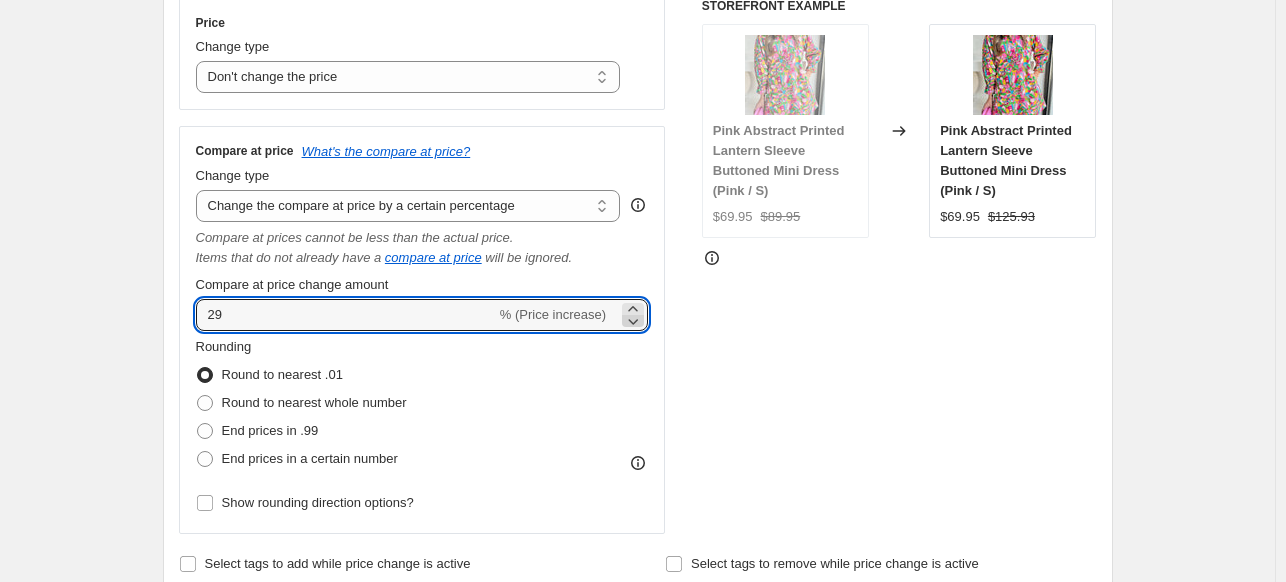 click 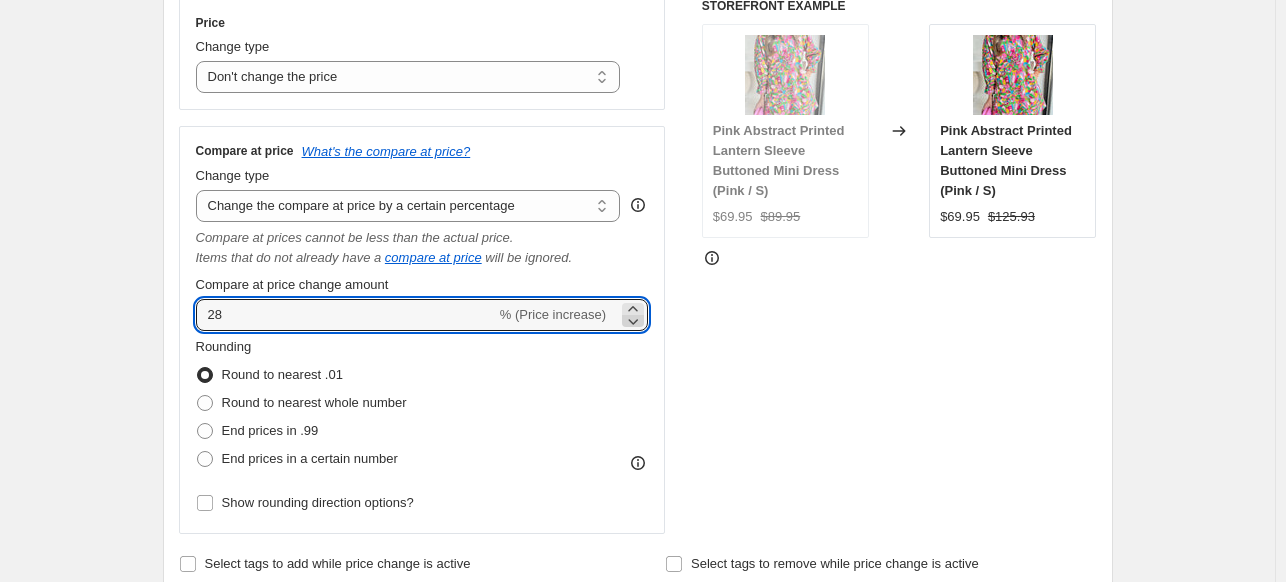 click 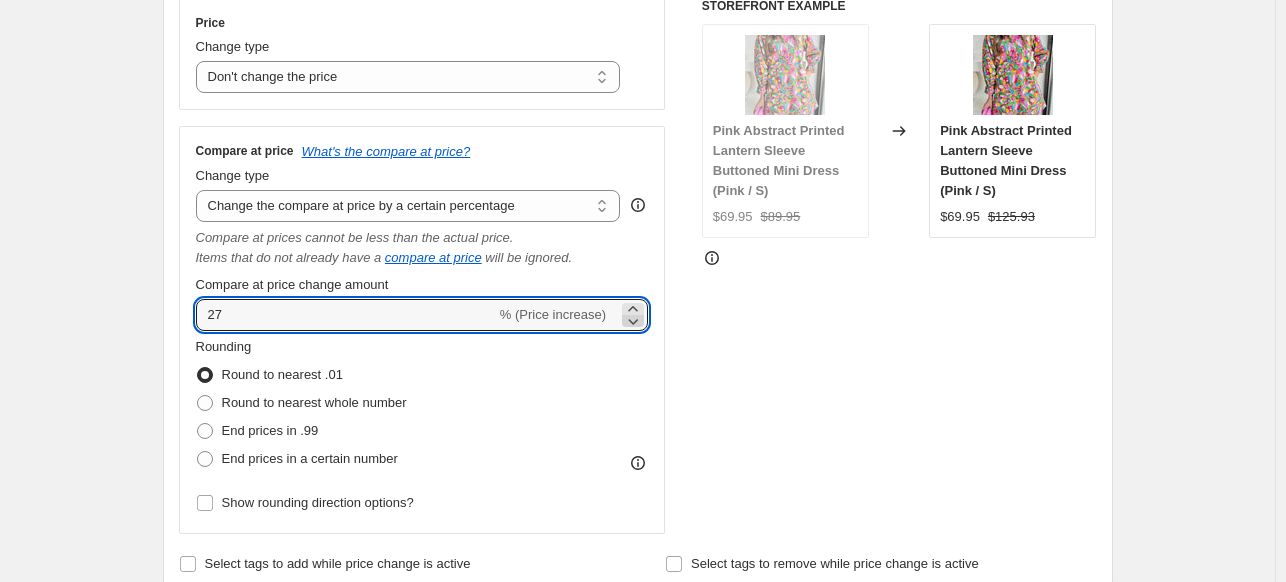 click 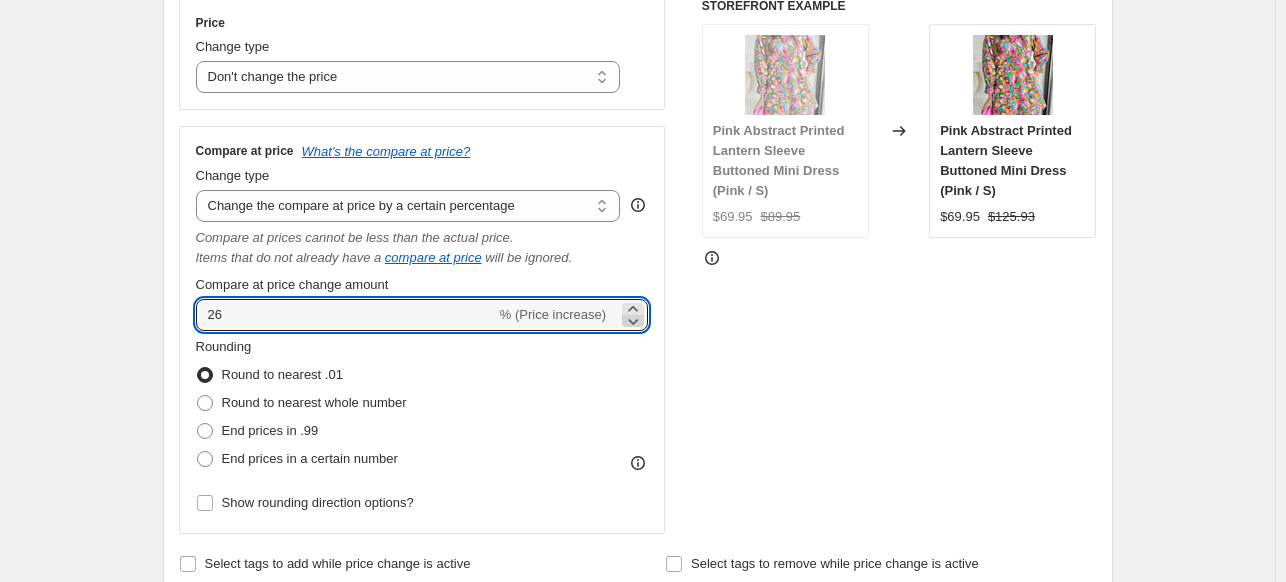 click 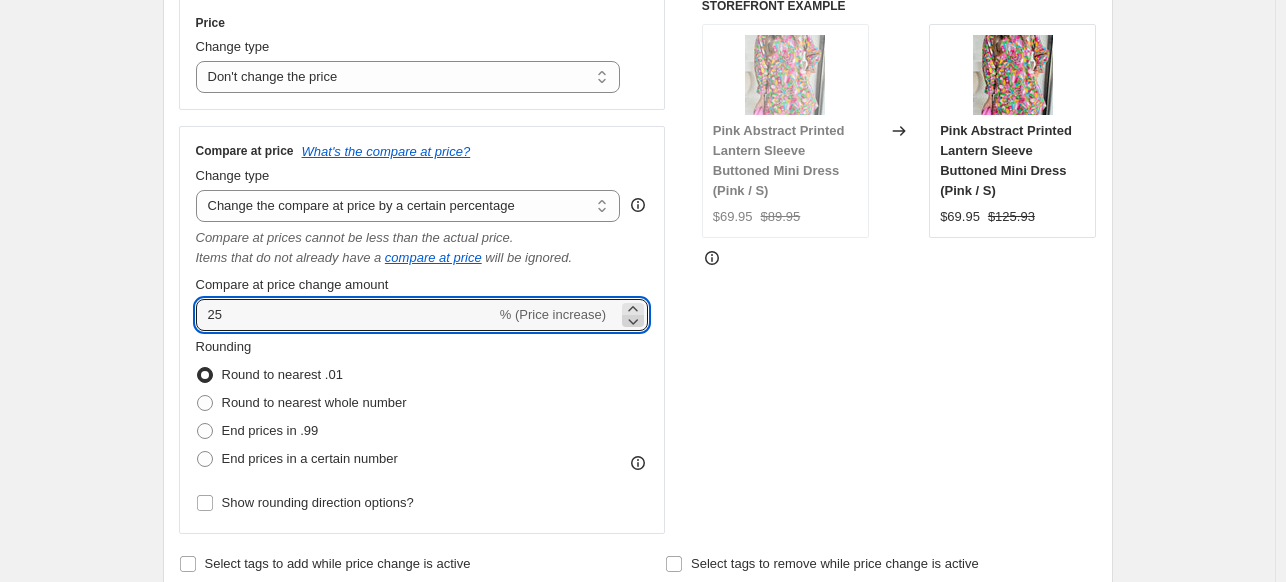 click 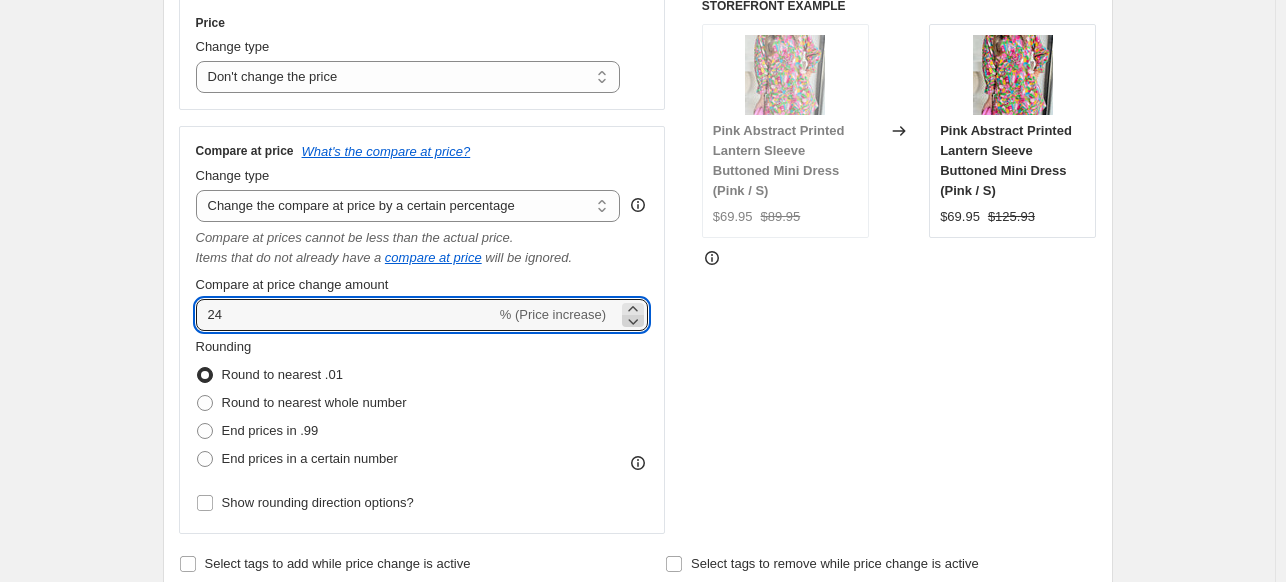 click 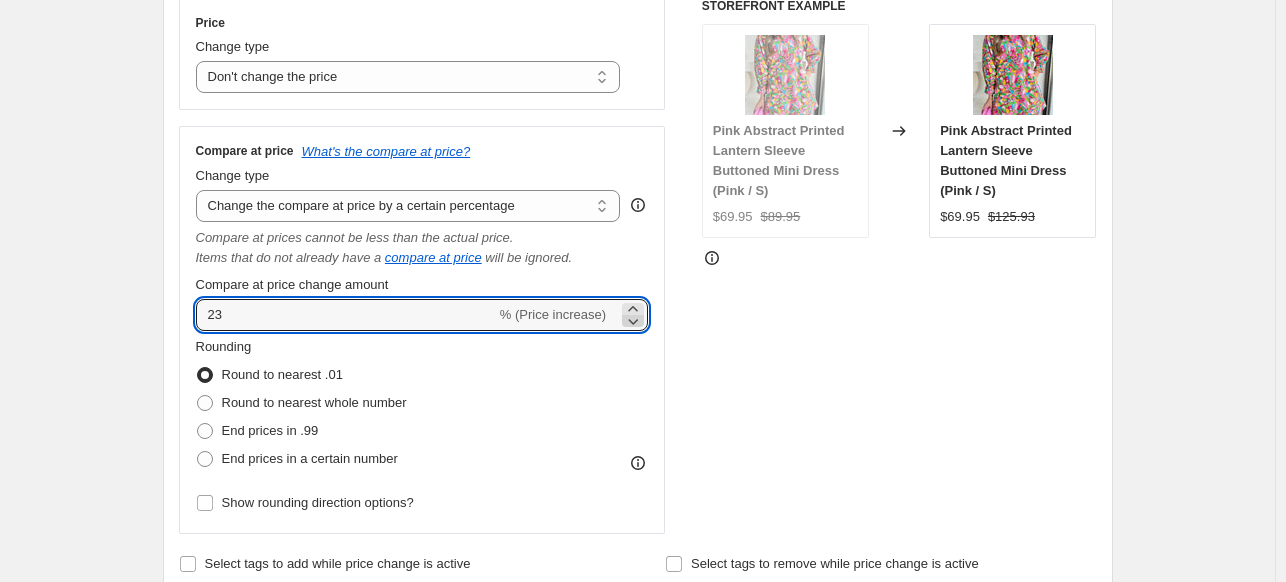 click 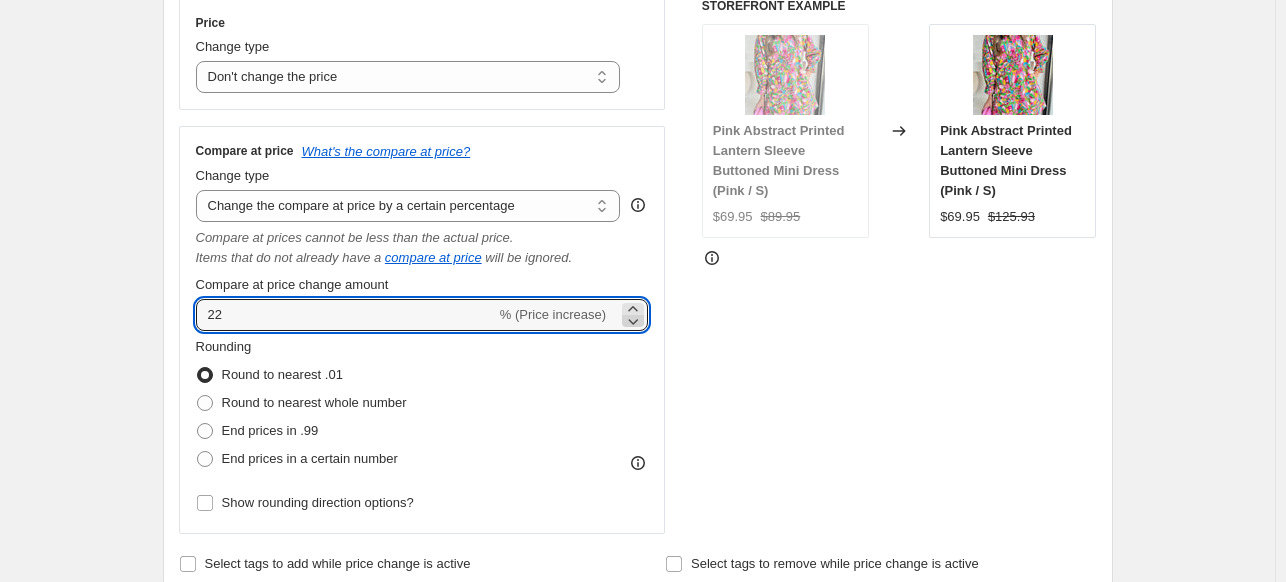 click 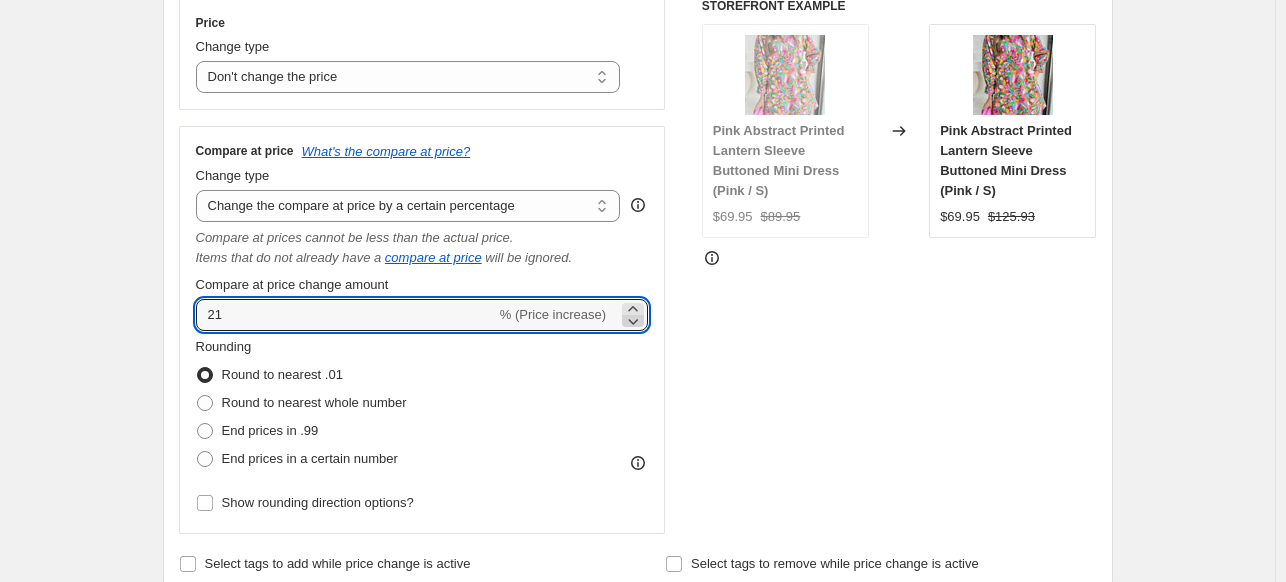 click 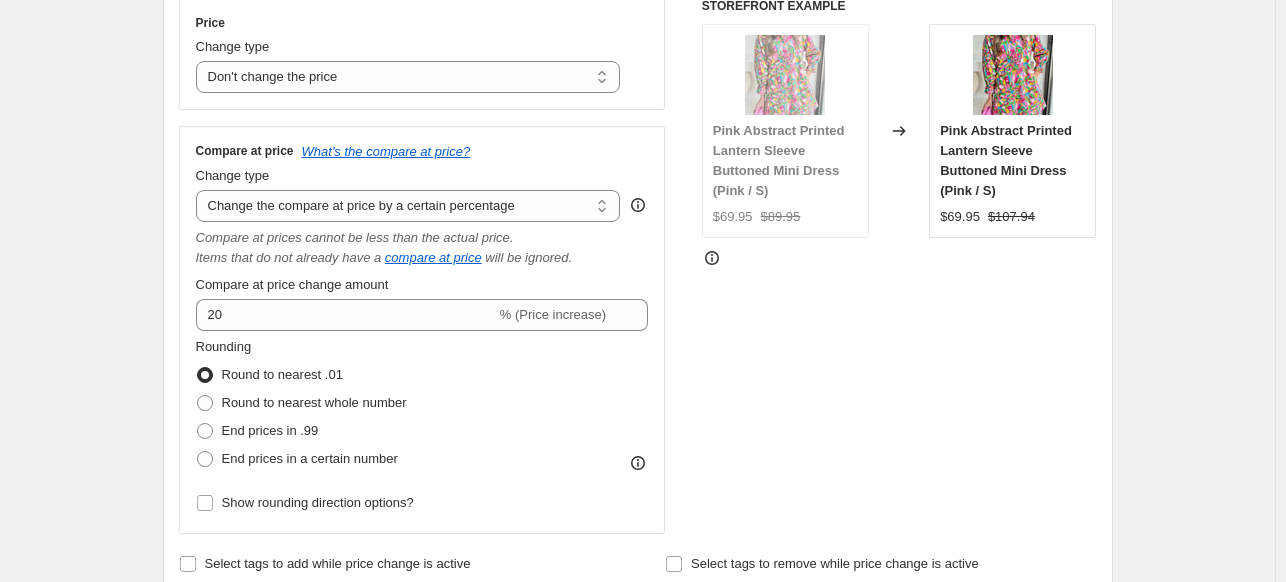 click on "STOREFRONT EXAMPLE Pink Abstract Printed Lantern Sleeve Buttoned Mini Dress (Pink / S) $69.95 $89.95 Changed to Pink Abstract Printed Lantern Sleeve Buttoned Mini Dress (Pink / S) $69.95 $107.94" at bounding box center (899, 266) 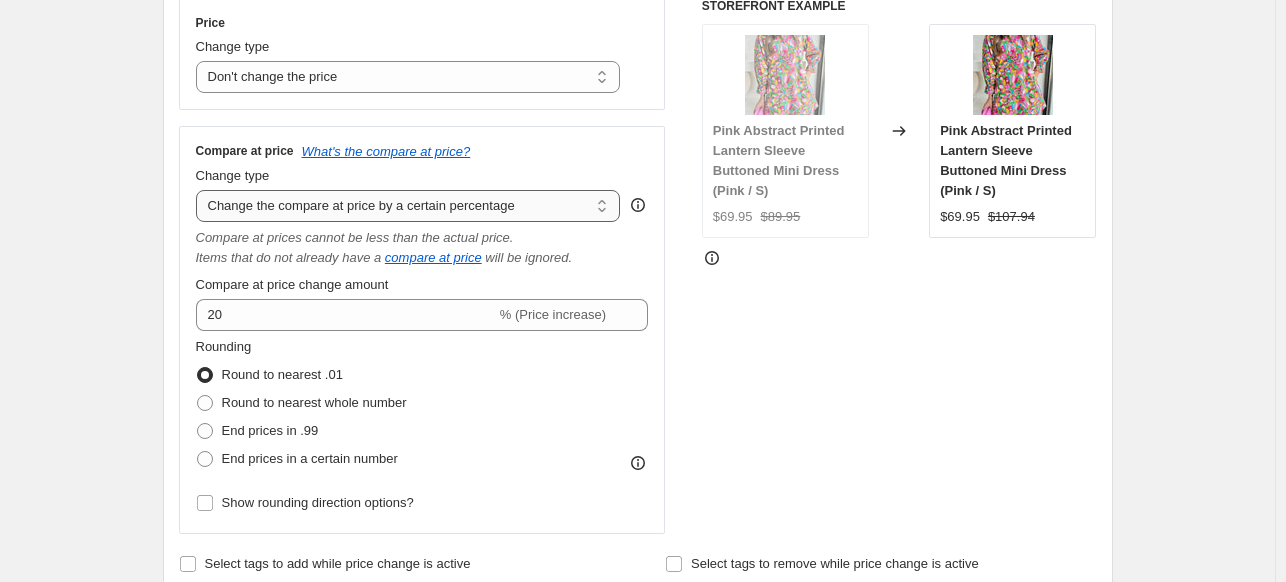 click on "Change the compare at price to the current price (sale) Change the compare at price to a certain amount Change the compare at price by a certain amount Change the compare at price by a certain percentage Change the compare at price by a certain amount relative to the actual price Change the compare at price by a certain percentage relative to the actual price Don't change the compare at price Remove the compare at price" at bounding box center (408, 206) 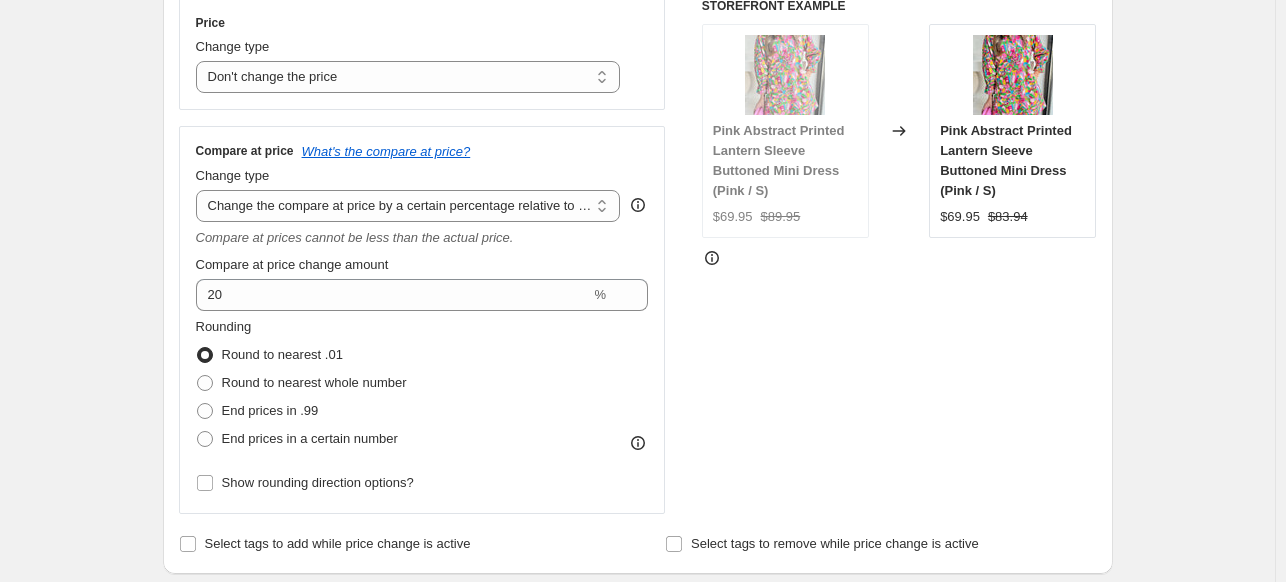 click on "STOREFRONT EXAMPLE Pink Abstract Printed Lantern Sleeve Buttoned Mini Dress (Pink / S) $69.95 $89.95 Changed to Pink Abstract Printed Lantern Sleeve Buttoned Mini Dress (Pink / S) $69.95 $83.94" at bounding box center (899, 256) 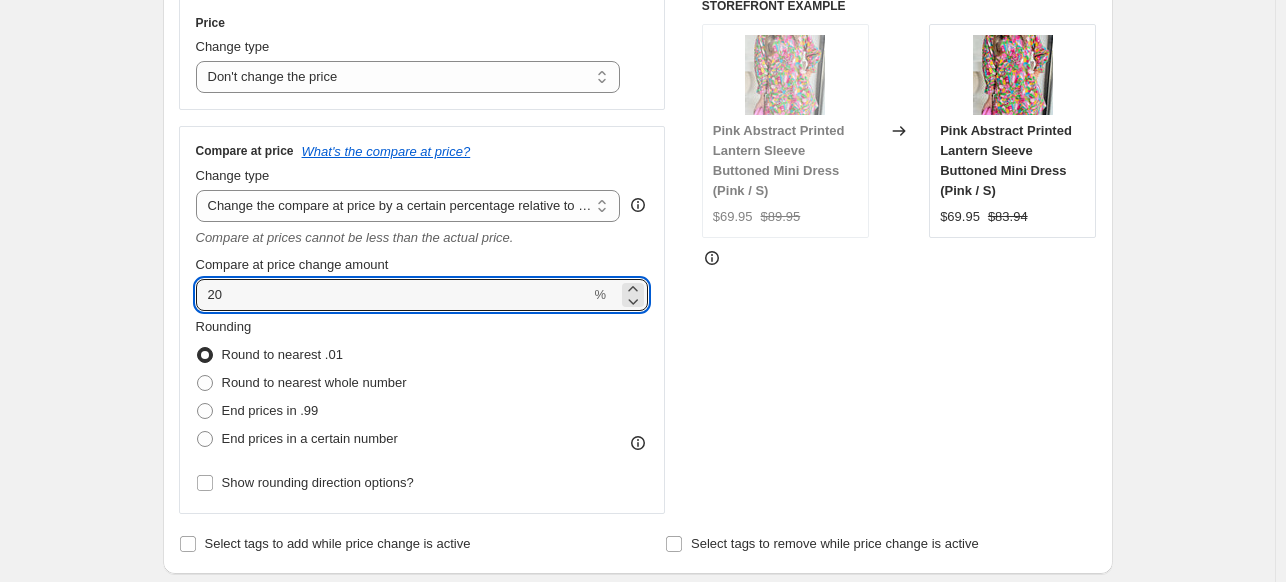 drag, startPoint x: 246, startPoint y: 284, endPoint x: 152, endPoint y: 299, distance: 95.189285 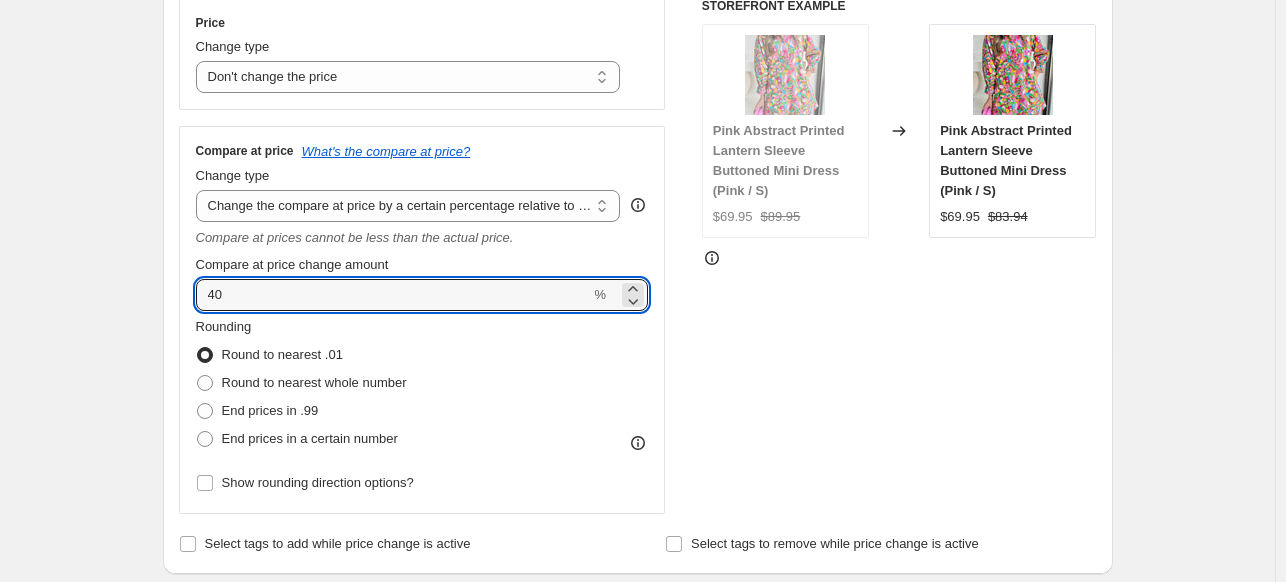 type on "40" 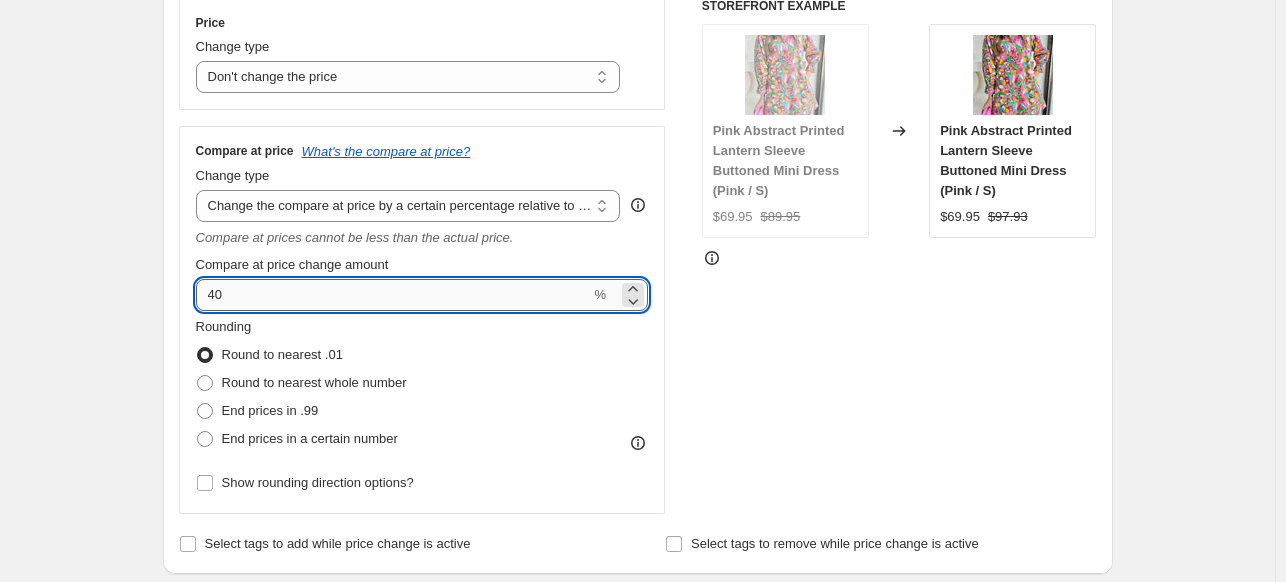 click on "40" at bounding box center (393, 295) 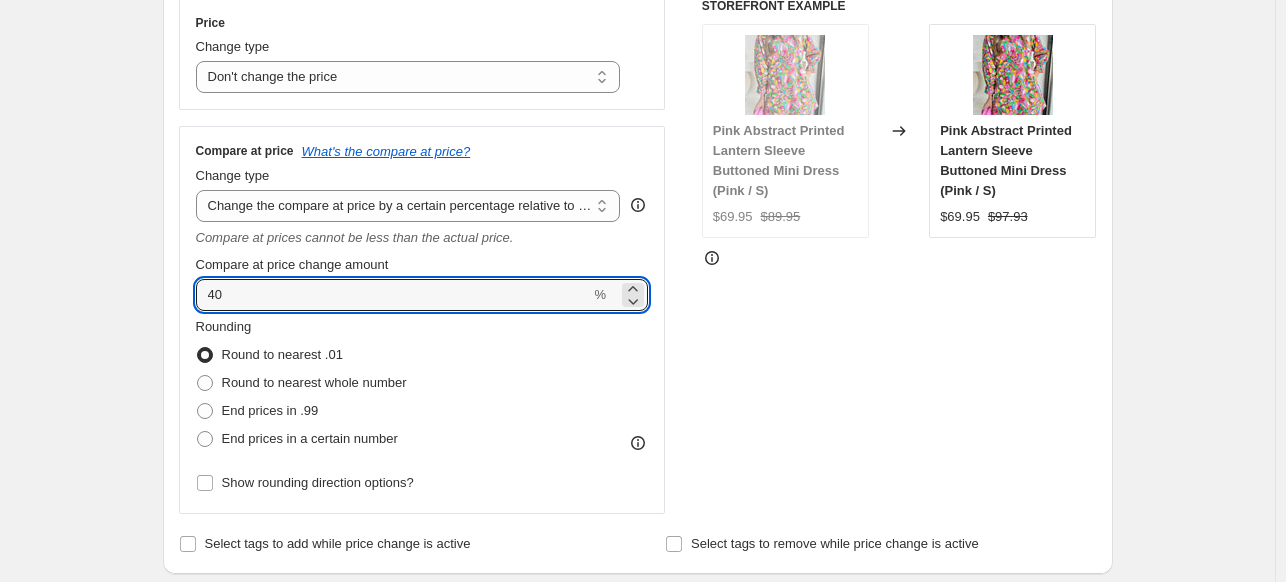drag, startPoint x: 244, startPoint y: 294, endPoint x: 193, endPoint y: 291, distance: 51.088158 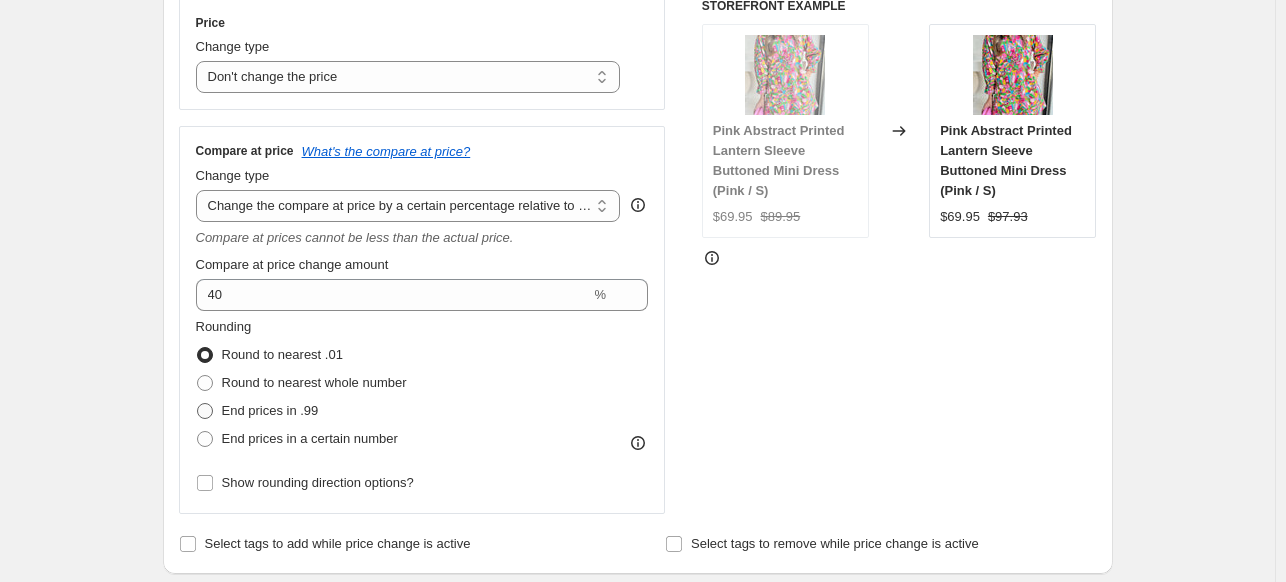 click on "End prices in .99" at bounding box center [270, 410] 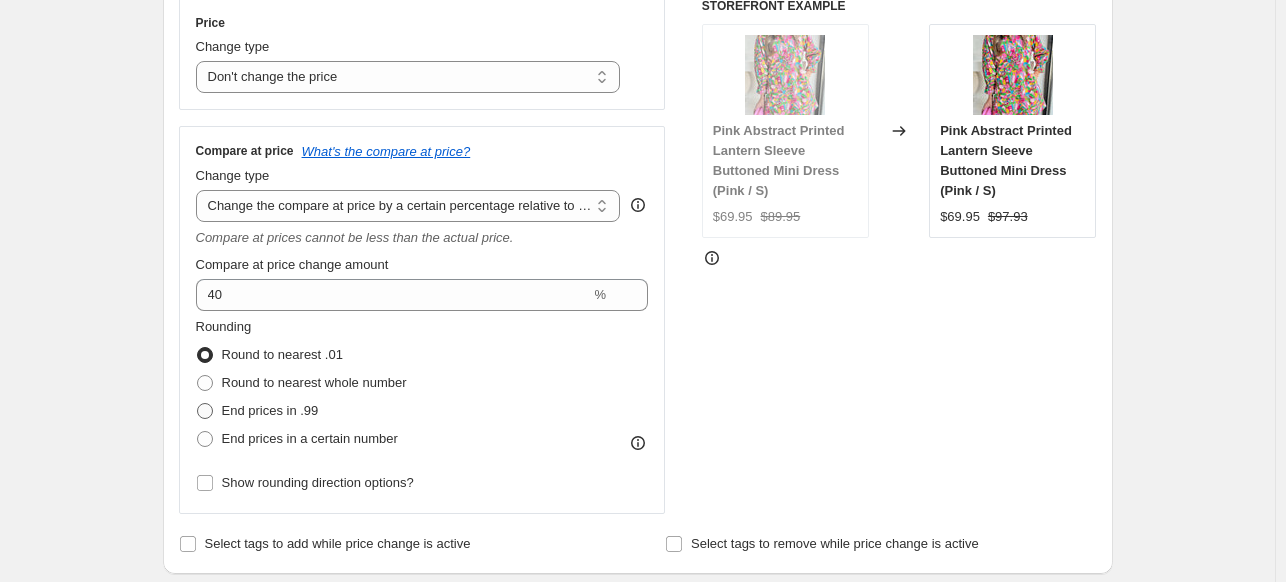 radio on "true" 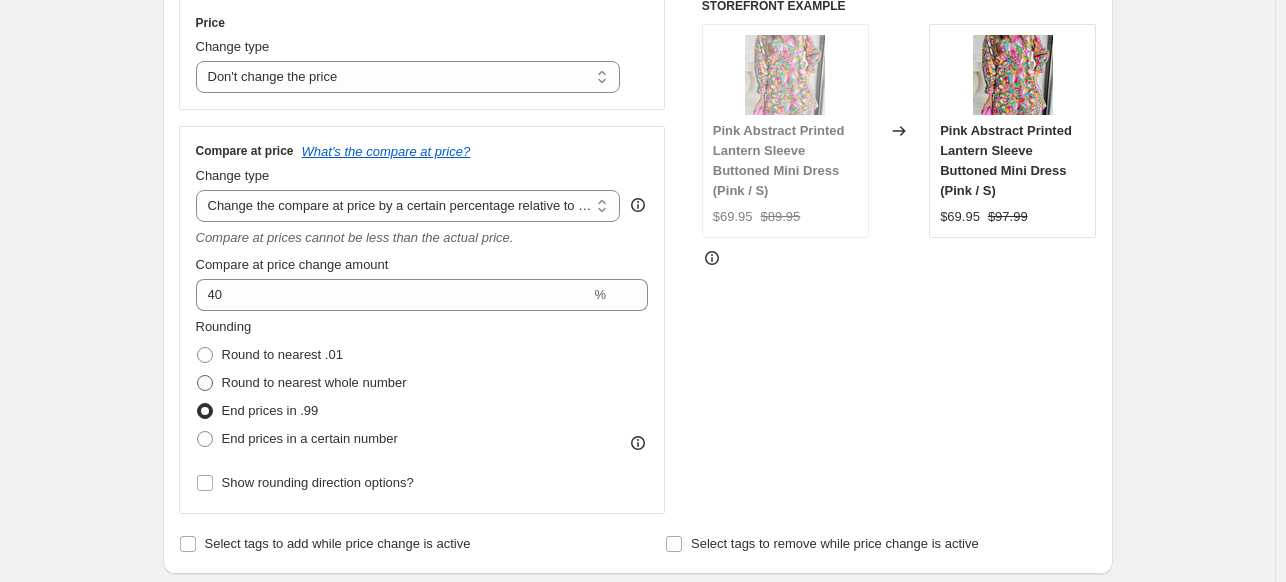click on "Round to nearest whole number" at bounding box center (314, 382) 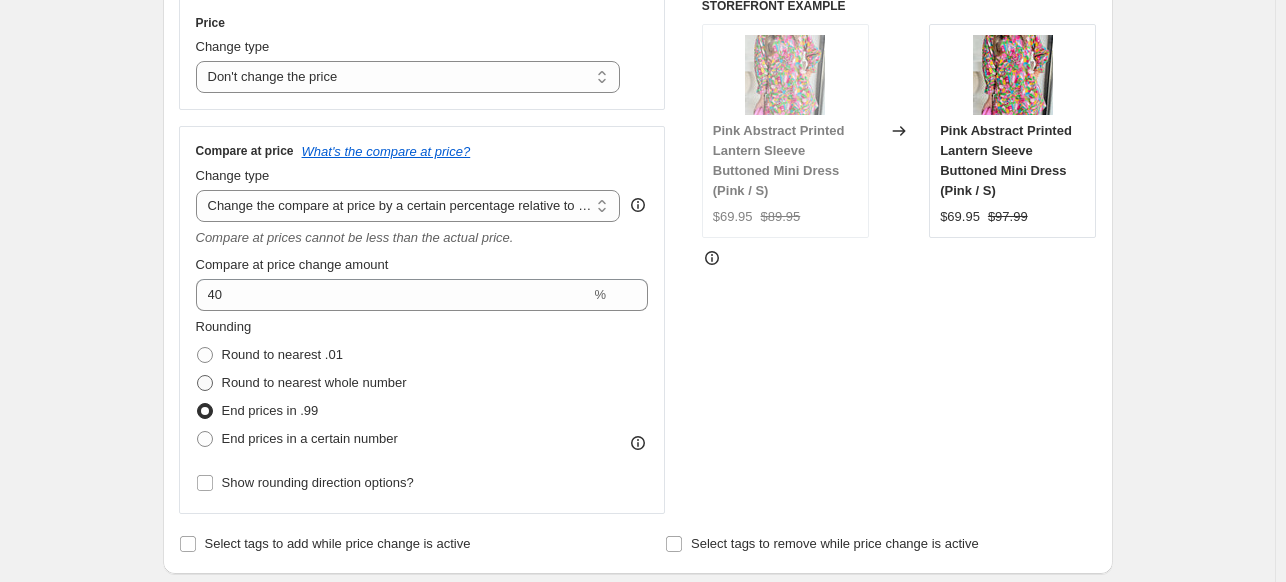 radio on "true" 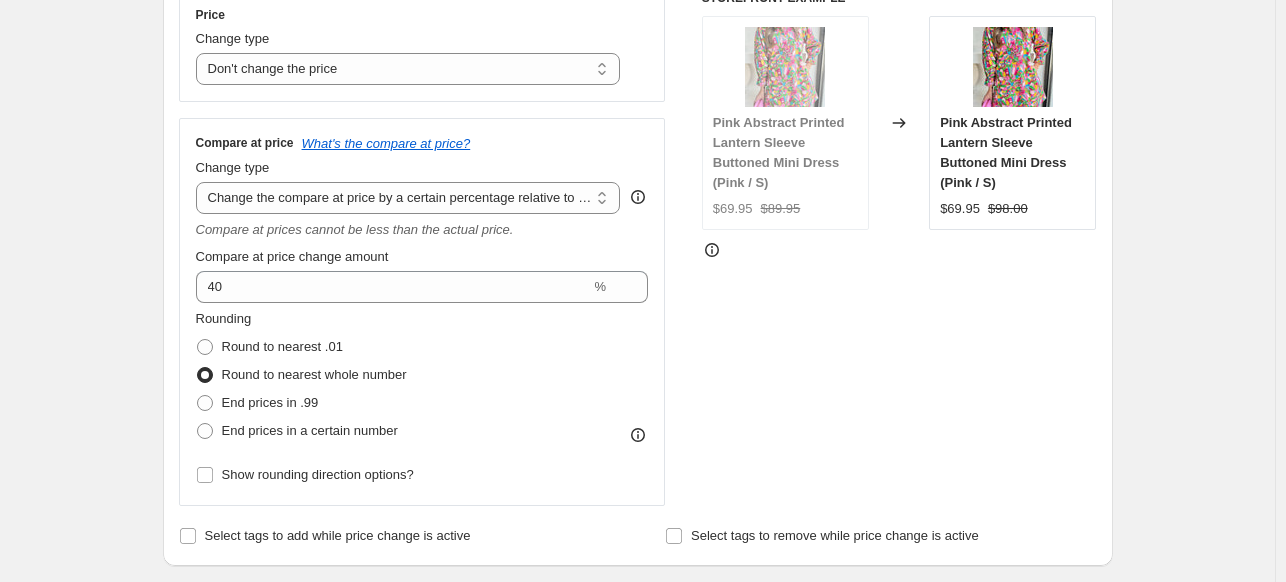scroll, scrollTop: 407, scrollLeft: 0, axis: vertical 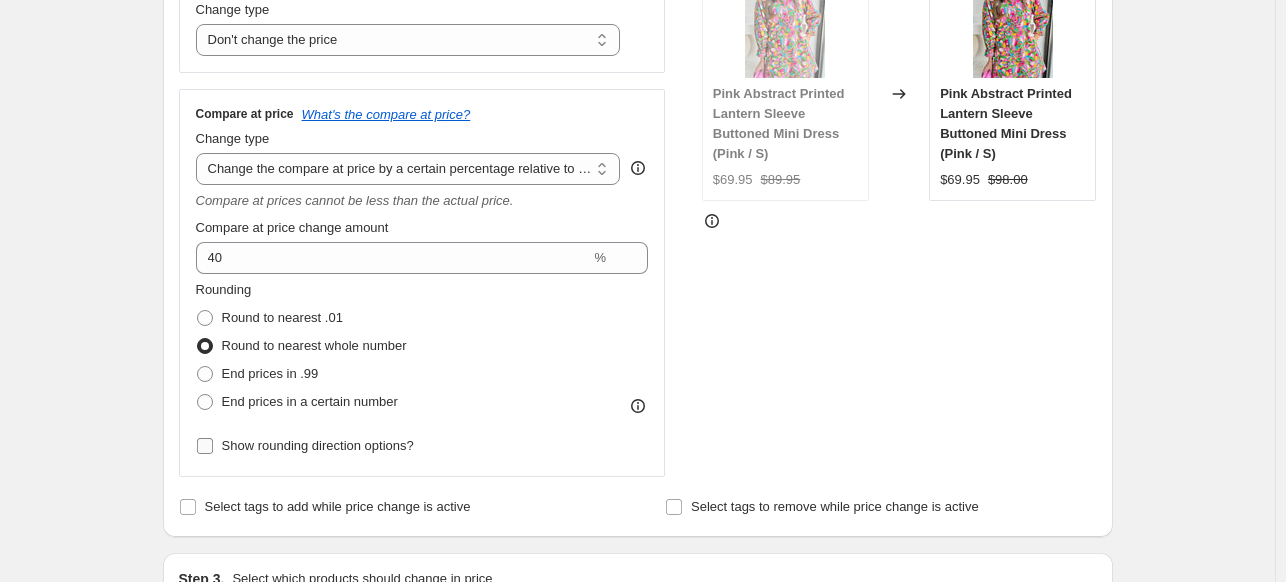 click on "Show rounding direction options?" at bounding box center [305, 446] 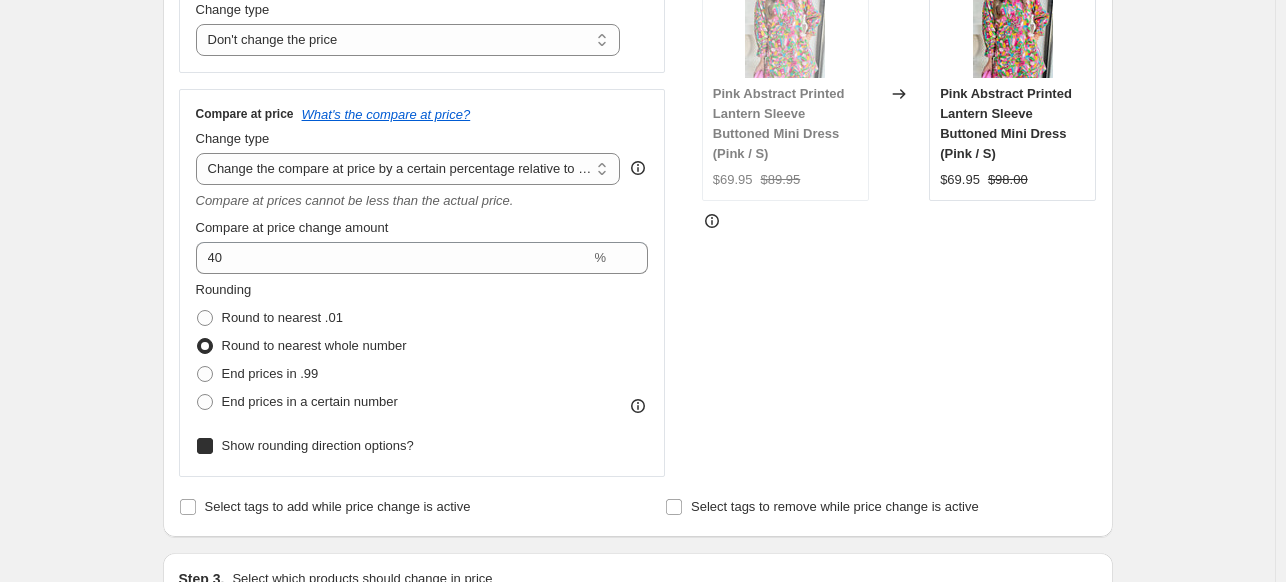 checkbox on "true" 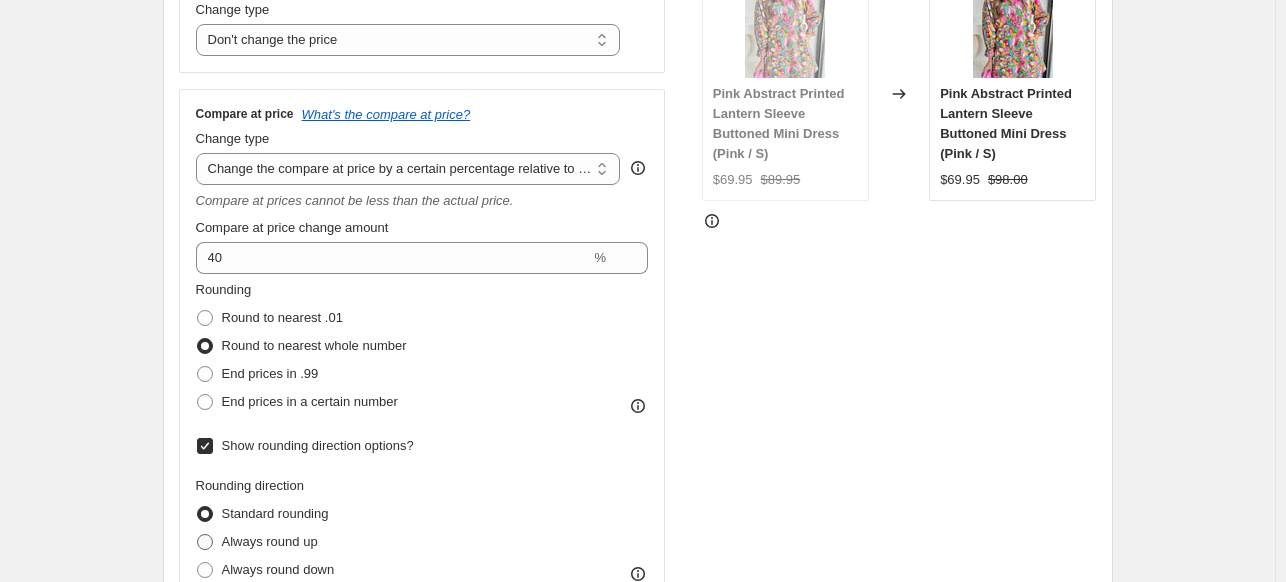 click on "Always round up" at bounding box center [270, 541] 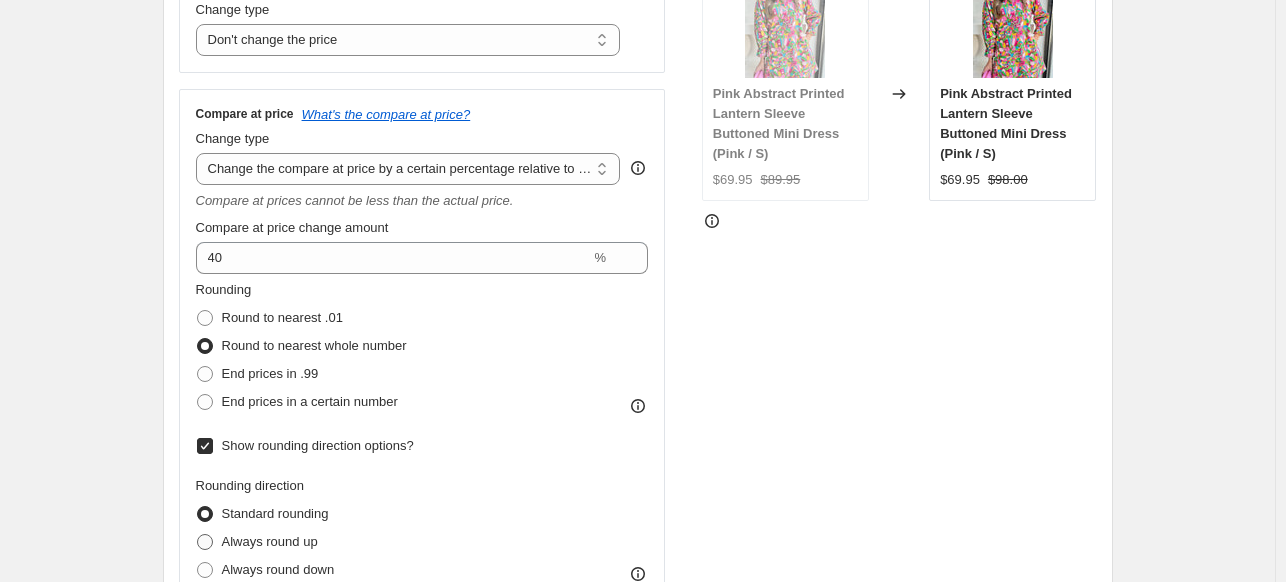 radio on "true" 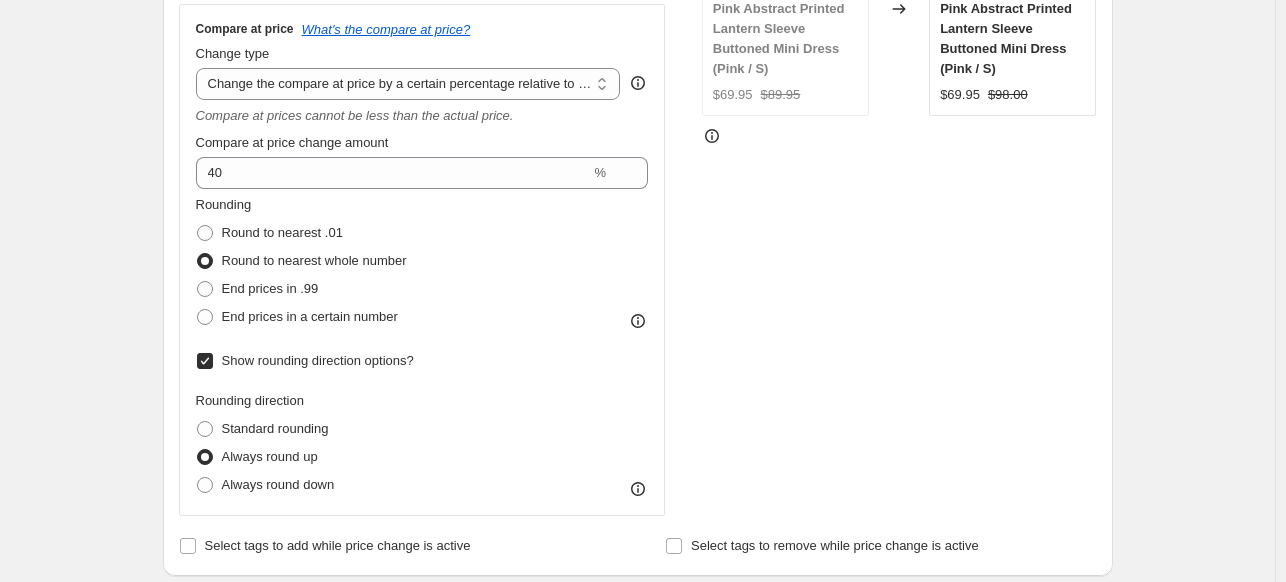 scroll, scrollTop: 494, scrollLeft: 0, axis: vertical 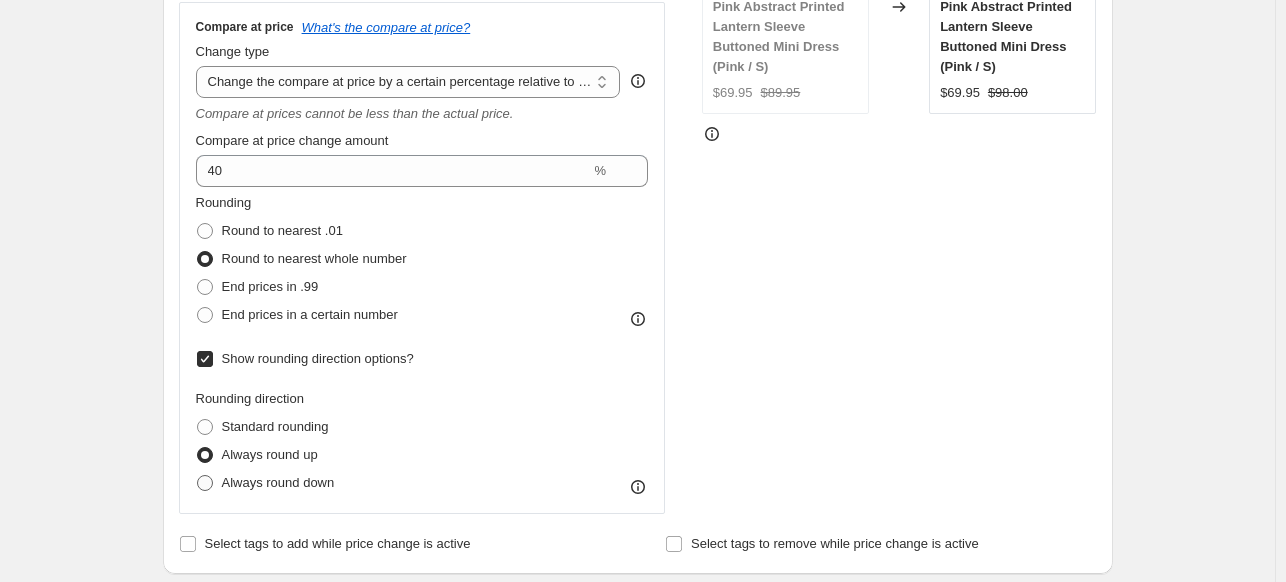 click on "Always round down" at bounding box center (278, 482) 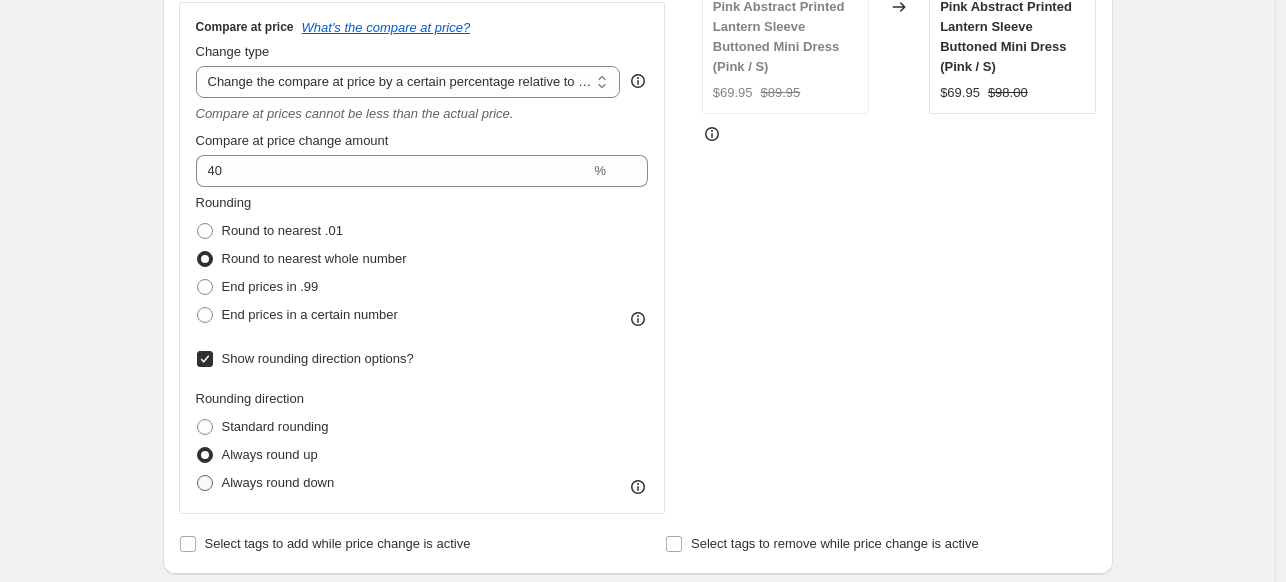 radio on "true" 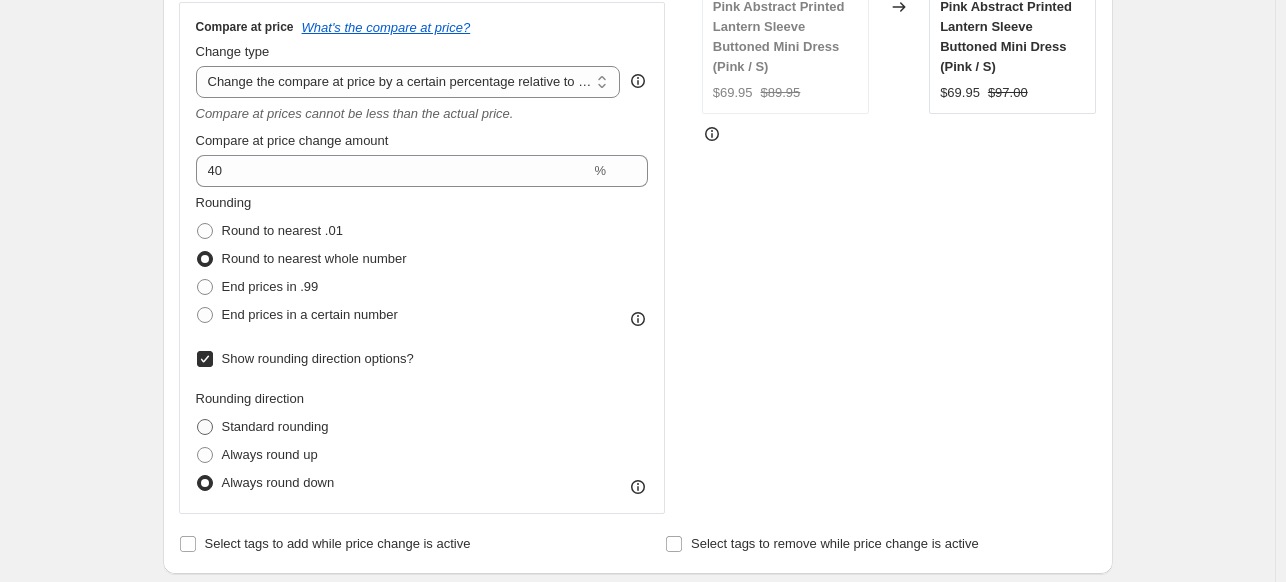 click on "Standard rounding" at bounding box center [275, 426] 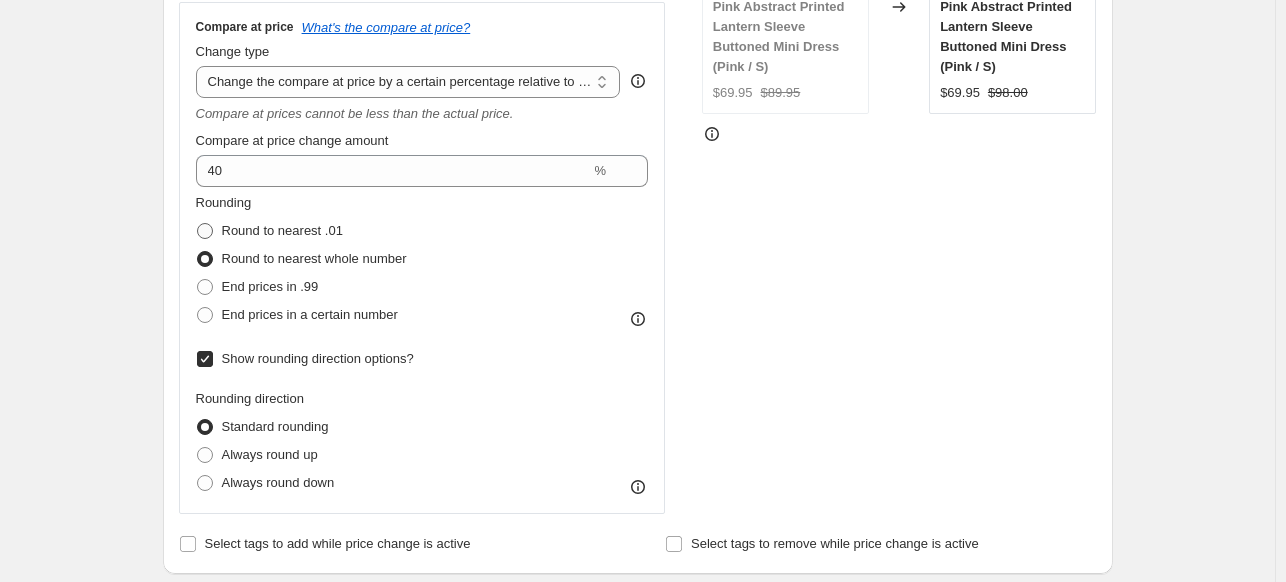 click on "Round to nearest .01" at bounding box center [282, 230] 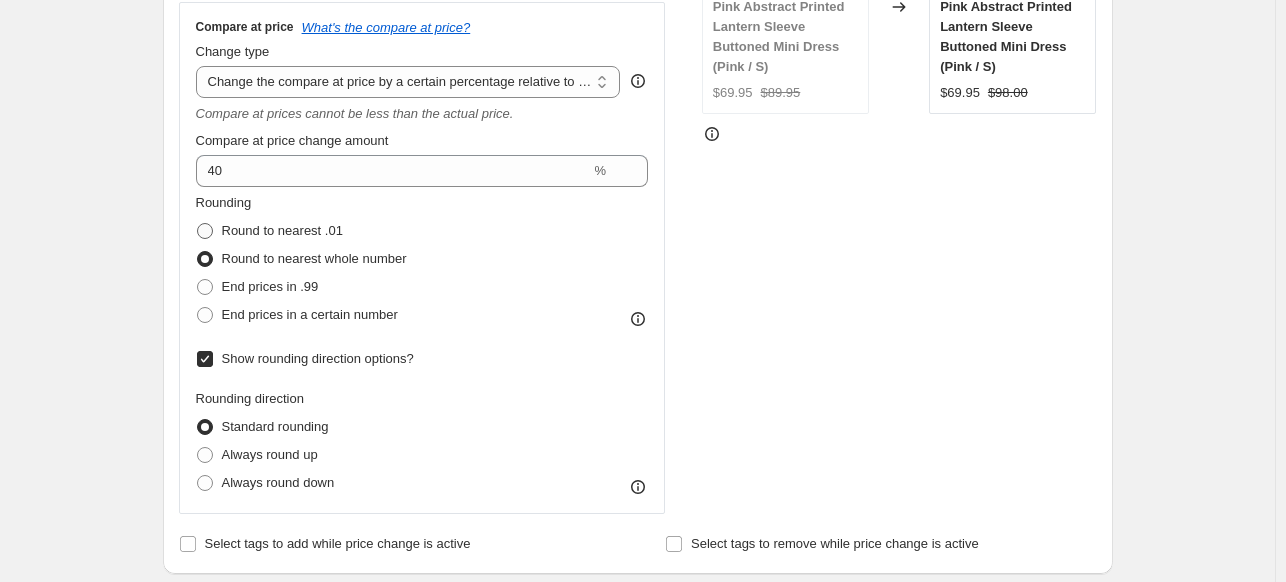 radio on "true" 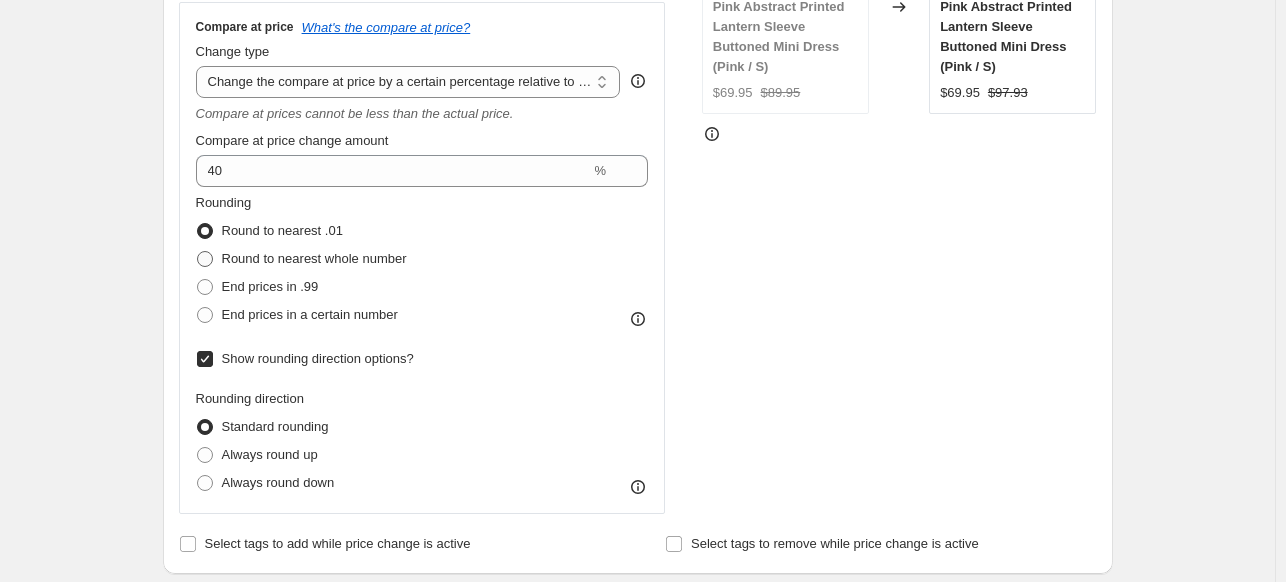 click on "Round to nearest whole number" at bounding box center (314, 258) 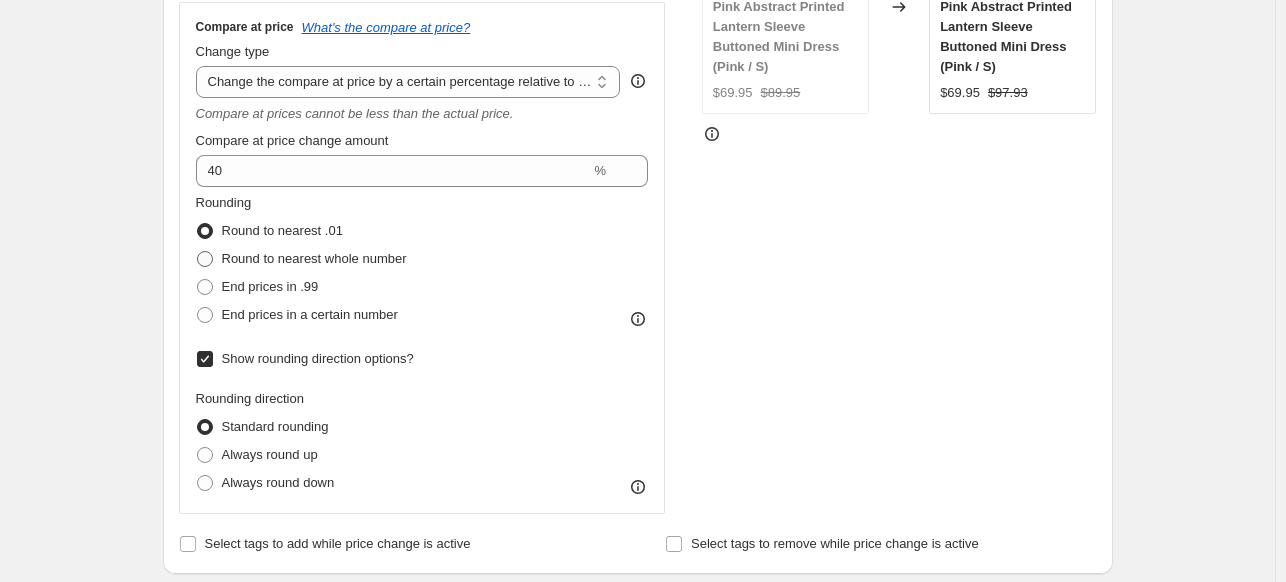 radio on "true" 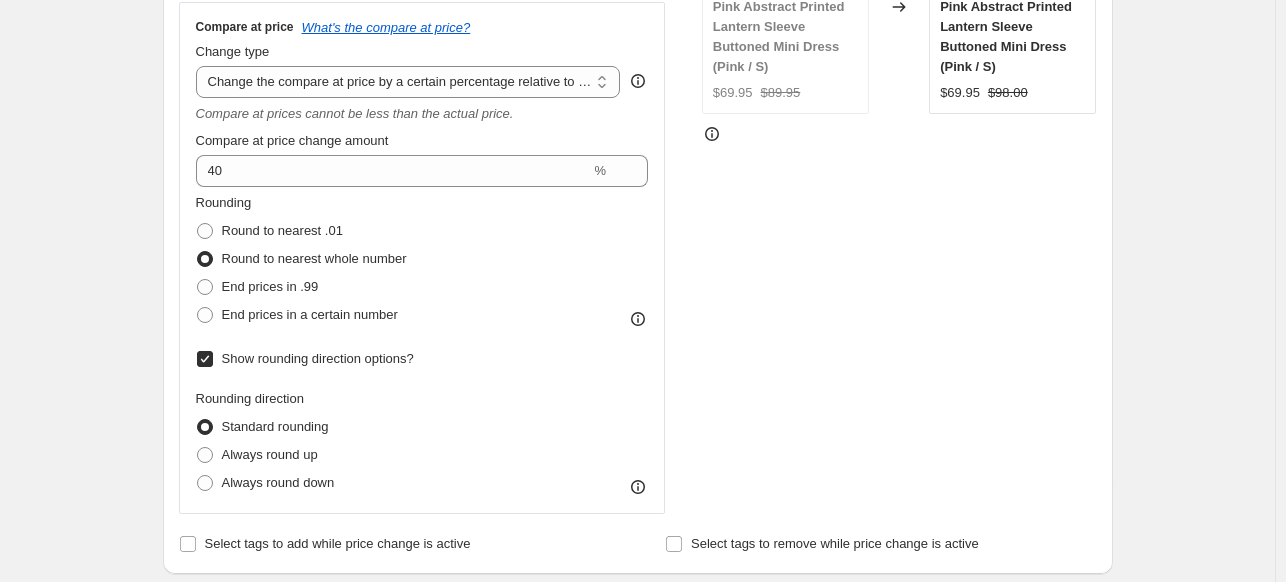 click on "STOREFRONT EXAMPLE Pink Abstract Printed Lantern Sleeve Buttoned Mini Dress (Pink / S) $69.95 $89.95 Changed to Pink Abstract Printed Lantern Sleeve Buttoned Mini Dress (Pink / S) $69.95 $98.00" at bounding box center (899, 194) 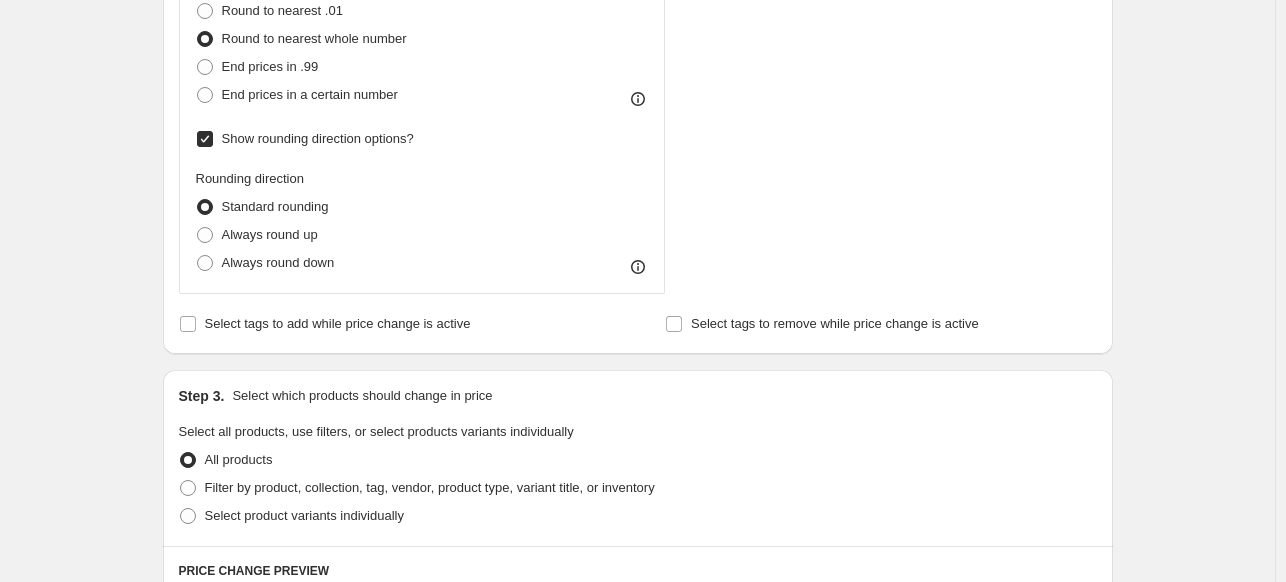 scroll, scrollTop: 591, scrollLeft: 0, axis: vertical 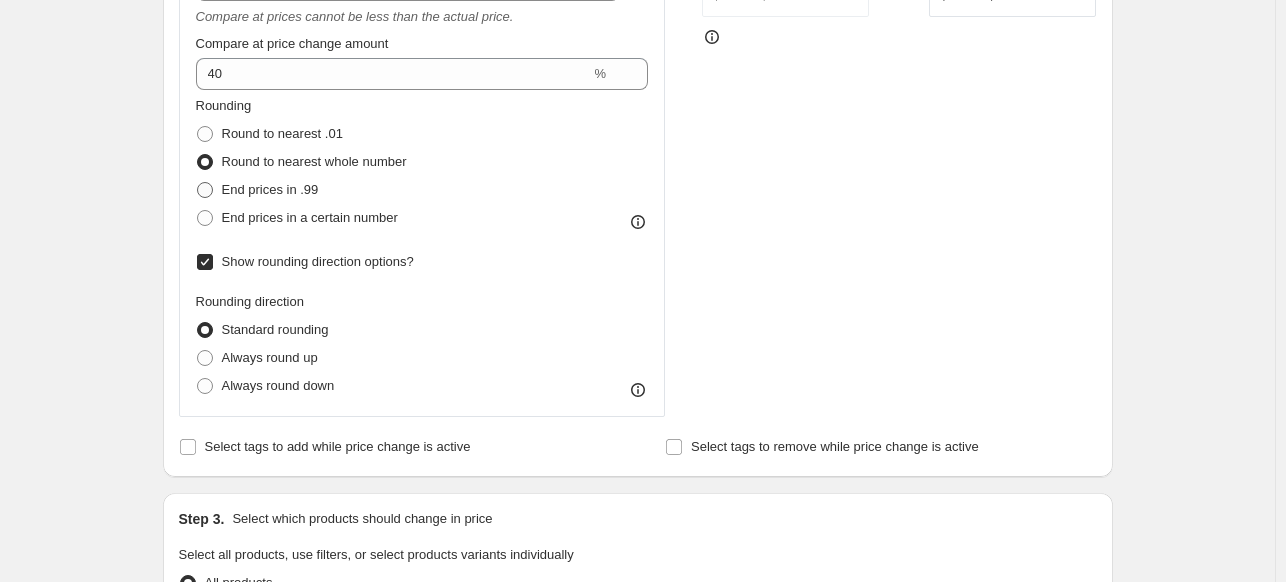 click on "End prices in .99" at bounding box center [270, 189] 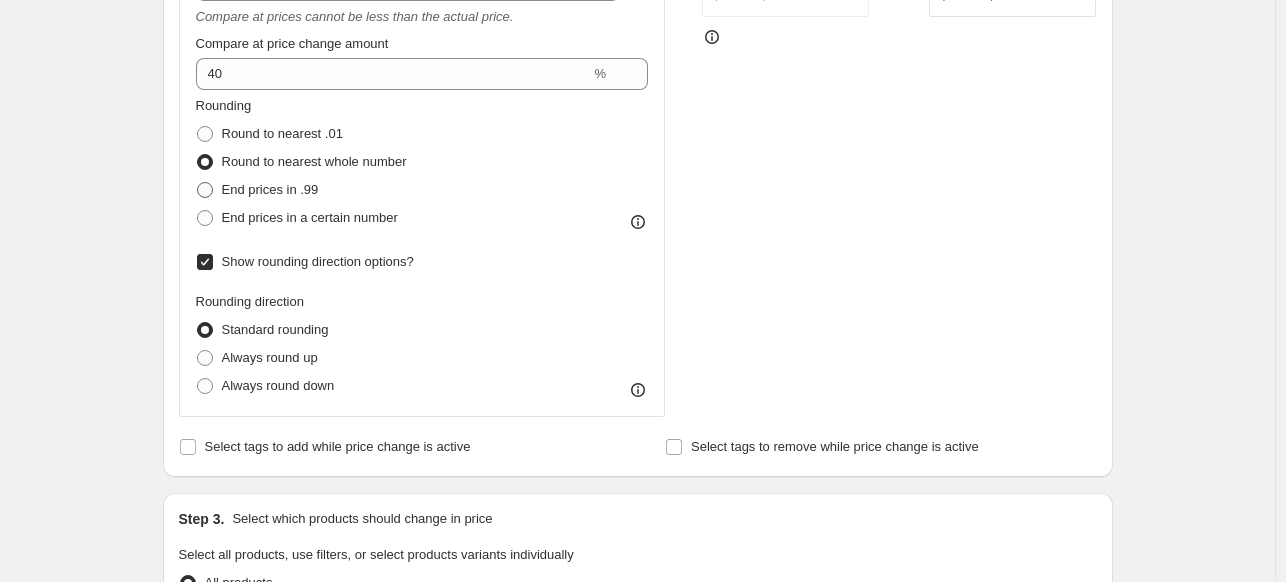 radio on "true" 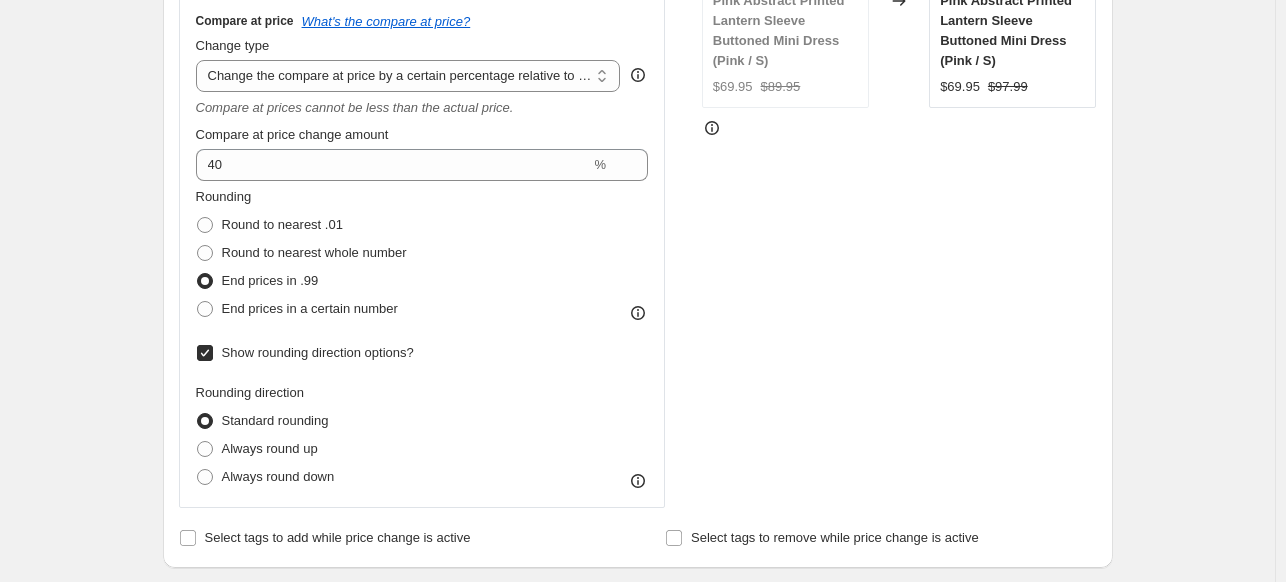 scroll, scrollTop: 496, scrollLeft: 0, axis: vertical 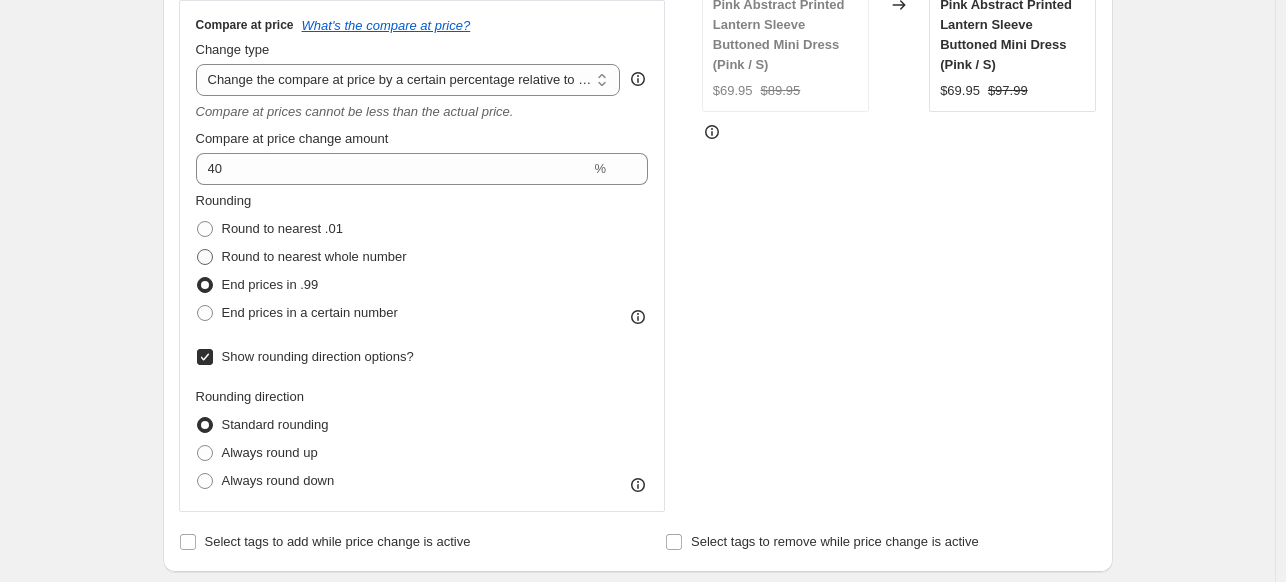 click on "Round to nearest whole number" at bounding box center (314, 256) 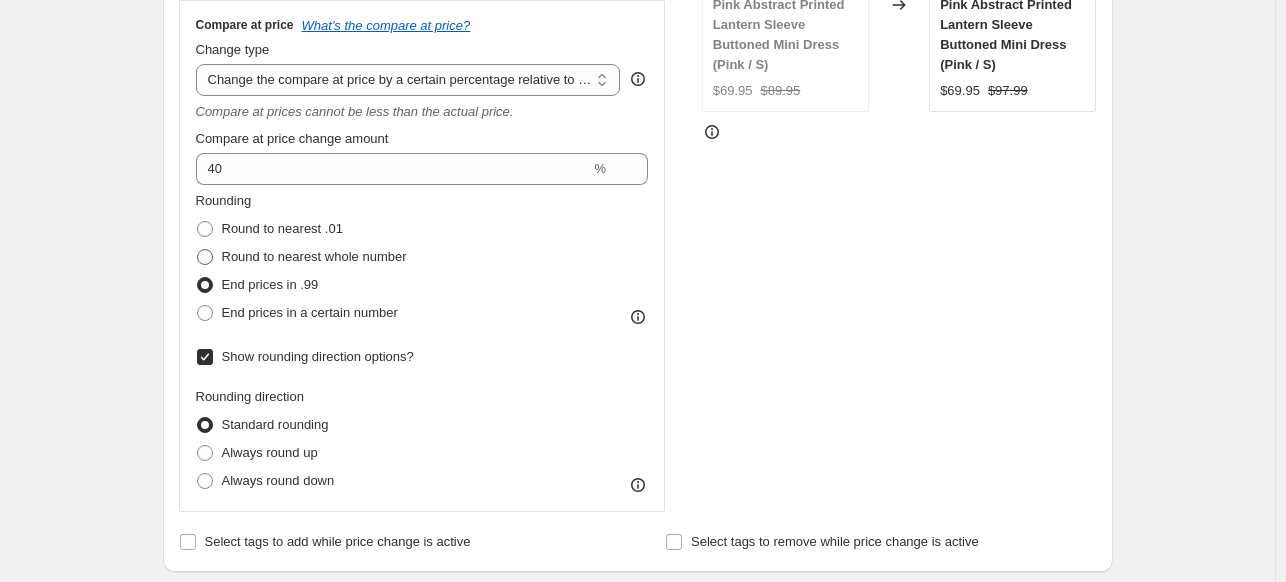 radio on "true" 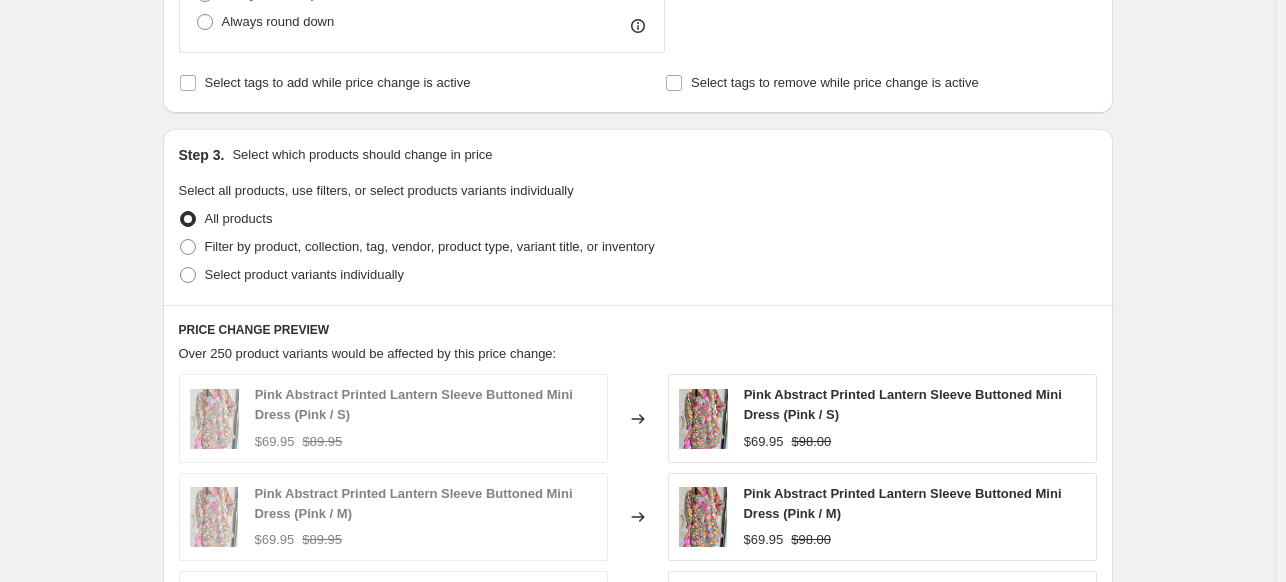 scroll, scrollTop: 956, scrollLeft: 0, axis: vertical 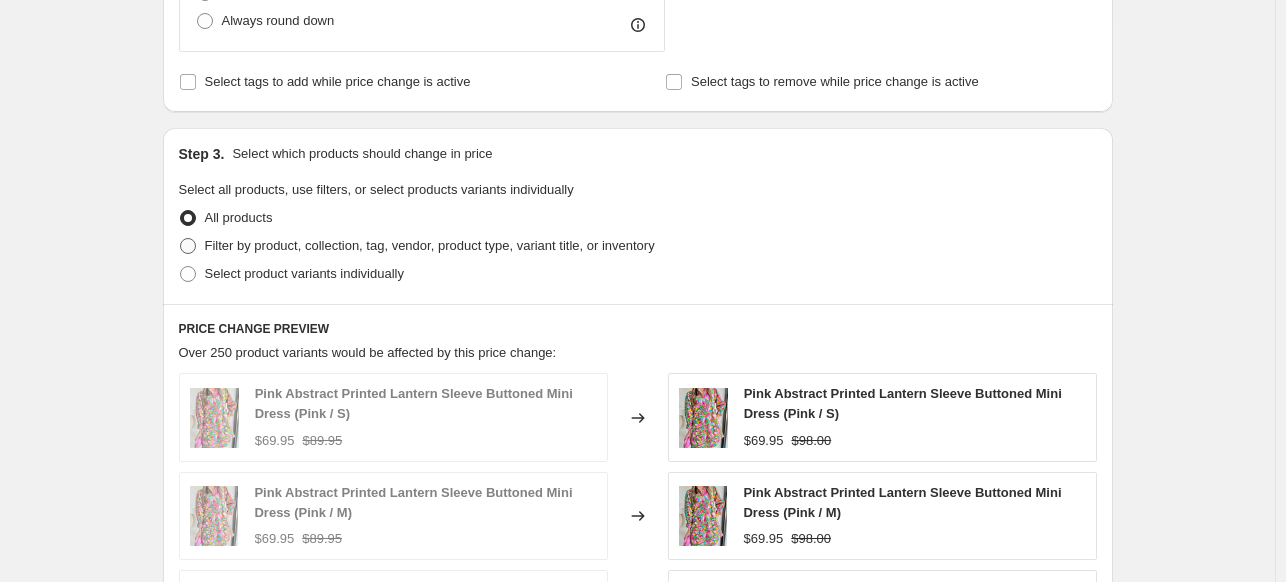 click on "Filter by product, collection, tag, vendor, product type, variant title, or inventory" at bounding box center [430, 245] 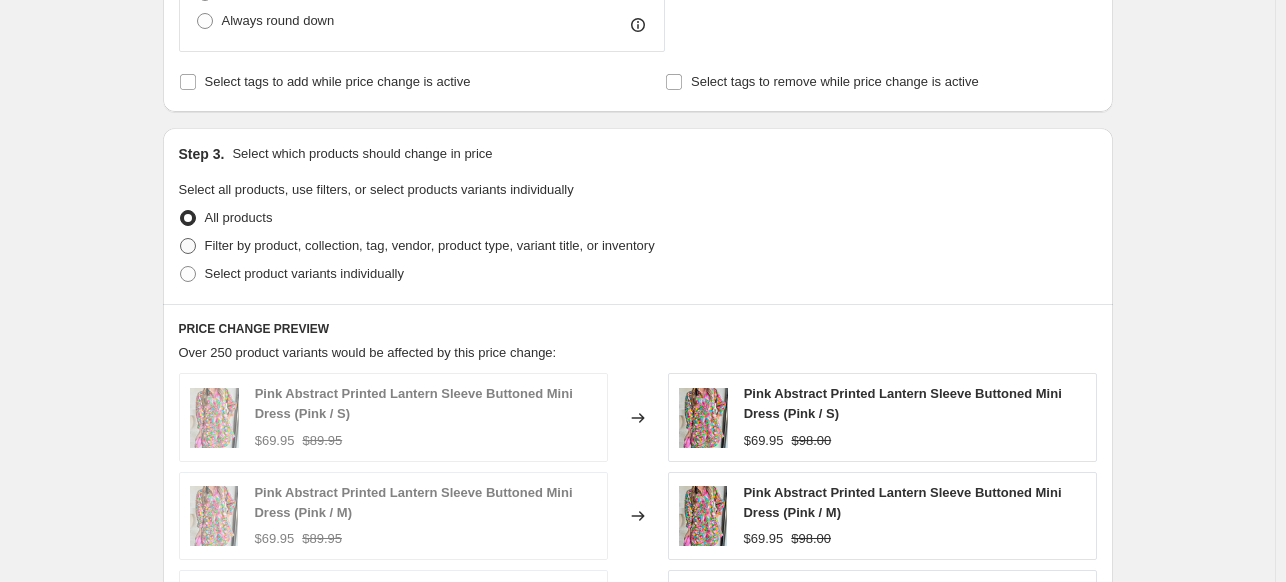 radio on "true" 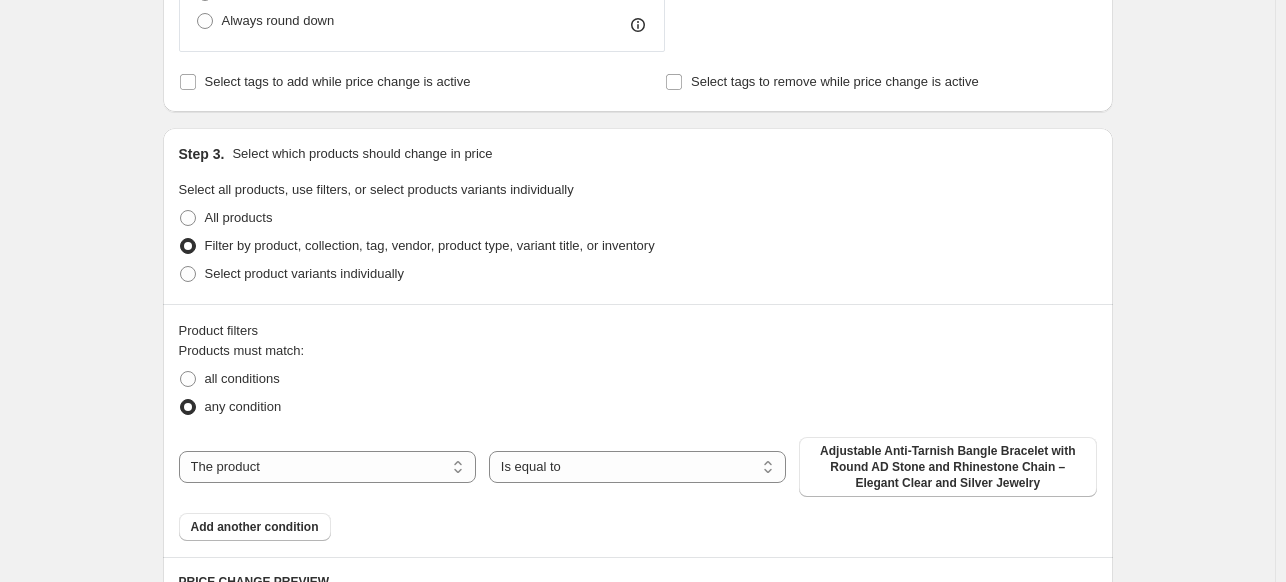 scroll, scrollTop: 1140, scrollLeft: 0, axis: vertical 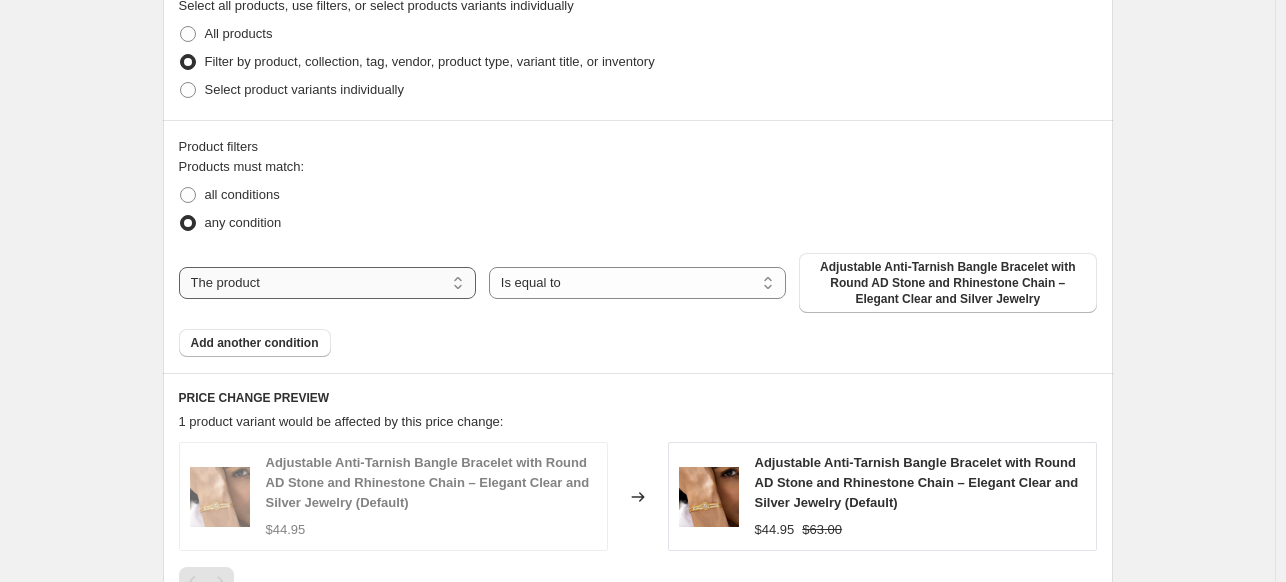 click on "The product The product's collection The product's tag The product's vendor The product's type The product's status The variant's title Inventory quantity" at bounding box center [327, 283] 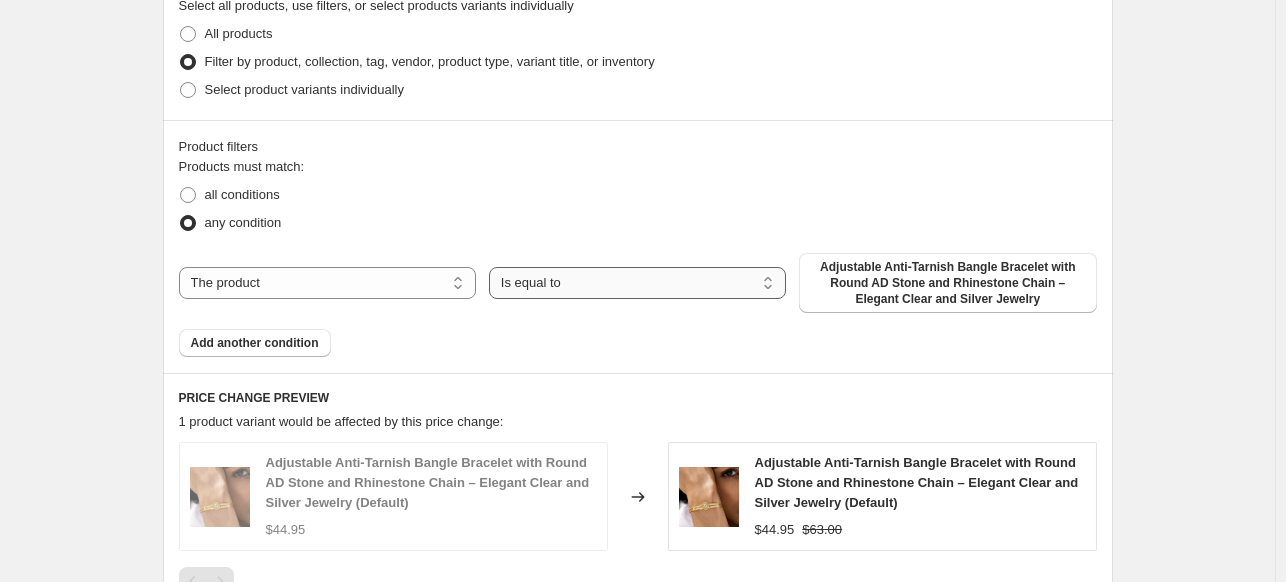 click on "Is equal to Is not equal to" at bounding box center [637, 283] 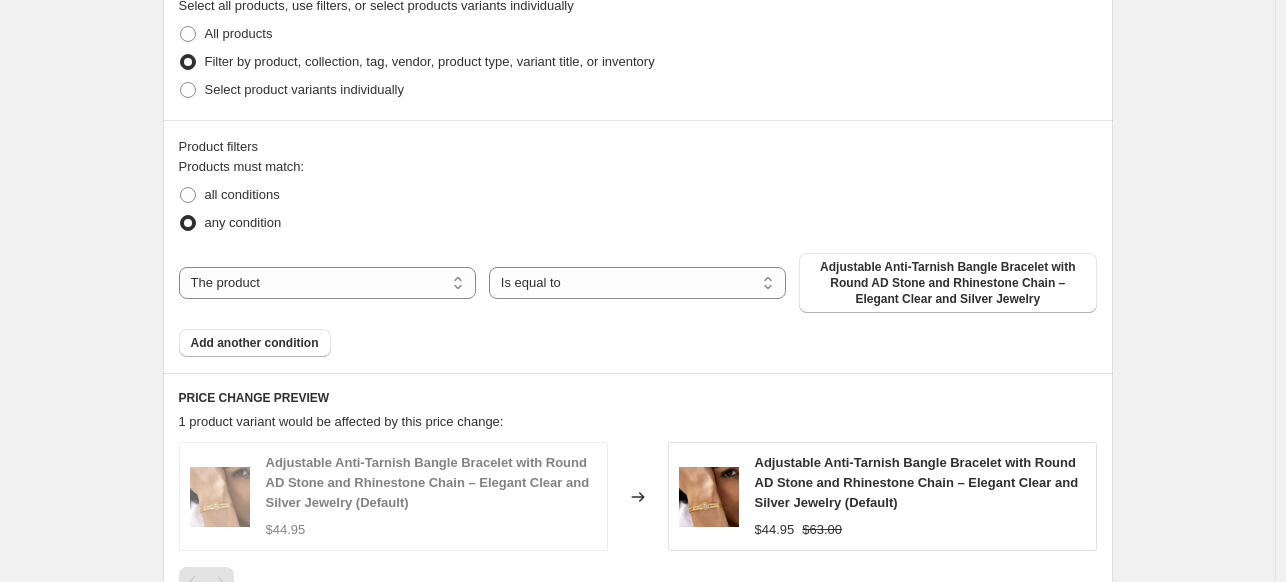 click on "all conditions" at bounding box center (638, 195) 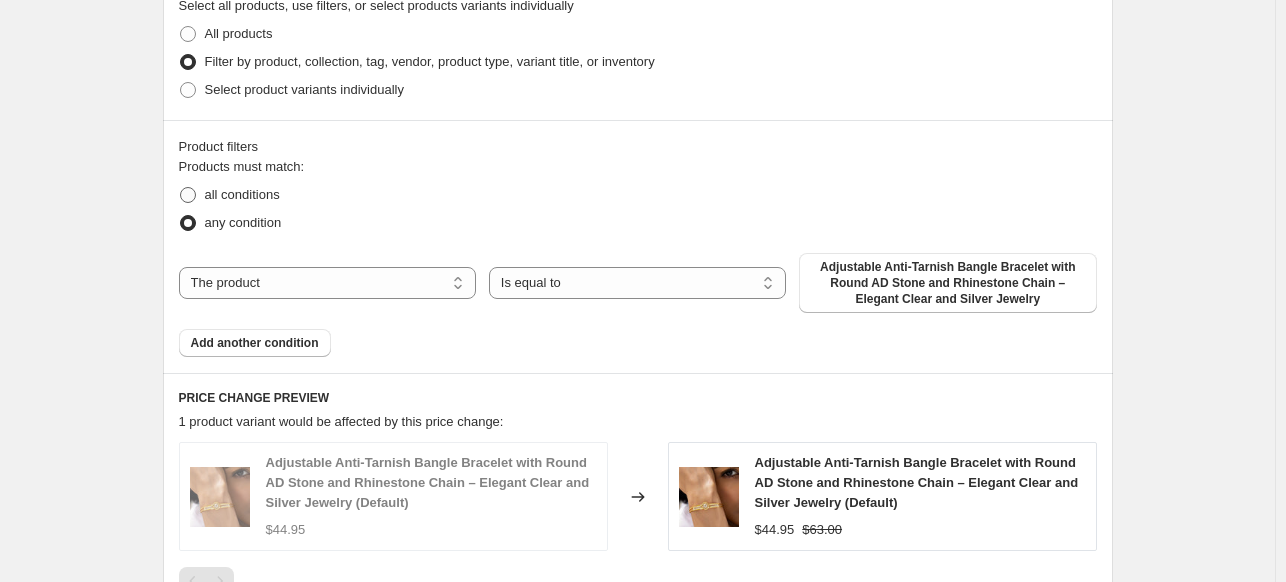 click on "all conditions" at bounding box center [242, 194] 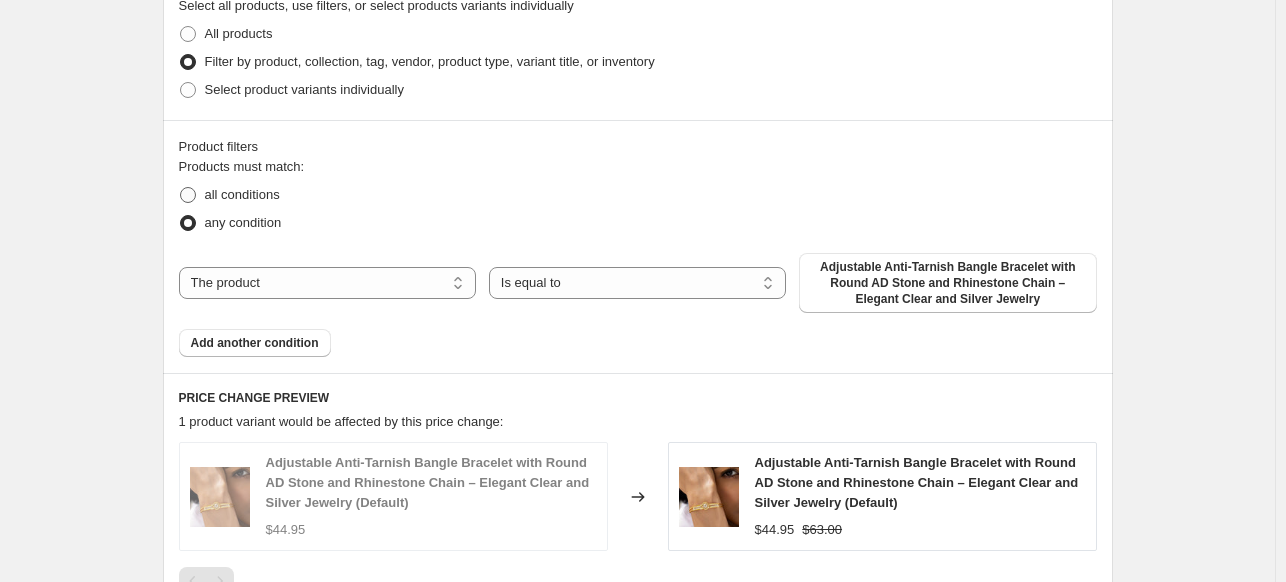 radio on "true" 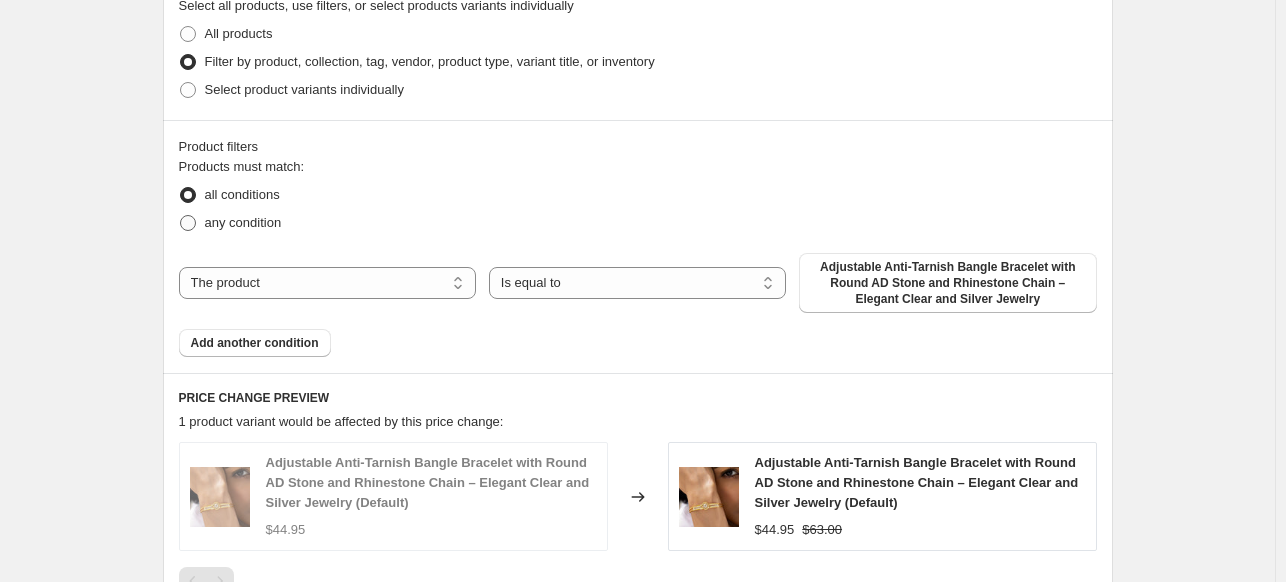 click on "any condition" at bounding box center [243, 223] 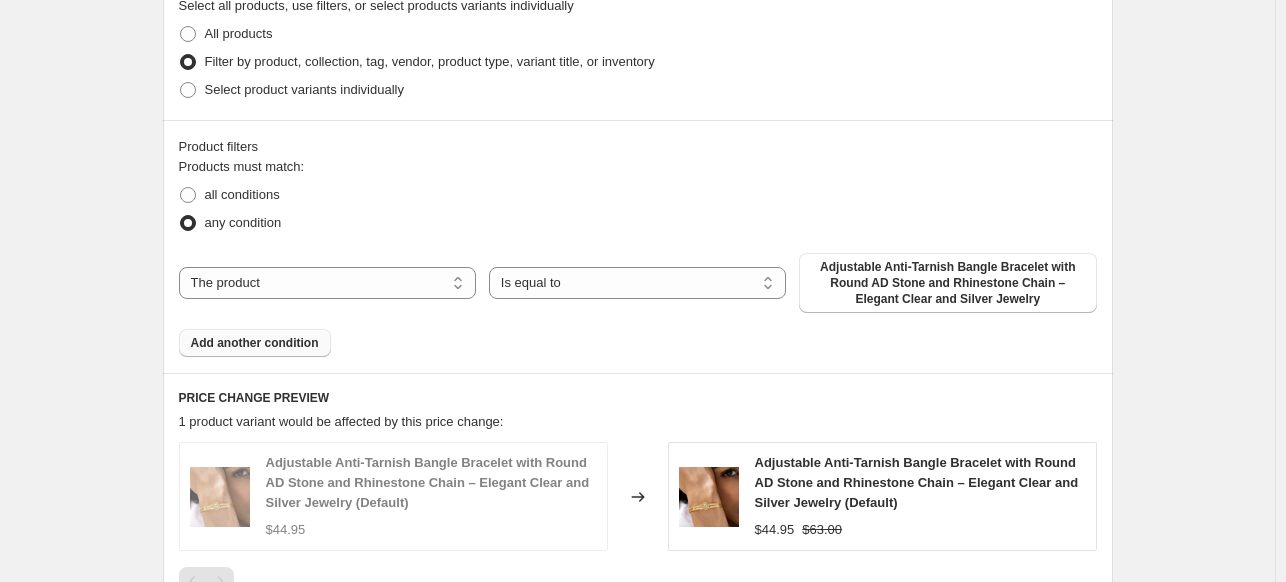 click on "Add another condition" at bounding box center (255, 343) 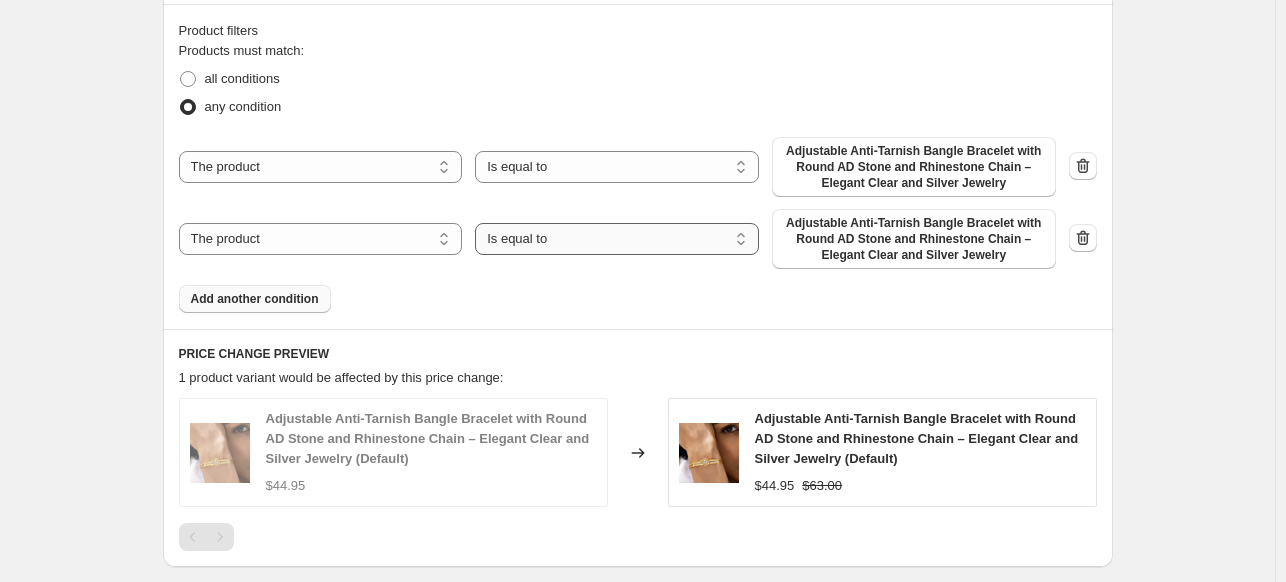 scroll, scrollTop: 1258, scrollLeft: 0, axis: vertical 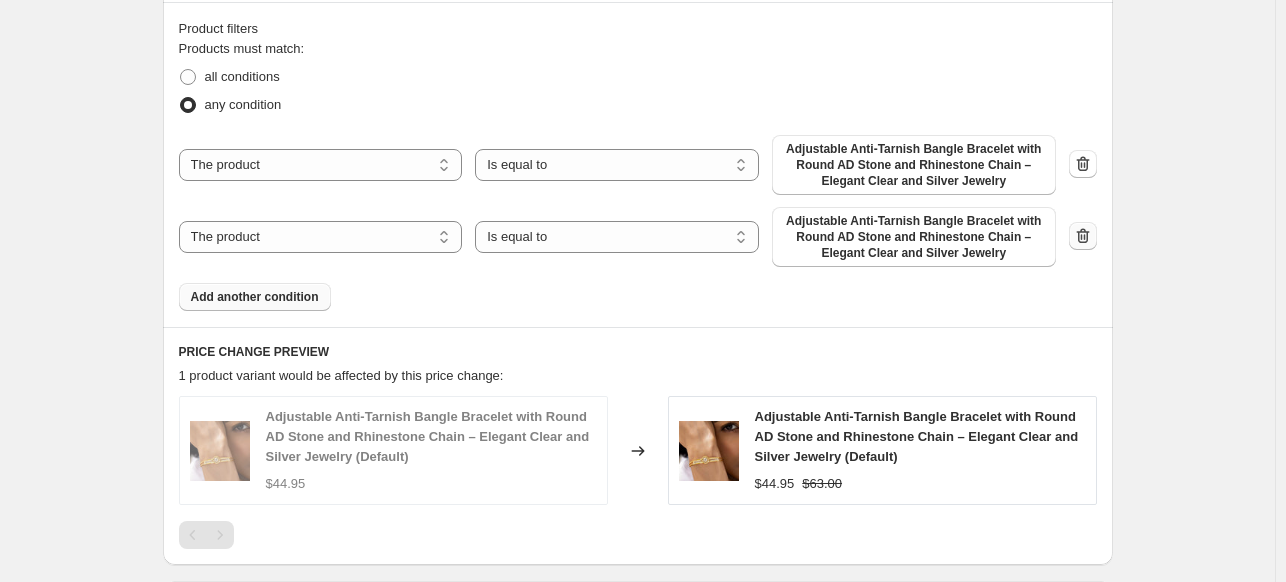 click 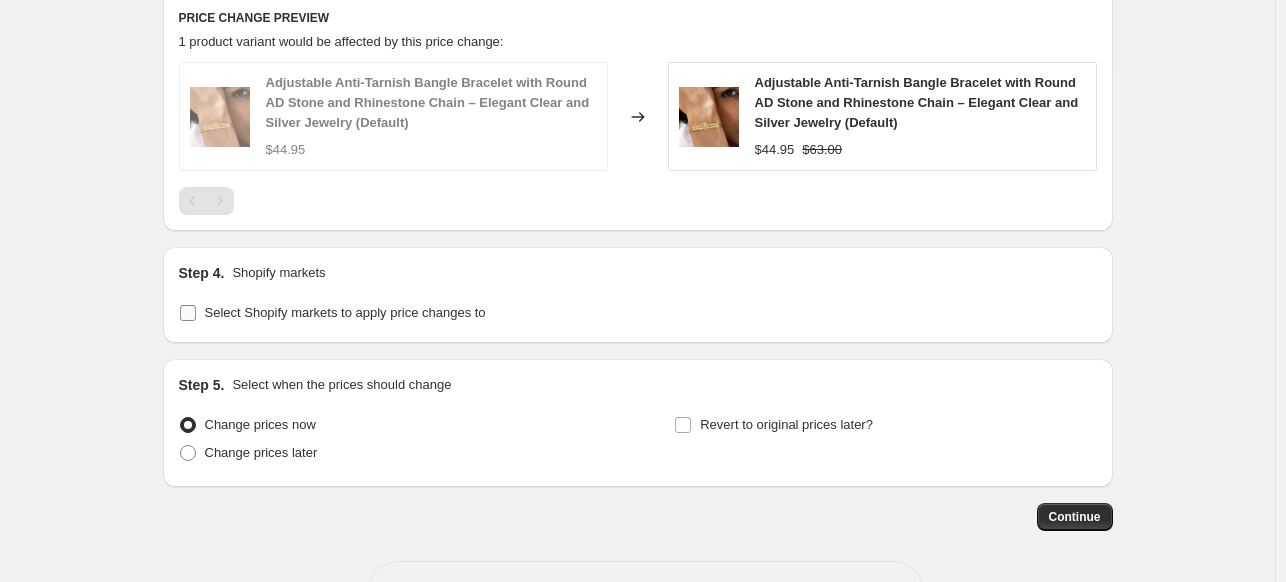 scroll, scrollTop: 1519, scrollLeft: 0, axis: vertical 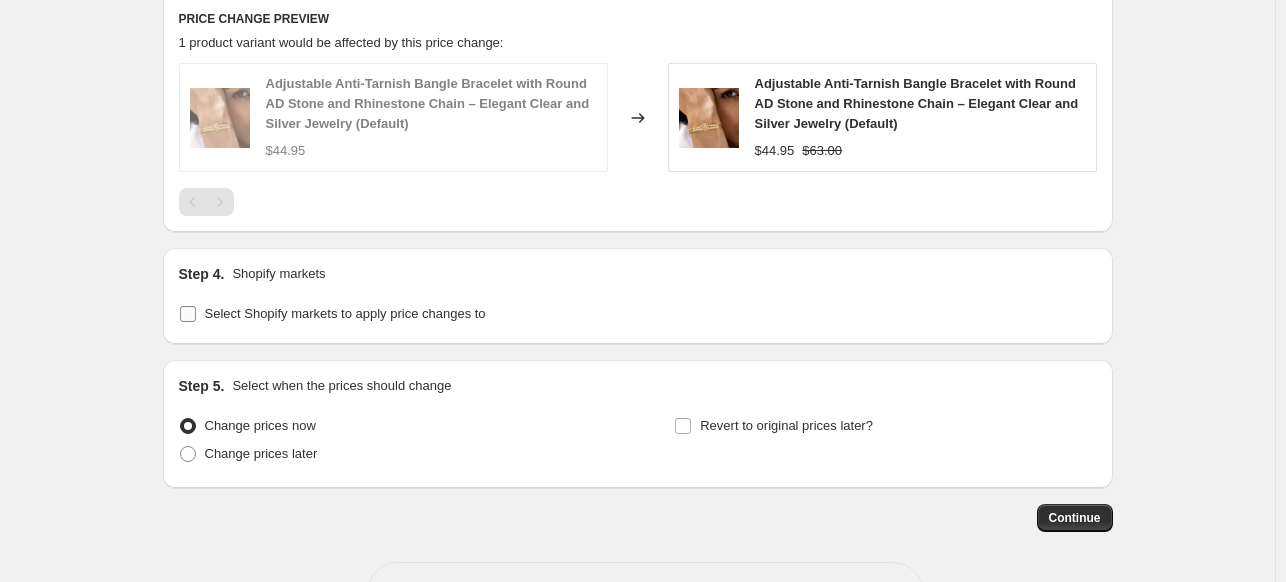 click on "Select Shopify markets to apply price changes to" at bounding box center (188, 314) 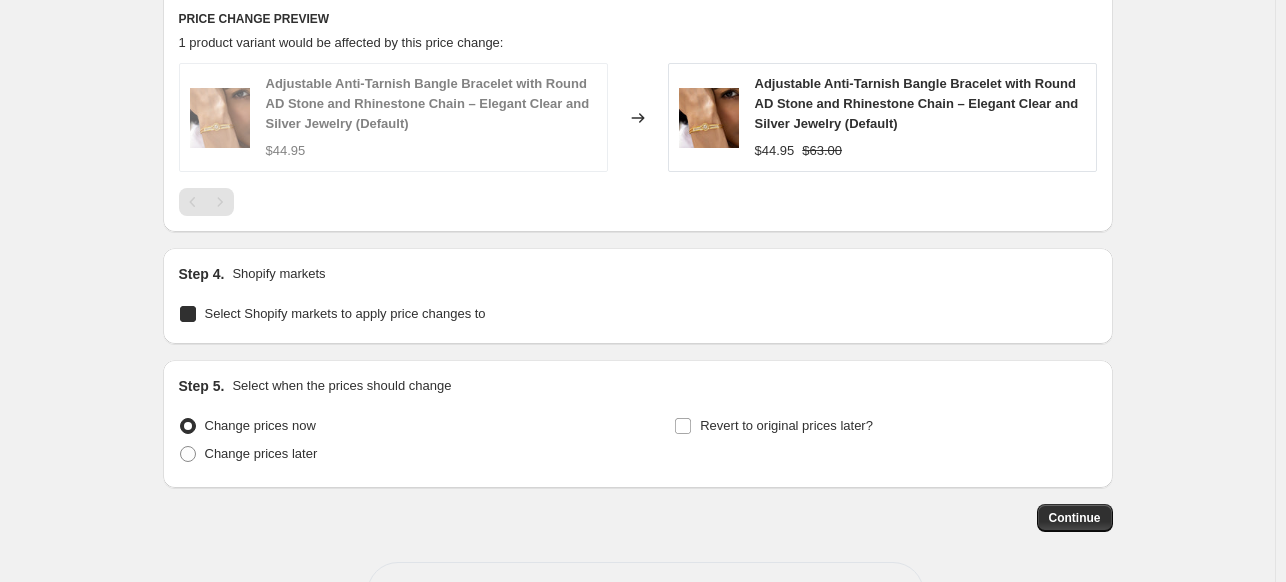 checkbox on "true" 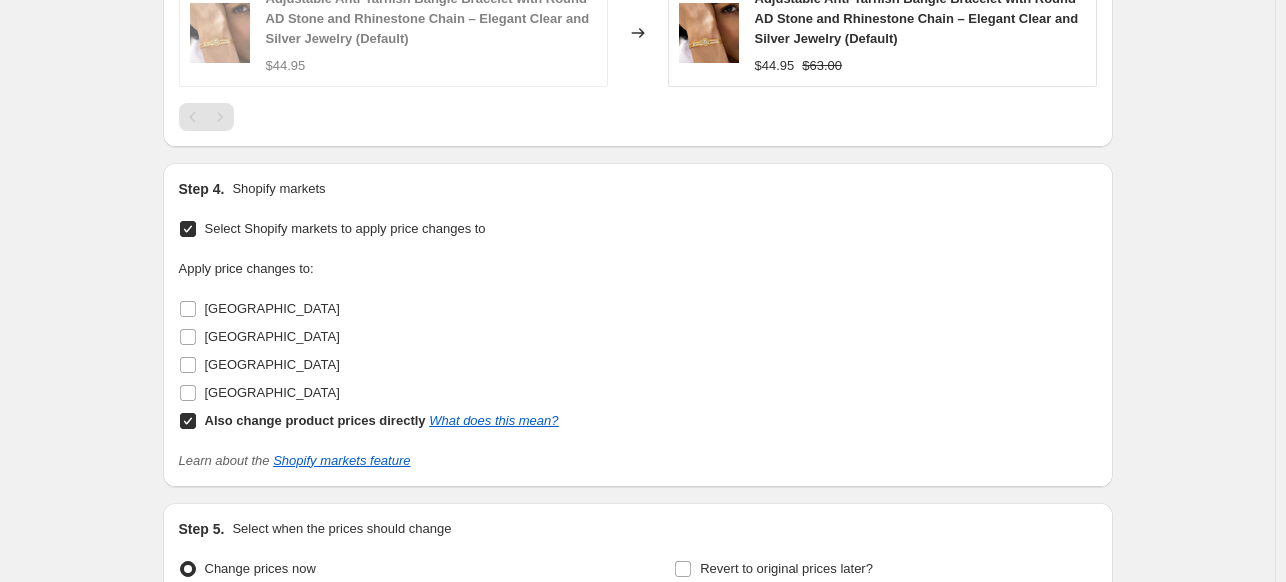 scroll, scrollTop: 1604, scrollLeft: 0, axis: vertical 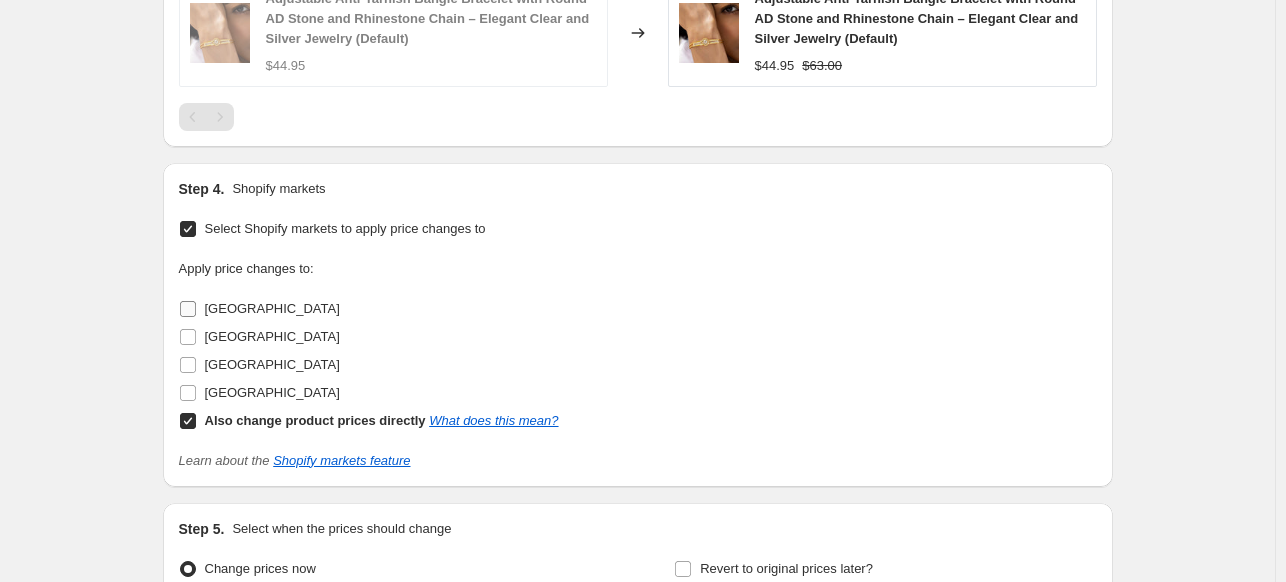 click on "[GEOGRAPHIC_DATA]" at bounding box center (188, 309) 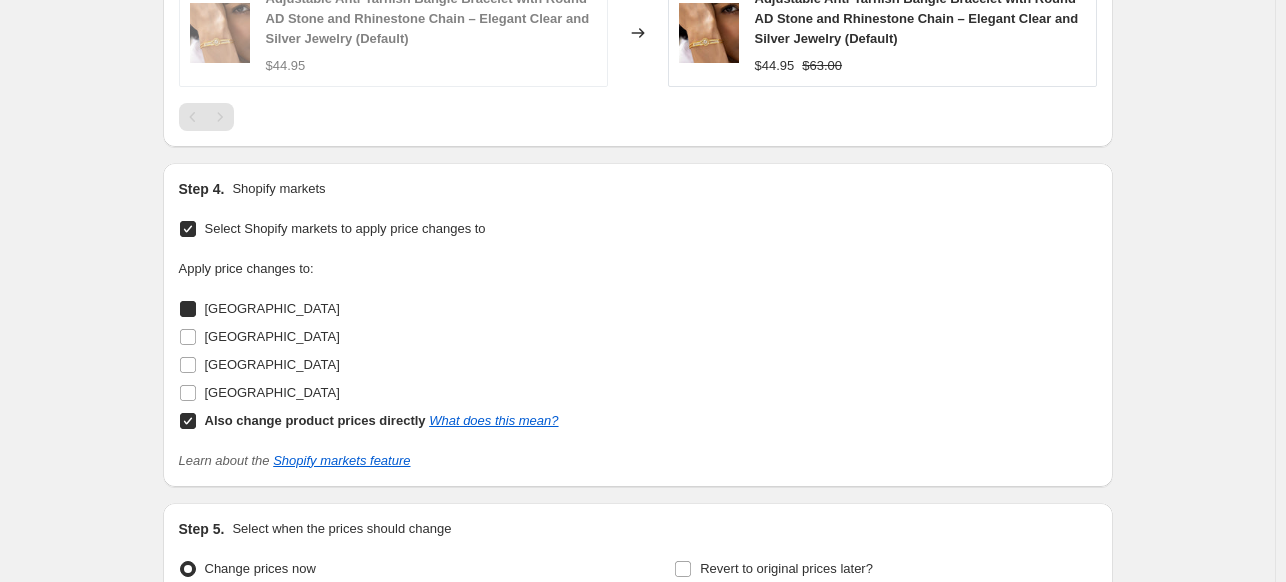 checkbox on "true" 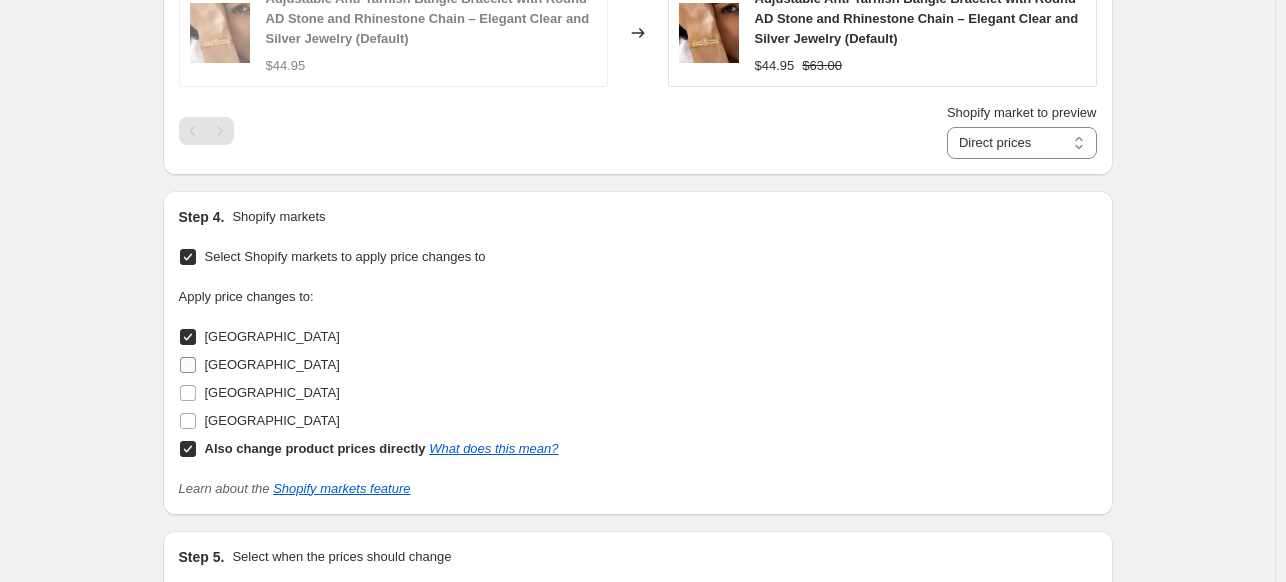 drag, startPoint x: 195, startPoint y: 354, endPoint x: 194, endPoint y: 370, distance: 16.03122 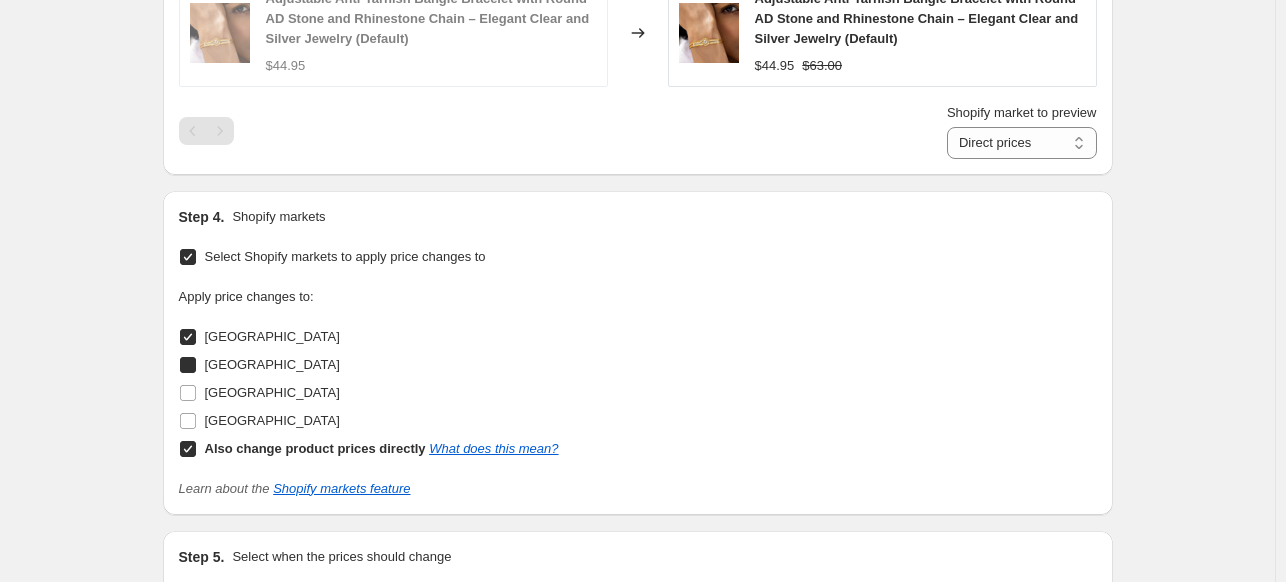 checkbox on "true" 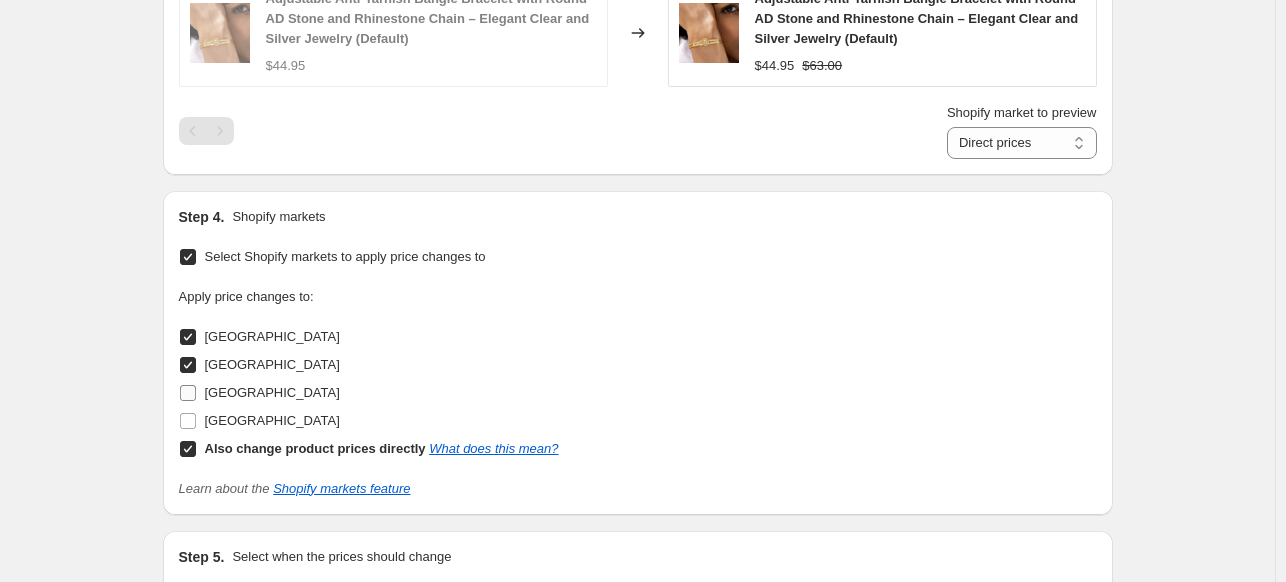 click on "[GEOGRAPHIC_DATA]" at bounding box center [188, 393] 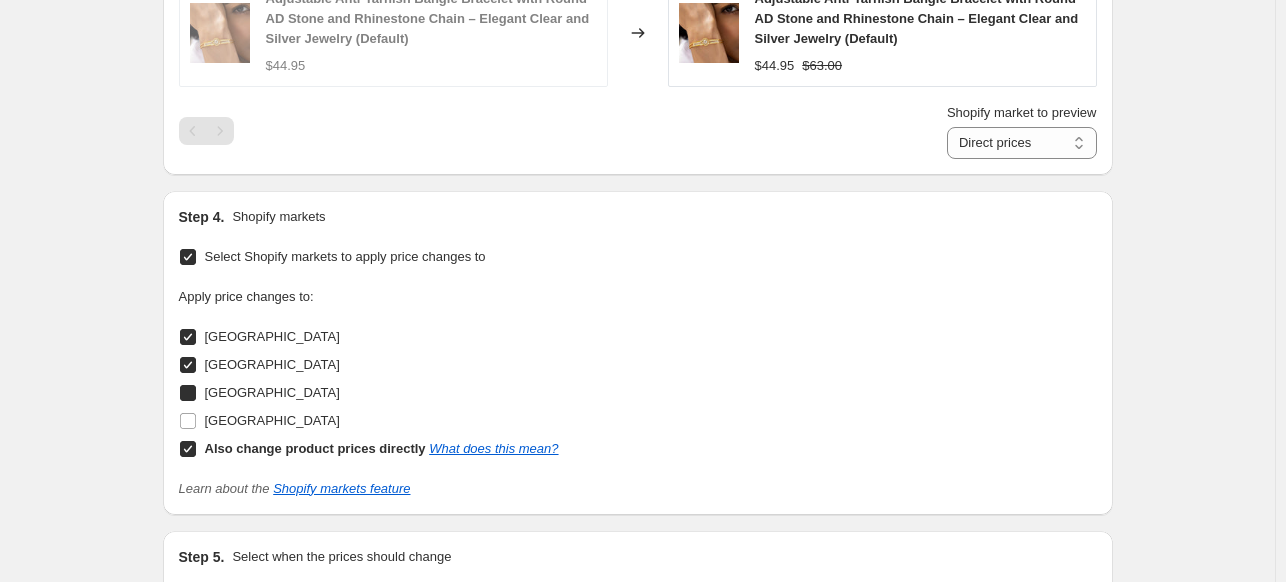 checkbox on "true" 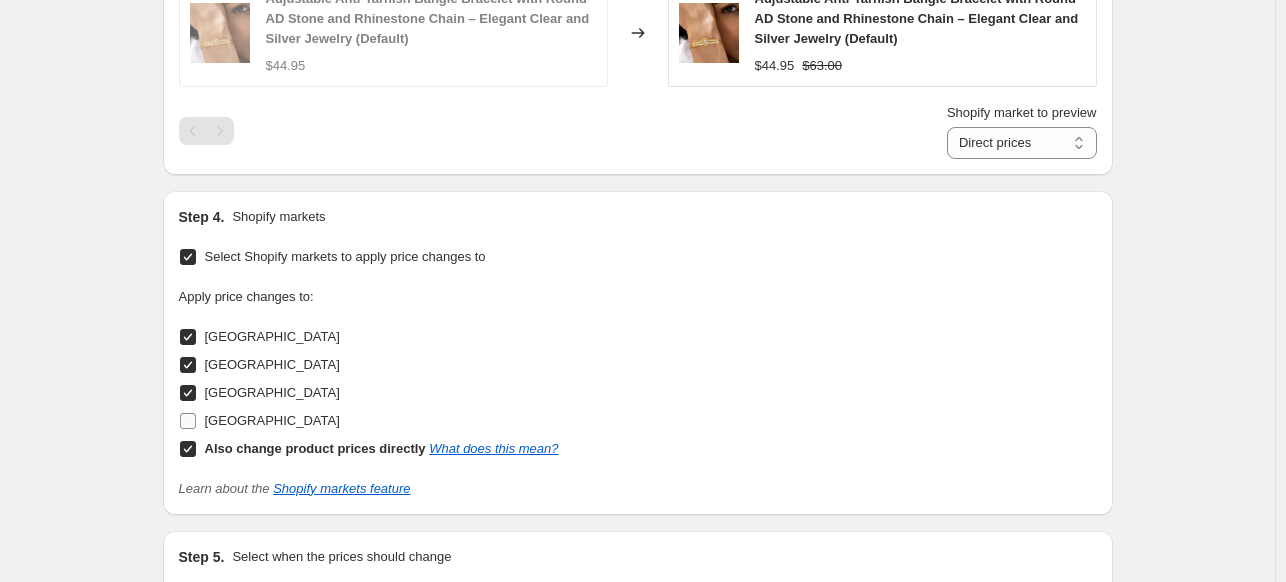 click on "[GEOGRAPHIC_DATA]" at bounding box center [188, 421] 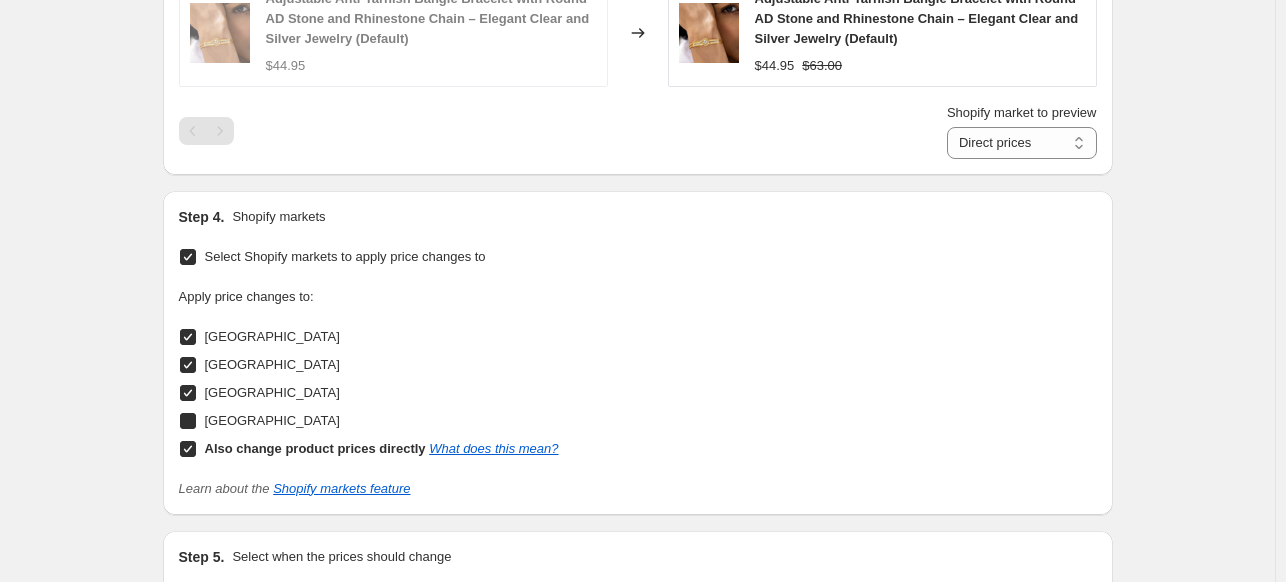 checkbox on "true" 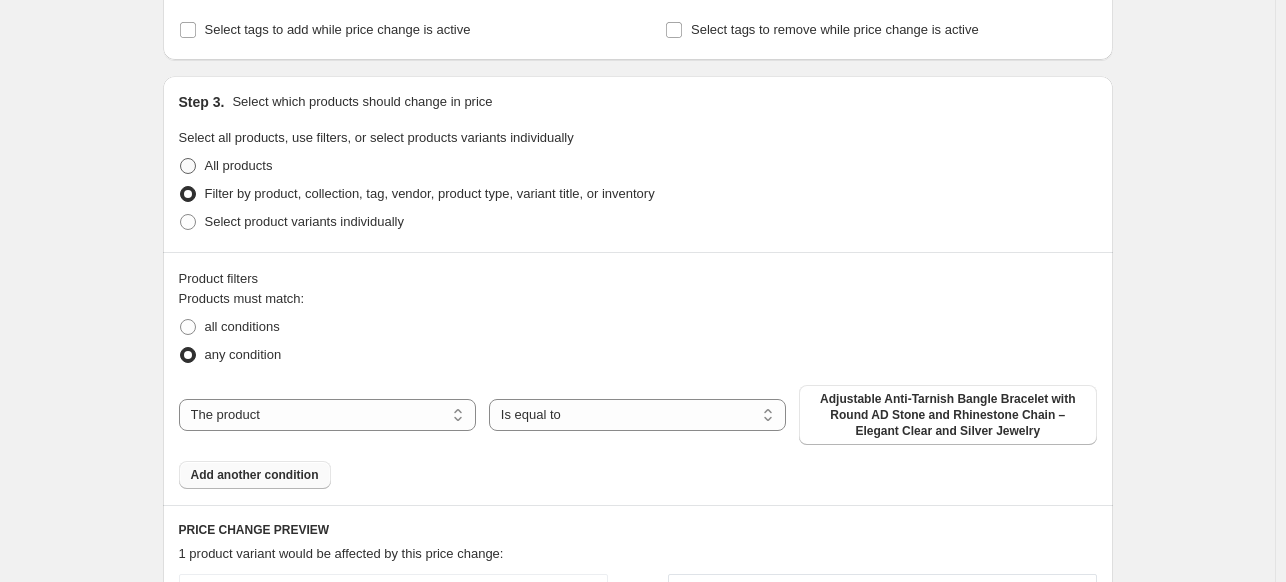 scroll, scrollTop: 1008, scrollLeft: 0, axis: vertical 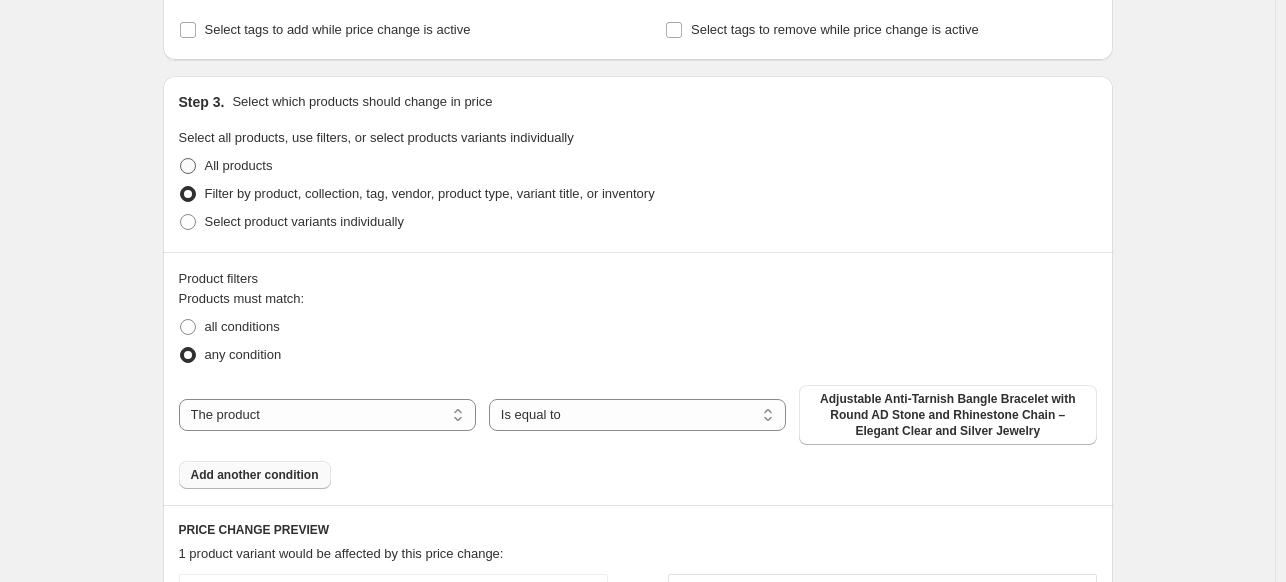 click on "All products" at bounding box center (239, 165) 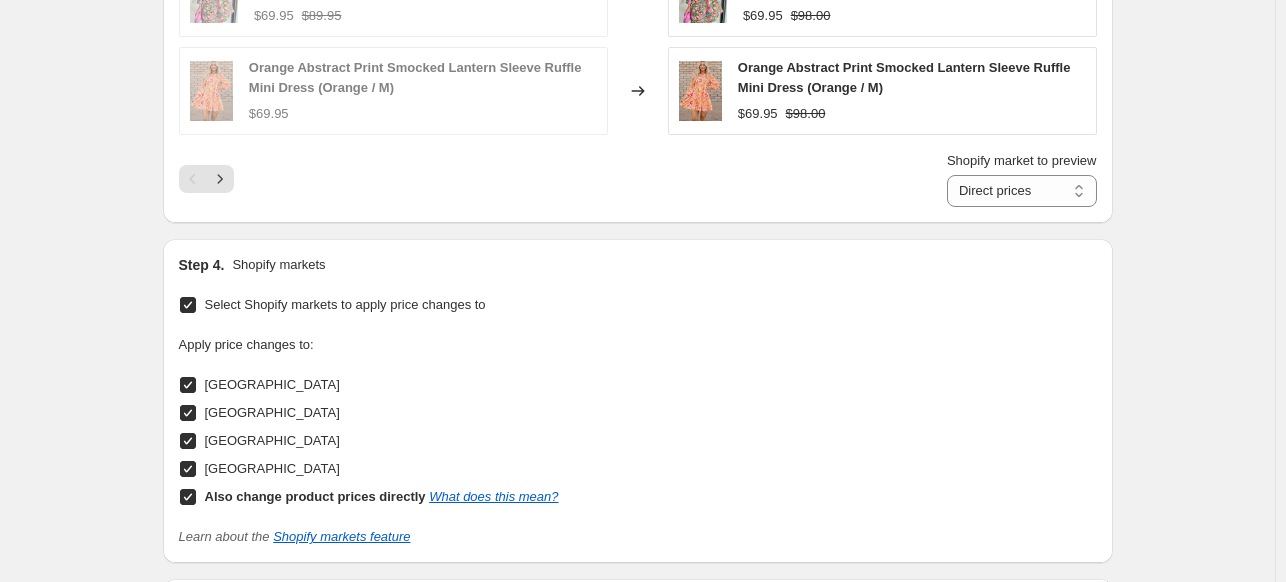 scroll, scrollTop: 1574, scrollLeft: 0, axis: vertical 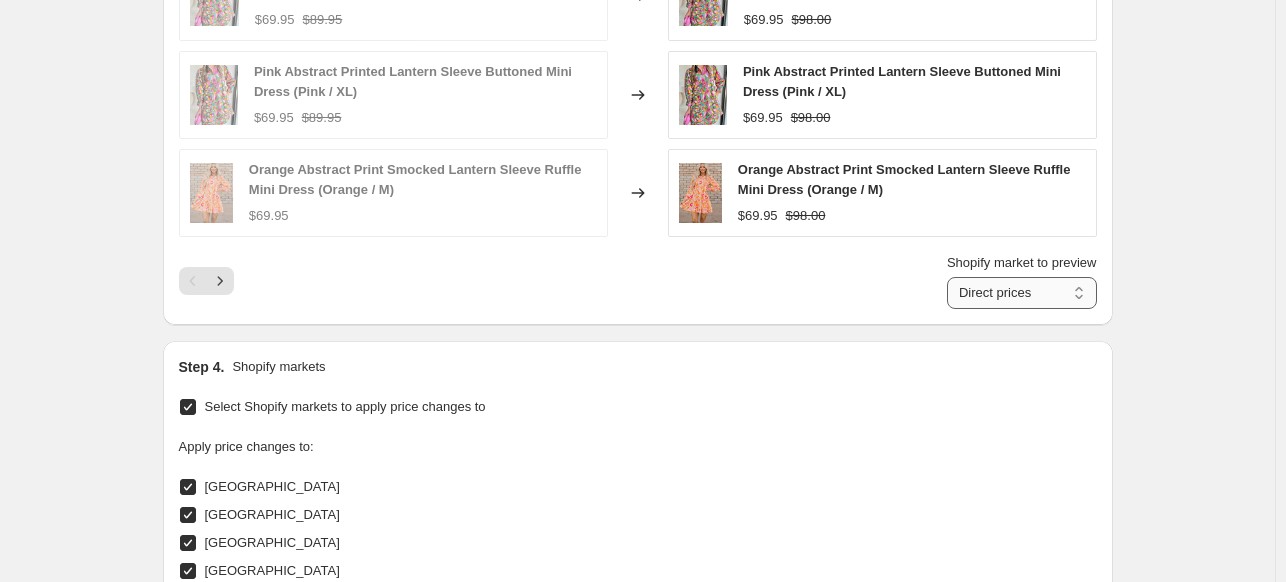 click on "Direct prices [GEOGRAPHIC_DATA] [GEOGRAPHIC_DATA] [GEOGRAPHIC_DATA] [GEOGRAPHIC_DATA]" at bounding box center [1022, 293] 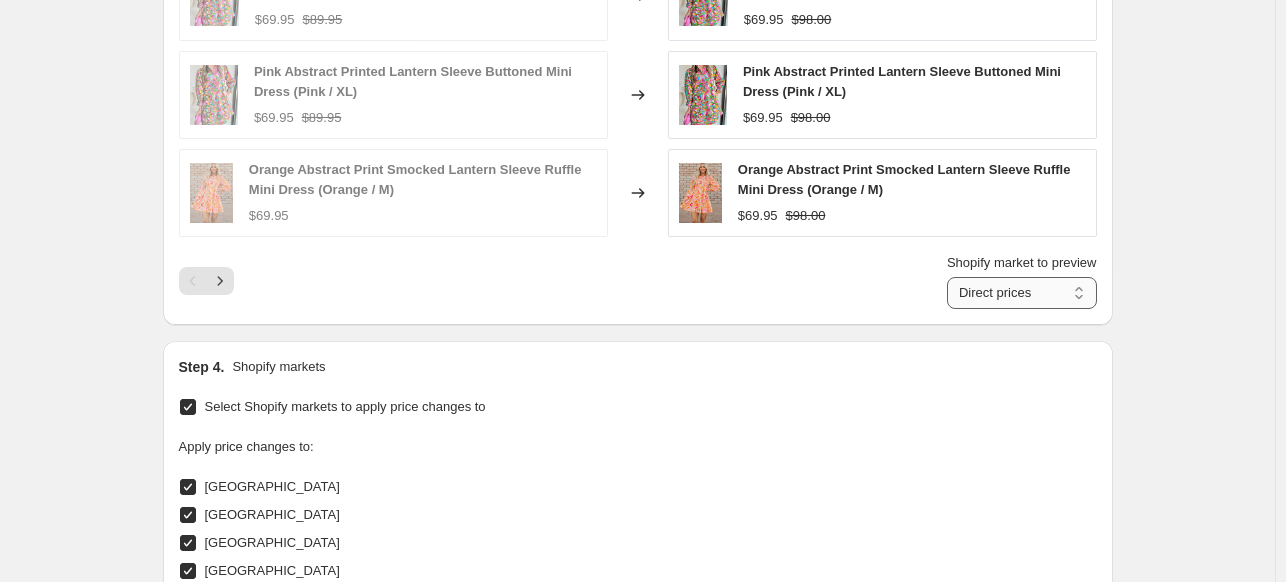click on "Direct prices [GEOGRAPHIC_DATA] [GEOGRAPHIC_DATA] [GEOGRAPHIC_DATA] [GEOGRAPHIC_DATA]" at bounding box center (1022, 293) 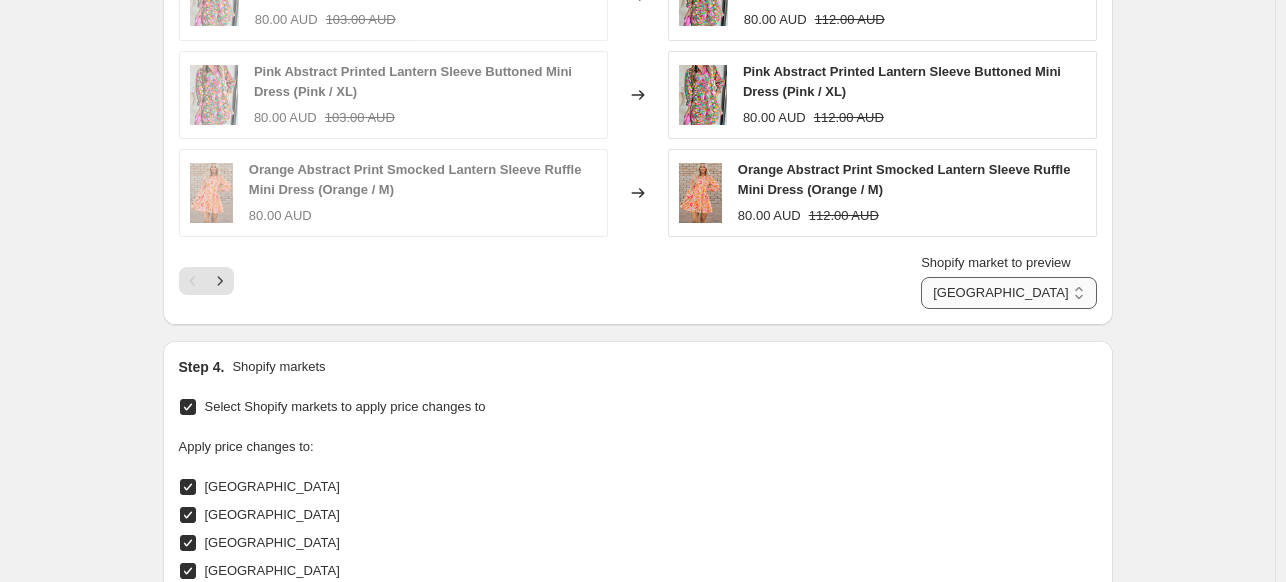 click on "Direct prices [GEOGRAPHIC_DATA] [GEOGRAPHIC_DATA] [GEOGRAPHIC_DATA] [GEOGRAPHIC_DATA]" at bounding box center (1008, 293) 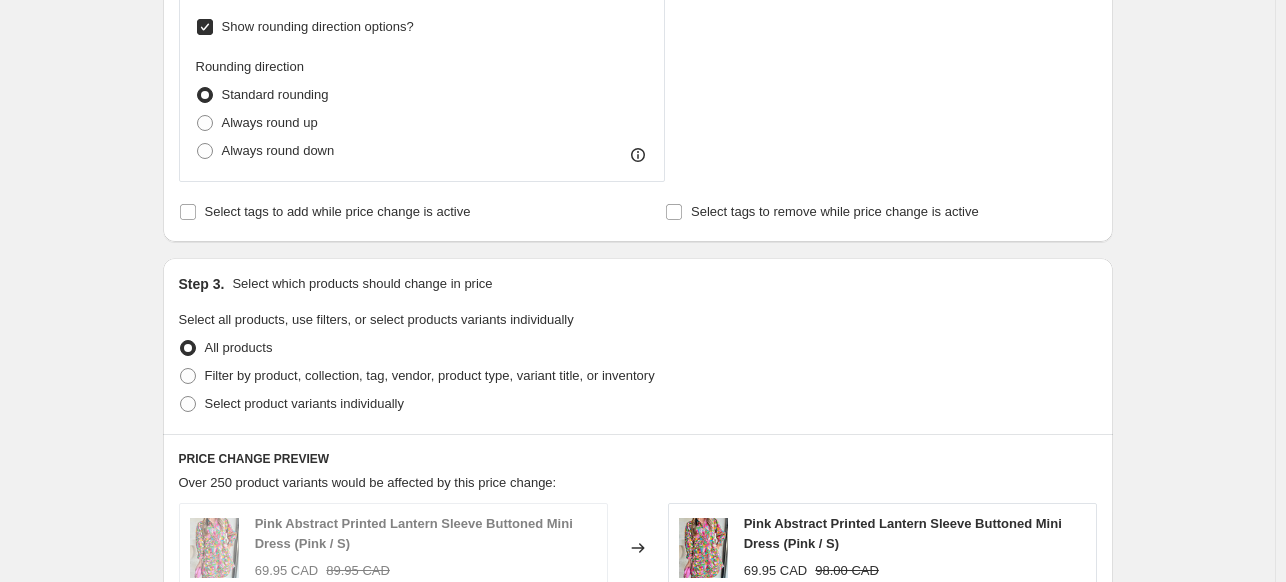scroll, scrollTop: 835, scrollLeft: 0, axis: vertical 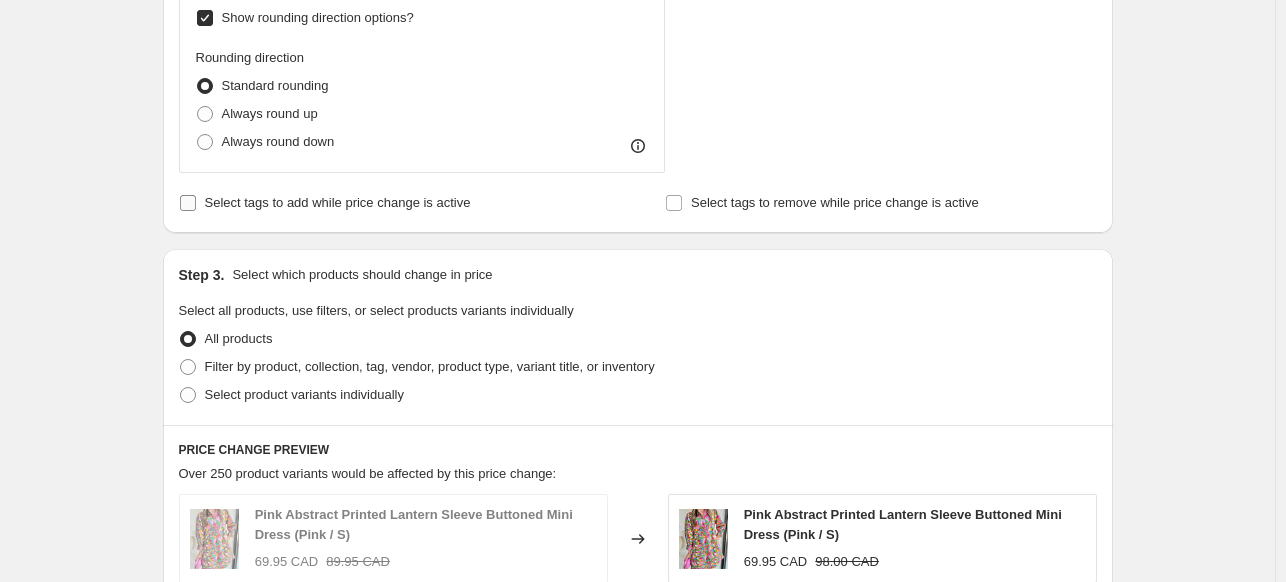 click on "Select tags to add while price change is active" at bounding box center (325, 203) 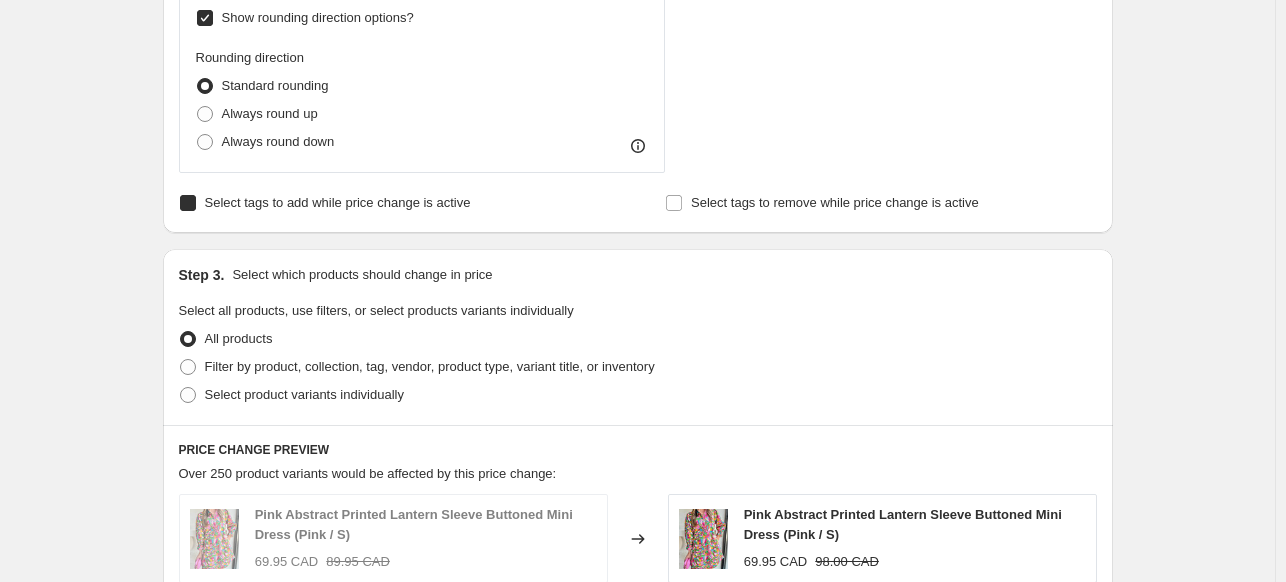 checkbox on "true" 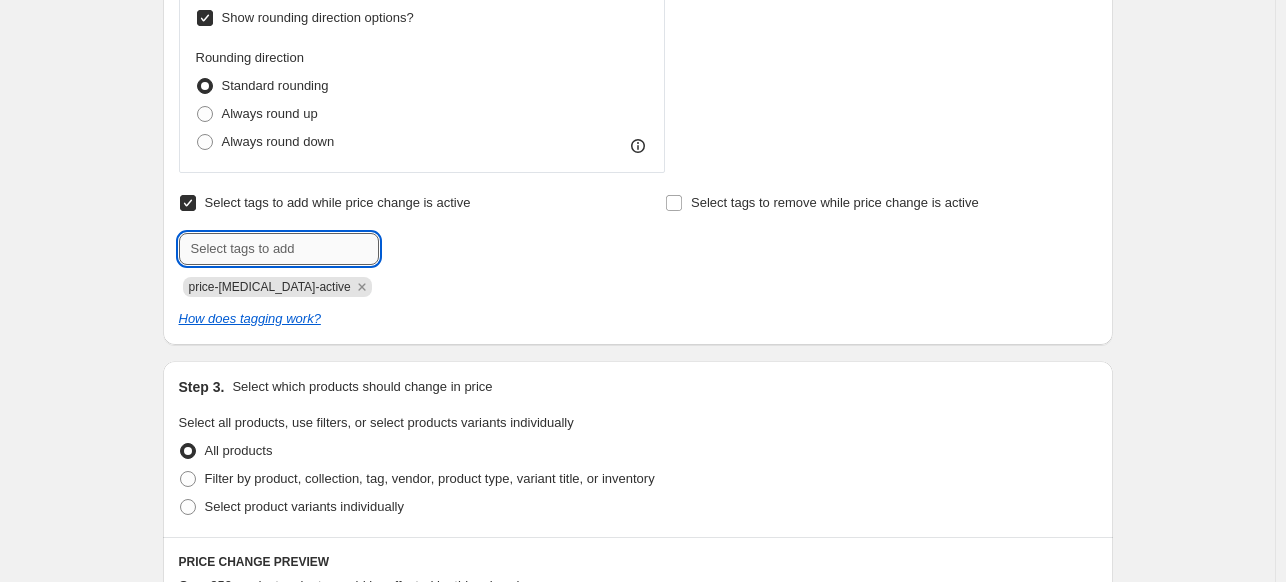 click at bounding box center (279, 249) 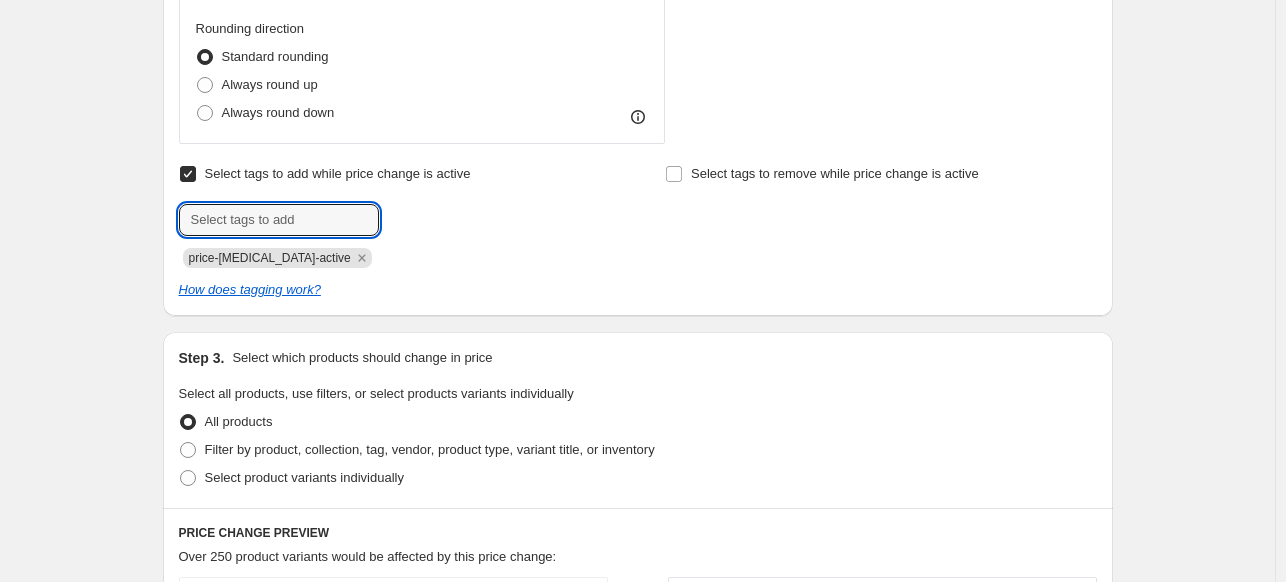 scroll, scrollTop: 866, scrollLeft: 0, axis: vertical 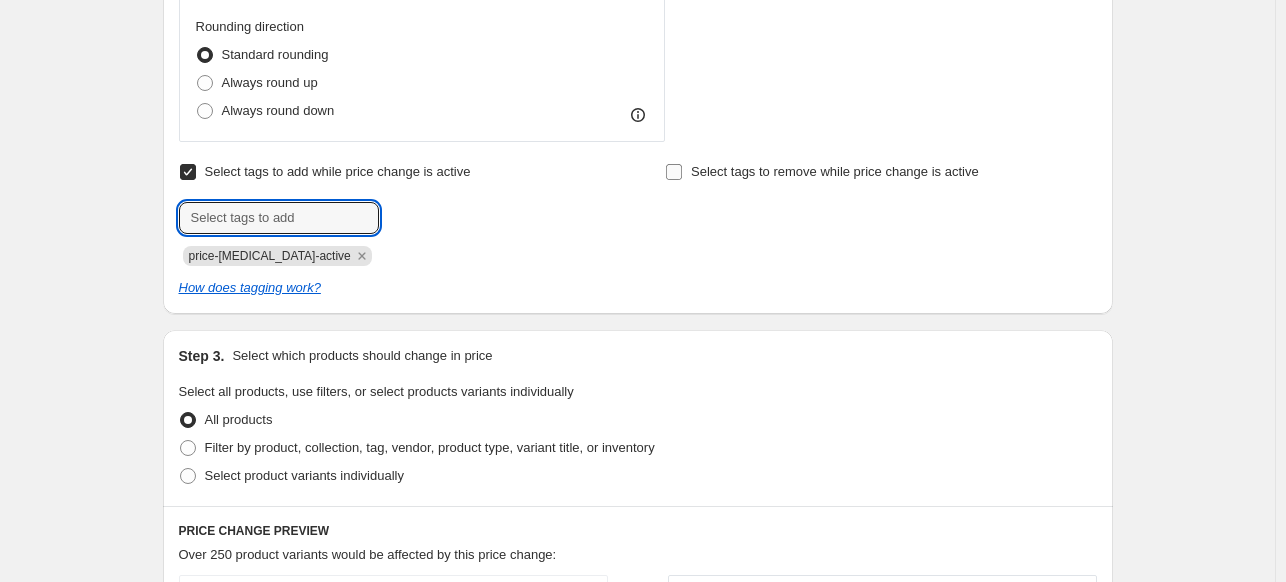 click on "Select tags to remove while price change is active" at bounding box center (835, 171) 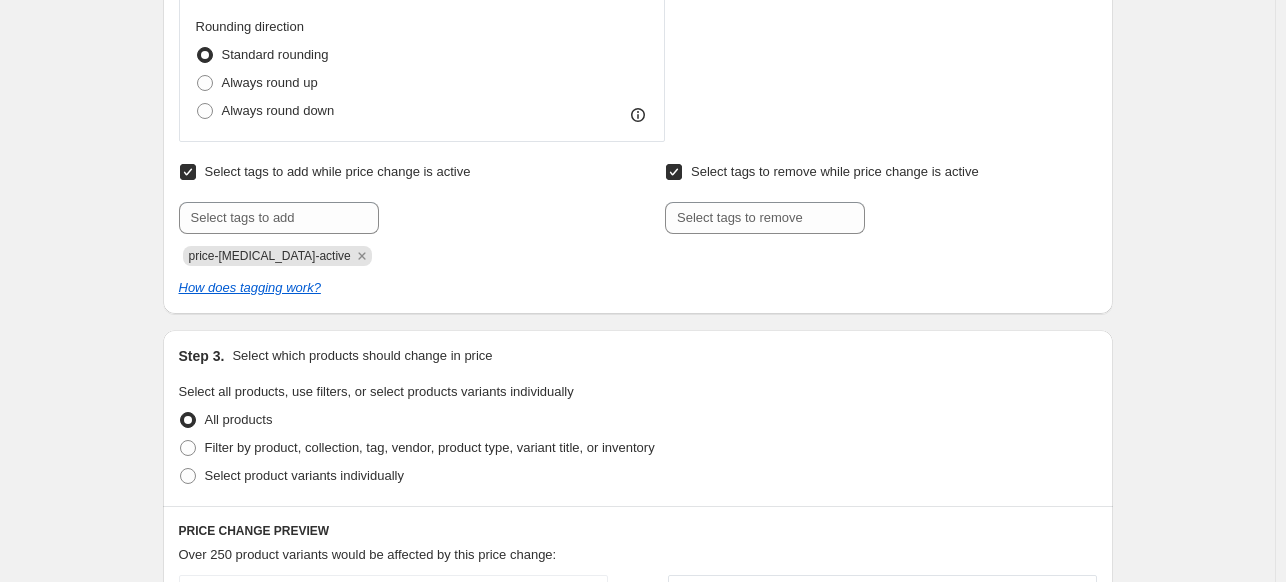 click on "Select tags to remove while price change is active" at bounding box center [674, 172] 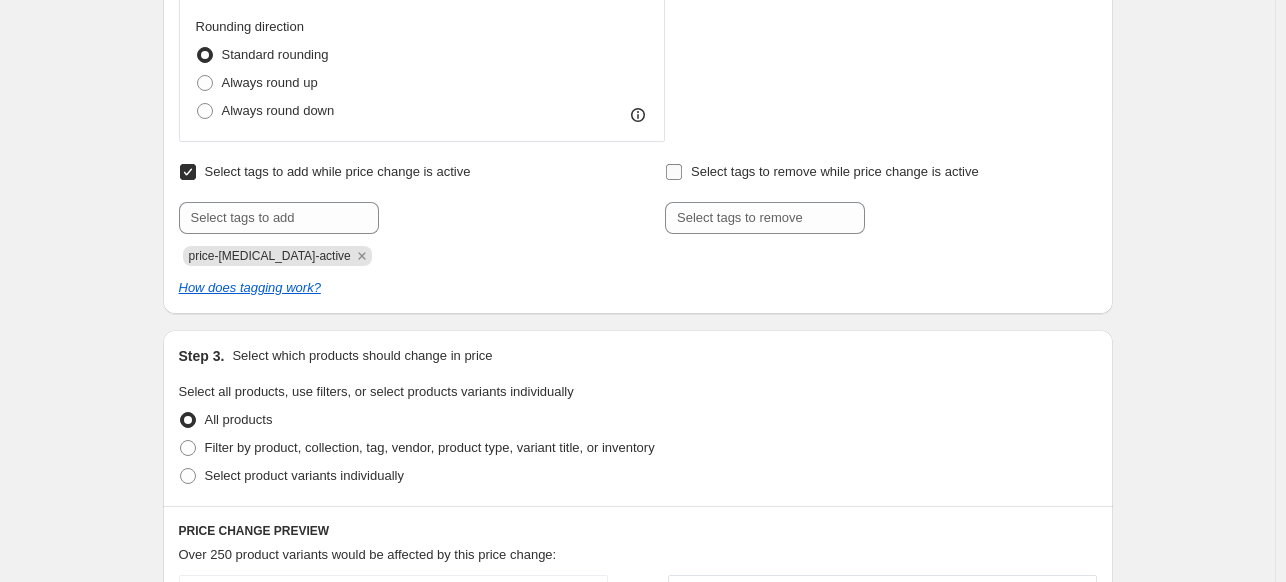 checkbox on "false" 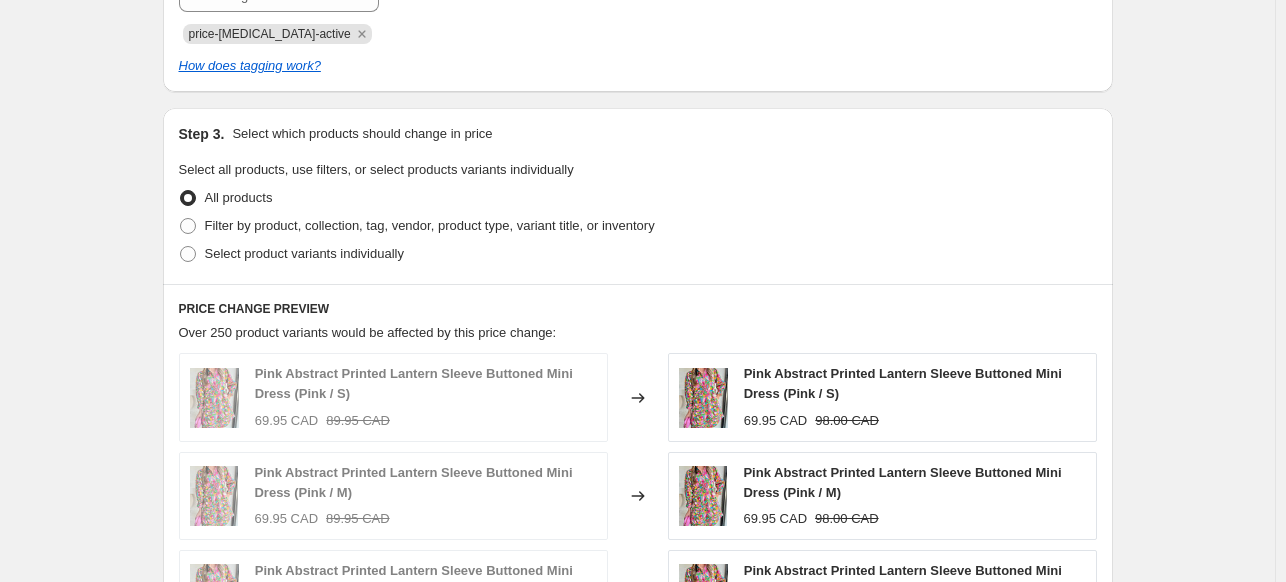 scroll, scrollTop: 1096, scrollLeft: 0, axis: vertical 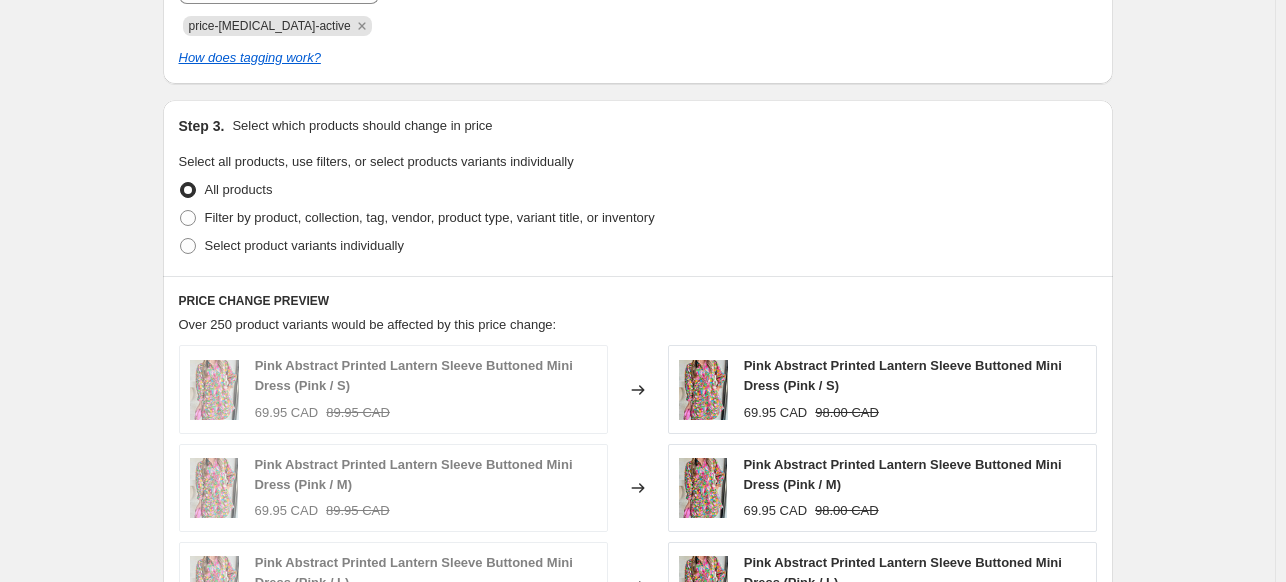 drag, startPoint x: 290, startPoint y: 215, endPoint x: 75, endPoint y: 219, distance: 215.0372 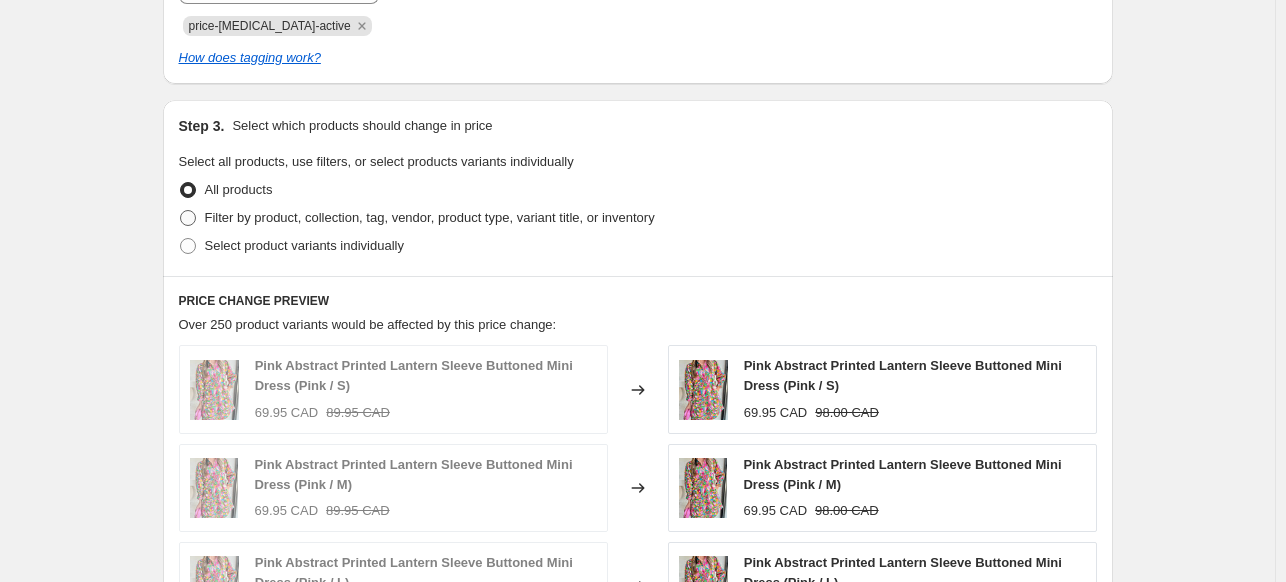 click at bounding box center (188, 218) 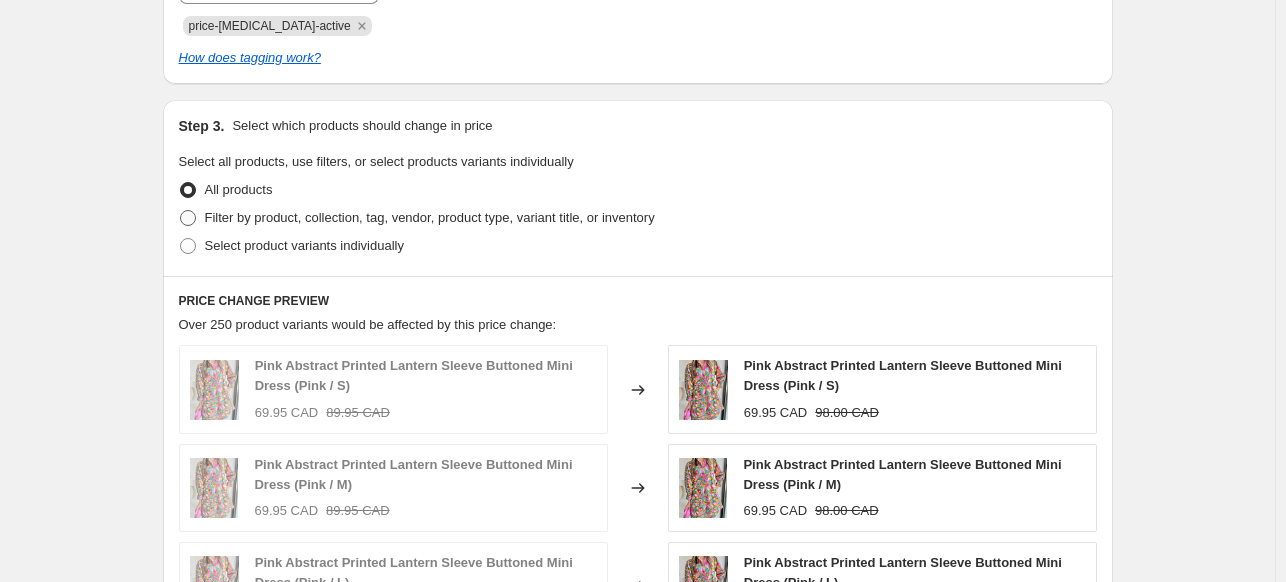 radio on "true" 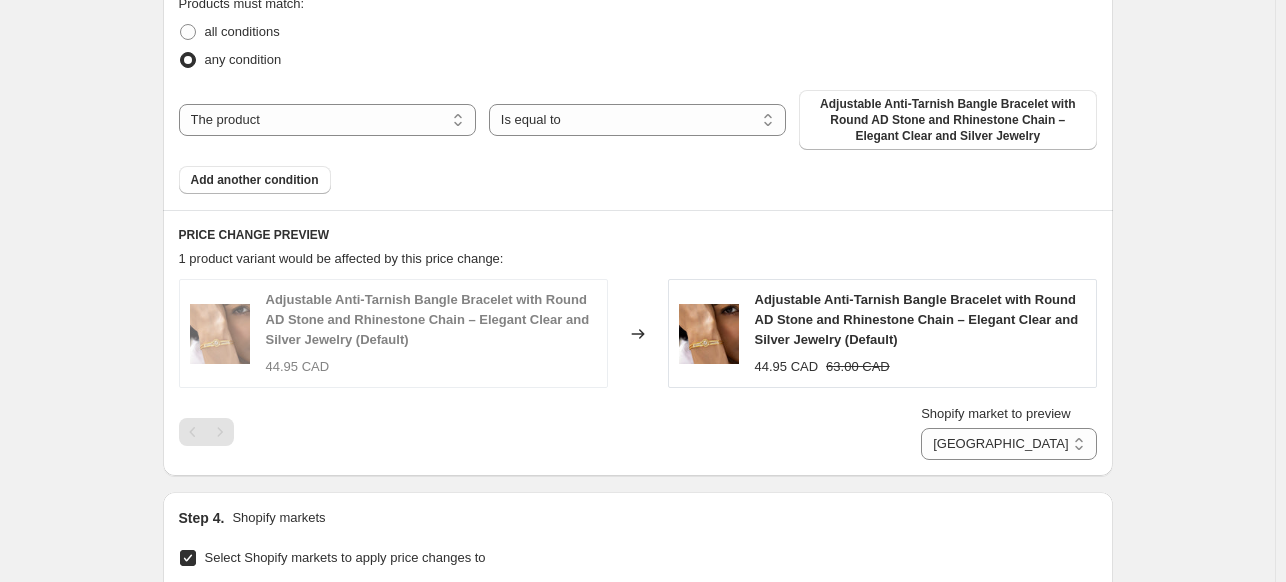 scroll, scrollTop: 1416, scrollLeft: 0, axis: vertical 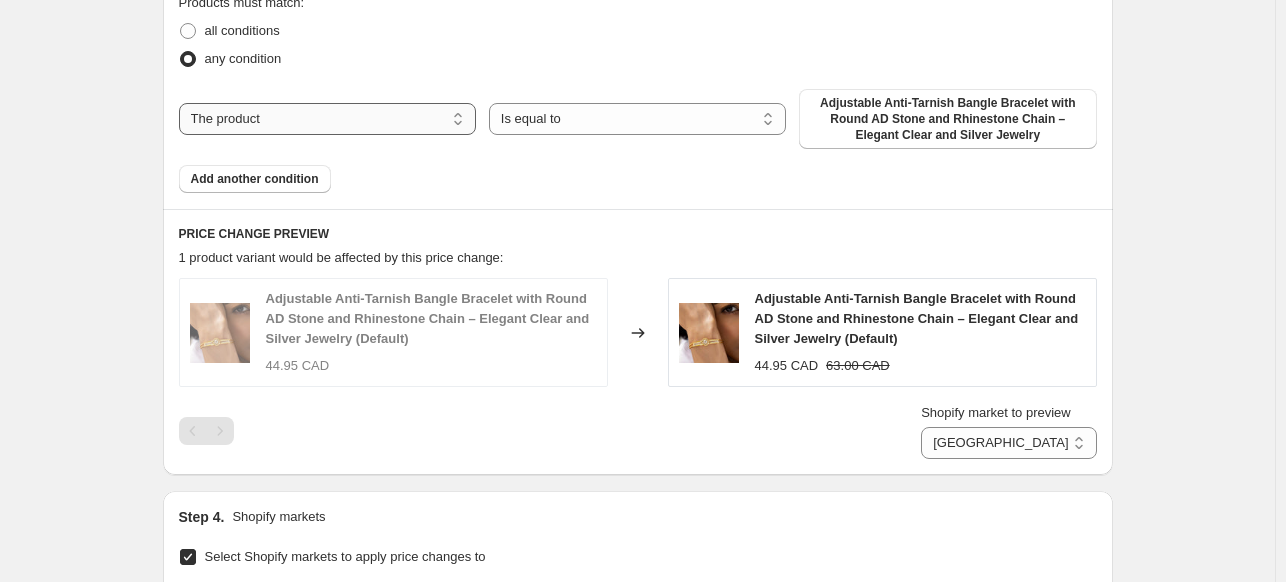 click on "The product The product's collection The product's tag The product's vendor The product's type The product's status The variant's title Inventory quantity" at bounding box center [327, 119] 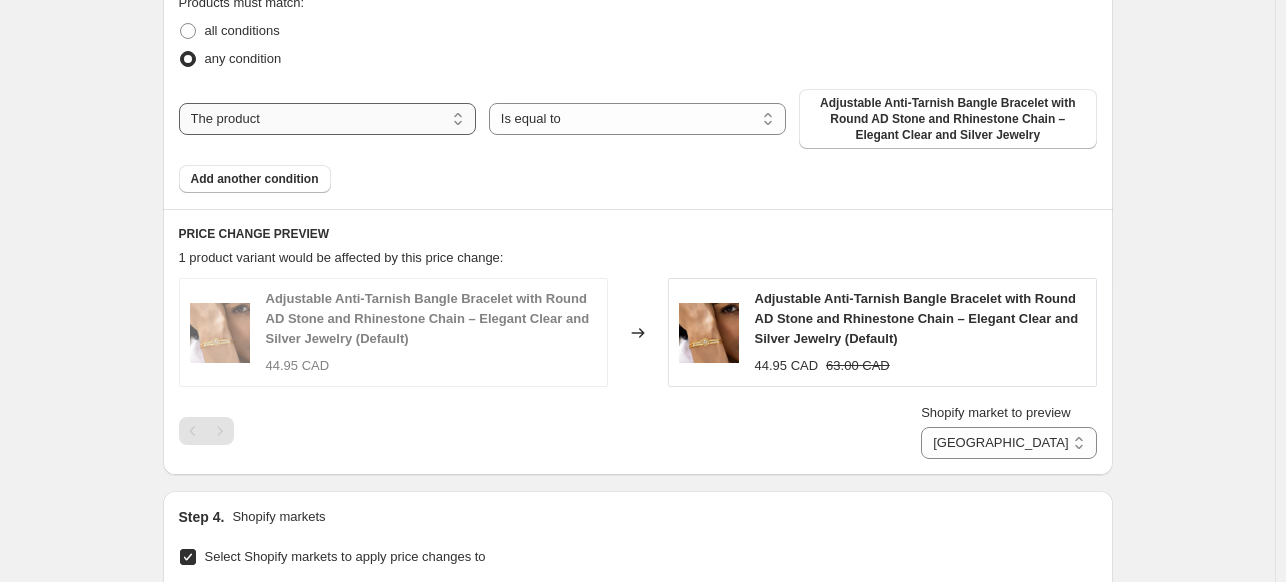 select on "collection" 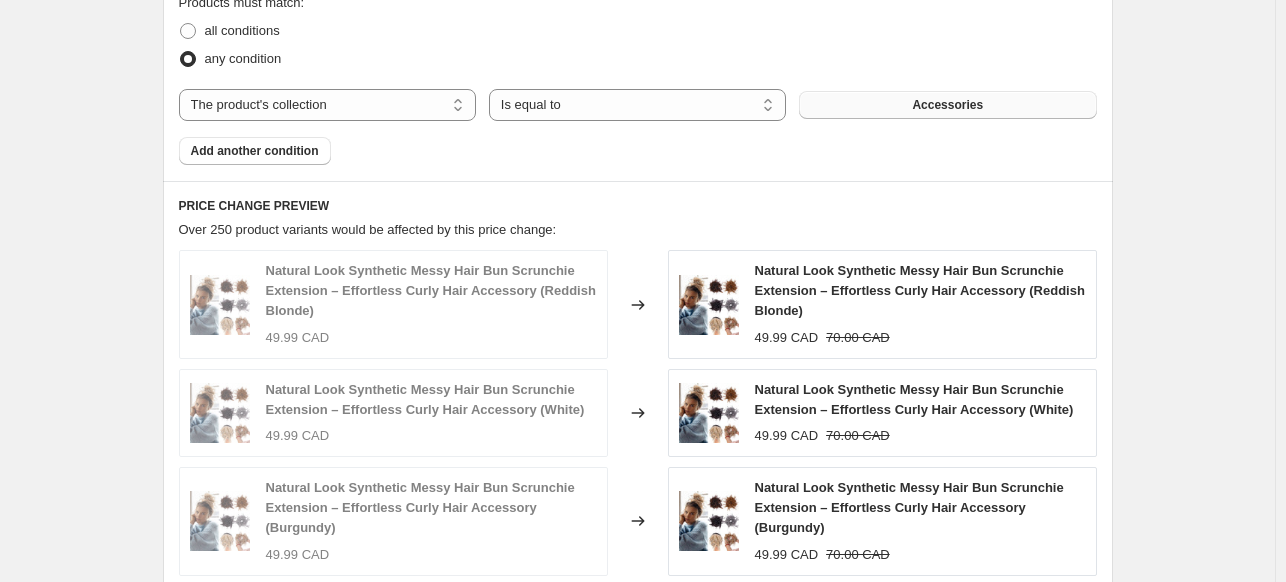 click on "Accessories" at bounding box center (947, 105) 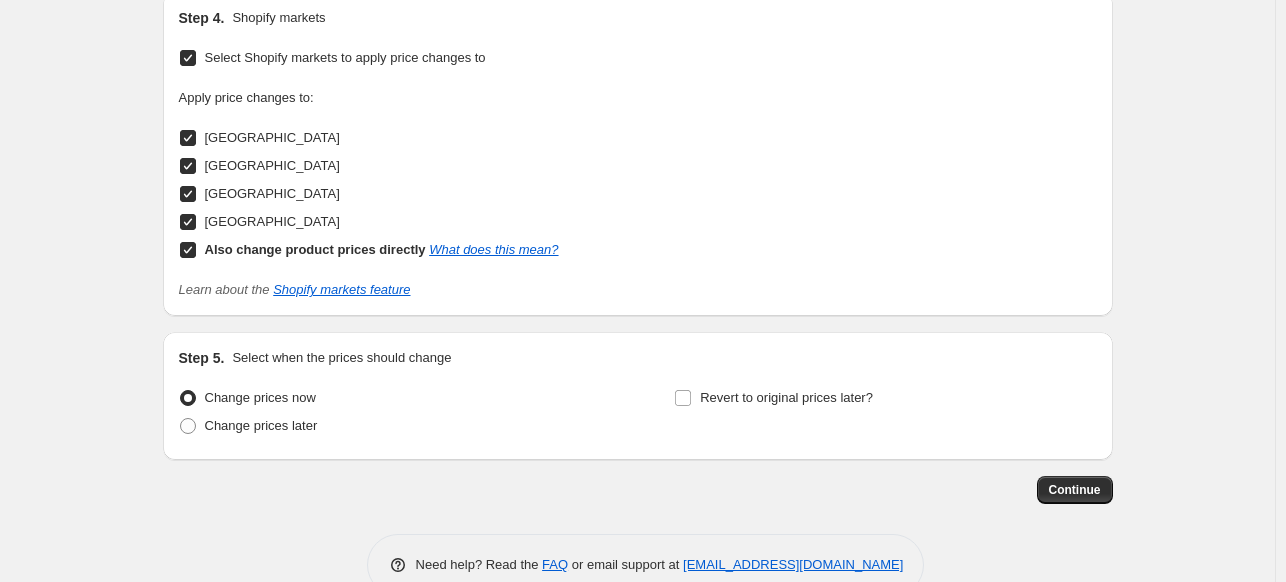 scroll, scrollTop: 2300, scrollLeft: 0, axis: vertical 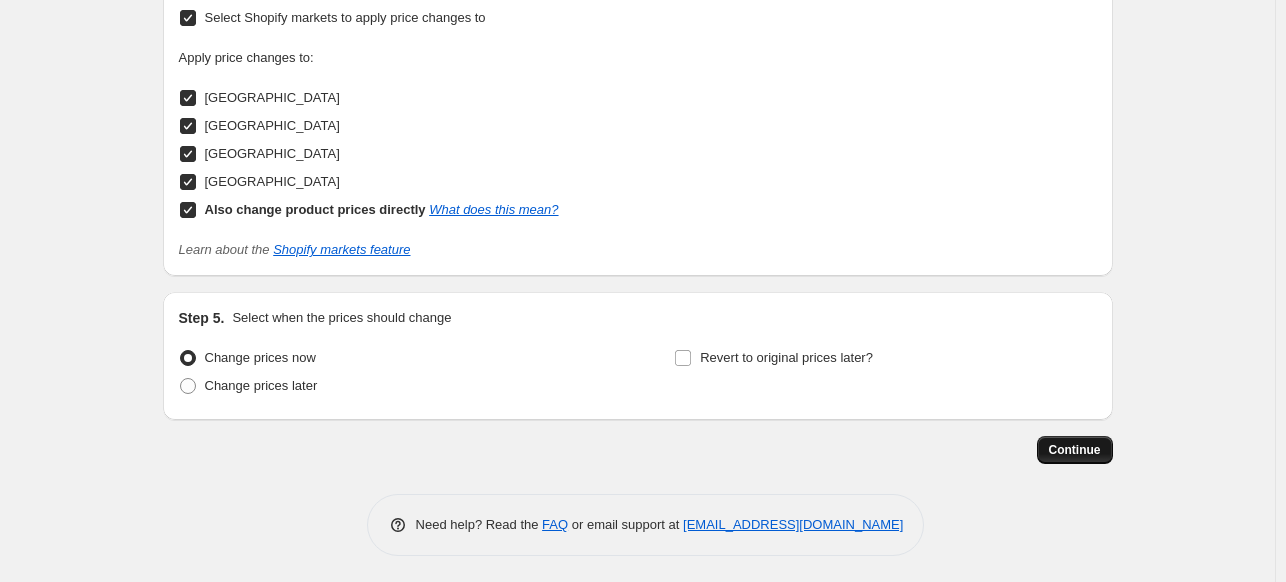 click on "Continue" at bounding box center (1075, 450) 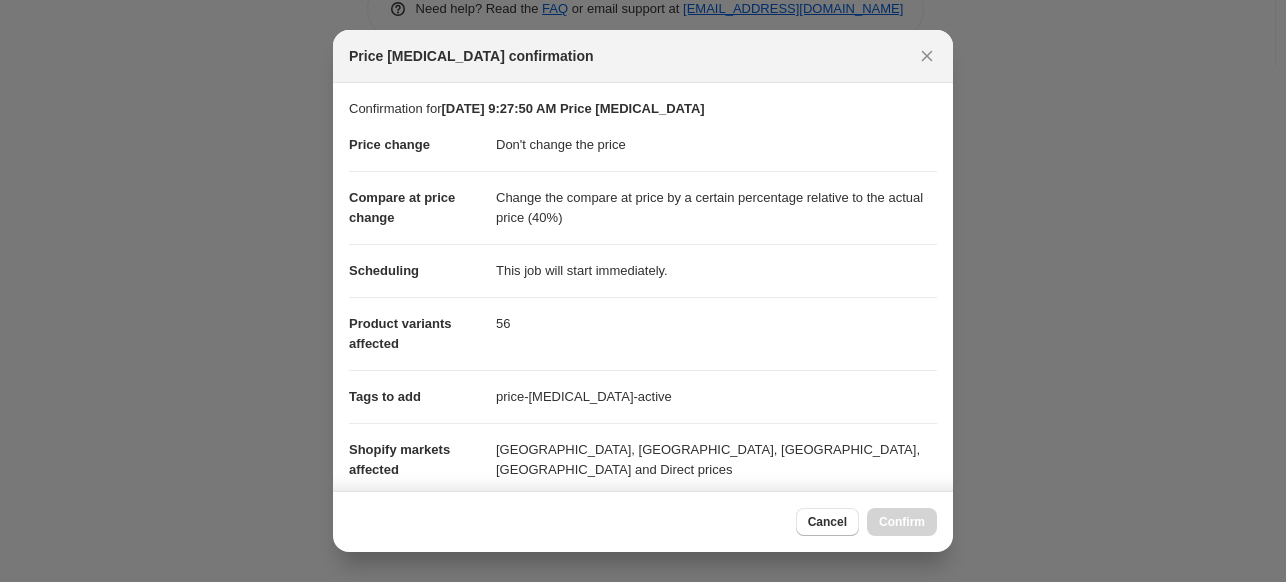scroll, scrollTop: 508, scrollLeft: 0, axis: vertical 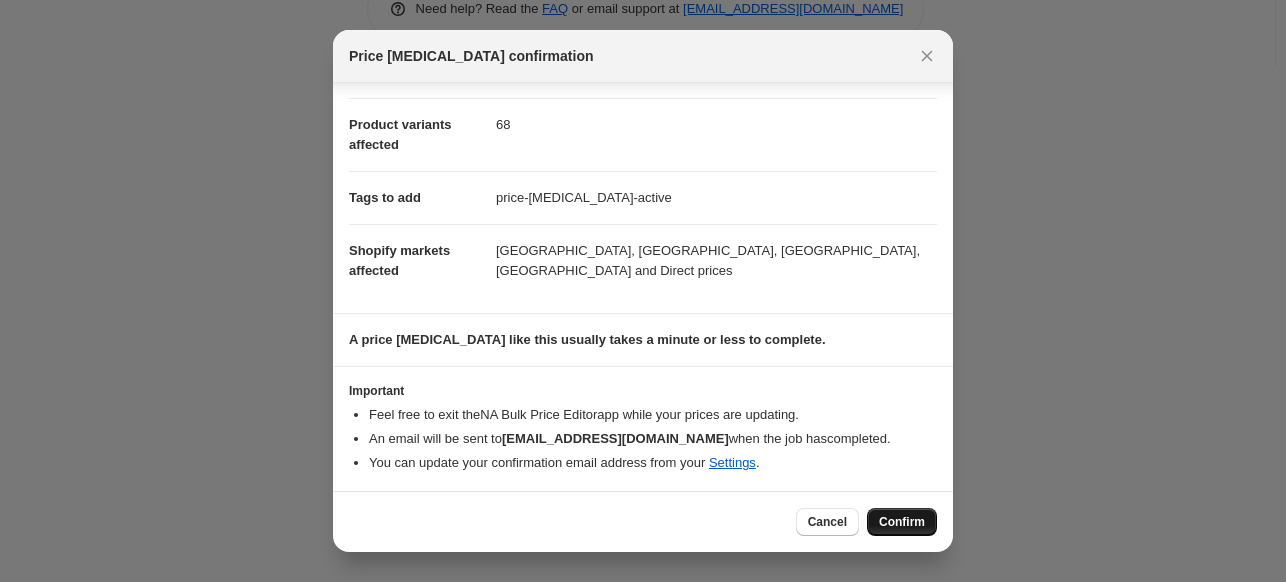 click on "Confirm" at bounding box center [902, 522] 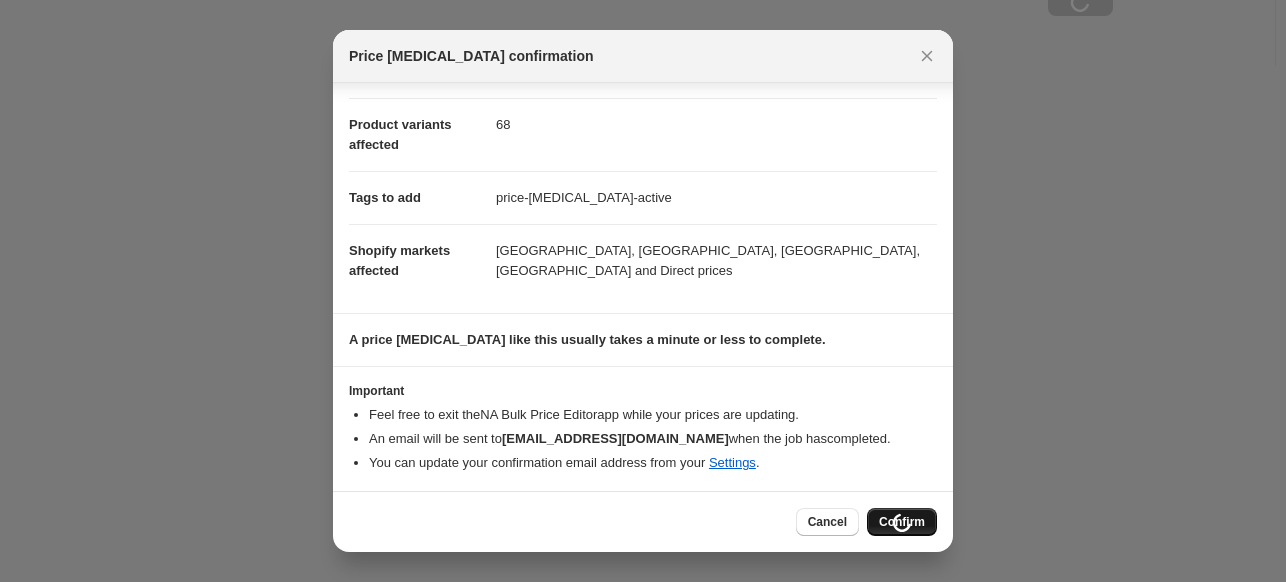 scroll, scrollTop: 2368, scrollLeft: 0, axis: vertical 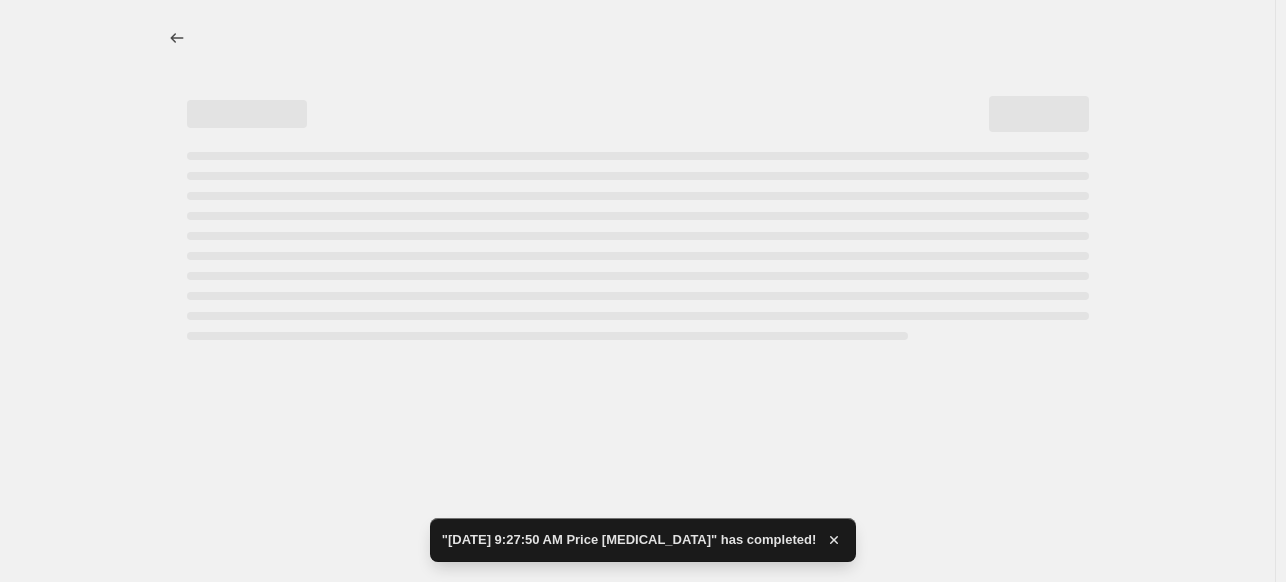 select on "no_change" 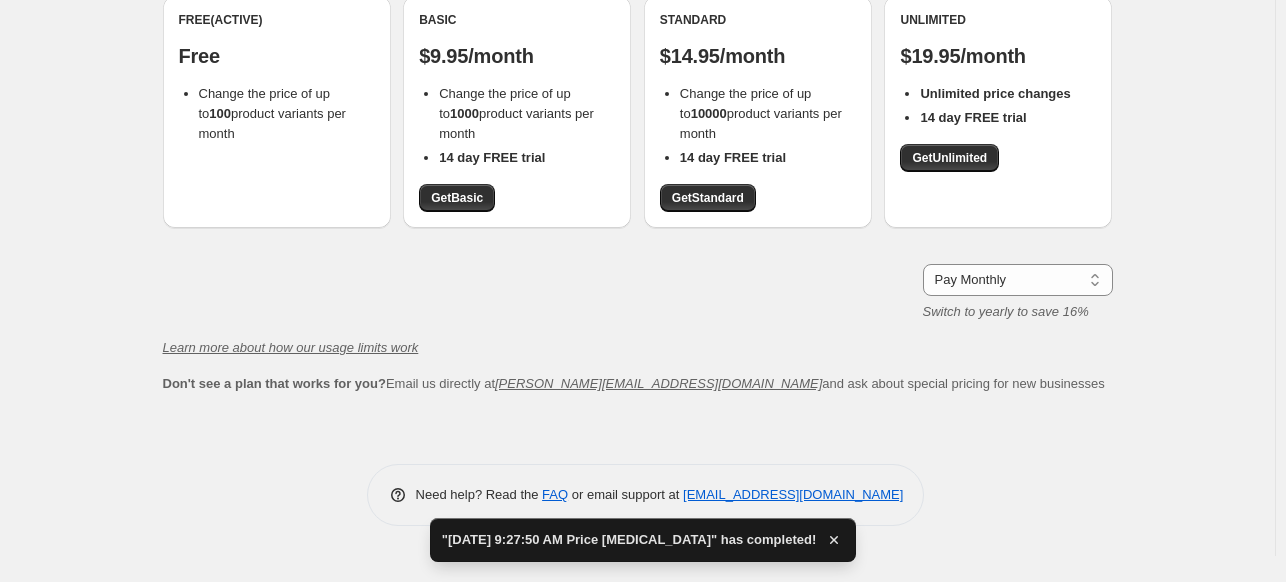 scroll, scrollTop: 214, scrollLeft: 0, axis: vertical 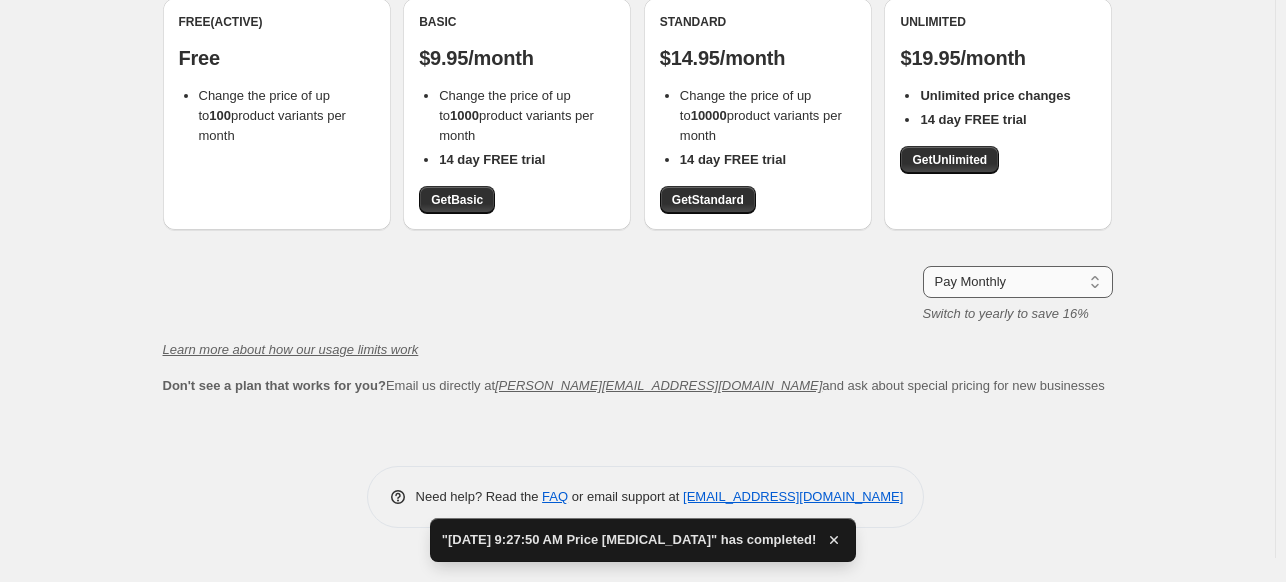 click on "Pay Monthly Pay Yearly (Save 16%)" at bounding box center (1018, 282) 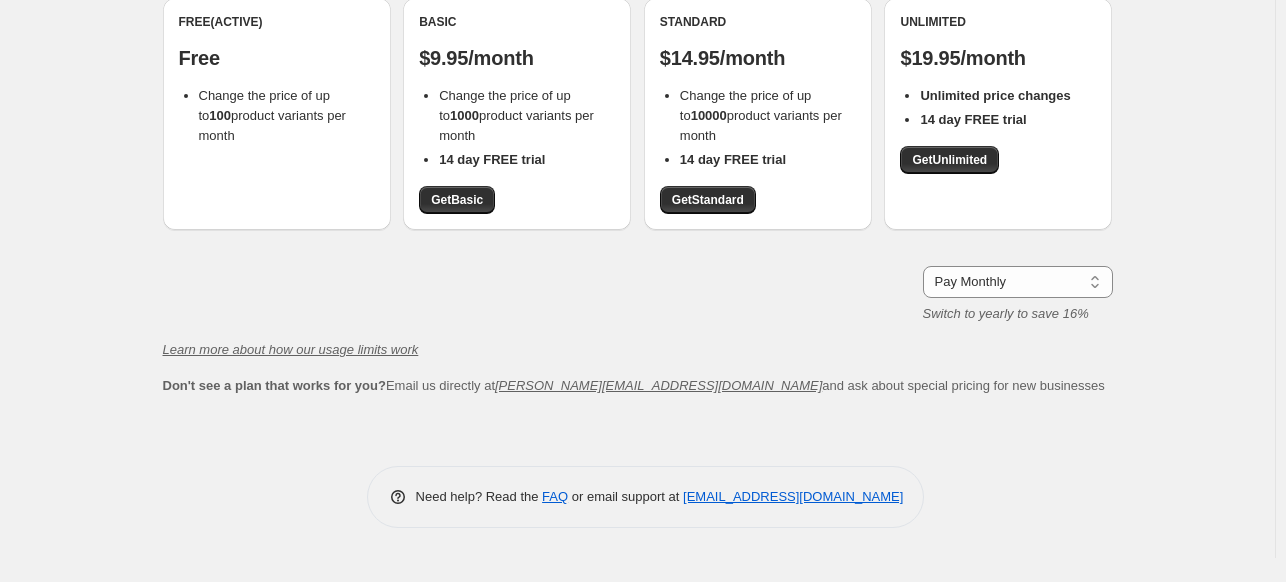 click on "Whether you sell thousands of products or just a few - we have a plan that will help your business grow 🚀 As a first time customer, you qualify for a 14 day FREE trial on all upgraded plans 🎉 Free  (Active) Free Change the price of up to  100  product variants per month Basic $9.95/month Change the price of up to  1000  product variants per month 14 day FREE trial Get  Basic Standard $14.95/month Change the price of up to  10000  product variants per month 14 day FREE trial Get  Standard Unlimited $19.95/month Unlimited price changes 14 day FREE trial Get  Unlimited Pay Monthly Pay Yearly (Save 16%) Pay Monthly Switch to yearly to save 16% Learn more about how our usage limits work Don't see a plan that works for you?  Email us directly at  [PERSON_NAME][EMAIL_ADDRESS][DOMAIN_NAME]  and ask about special pricing for new businesses" at bounding box center (638, 149) 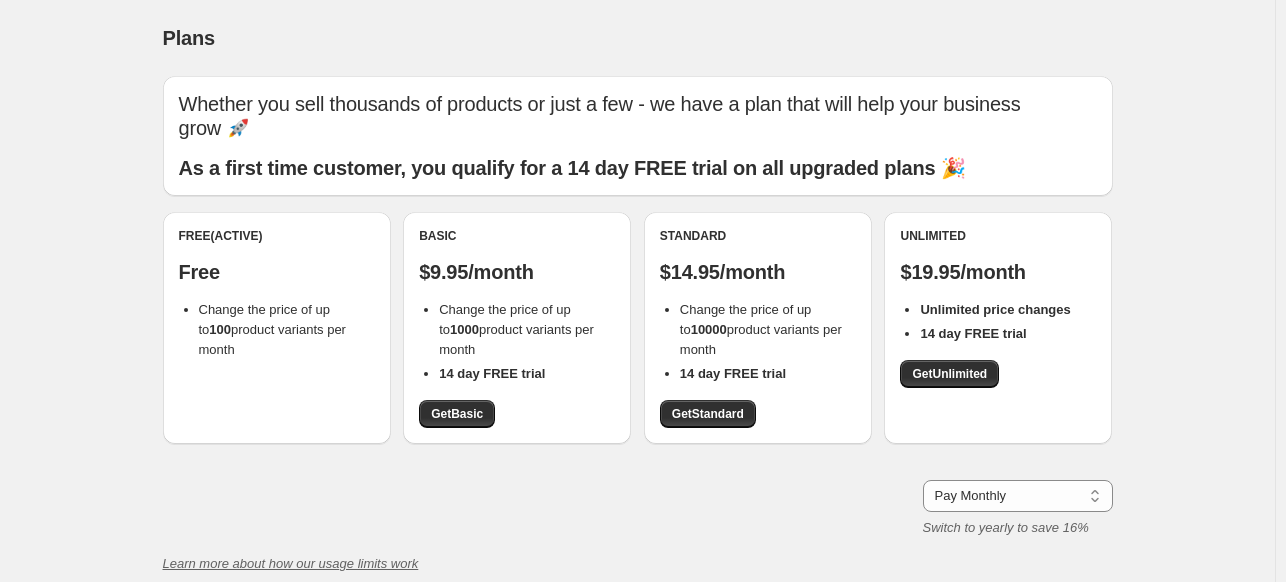 click on "Change the price of up to  100  product variants per month" at bounding box center (287, 330) 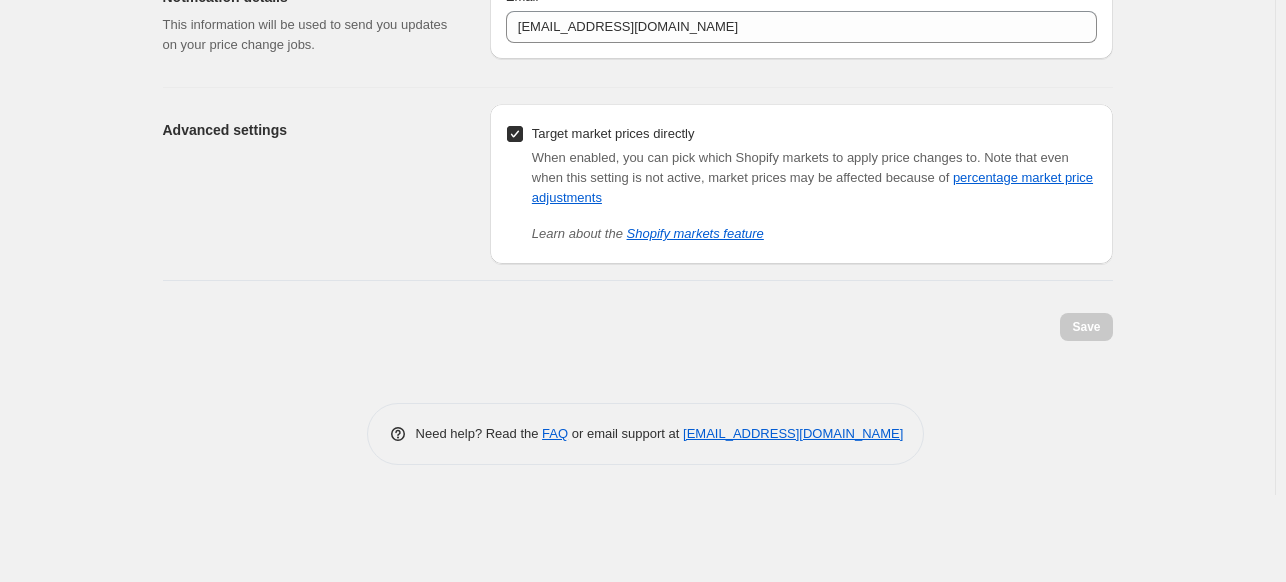scroll, scrollTop: 0, scrollLeft: 0, axis: both 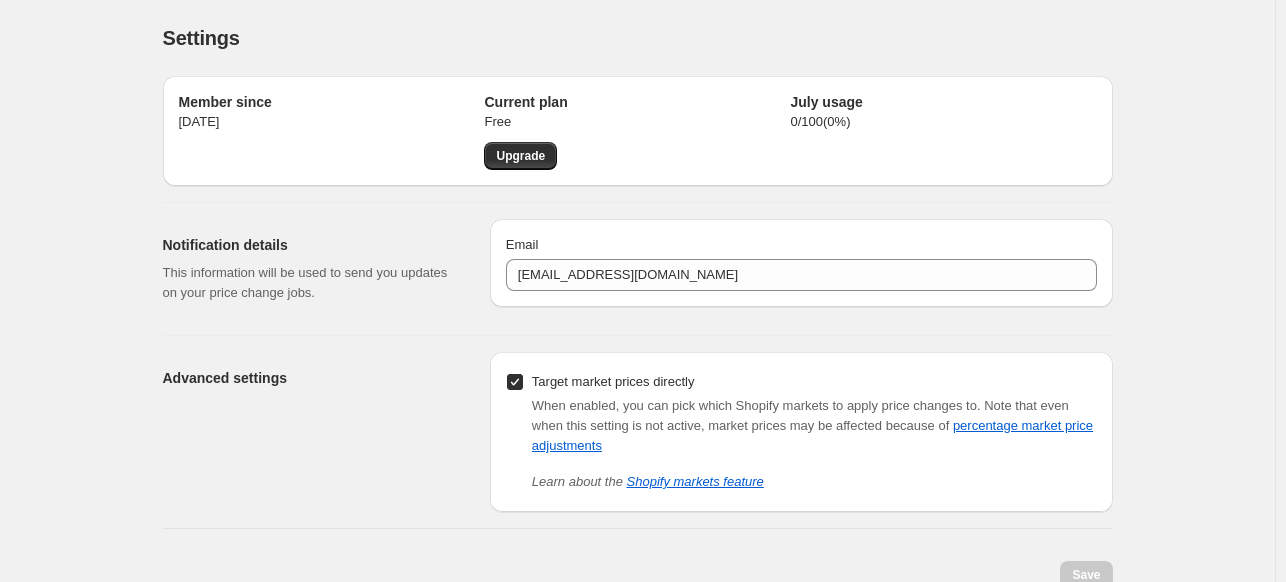 click on "Notification details" at bounding box center (310, 245) 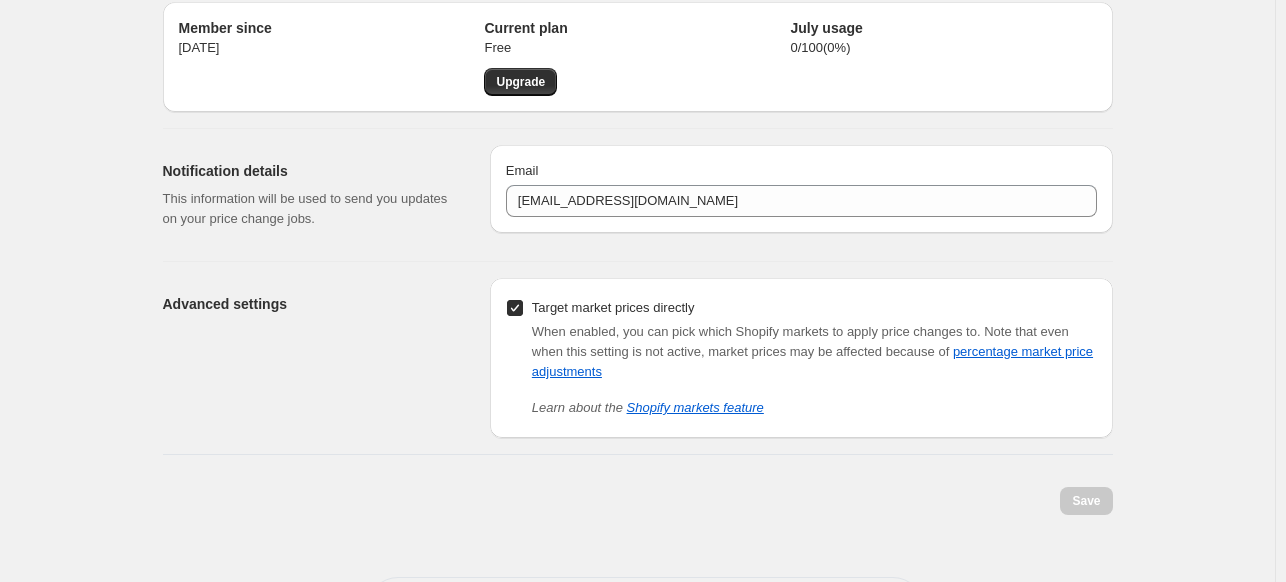 scroll, scrollTop: 0, scrollLeft: 0, axis: both 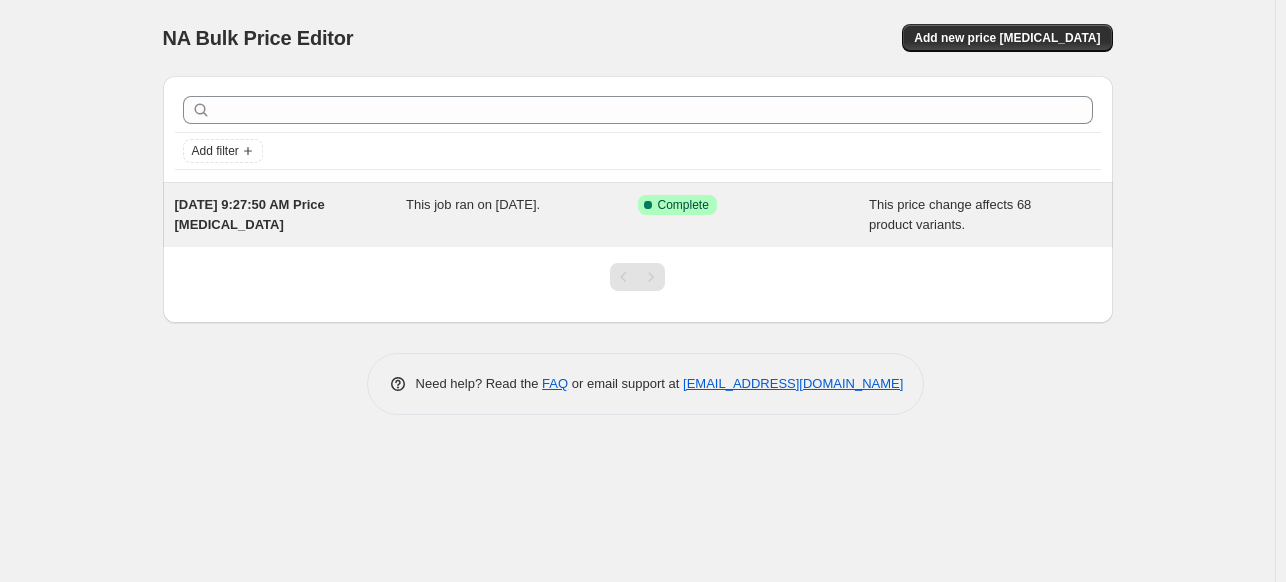 click on "[DATE] 9:27:50 AM Price [MEDICAL_DATA]" at bounding box center (291, 215) 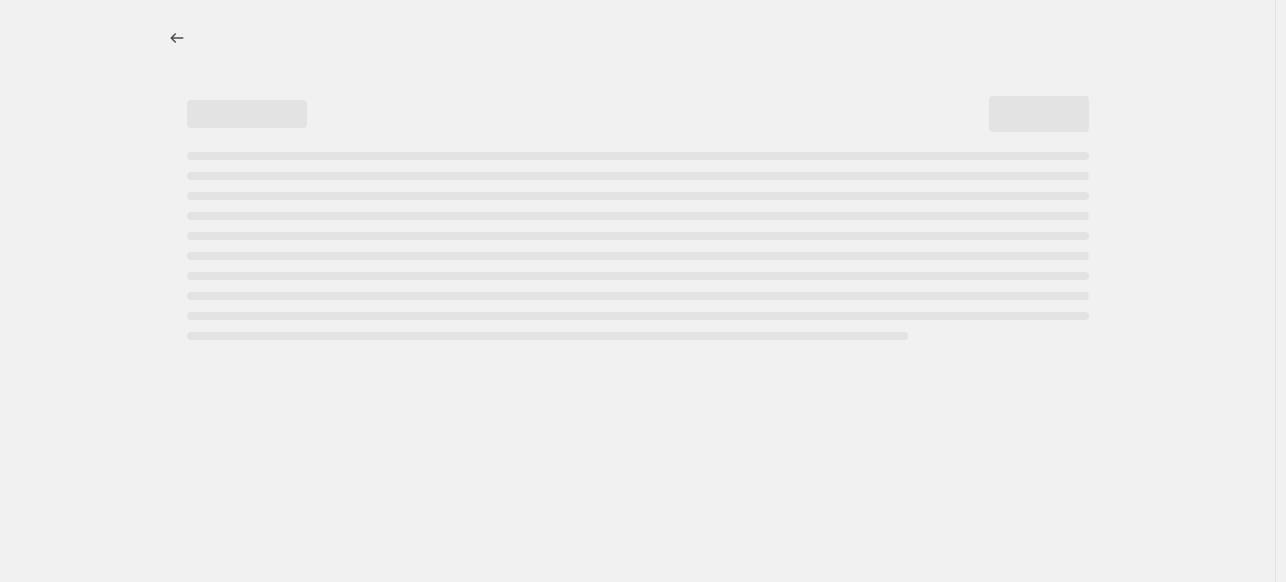 select on "no_change" 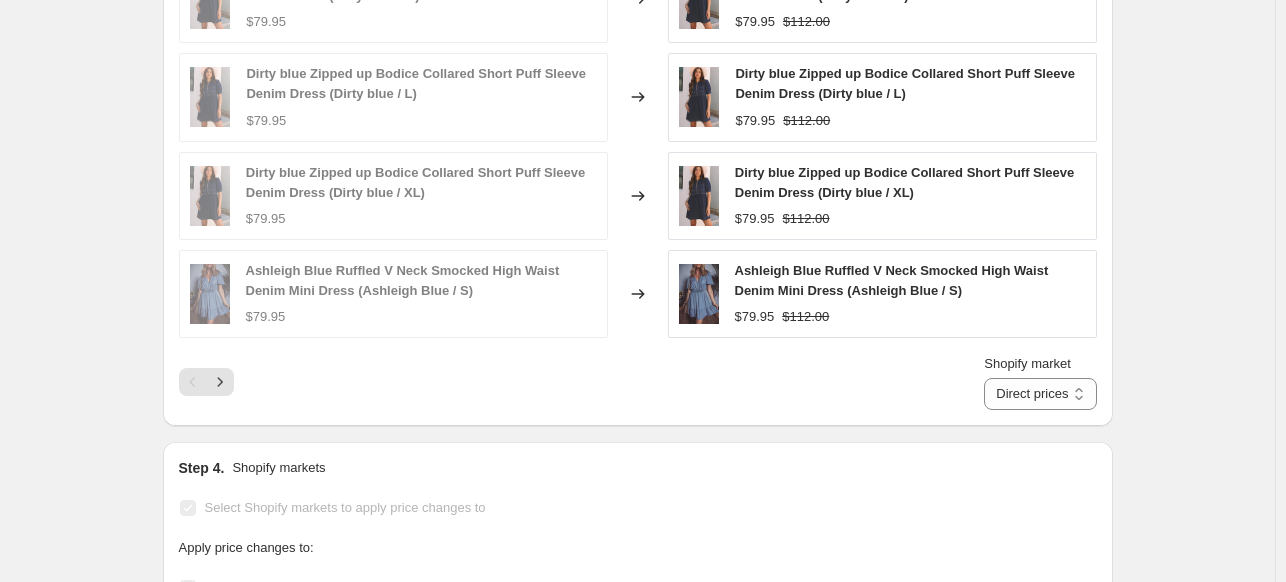 scroll, scrollTop: 1880, scrollLeft: 0, axis: vertical 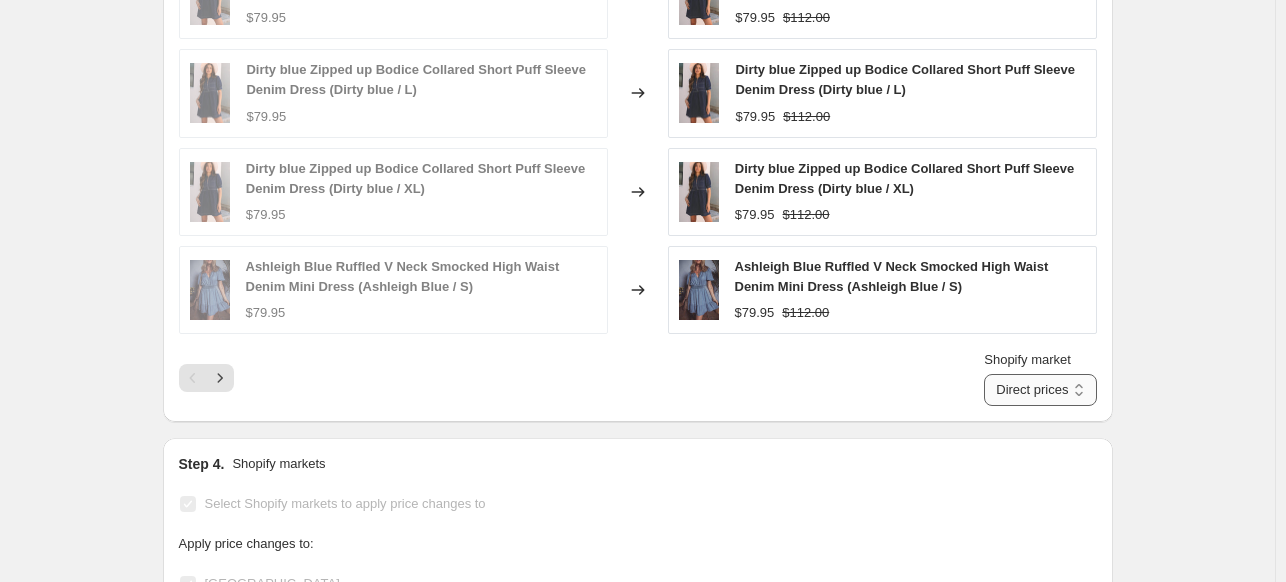 click on "Direct prices [GEOGRAPHIC_DATA] [GEOGRAPHIC_DATA] [GEOGRAPHIC_DATA] [GEOGRAPHIC_DATA]" at bounding box center [1040, 390] 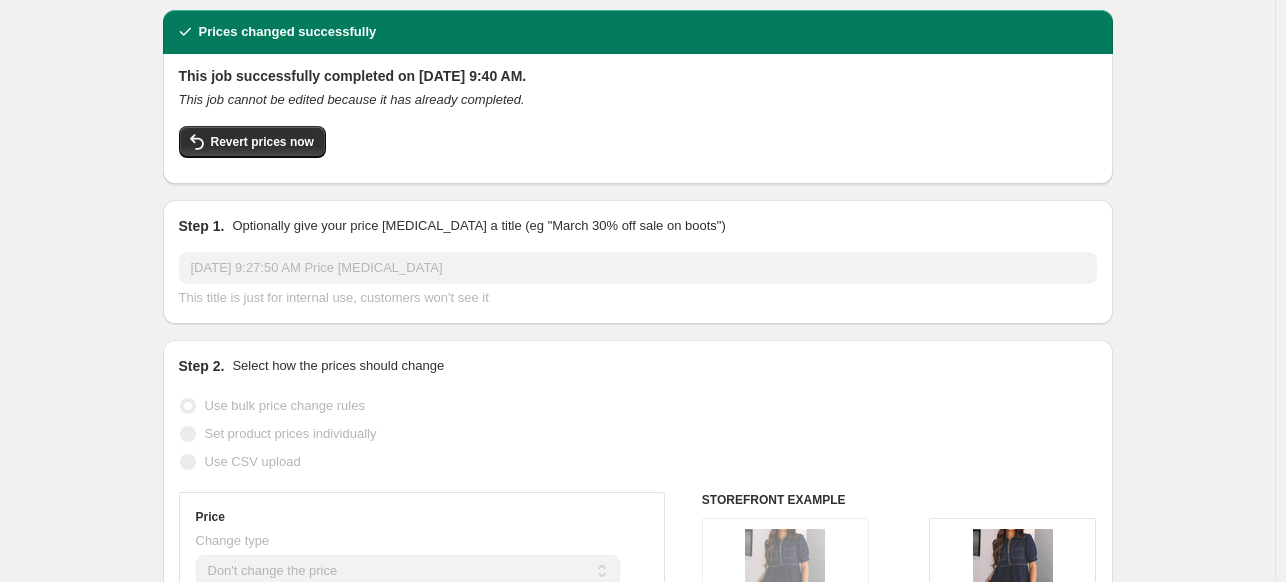 scroll, scrollTop: 0, scrollLeft: 0, axis: both 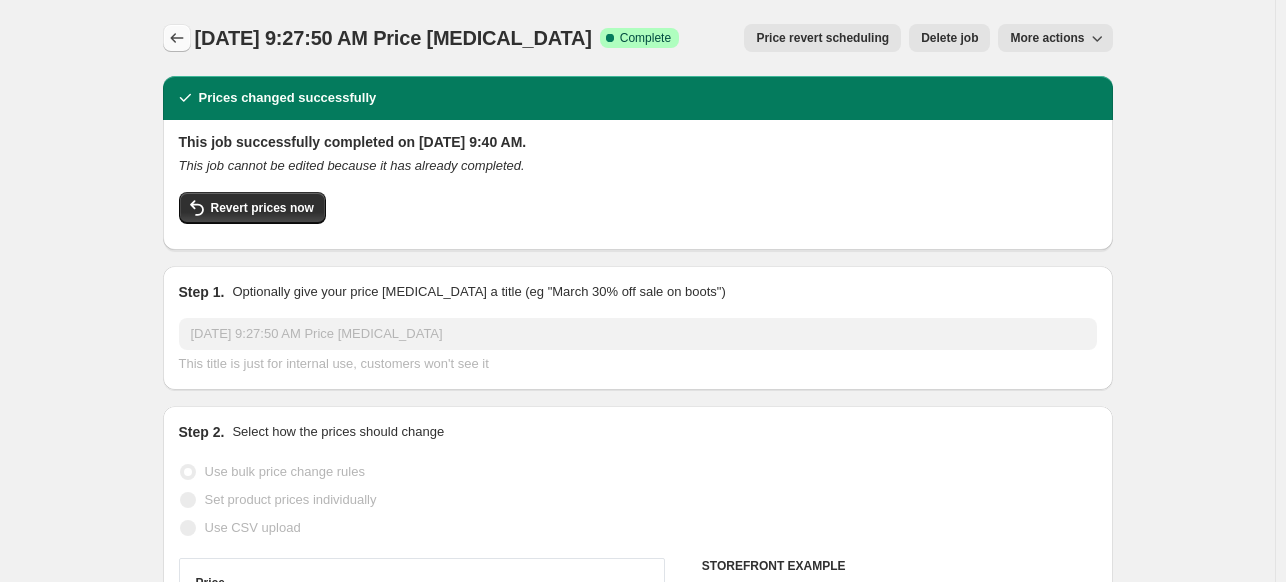 click 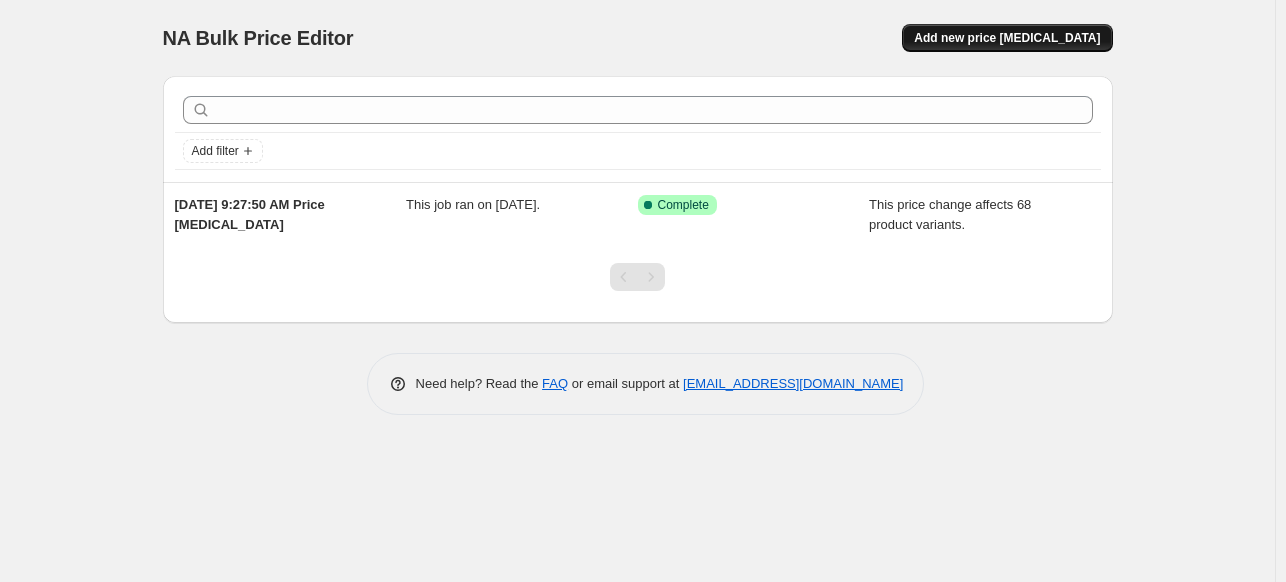 click on "Add new price [MEDICAL_DATA]" at bounding box center (1007, 38) 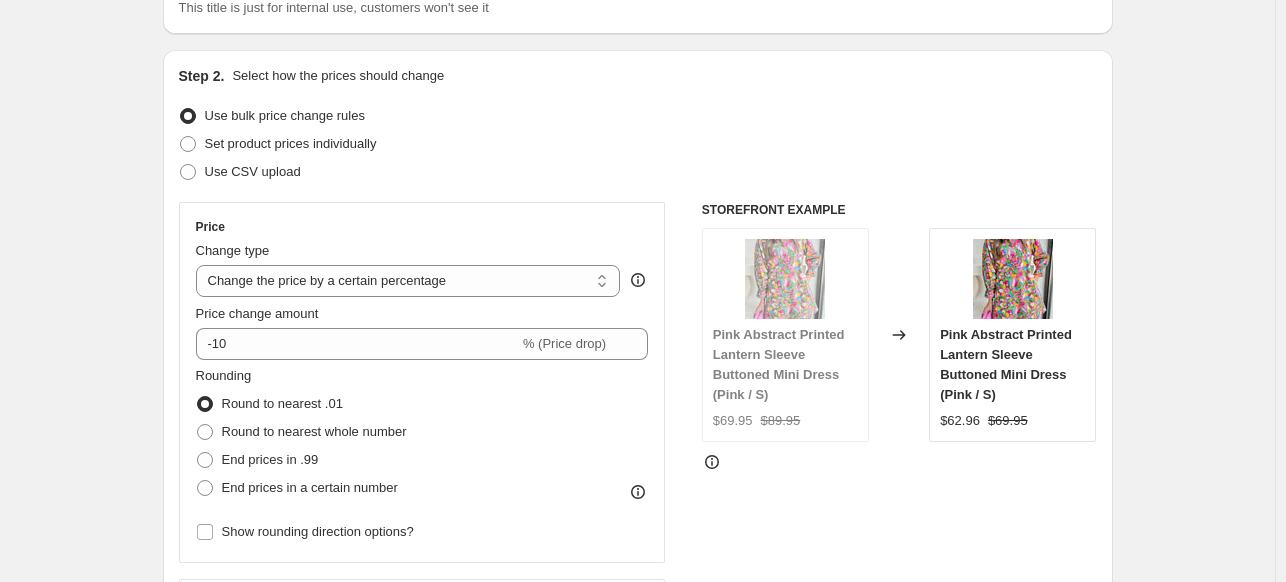 scroll, scrollTop: 167, scrollLeft: 0, axis: vertical 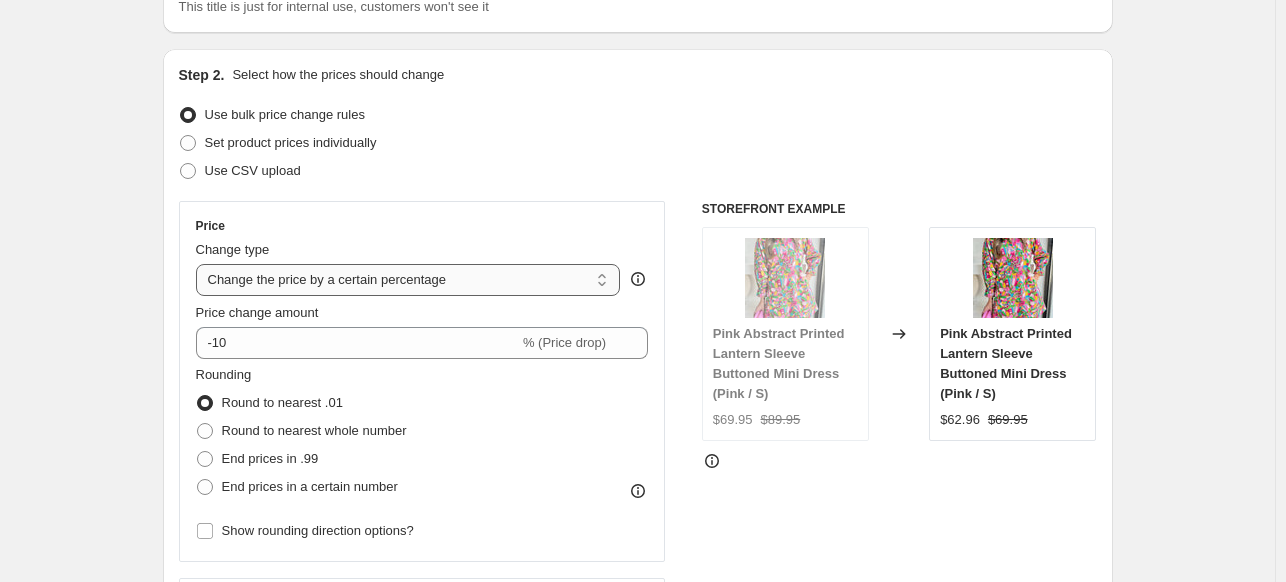 click on "Change the price to a certain amount Change the price by a certain amount Change the price by a certain percentage Change the price to the current compare at price (price before sale) Change the price by a certain amount relative to the compare at price Change the price by a certain percentage relative to the compare at price Don't change the price Change the price by a certain percentage relative to the cost per item Change price to certain cost margin" at bounding box center [408, 280] 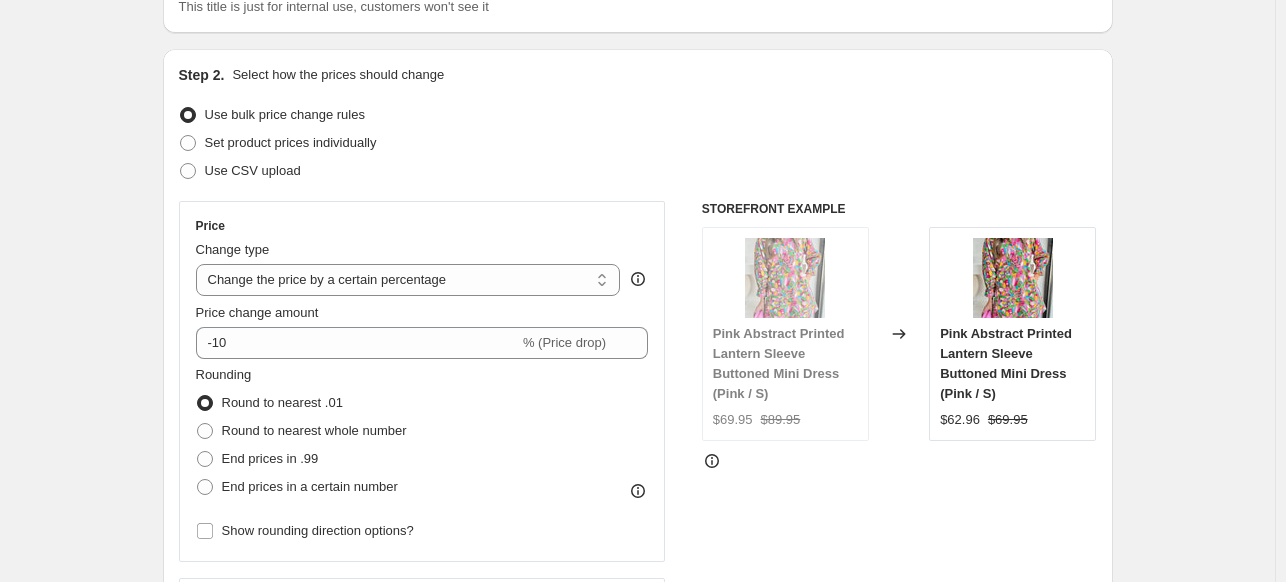click on "Step 1. Optionally give your price [MEDICAL_DATA] a title (eg "March 30% off sale on boots") [DATE] 9:27:50 AM Price [MEDICAL_DATA] This title is just for internal use, customers won't see it Step 2. Select how the prices should change Use bulk price change rules Set product prices individually Use CSV upload Price Change type Change the price to a certain amount Change the price by a certain amount Change the price by a certain percentage Change the price to the current compare at price (price before sale) Change the price by a certain amount relative to the compare at price Change the price by a certain percentage relative to the compare at price Don't change the price Change the price by a certain percentage relative to the cost per item Change price to certain cost margin Change the price by a certain percentage Price change amount -10 % (Price drop) Rounding Round to nearest .01 Round to nearest whole number End prices in .99 End prices in a certain number Show rounding direction options? Compare at price" at bounding box center [630, 873] 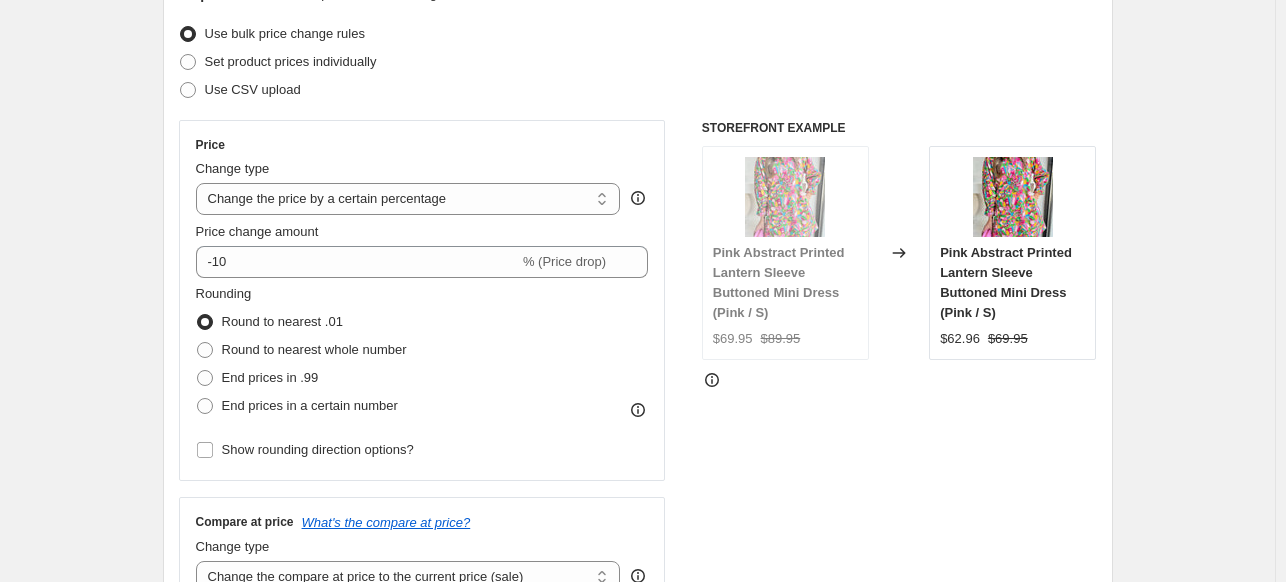 scroll, scrollTop: 263, scrollLeft: 0, axis: vertical 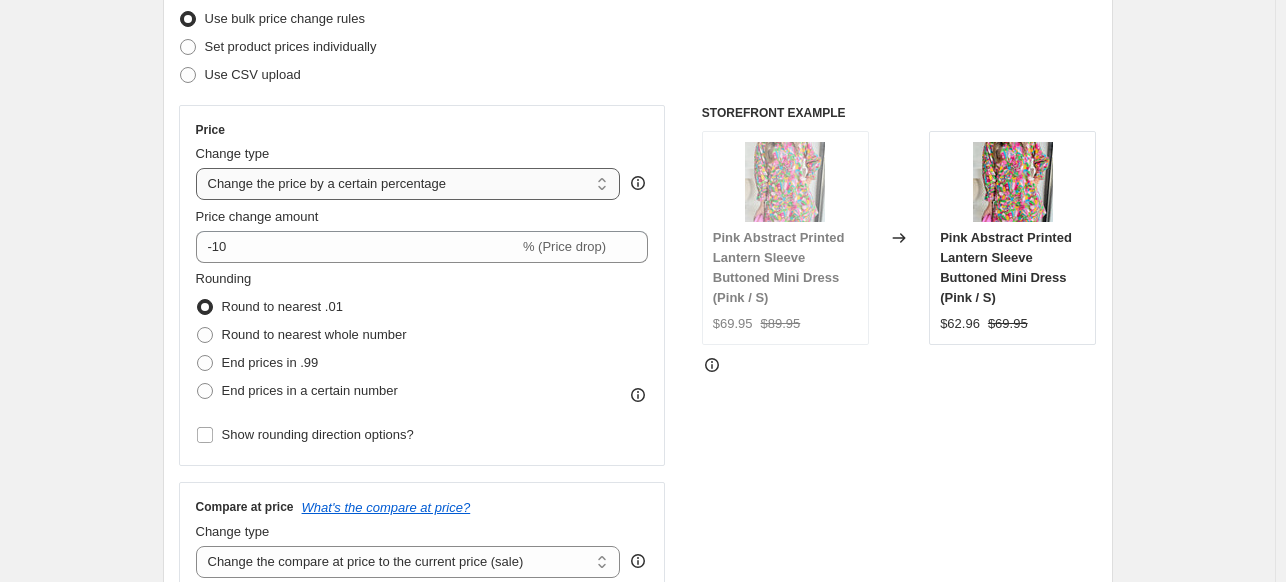 click on "Change the price to a certain amount Change the price by a certain amount Change the price by a certain percentage Change the price to the current compare at price (price before sale) Change the price by a certain amount relative to the compare at price Change the price by a certain percentage relative to the compare at price Don't change the price Change the price by a certain percentage relative to the cost per item Change price to certain cost margin" at bounding box center [408, 184] 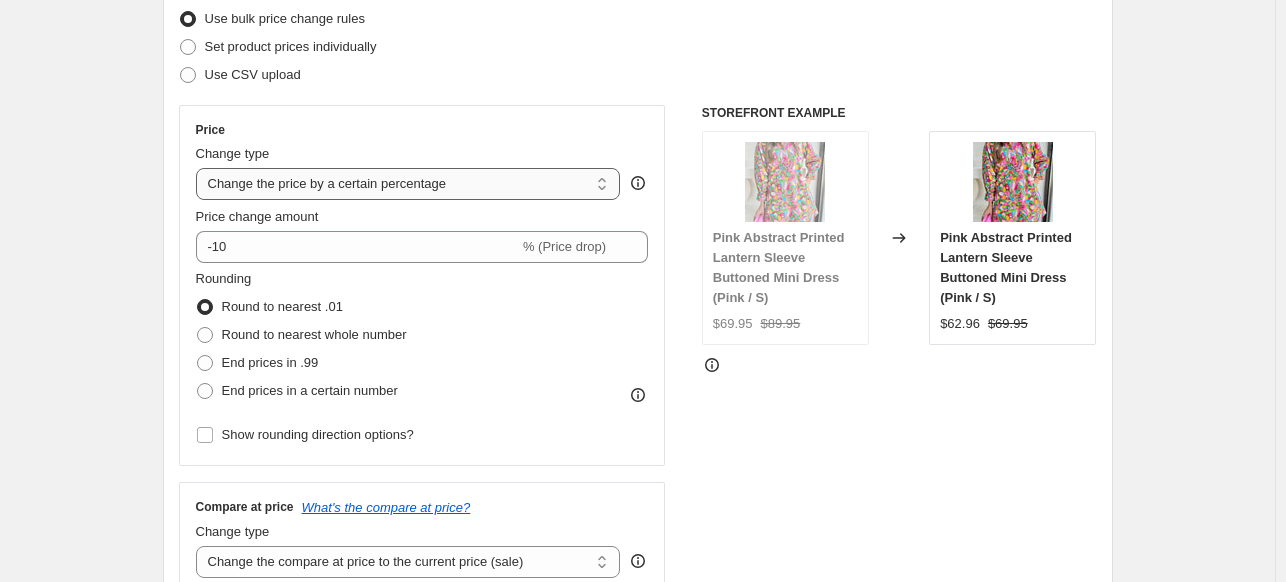 select on "no_change" 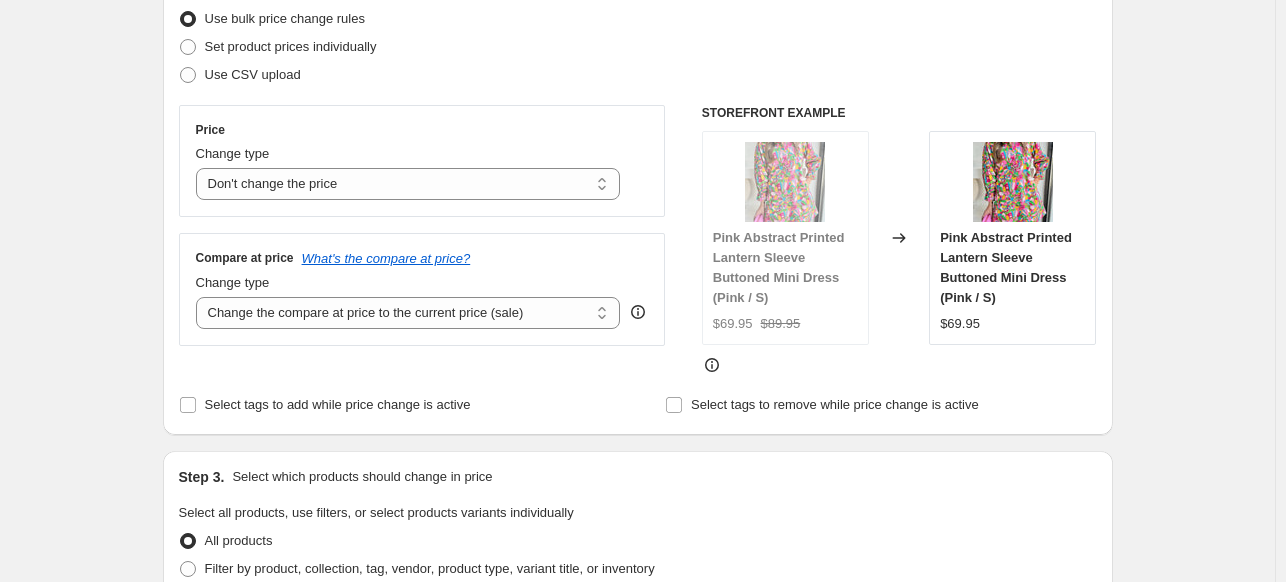 click on "Step 1. Optionally give your price [MEDICAL_DATA] a title (eg "March 30% off sale on boots") [DATE] 9:27:50 AM Price [MEDICAL_DATA] This title is just for internal use, customers won't see it Step 2. Select how the prices should change Use bulk price change rules Set product prices individually Use CSV upload Price Change type Change the price to a certain amount Change the price by a certain amount Change the price by a certain percentage Change the price to the current compare at price (price before sale) Change the price by a certain amount relative to the compare at price Change the price by a certain percentage relative to the compare at price Don't change the price Change the price by a certain percentage relative to the cost per item Change price to certain cost margin Don't change the price Compare at price What's the compare at price? Change type Change the compare at price to the current price (sale) Change the compare at price to a certain amount Change the compare at price by a certain amount" at bounding box center (630, 668) 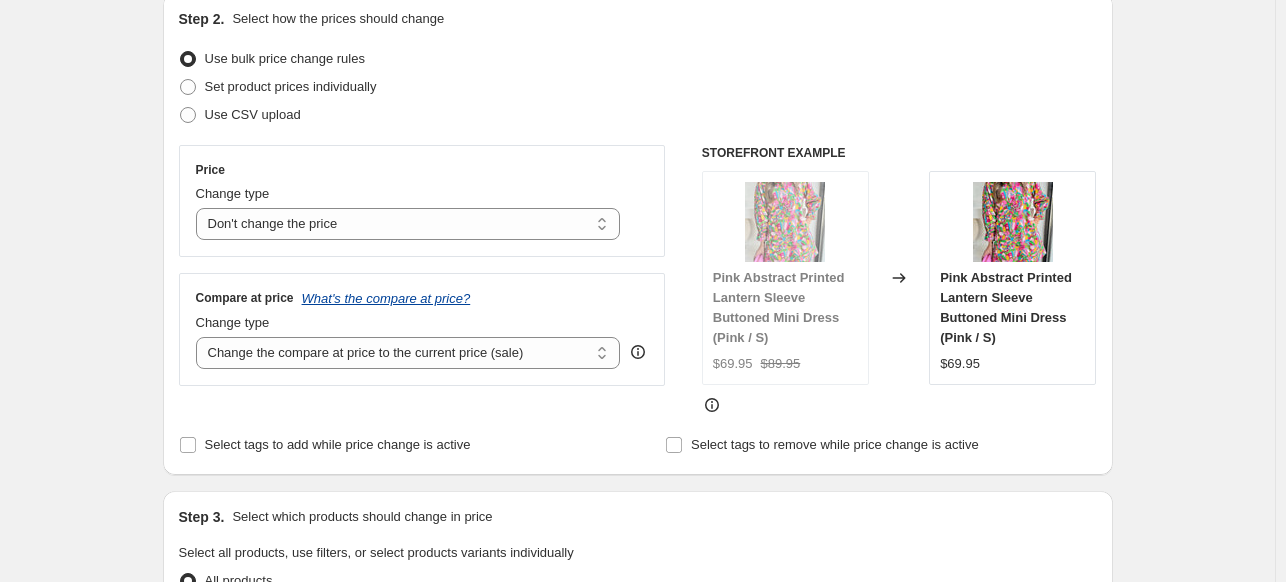 scroll, scrollTop: 224, scrollLeft: 0, axis: vertical 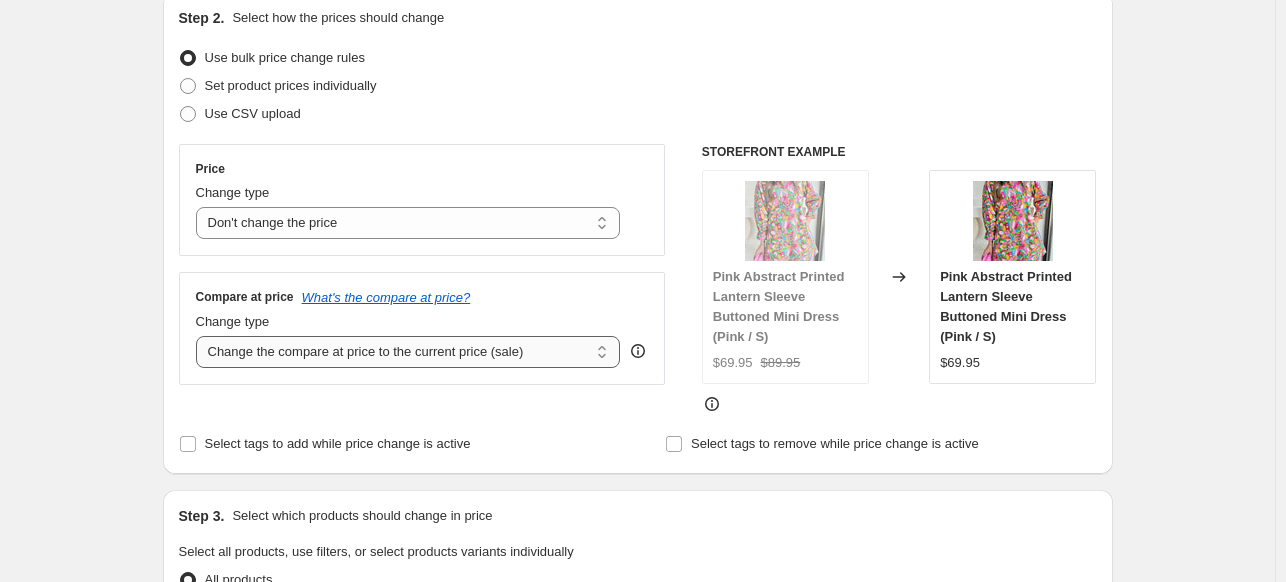 click on "Change the compare at price to the current price (sale) Change the compare at price to a certain amount Change the compare at price by a certain amount Change the compare at price by a certain percentage Change the compare at price by a certain amount relative to the actual price Change the compare at price by a certain percentage relative to the actual price Don't change the compare at price Remove the compare at price" at bounding box center (408, 352) 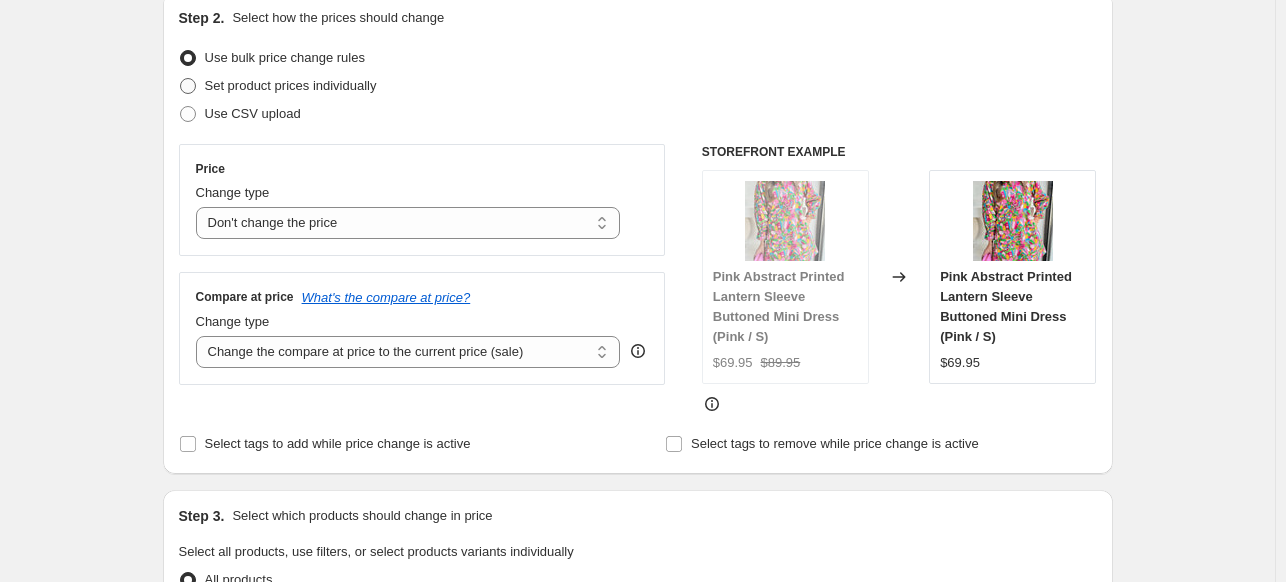 click on "Set product prices individually" at bounding box center [291, 85] 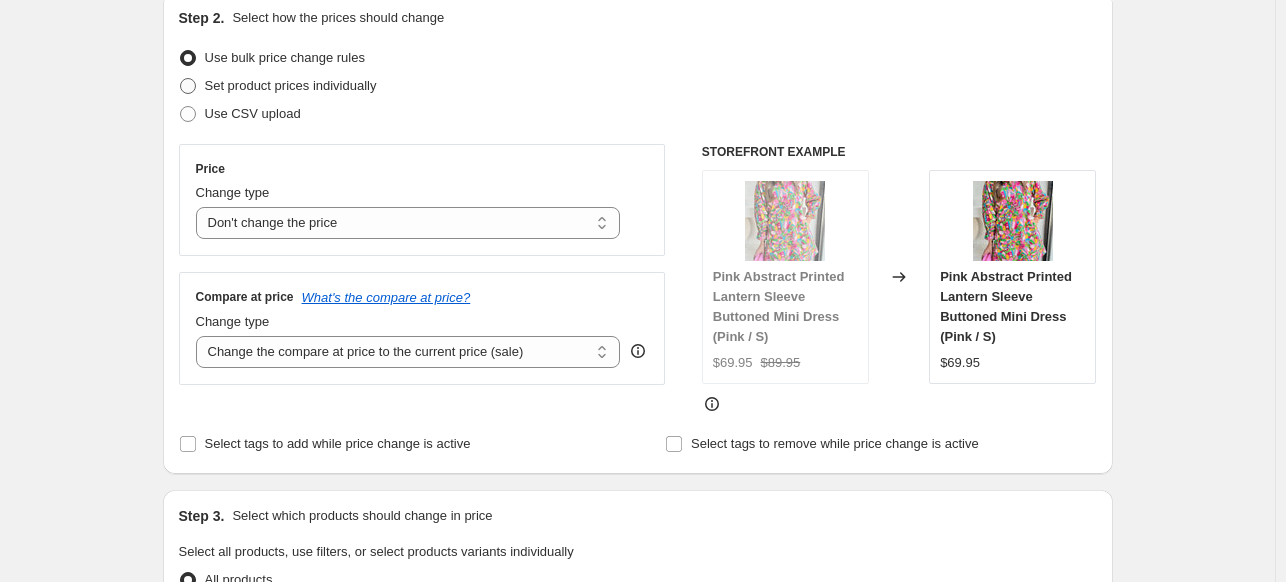 radio on "true" 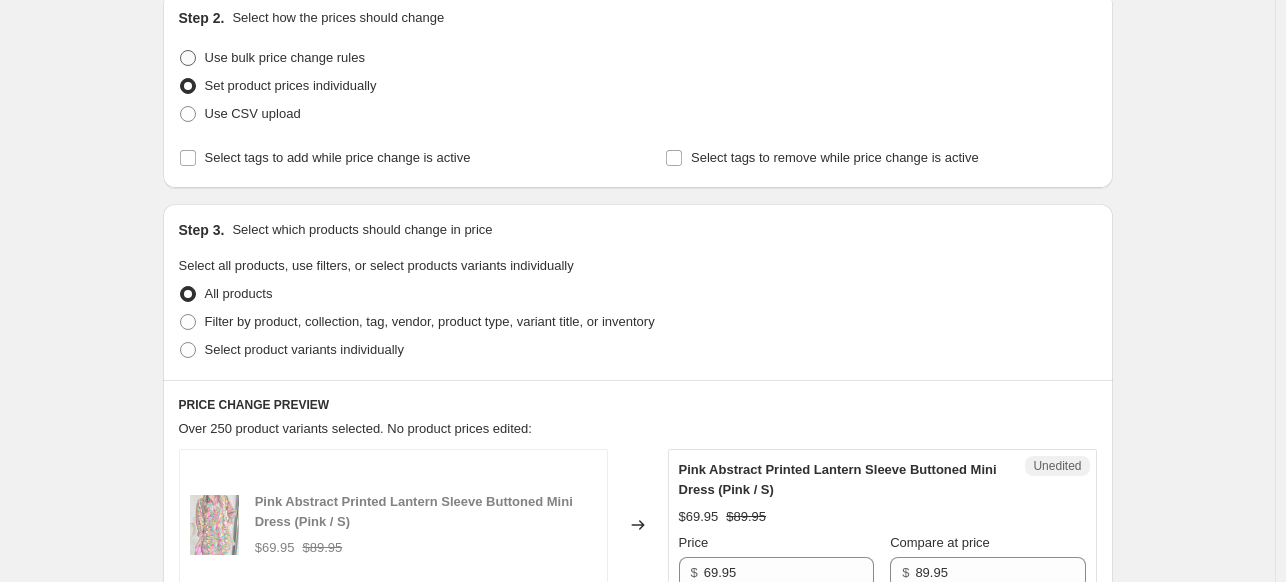 click on "Use bulk price change rules" at bounding box center [285, 57] 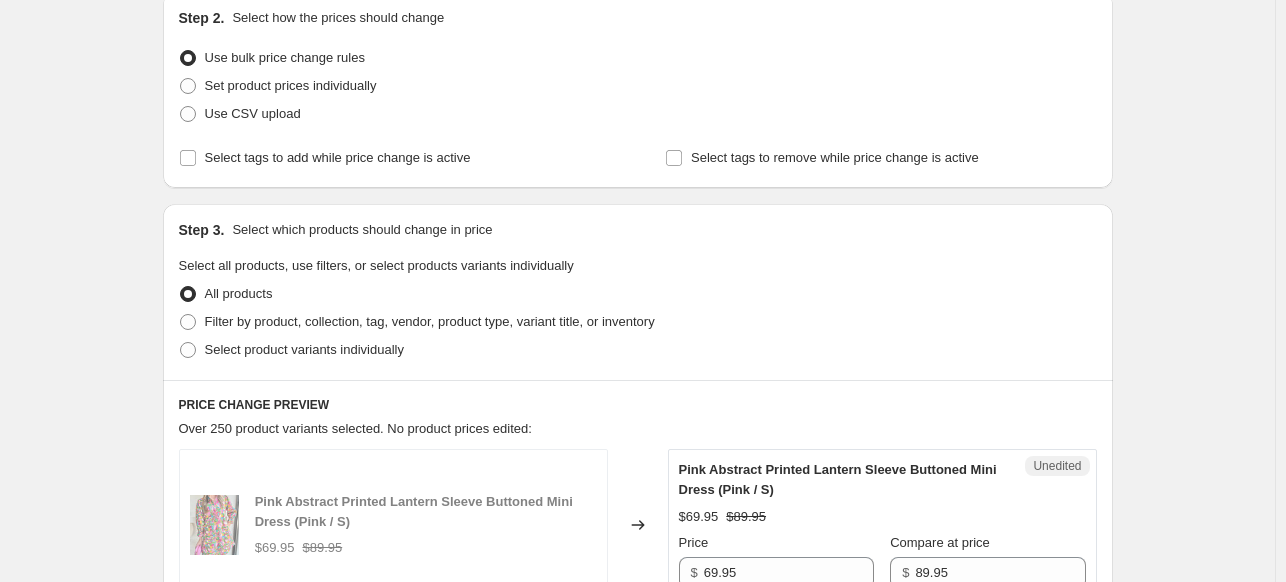 select on "no_change" 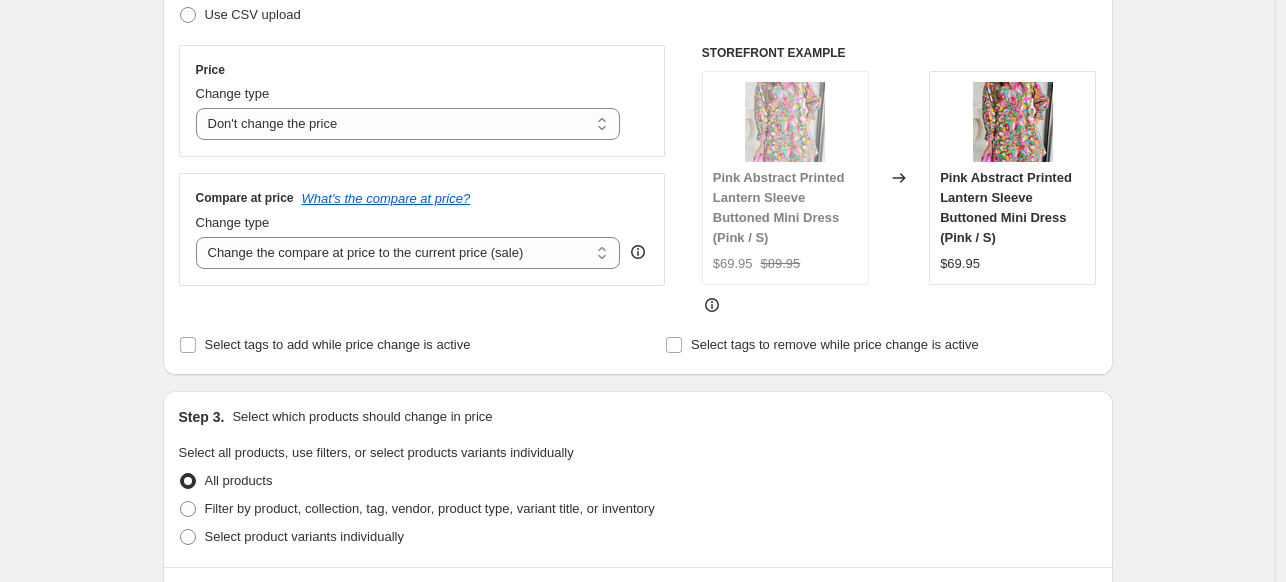 scroll, scrollTop: 326, scrollLeft: 0, axis: vertical 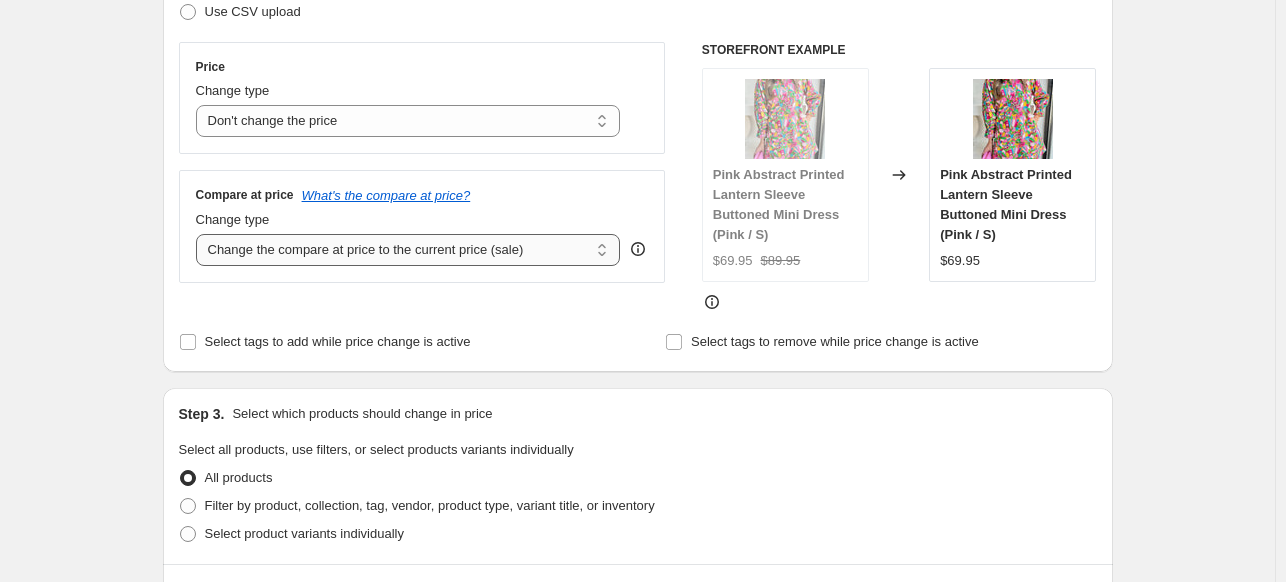 click on "Change the compare at price to the current price (sale) Change the compare at price to a certain amount Change the compare at price by a certain amount Change the compare at price by a certain percentage Change the compare at price by a certain amount relative to the actual price Change the compare at price by a certain percentage relative to the actual price Don't change the compare at price Remove the compare at price" at bounding box center [408, 250] 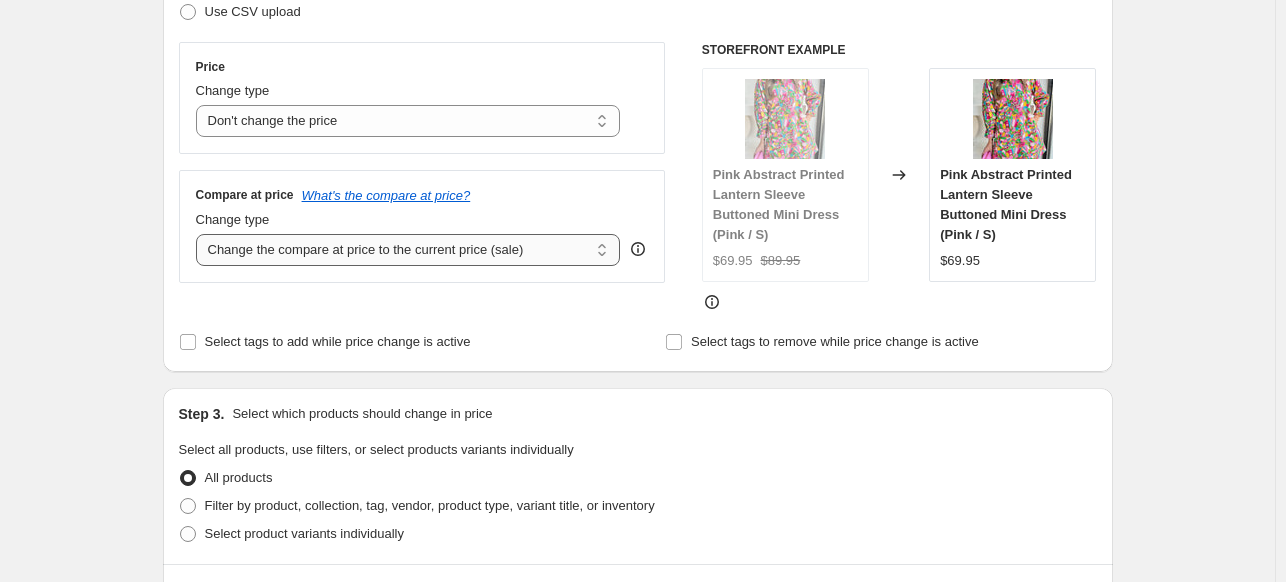 select on "percentage" 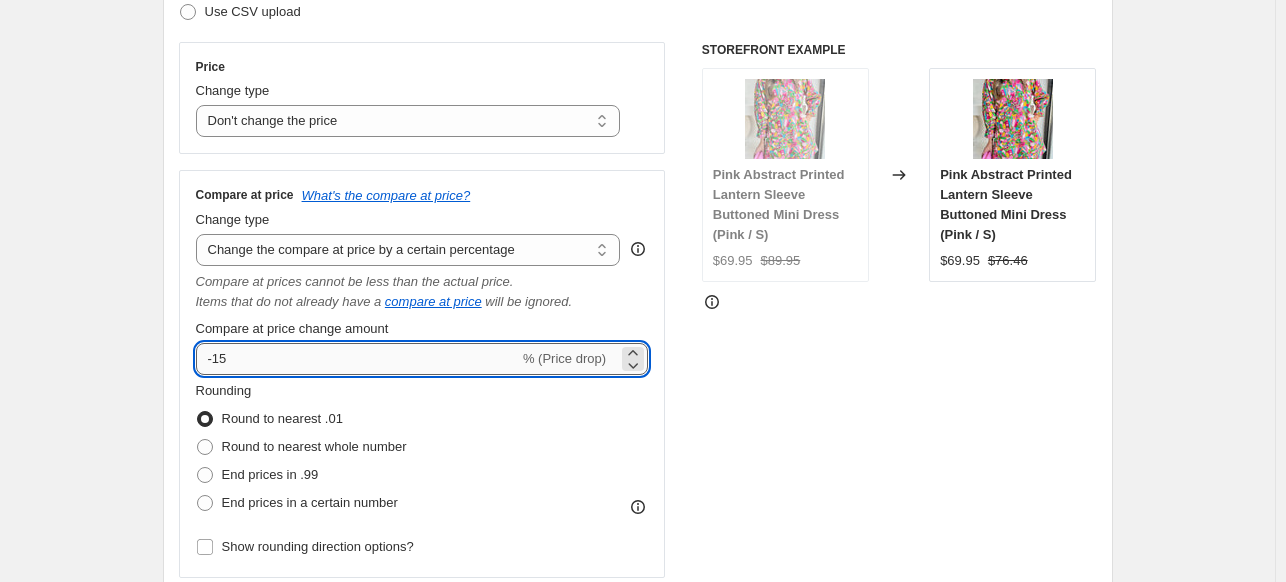 click on "-15" at bounding box center [357, 359] 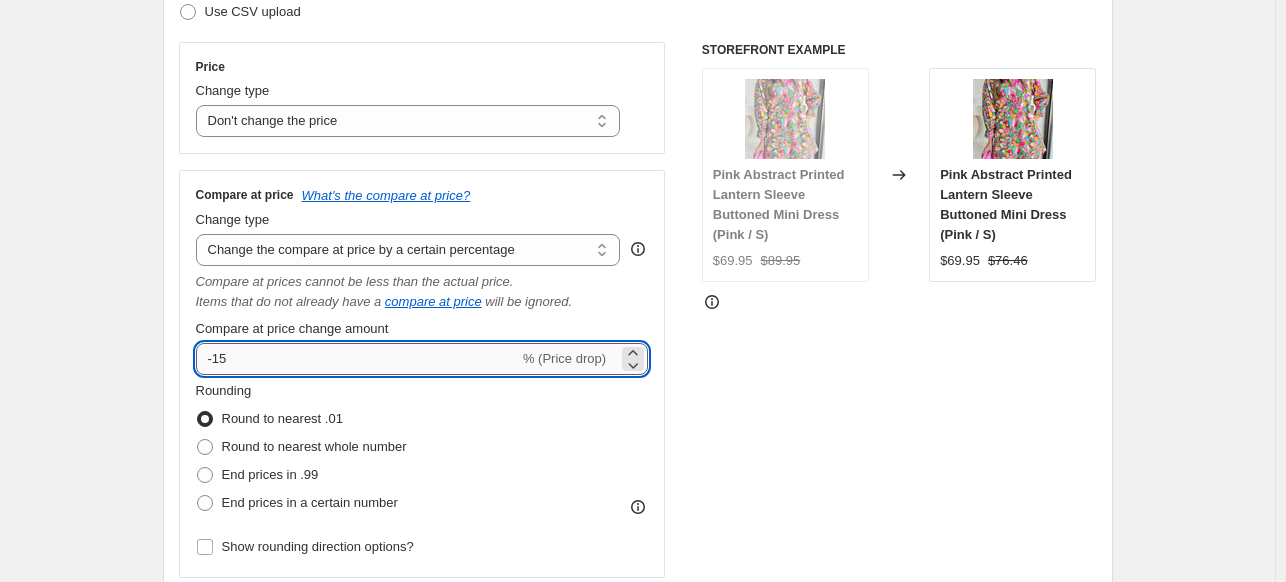 type on "-1" 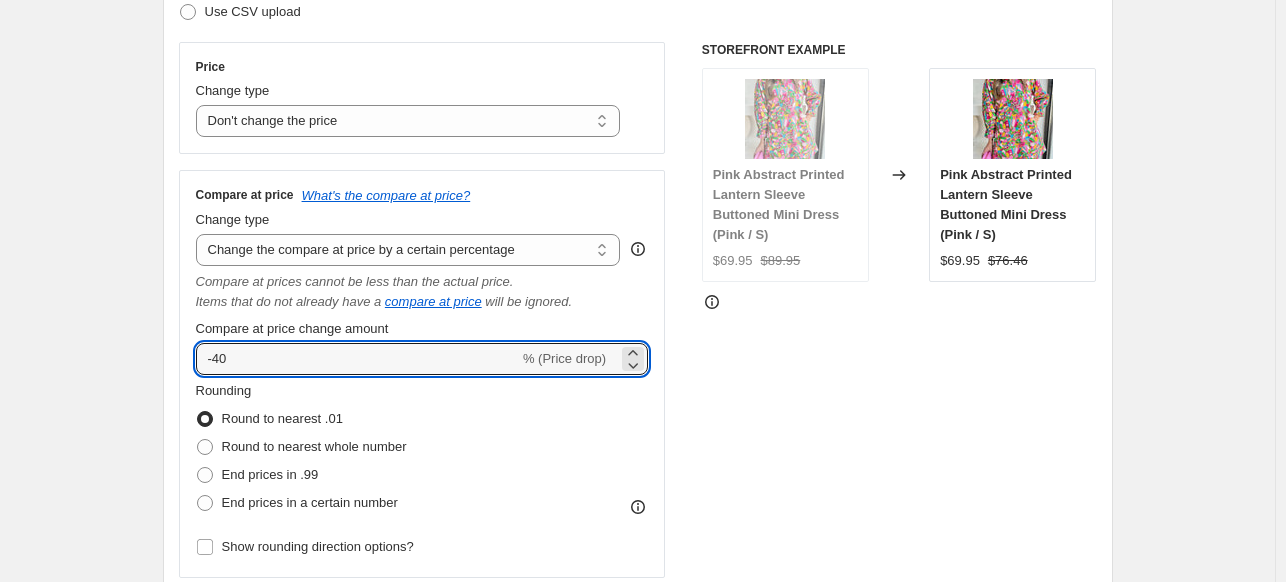 click on "Create new price [MEDICAL_DATA]. This page is ready Create new price [MEDICAL_DATA] Draft Step 1. Optionally give your price [MEDICAL_DATA] a title (eg "March 30% off sale on boots") [DATE] 9:27:50 AM Price [MEDICAL_DATA] This title is just for internal use, customers won't see it Step 2. Select how the prices should change Use bulk price change rules Set product prices individually Use CSV upload Price Change type Change the price to a certain amount Change the price by a certain amount Change the price by a certain percentage Change the price to the current compare at price (price before sale) Change the price by a certain amount relative to the compare at price Change the price by a certain percentage relative to the compare at price Don't change the price Change the price by a certain percentage relative to the cost per item Change price to certain cost margin Don't change the price Compare at price What's the compare at price? Change type Change the compare at price to the current price (sale)   compare at price" at bounding box center [637, 768] 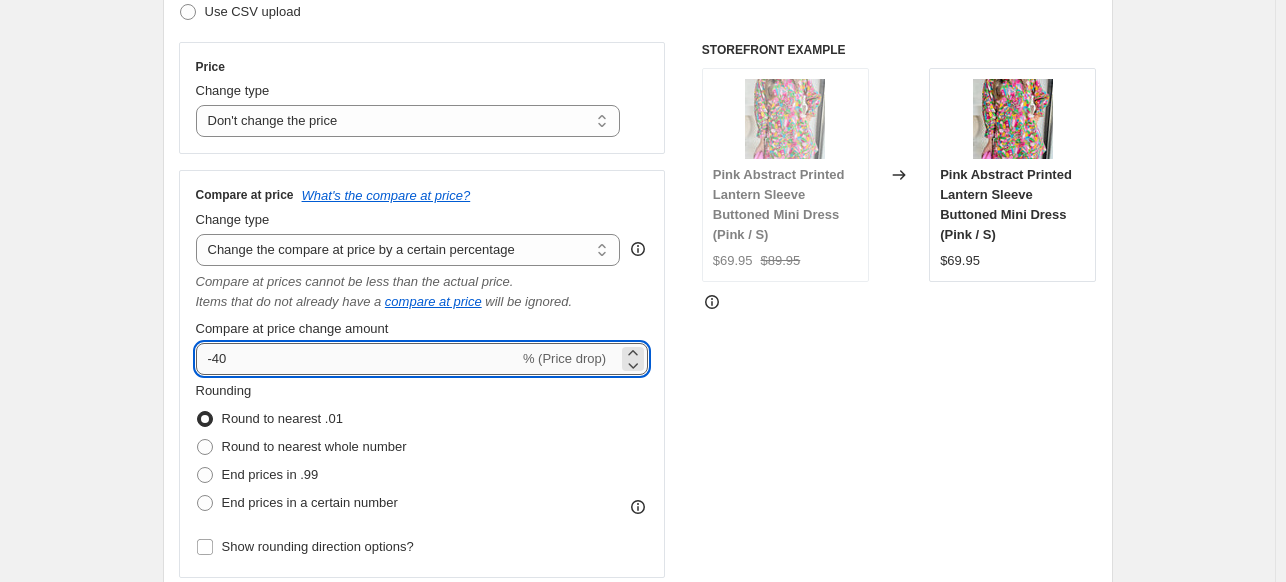 click on "-40" at bounding box center [357, 359] 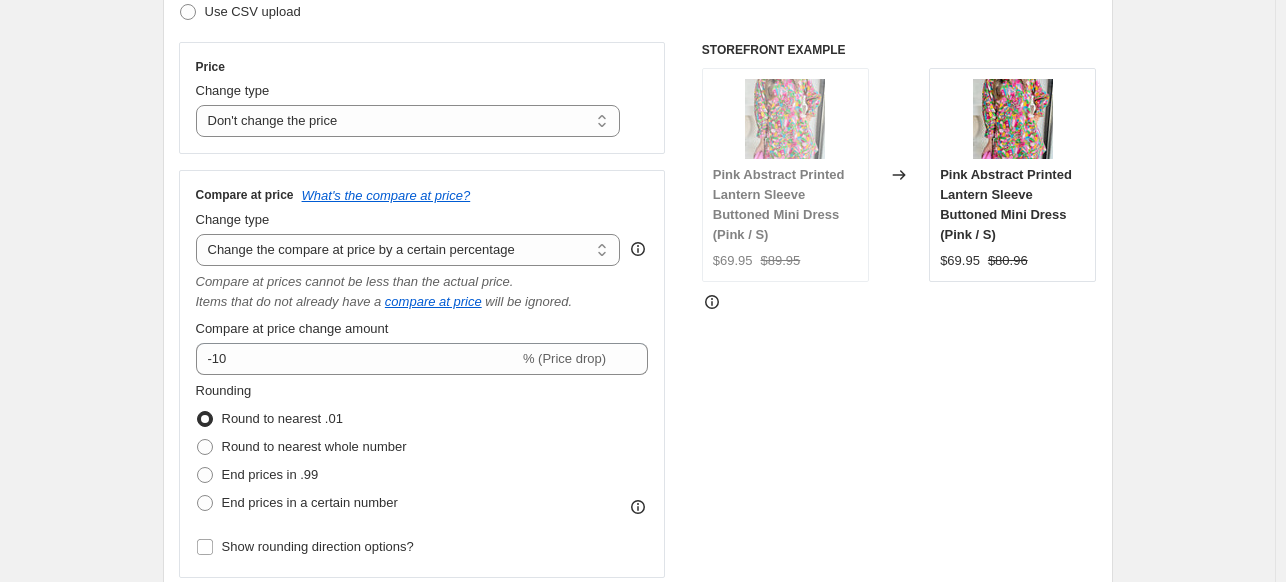 click on "Step 1. Optionally give your price [MEDICAL_DATA] a title (eg "March 30% off sale on boots") [DATE] 9:27:50 AM Price [MEDICAL_DATA] This title is just for internal use, customers won't see it Step 2. Select how the prices should change Use bulk price change rules Set product prices individually Use CSV upload Price Change type Change the price to a certain amount Change the price by a certain amount Change the price by a certain percentage Change the price to the current compare at price (price before sale) Change the price by a certain amount relative to the compare at price Change the price by a certain percentage relative to the compare at price Don't change the price Change the price by a certain percentage relative to the cost per item Change price to certain cost margin Don't change the price Compare at price What's the compare at price? Change type Change the compare at price to the current price (sale) Change the compare at price to a certain amount Change the compare at price by a certain amount" at bounding box center (630, 737) 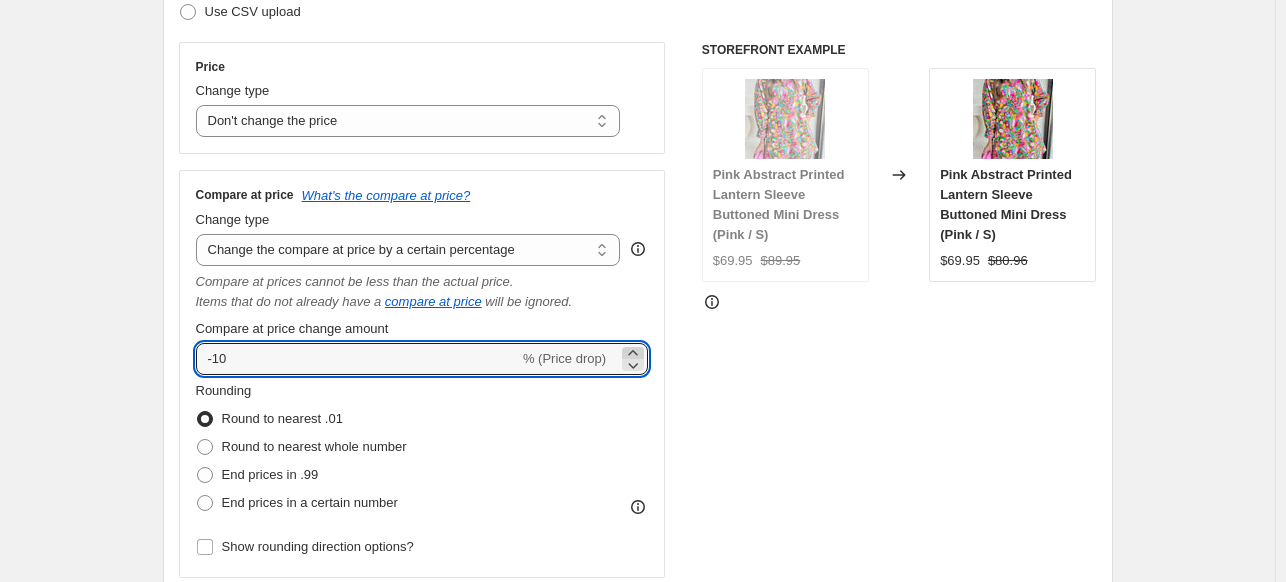 click 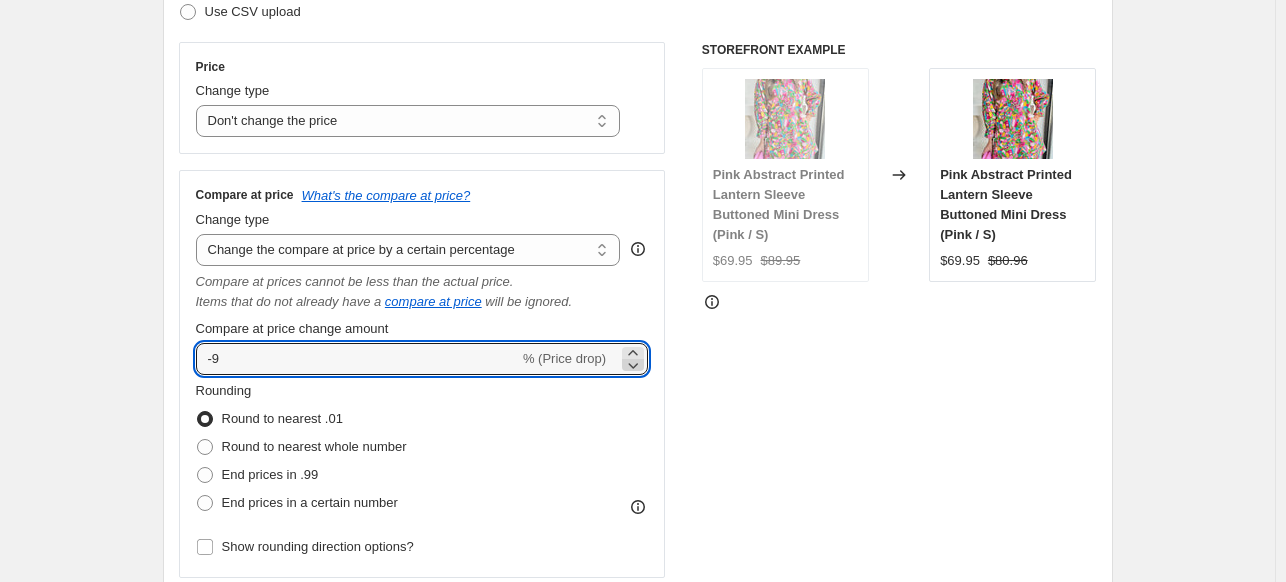 click 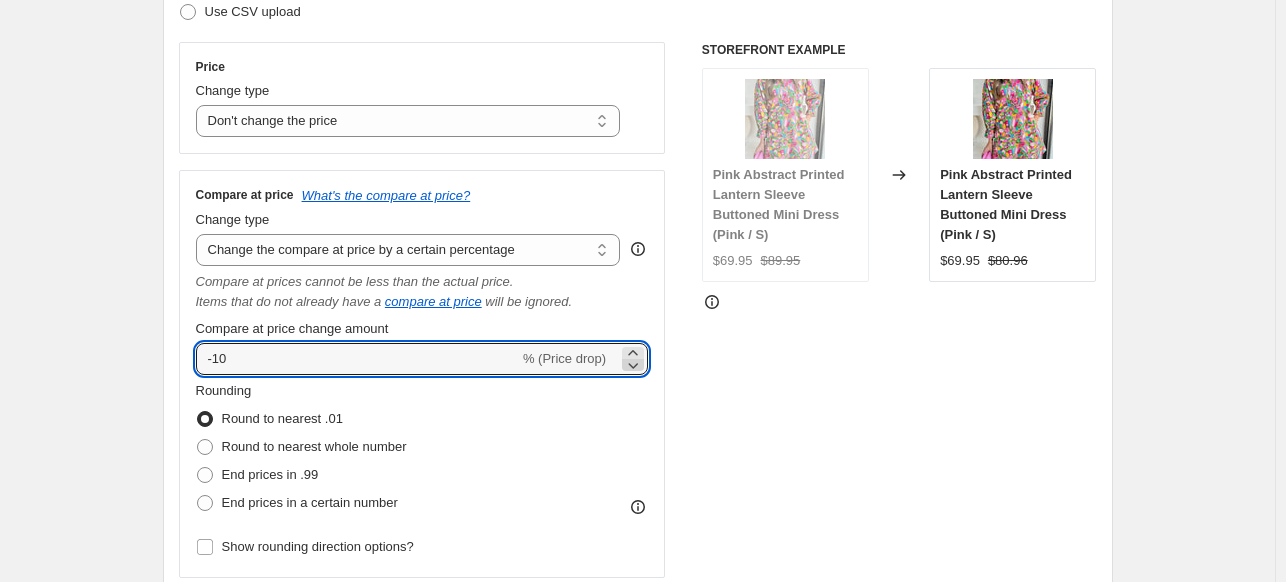 click 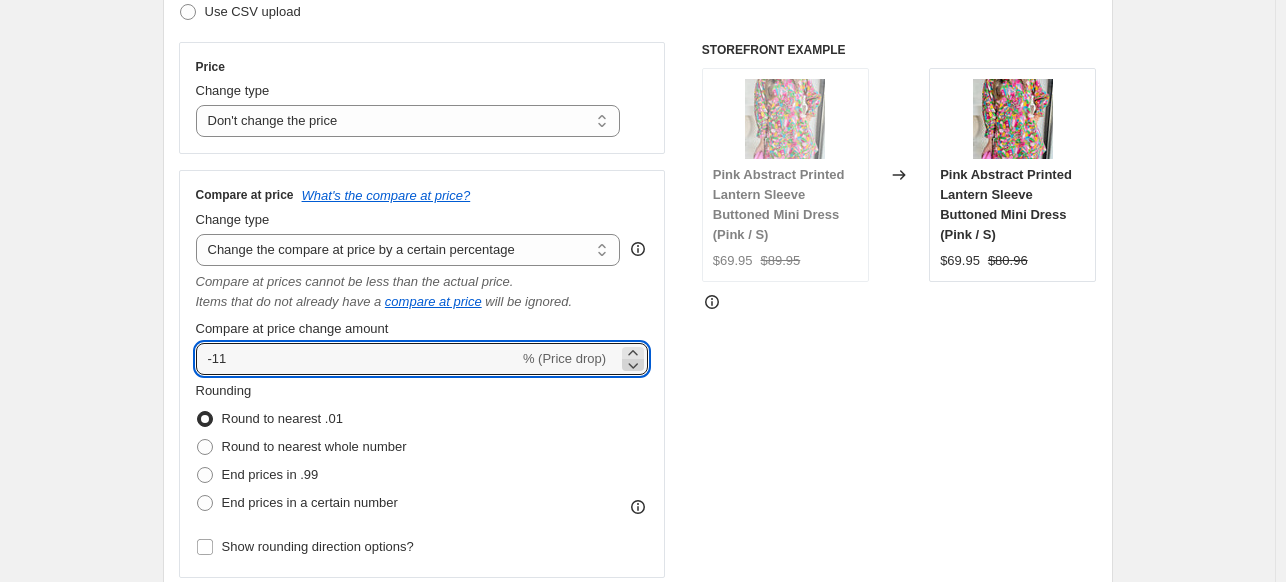 click 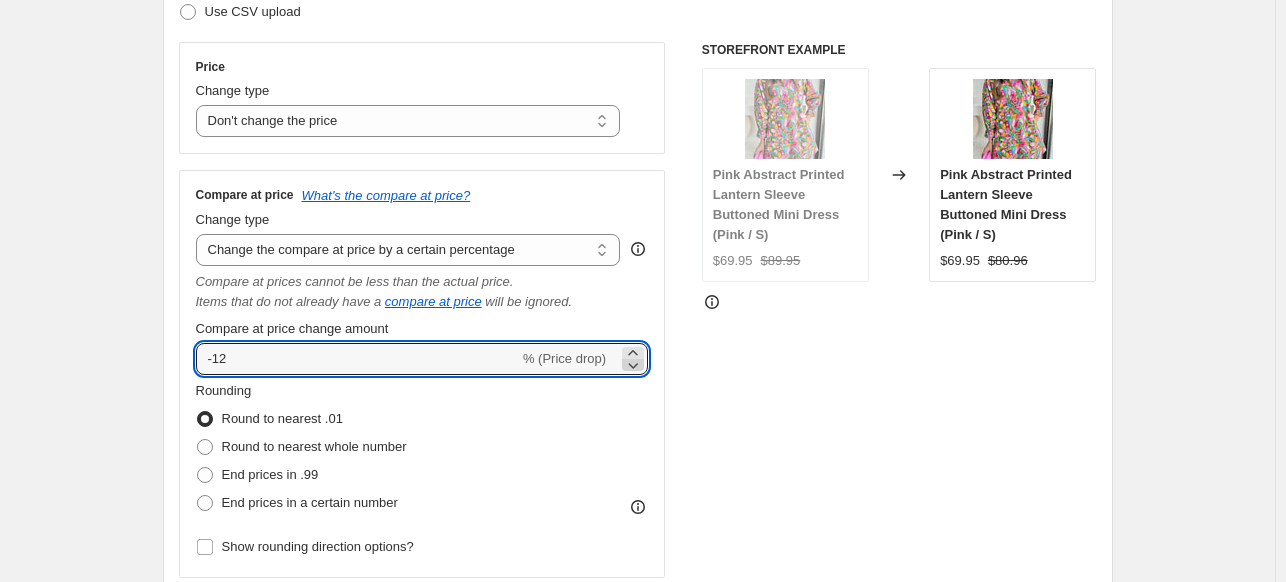 click 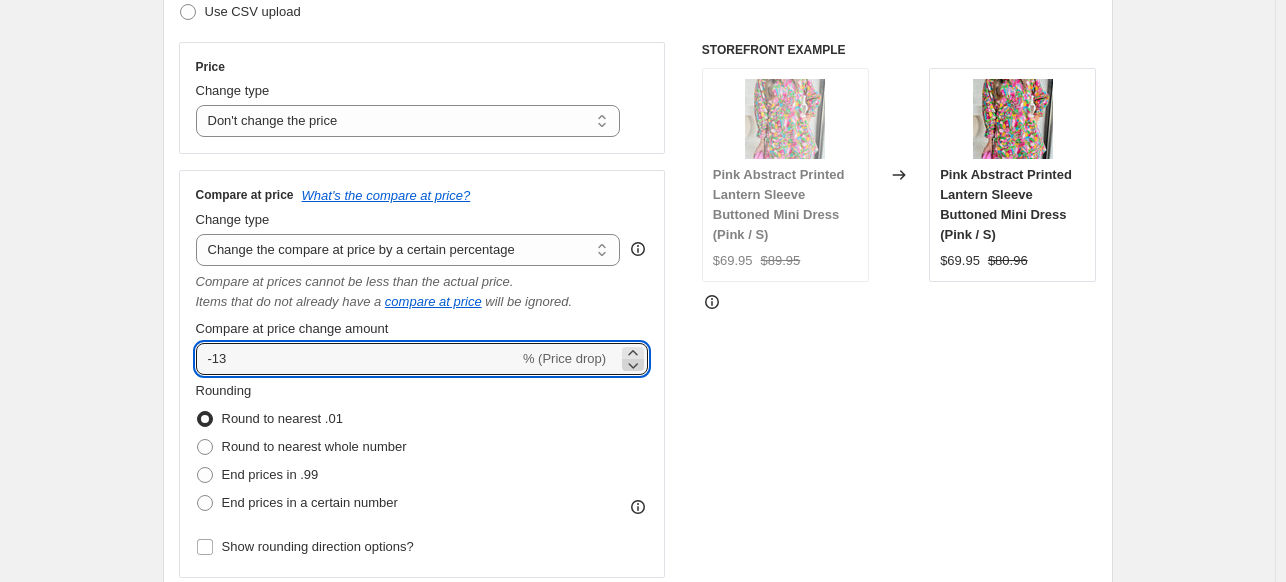 click 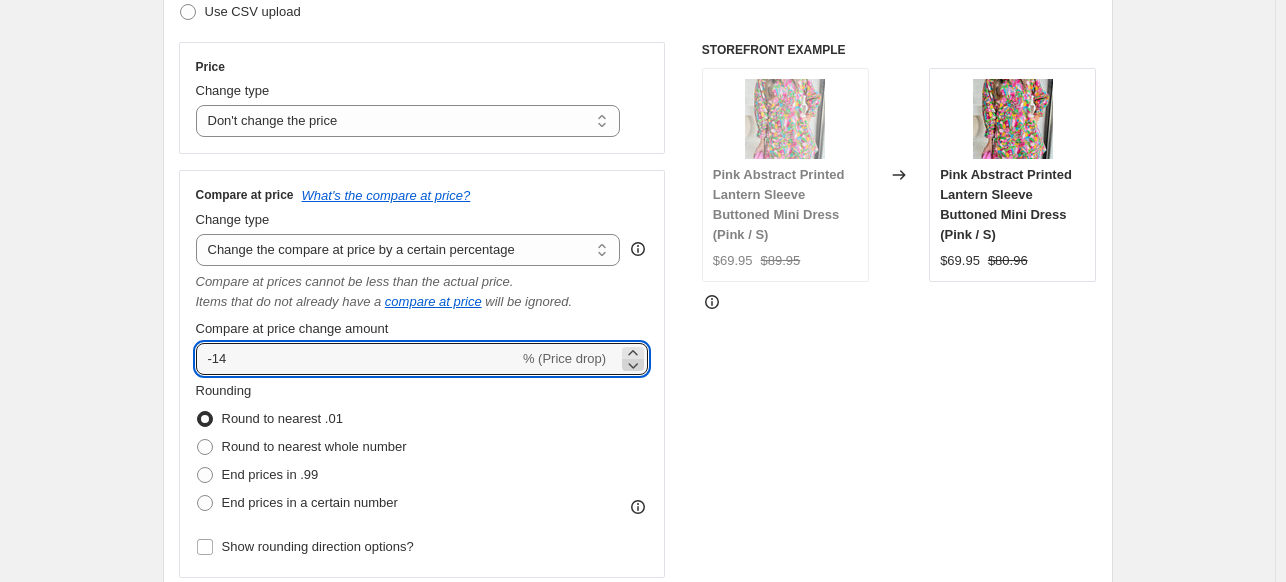 click 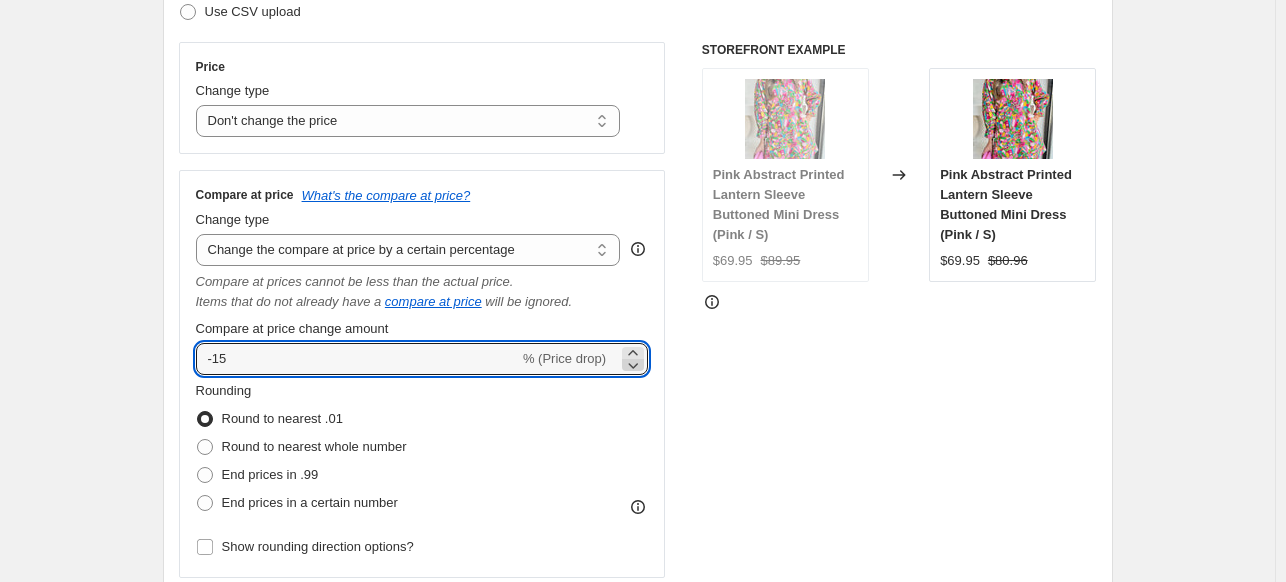 click 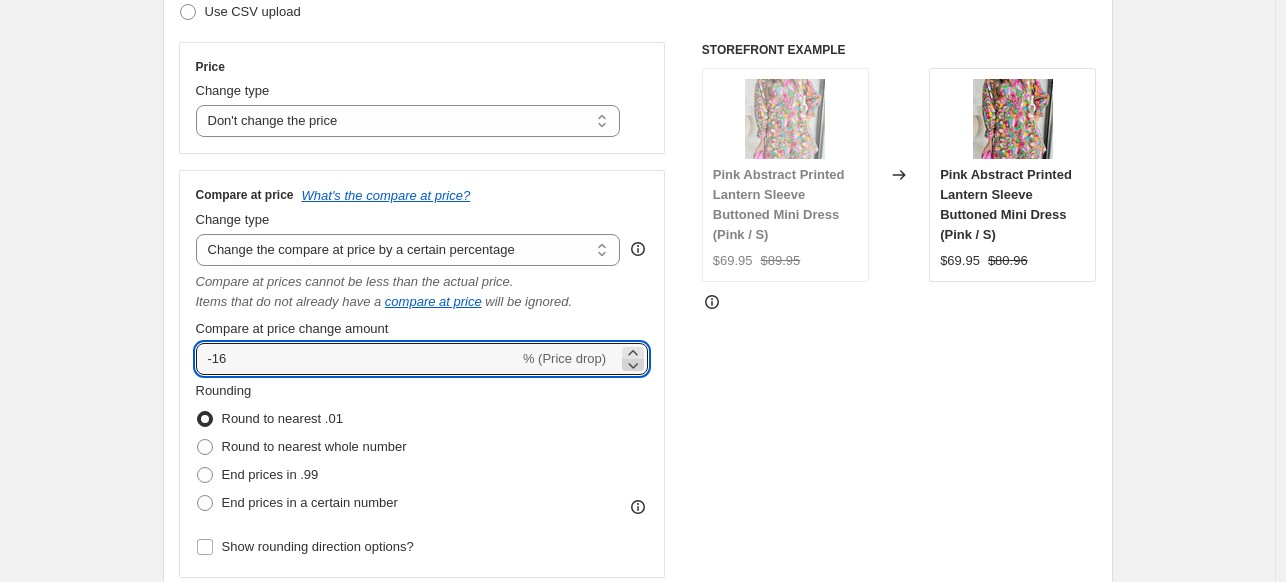 click 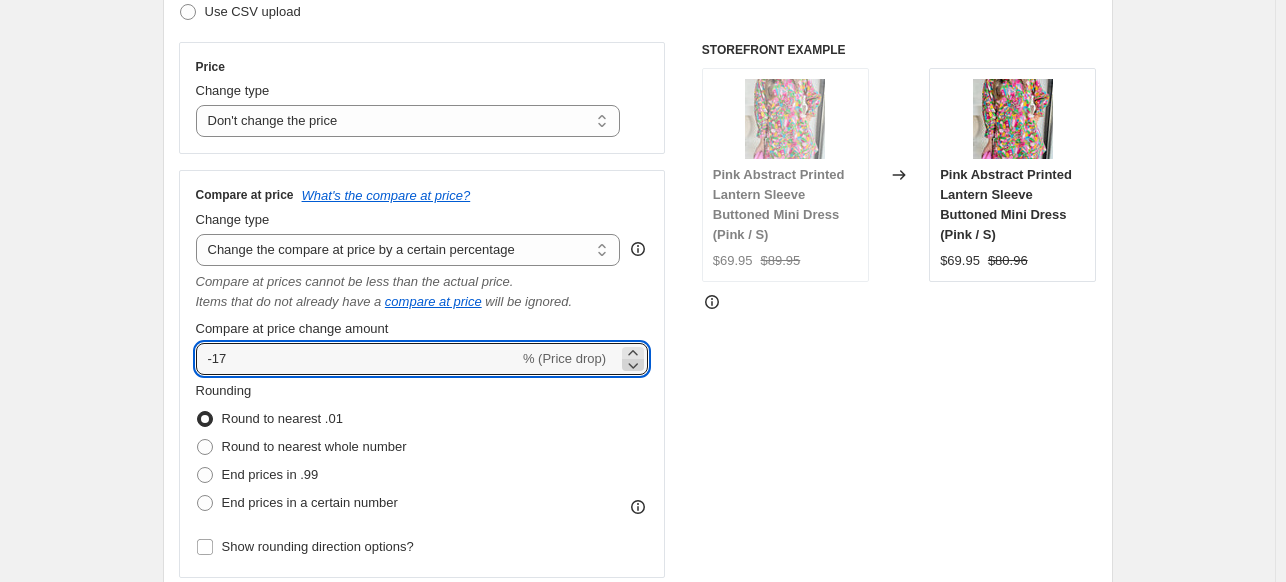 click 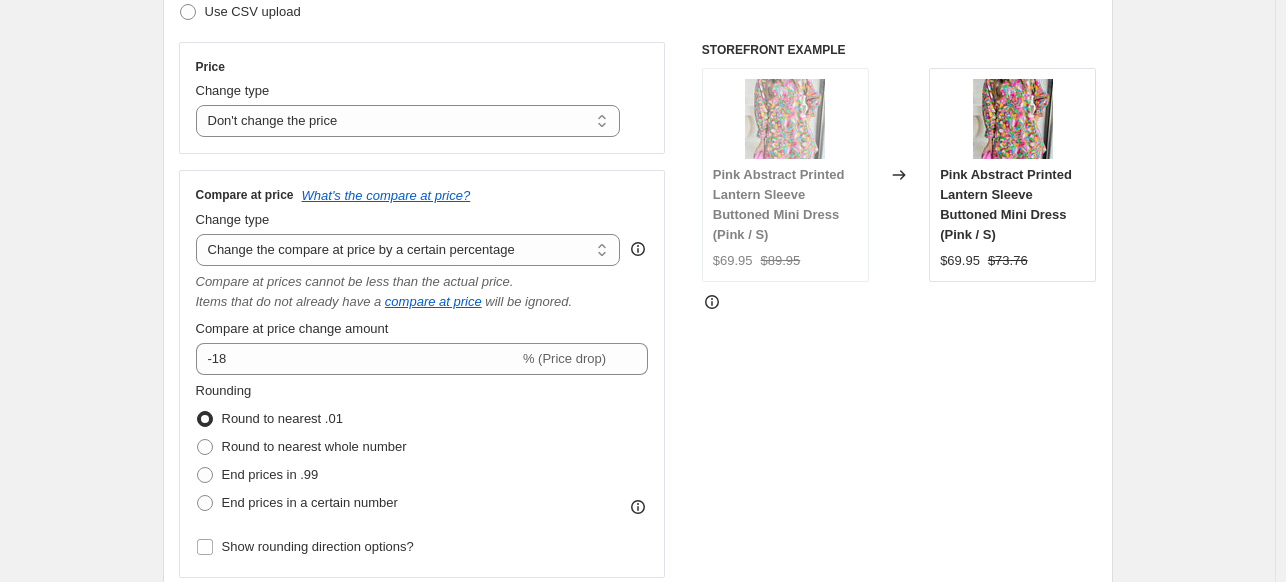 click on "STOREFRONT EXAMPLE Pink Abstract Printed Lantern Sleeve Buttoned Mini Dress (Pink / S) $69.95 $89.95 Changed to Pink Abstract Printed Lantern Sleeve Buttoned Mini Dress (Pink / S) $69.95 $73.76" at bounding box center [899, 310] 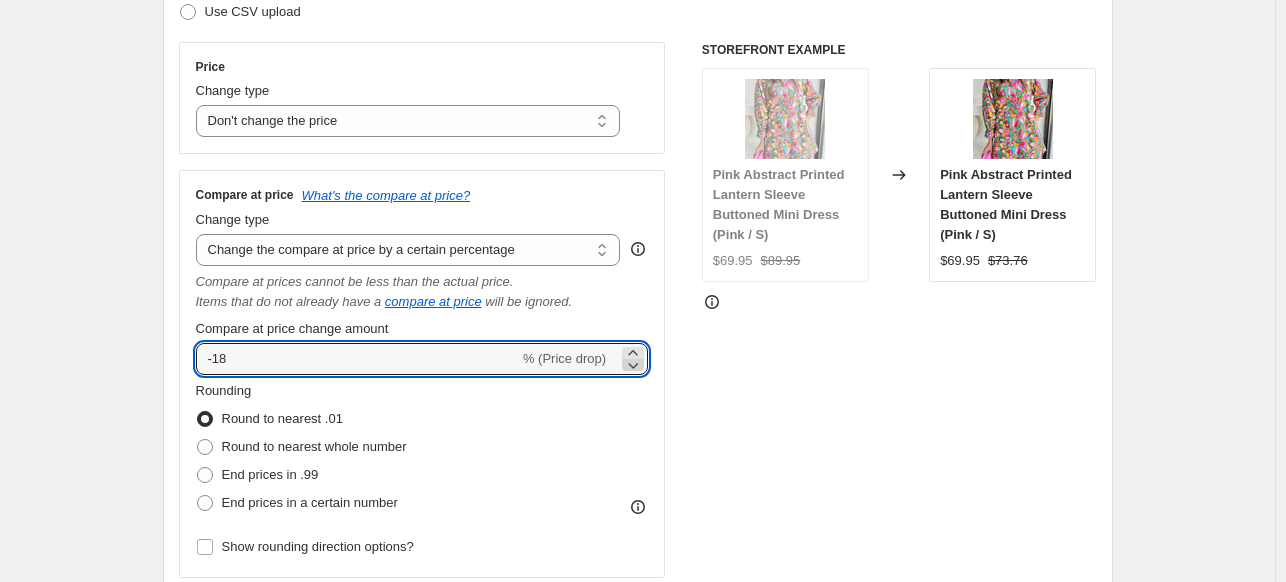 click 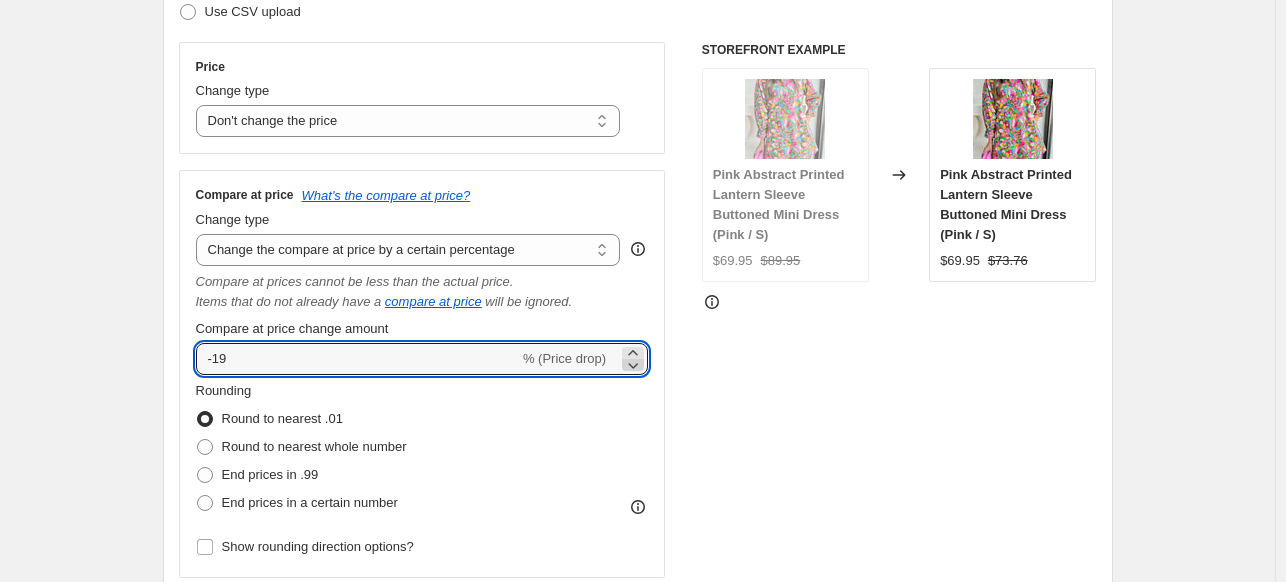 click 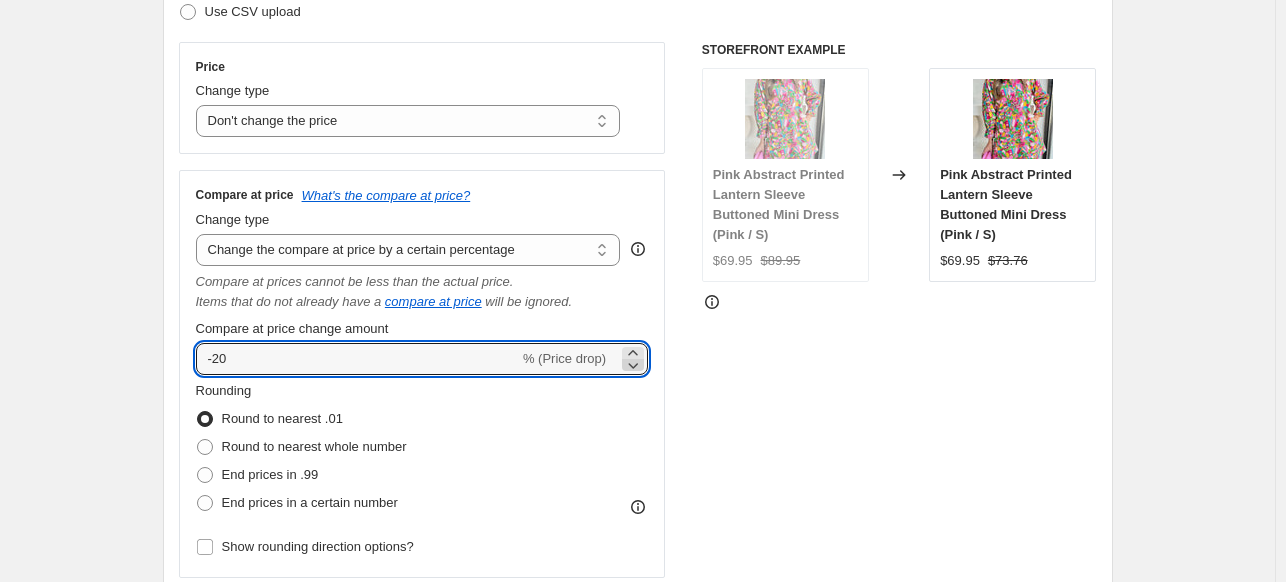 click 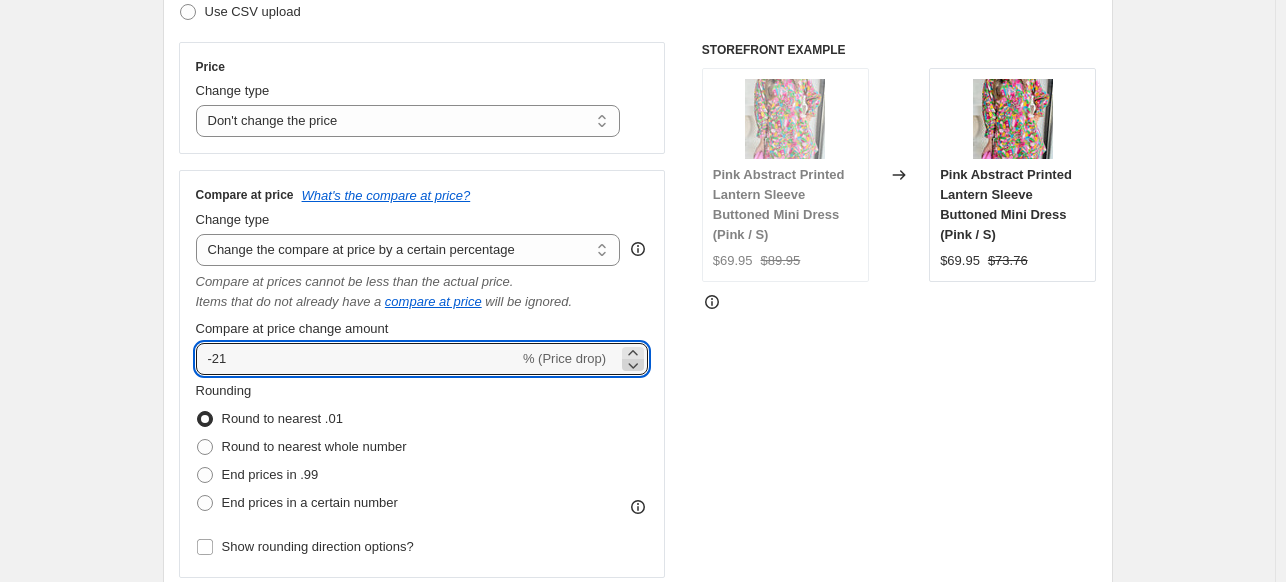 click 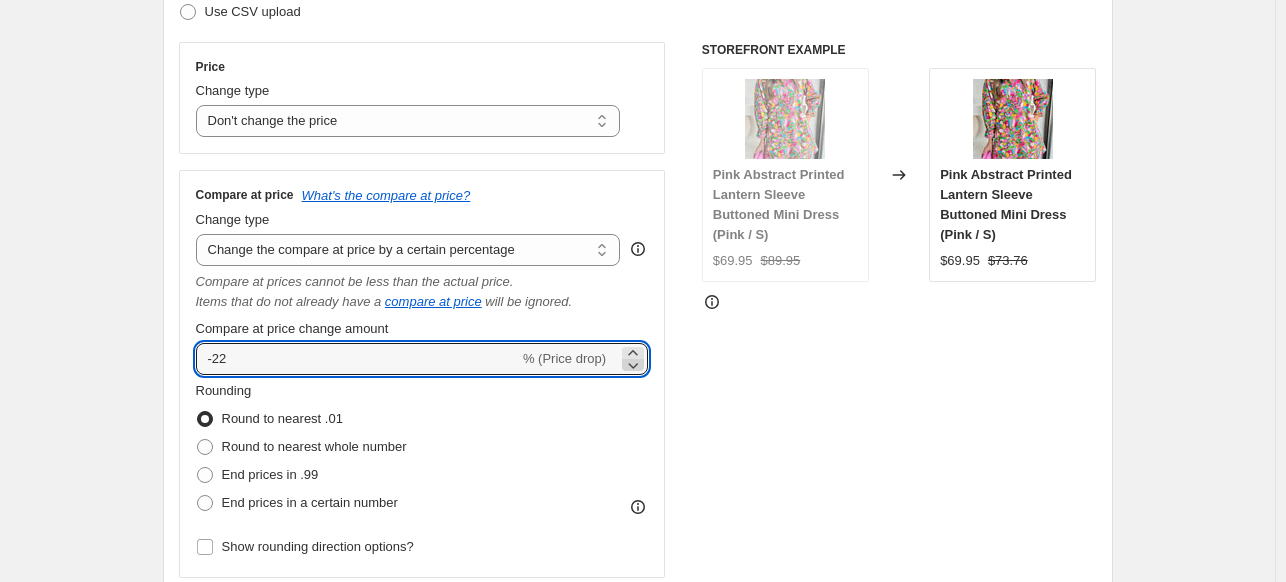 click 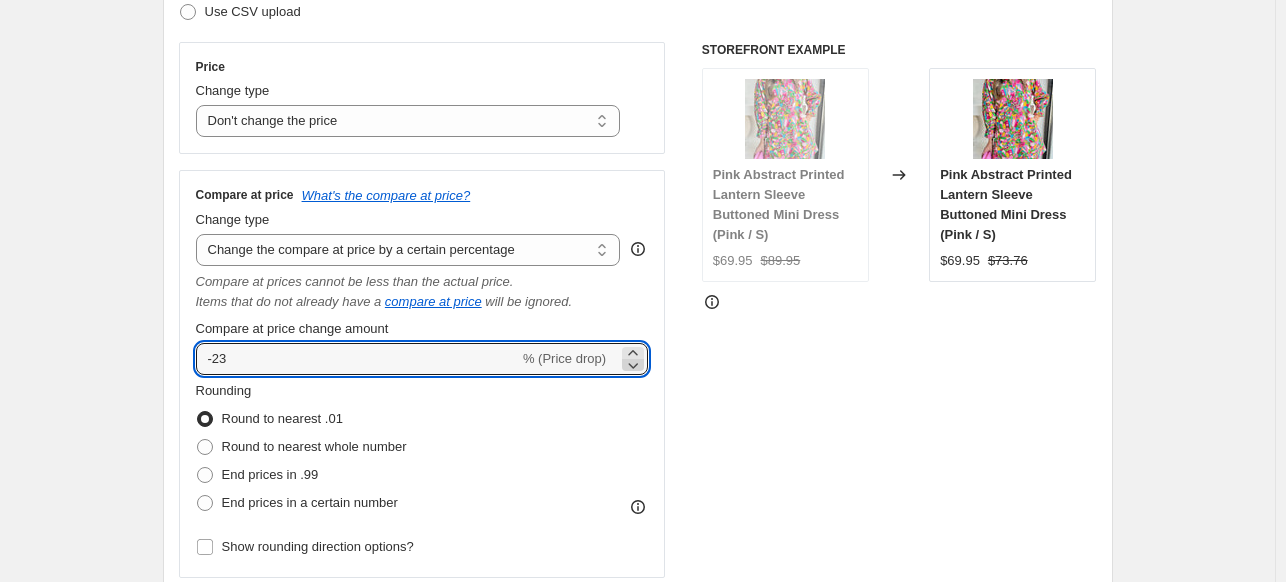 click 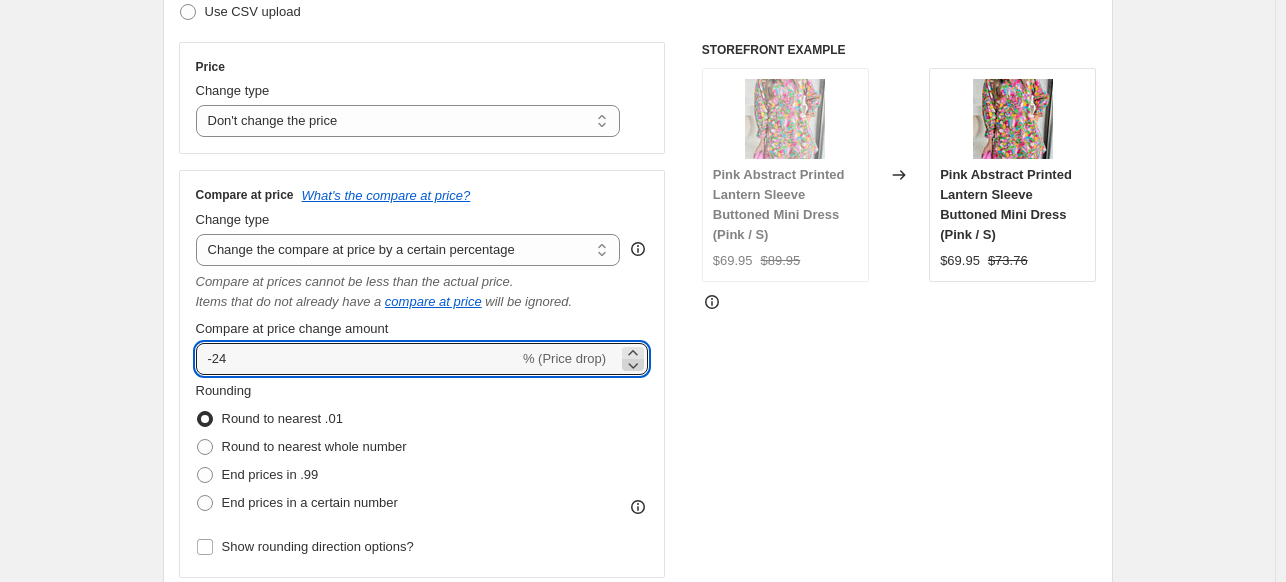 click 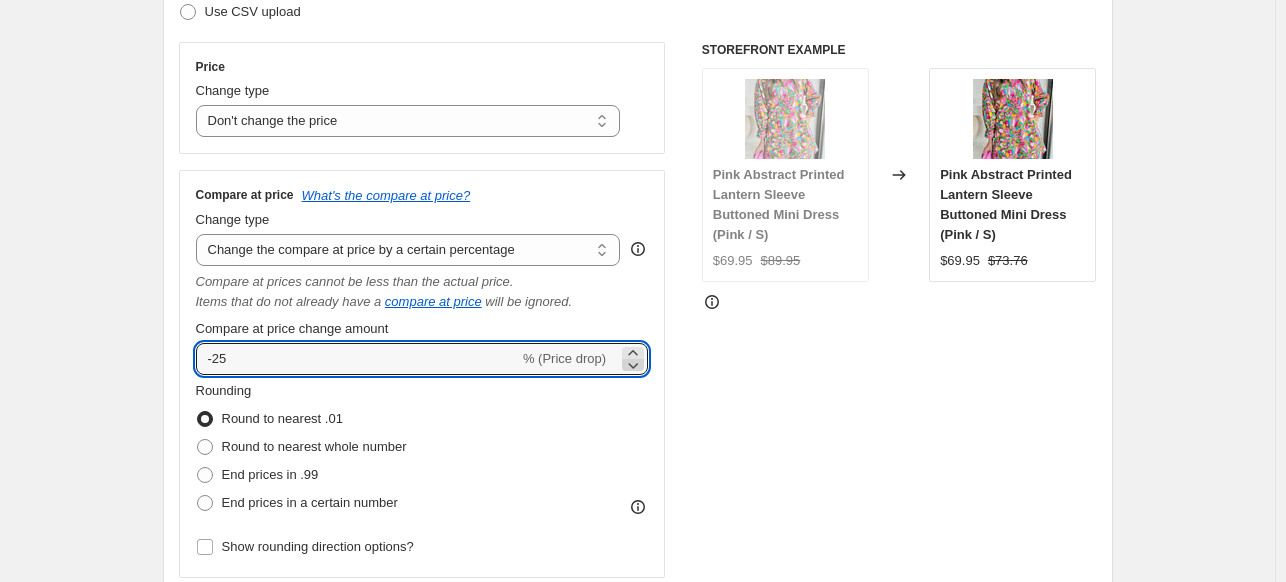 click 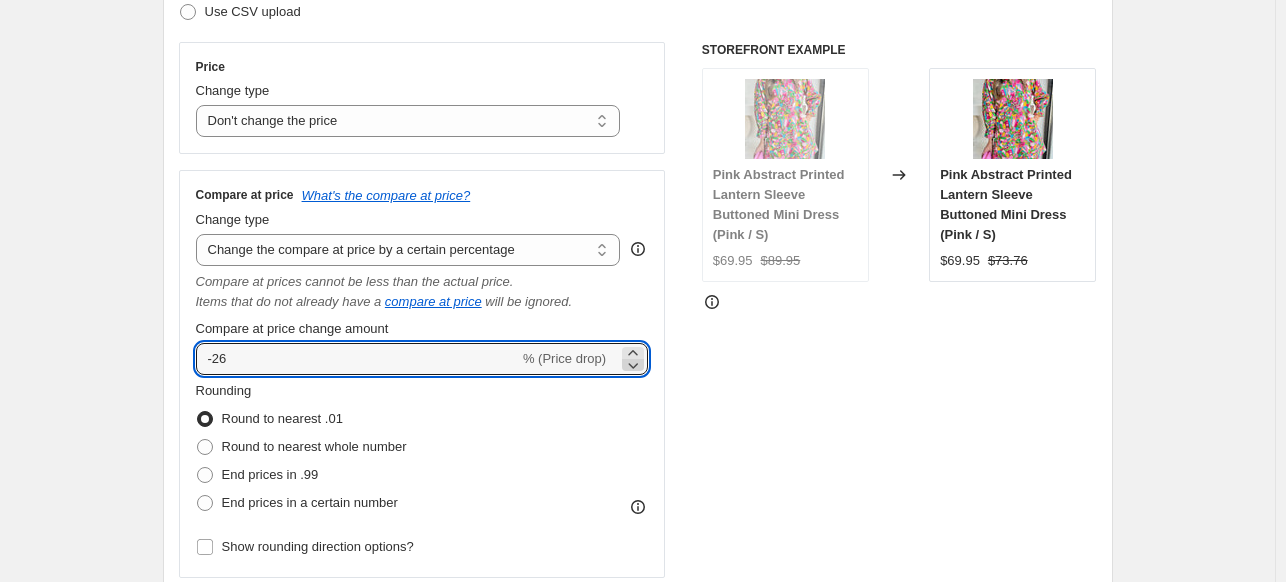 click 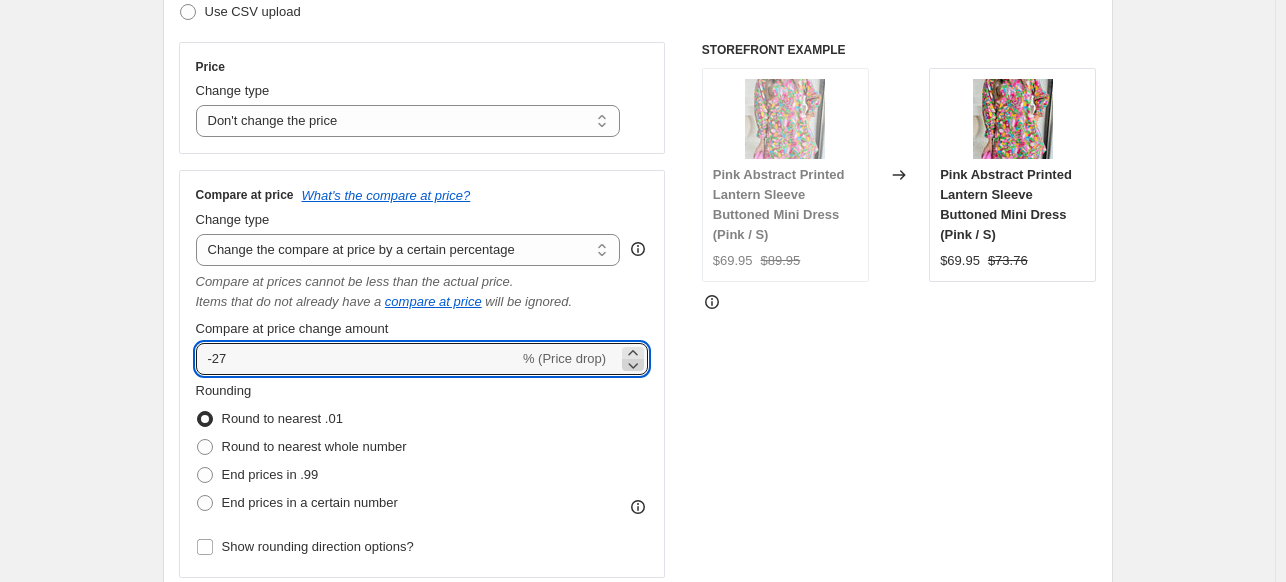 click 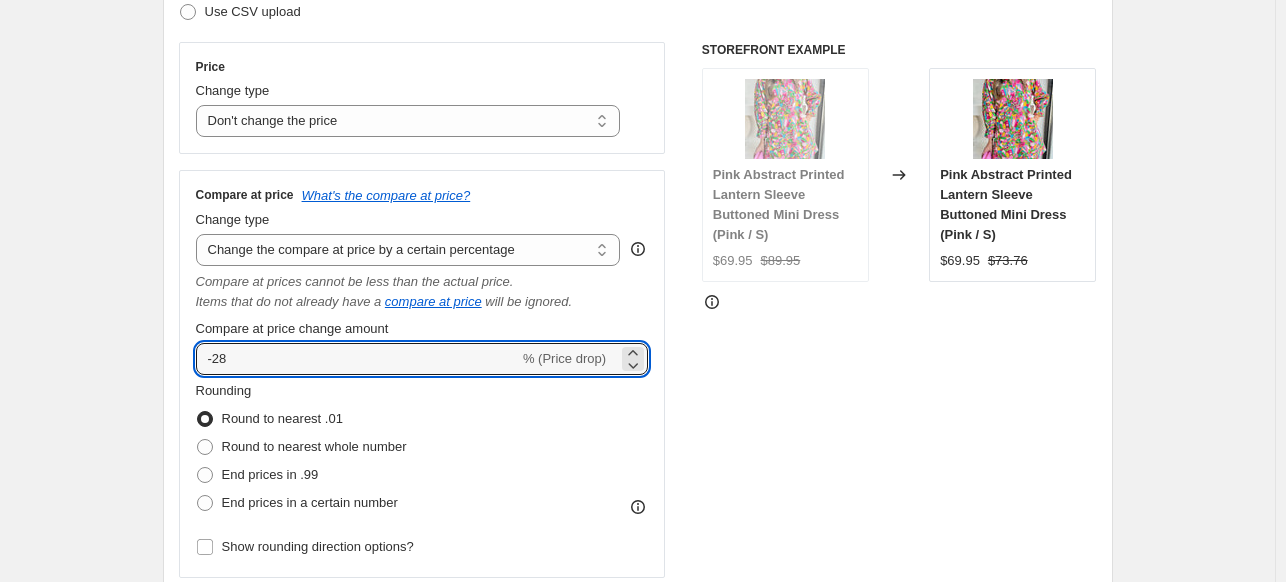 click on "STOREFRONT EXAMPLE Pink Abstract Printed Lantern Sleeve Buttoned Mini Dress (Pink / S) $69.95 $89.95 Changed to Pink Abstract Printed Lantern Sleeve Buttoned Mini Dress (Pink / S) $69.95 $73.76" at bounding box center (899, 310) 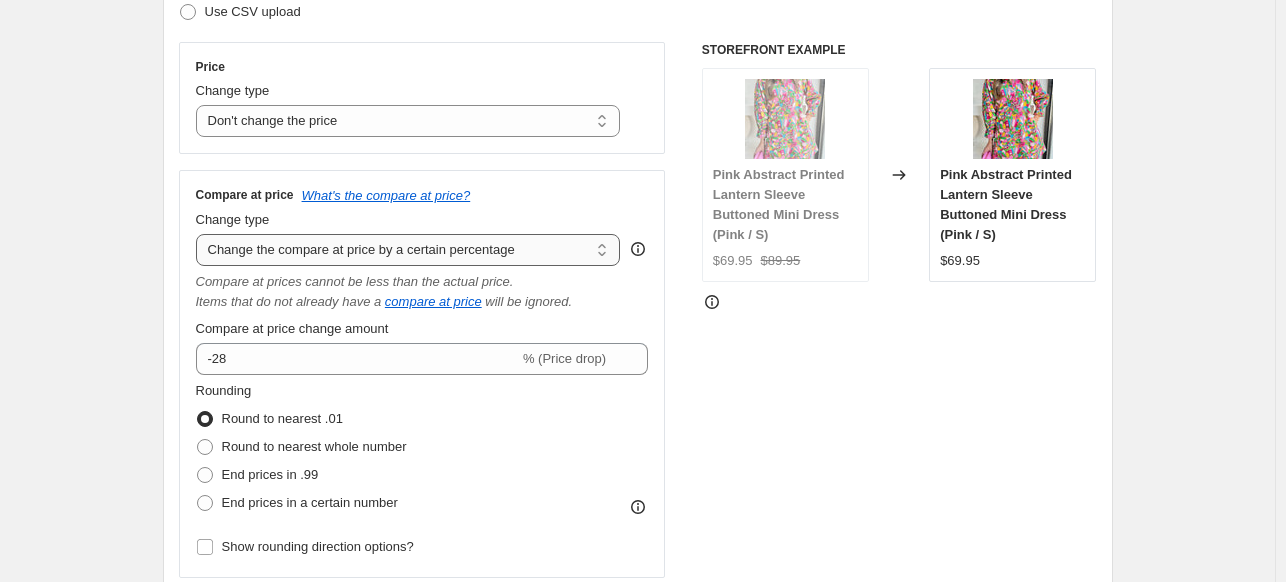 click on "Change the compare at price to the current price (sale) Change the compare at price to a certain amount Change the compare at price by a certain amount Change the compare at price by a certain percentage Change the compare at price by a certain amount relative to the actual price Change the compare at price by a certain percentage relative to the actual price Don't change the compare at price Remove the compare at price" at bounding box center [408, 250] 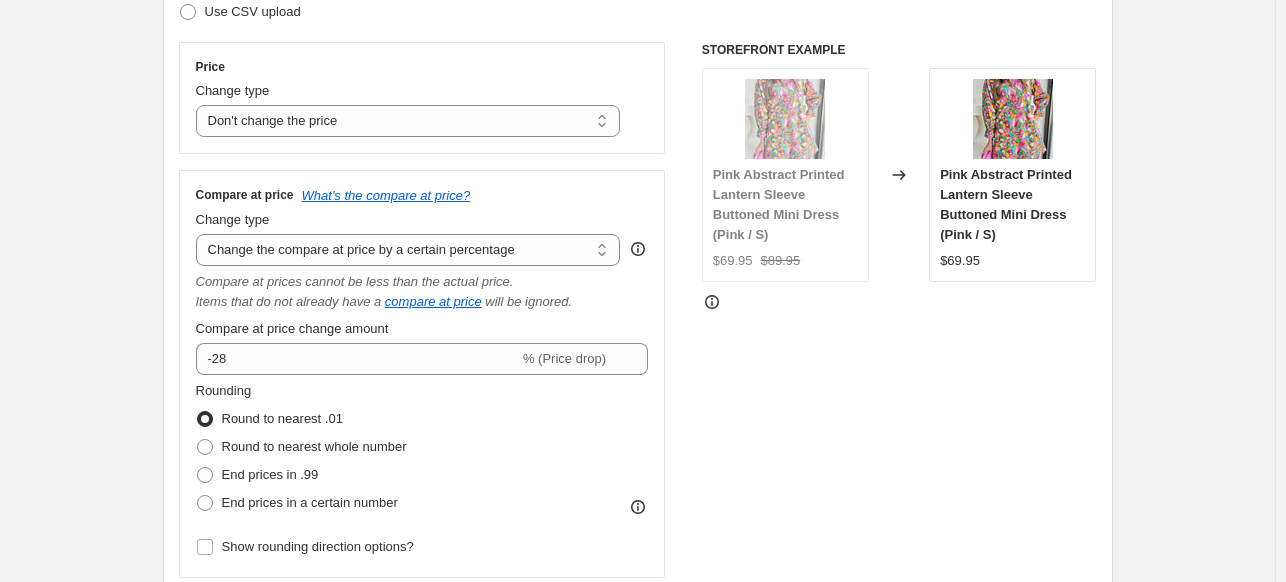 type on "12.00" 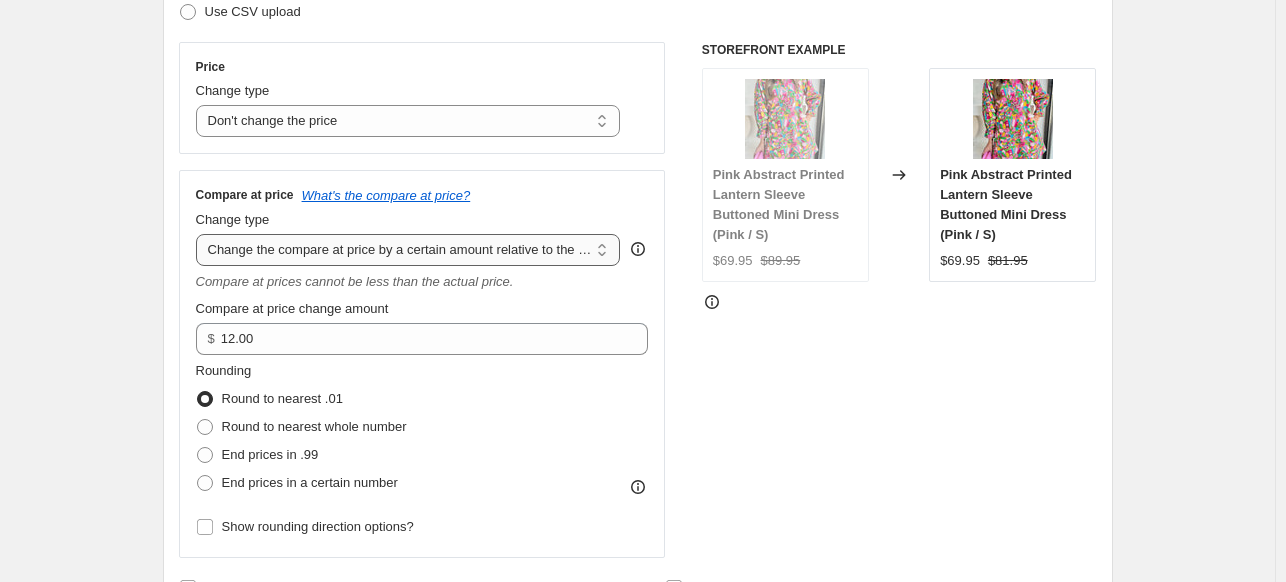 click on "Change the compare at price to the current price (sale) Change the compare at price to a certain amount Change the compare at price by a certain amount Change the compare at price by a certain percentage Change the compare at price by a certain amount relative to the actual price Change the compare at price by a certain percentage relative to the actual price Don't change the compare at price Remove the compare at price" at bounding box center (408, 250) 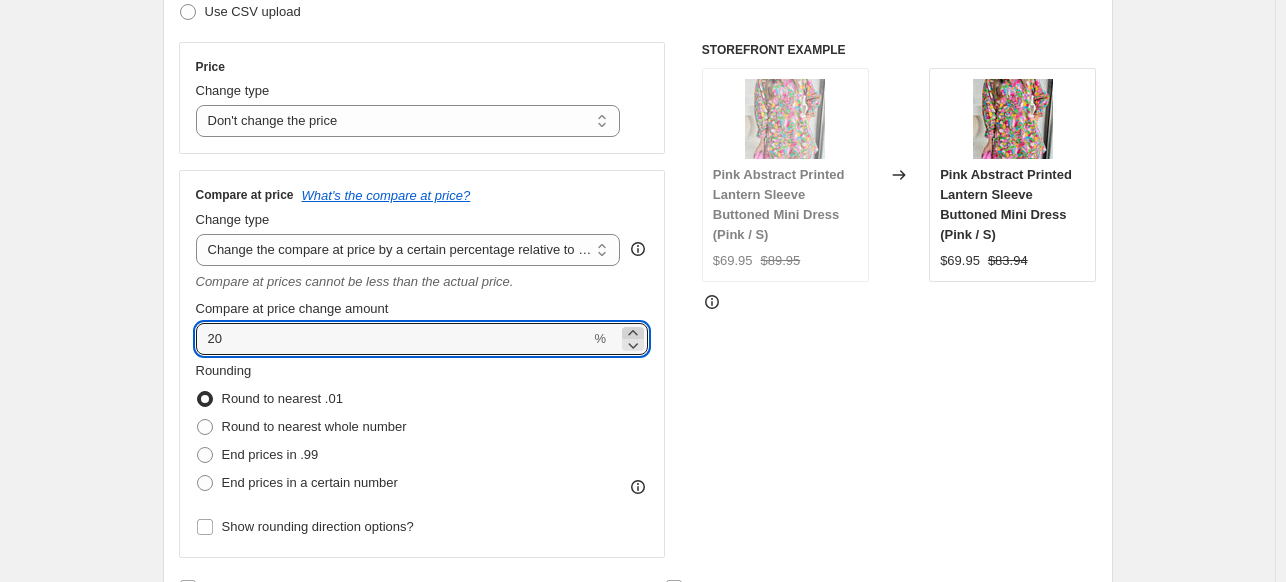 click 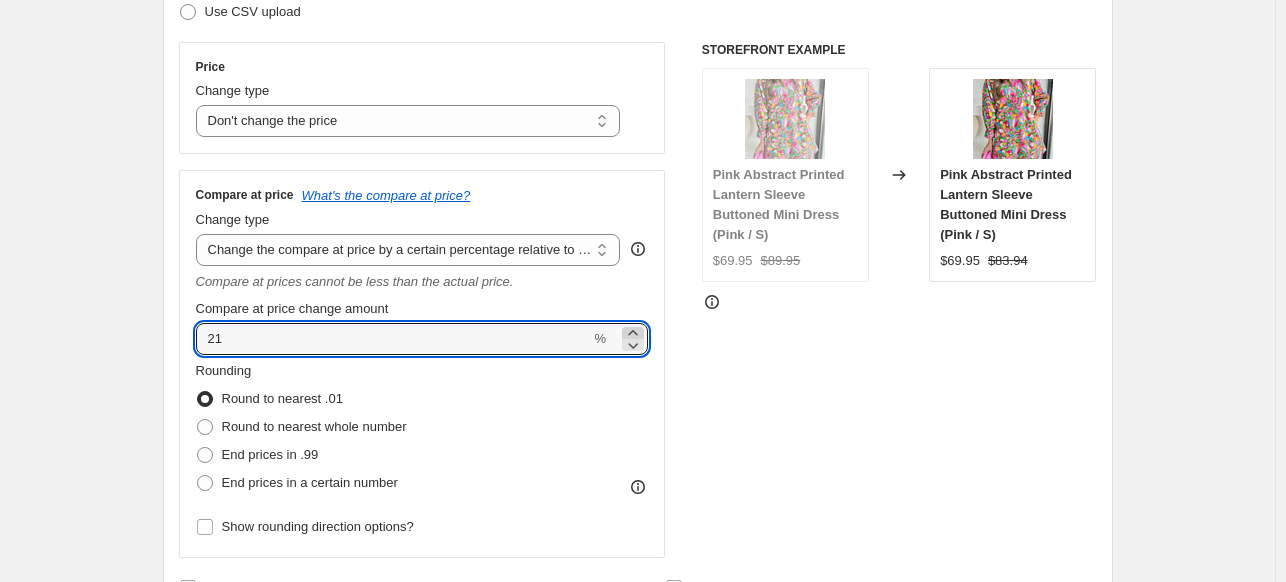 click 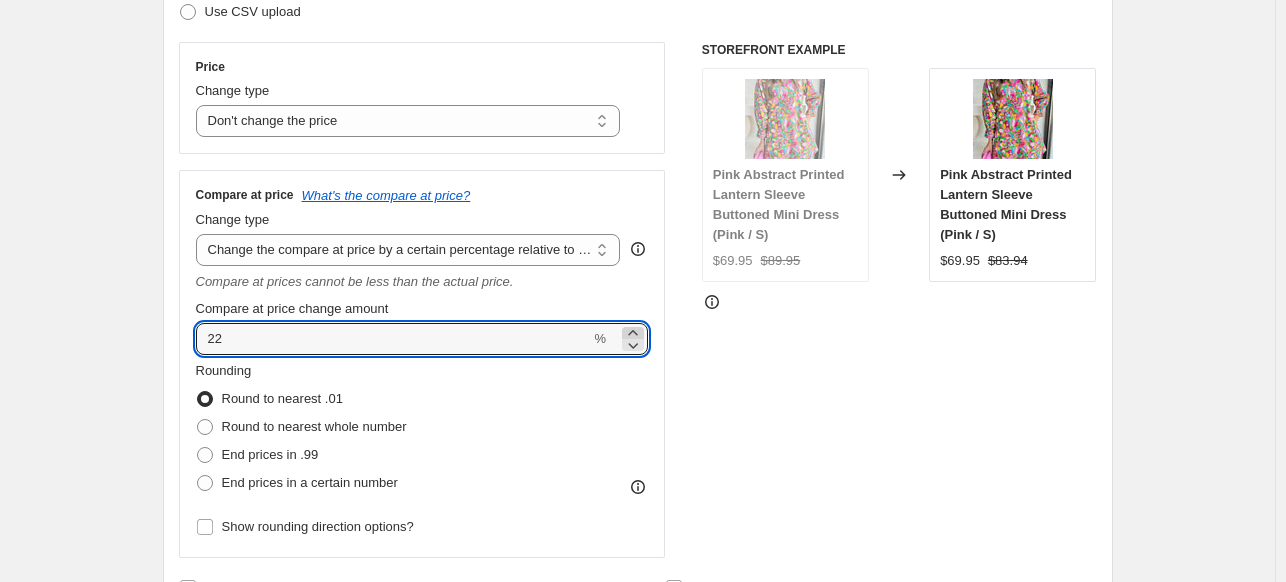 click 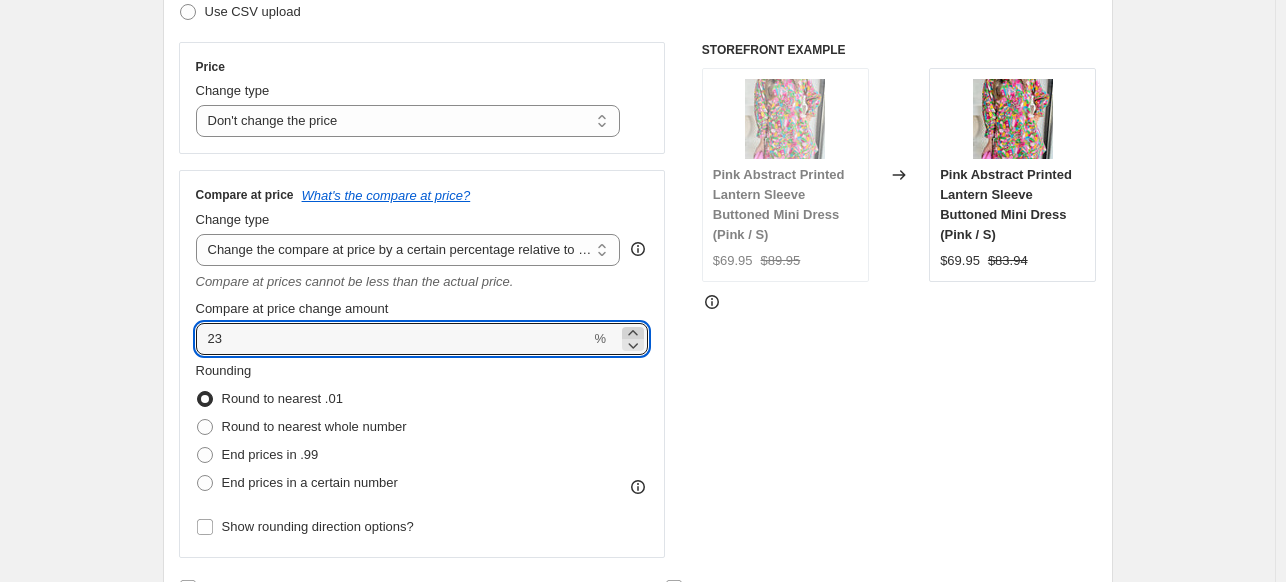 click 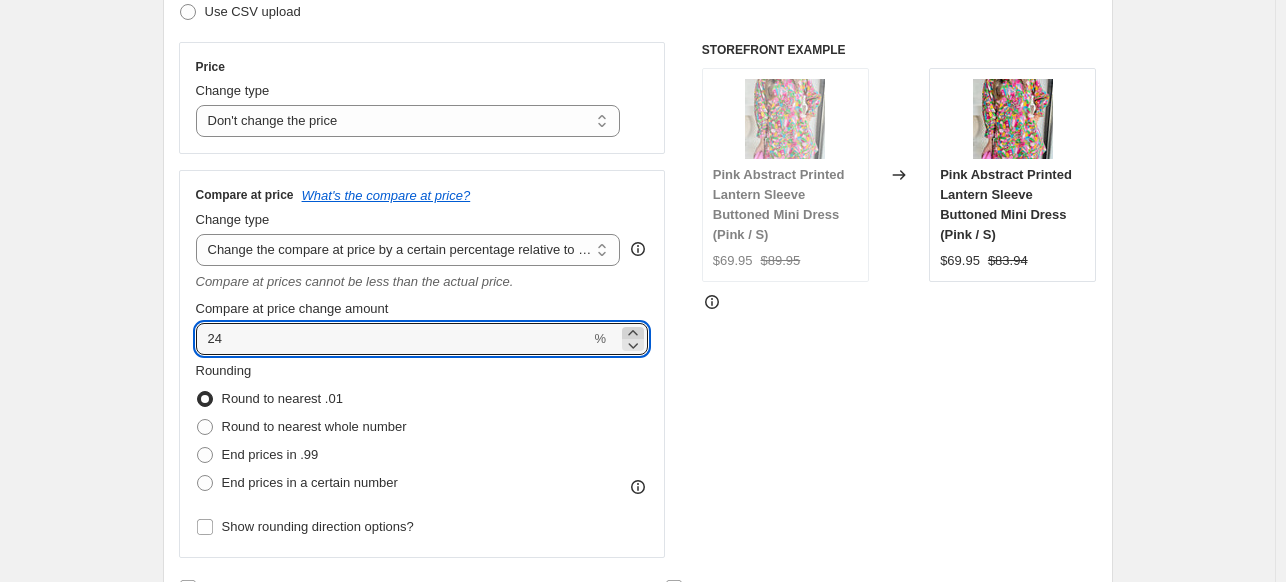click 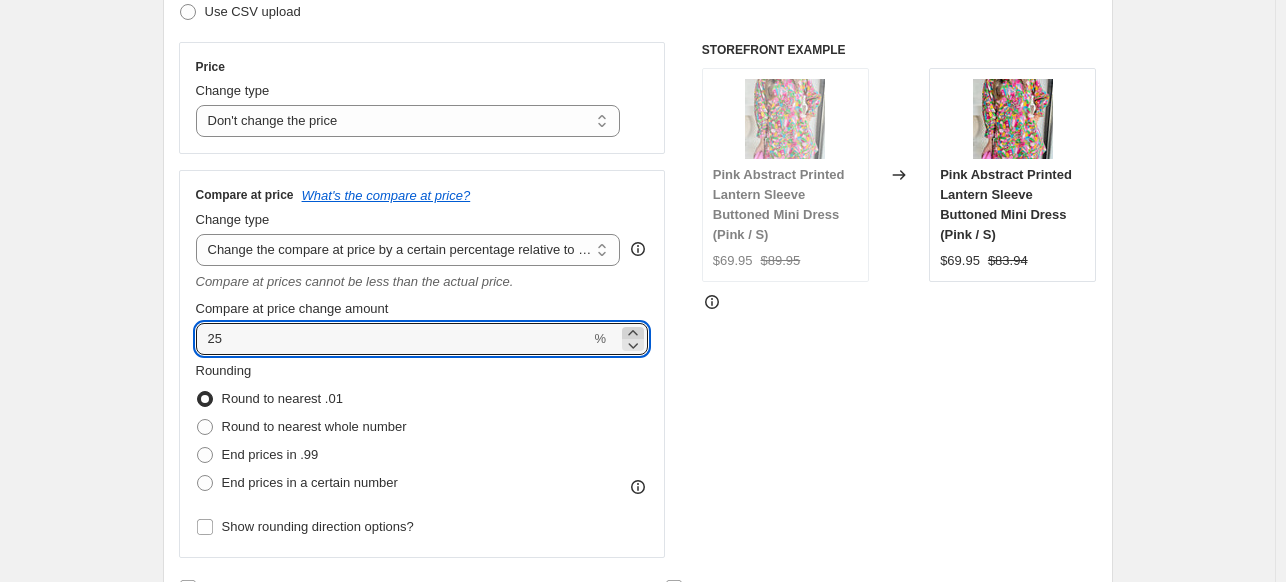 click 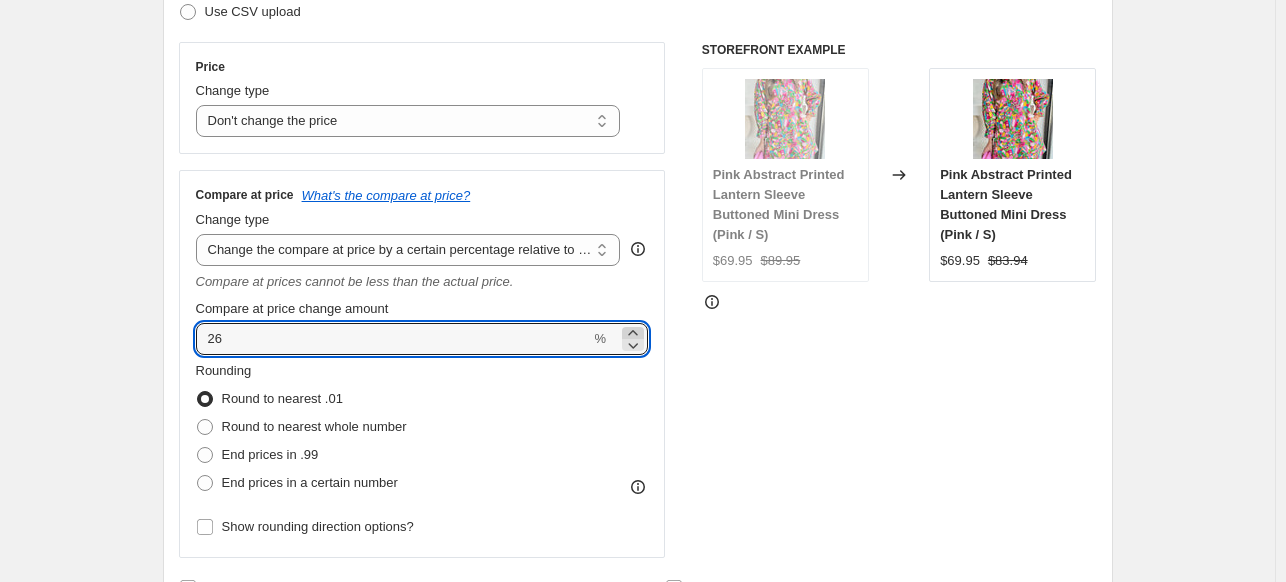 click 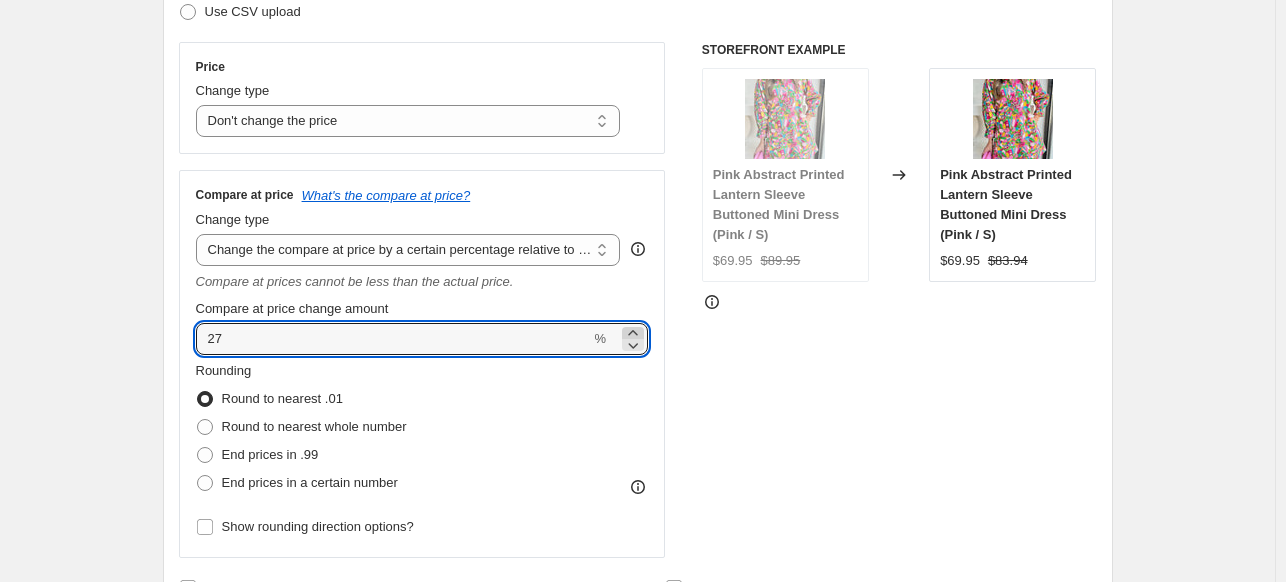 click 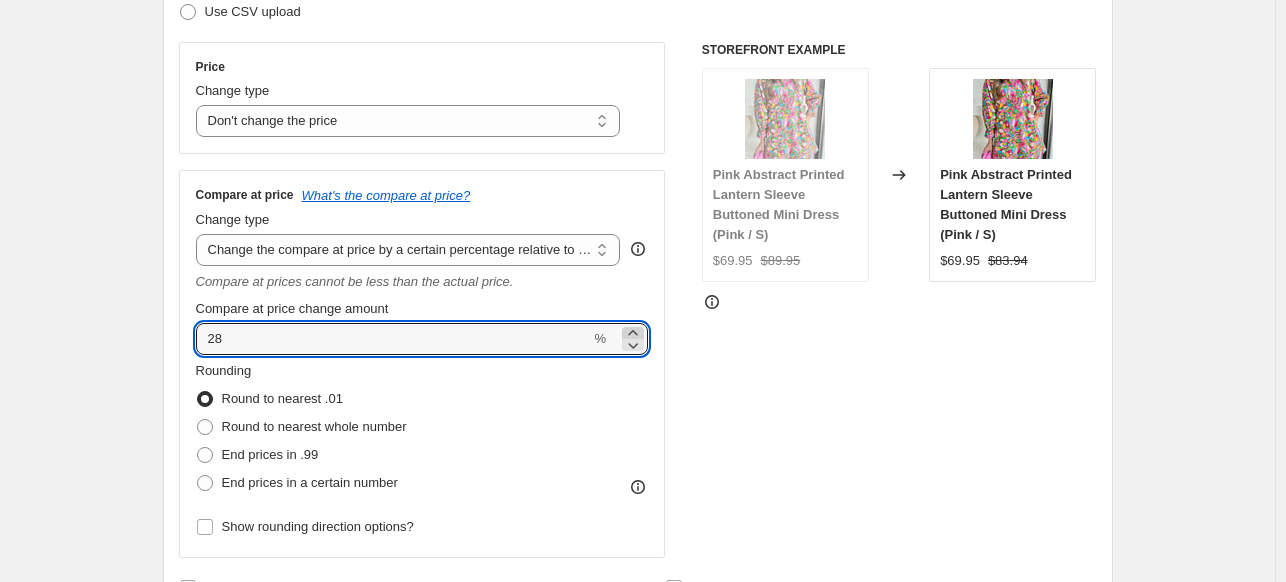 click 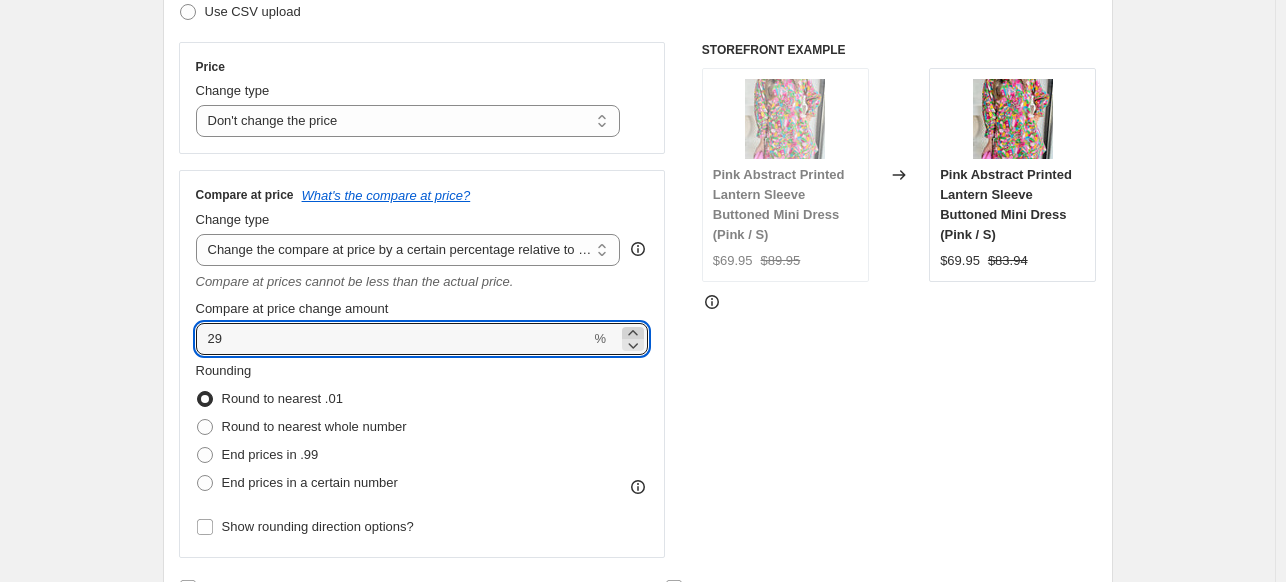click 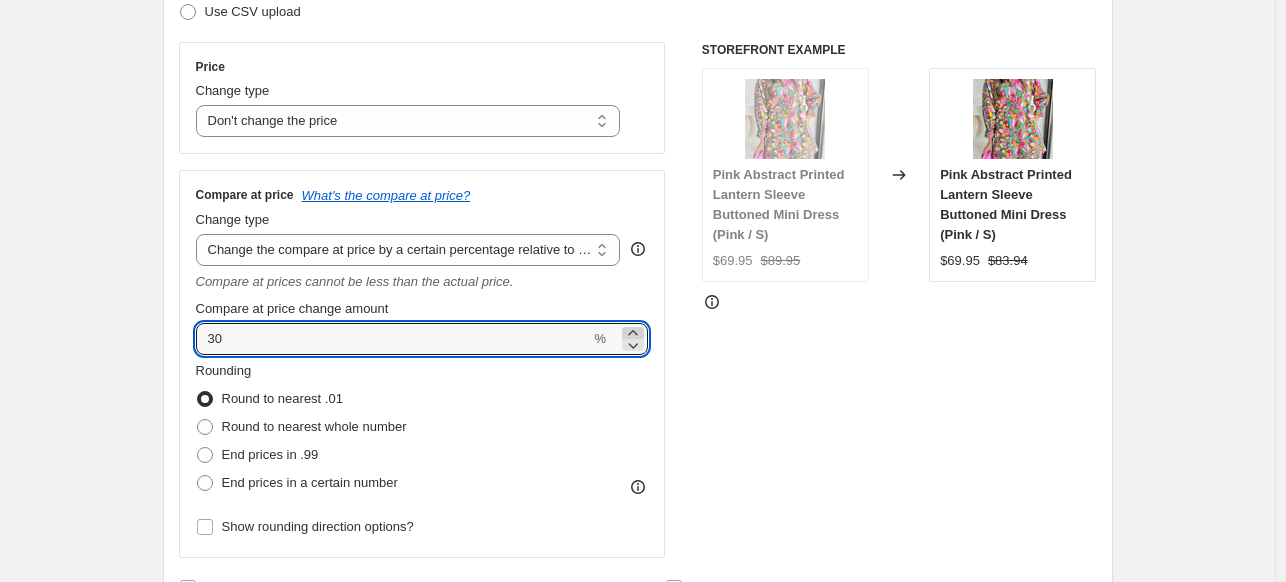 click 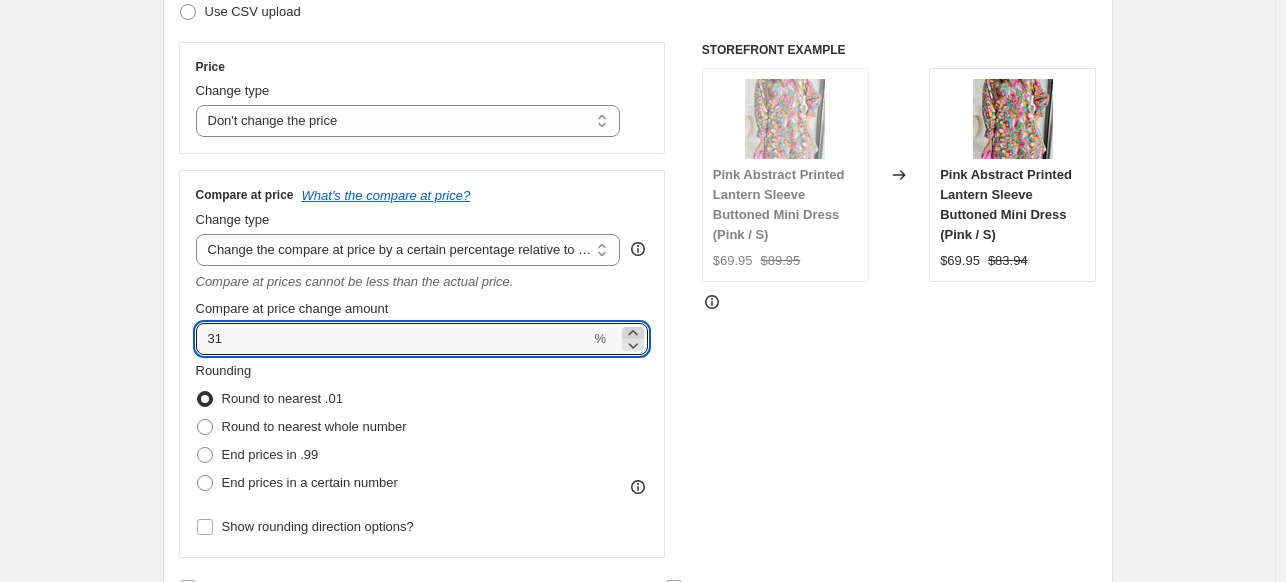 click 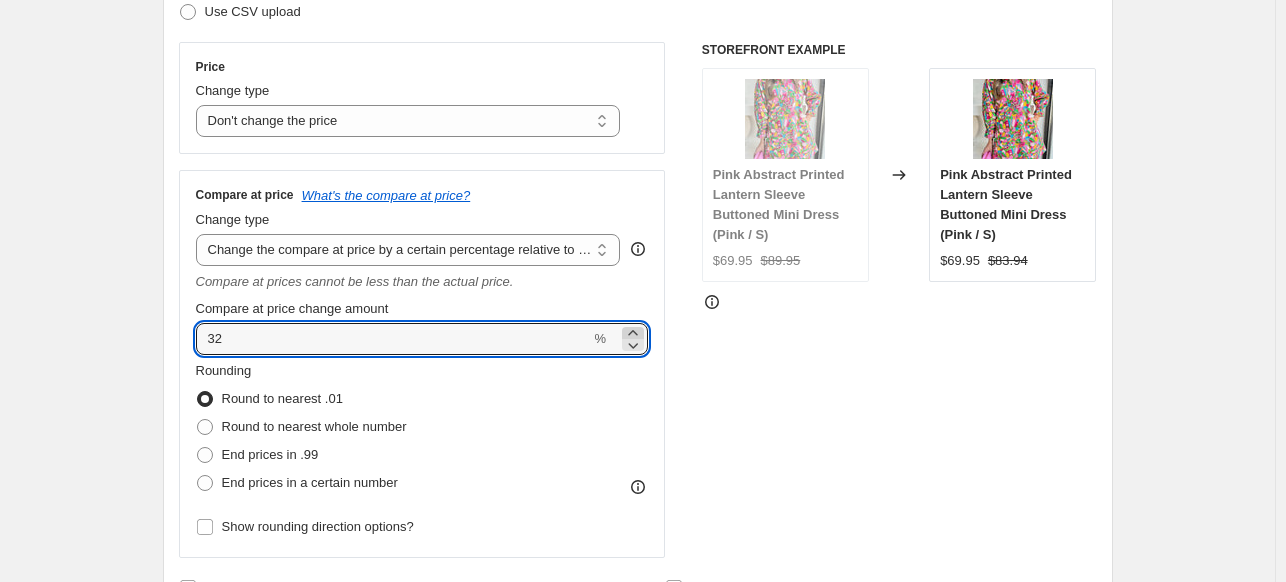 click 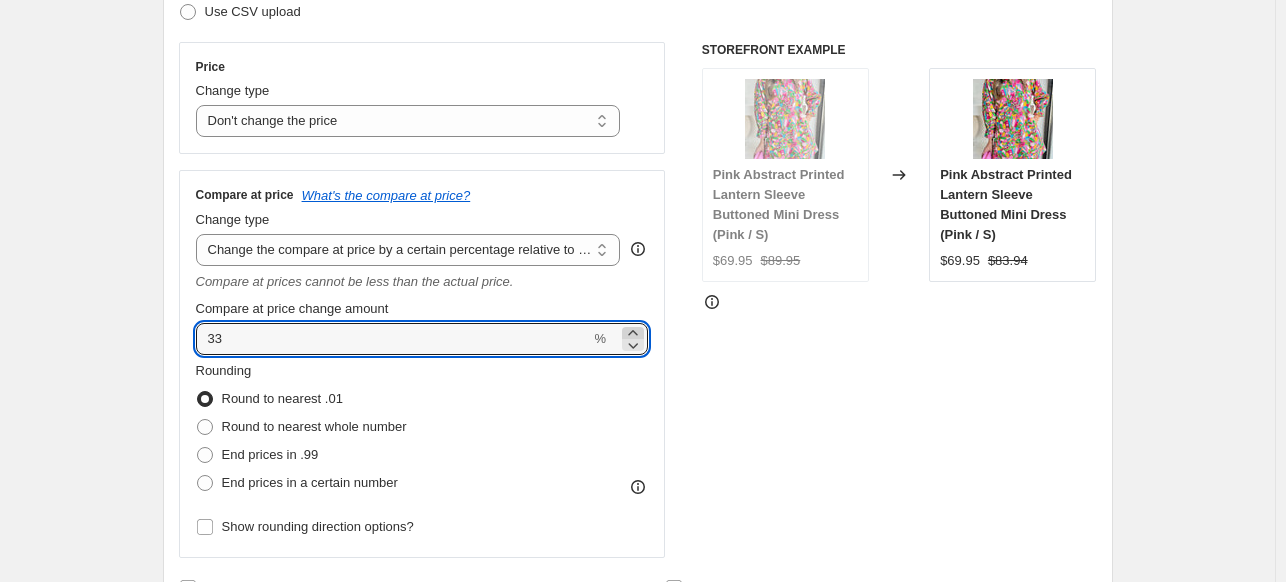 click 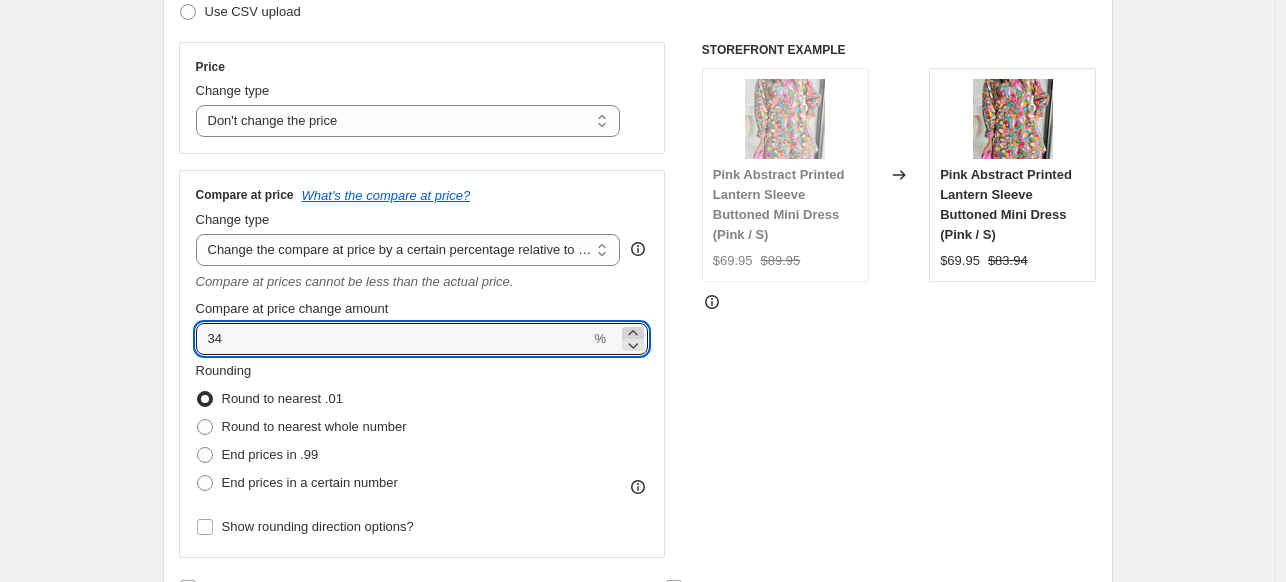 click 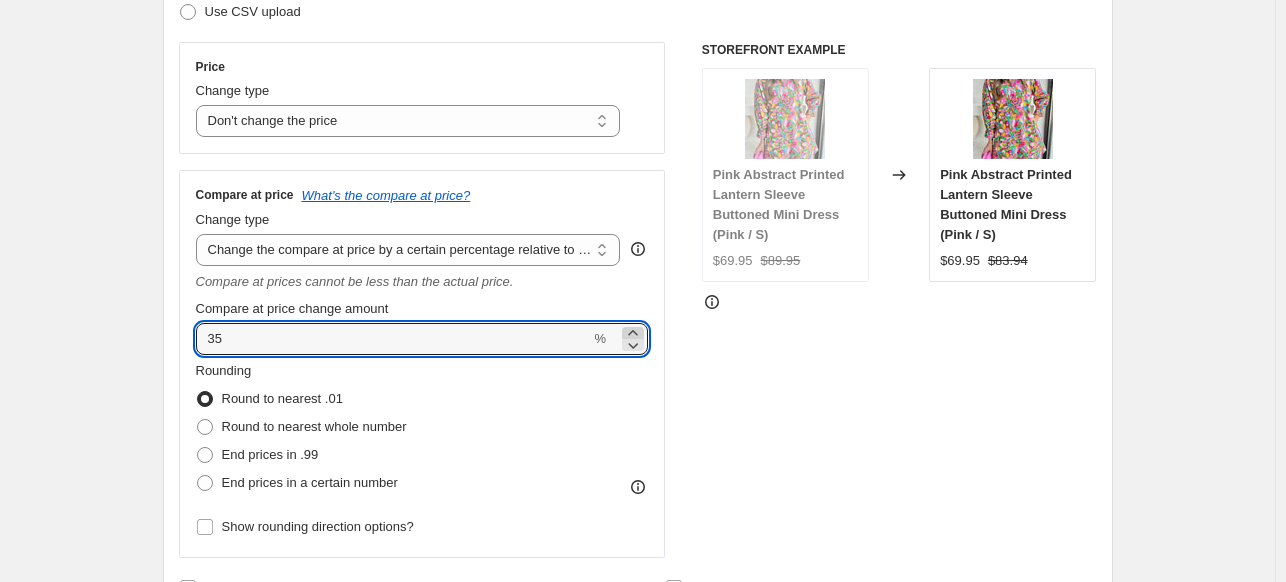 click 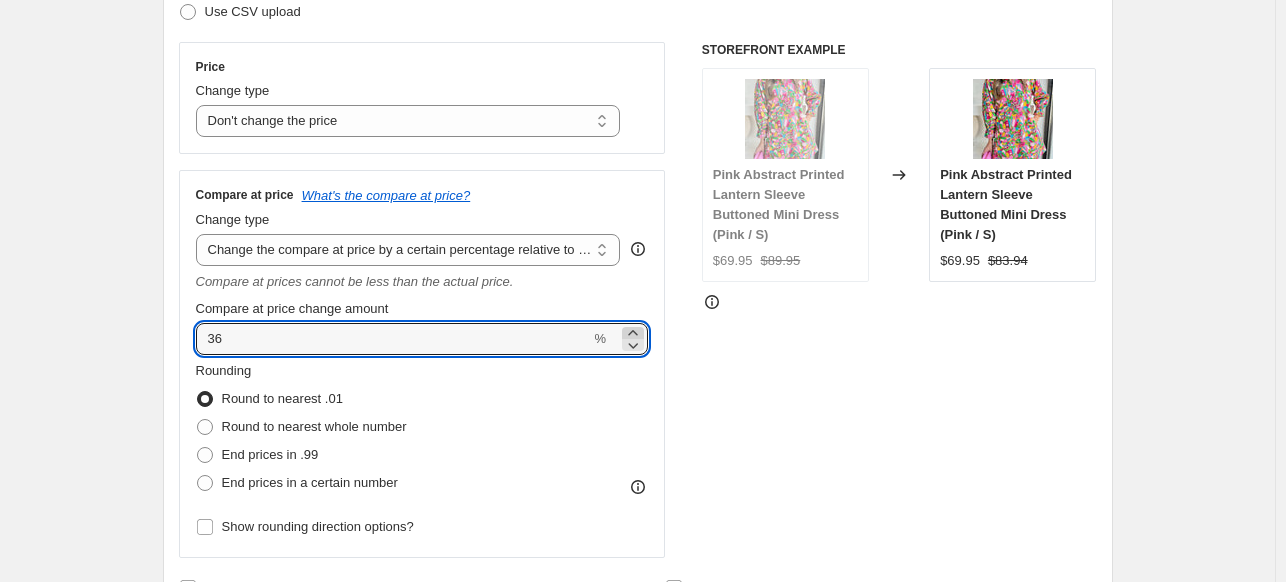 click 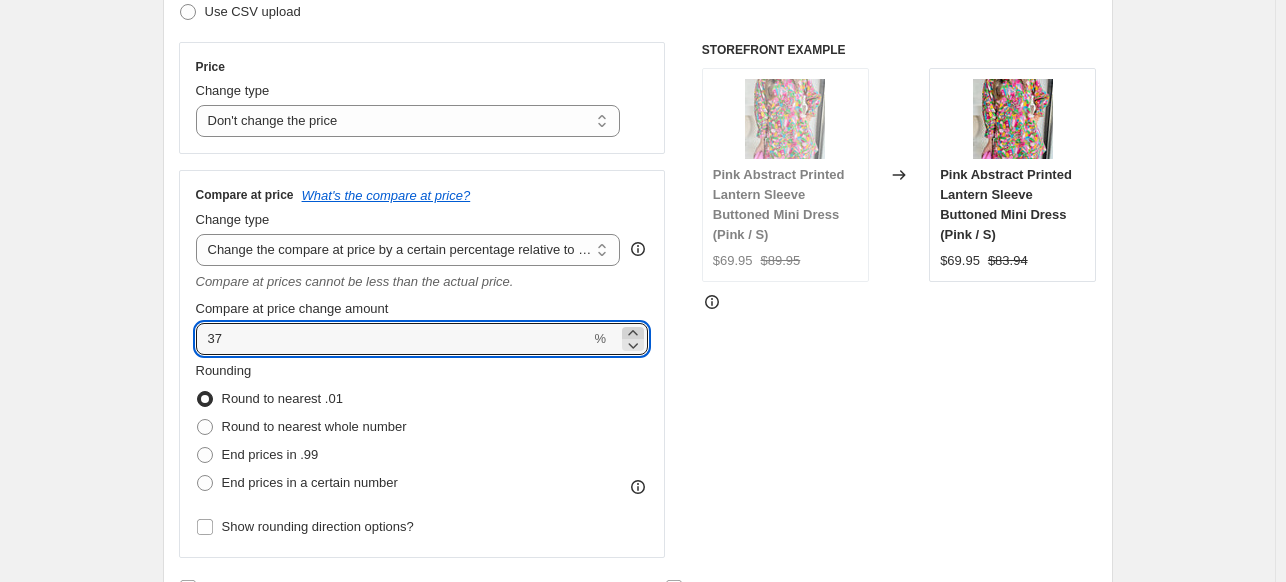 click 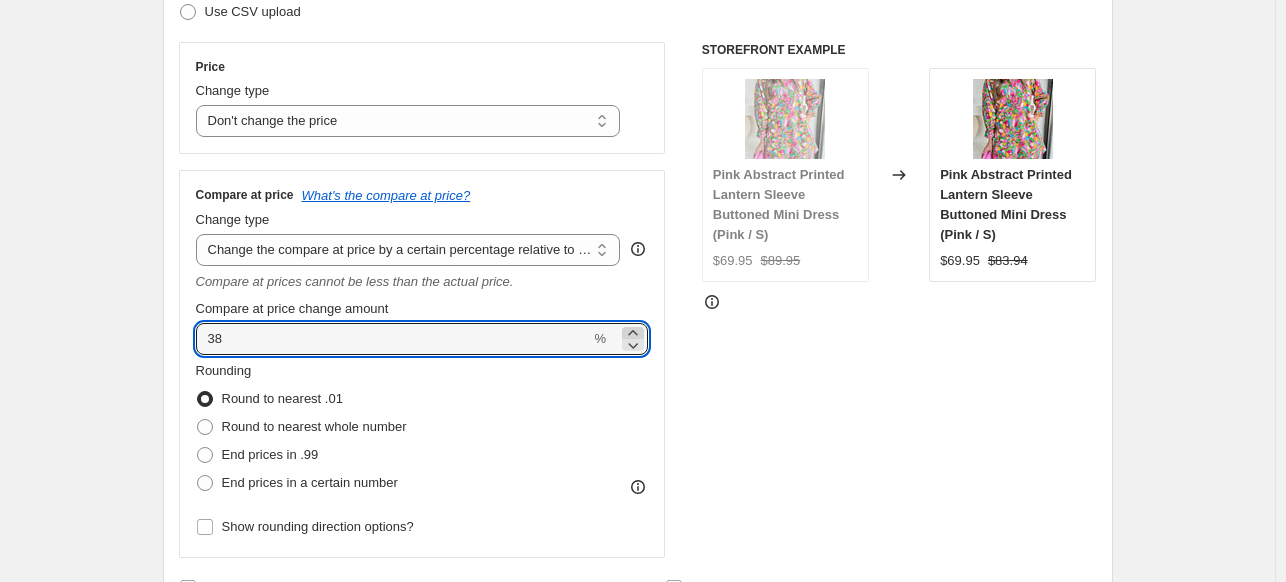 click 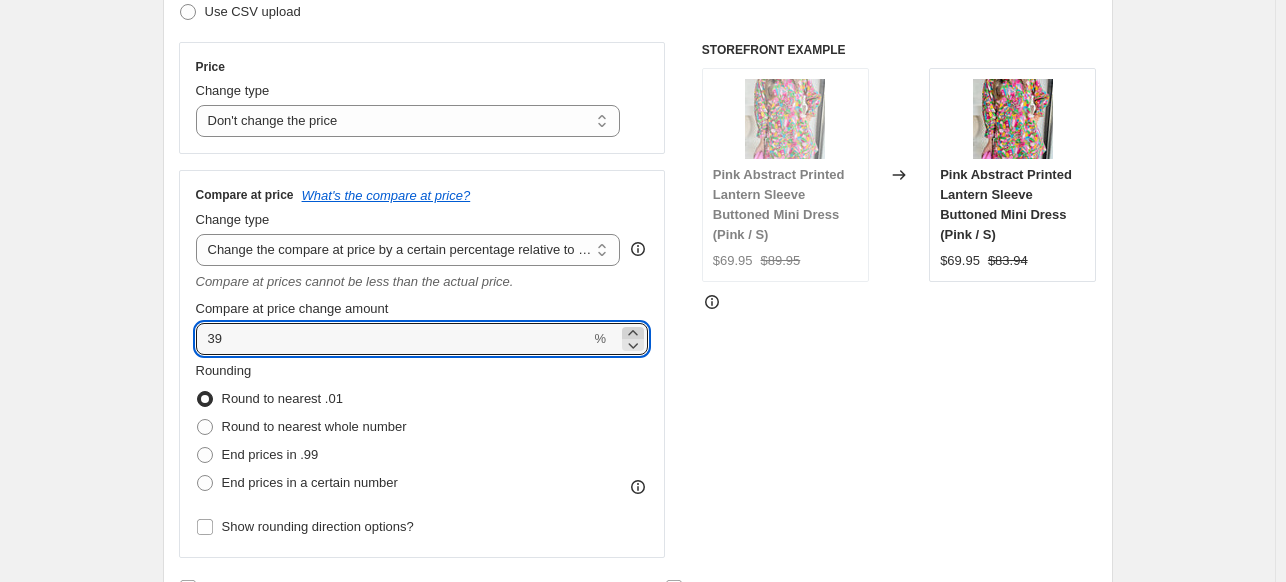 click 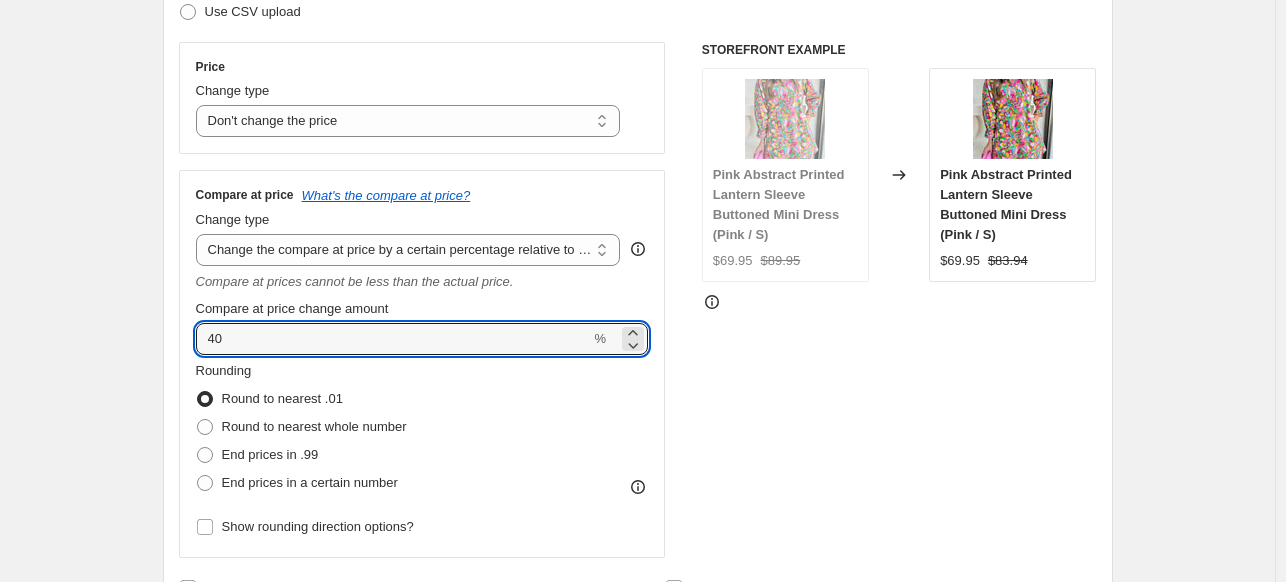 click on "STOREFRONT EXAMPLE Pink Abstract Printed Lantern Sleeve Buttoned Mini Dress (Pink / S) $69.95 $89.95 Changed to Pink Abstract Printed Lantern Sleeve Buttoned Mini Dress (Pink / S) $69.95 $83.94" at bounding box center [899, 300] 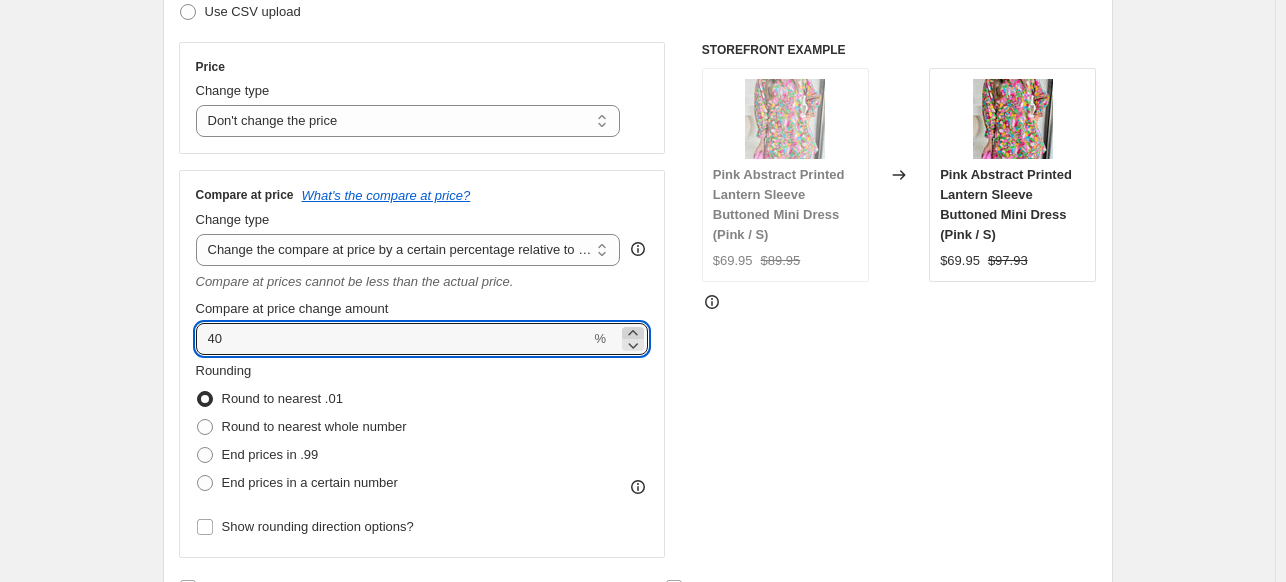 click 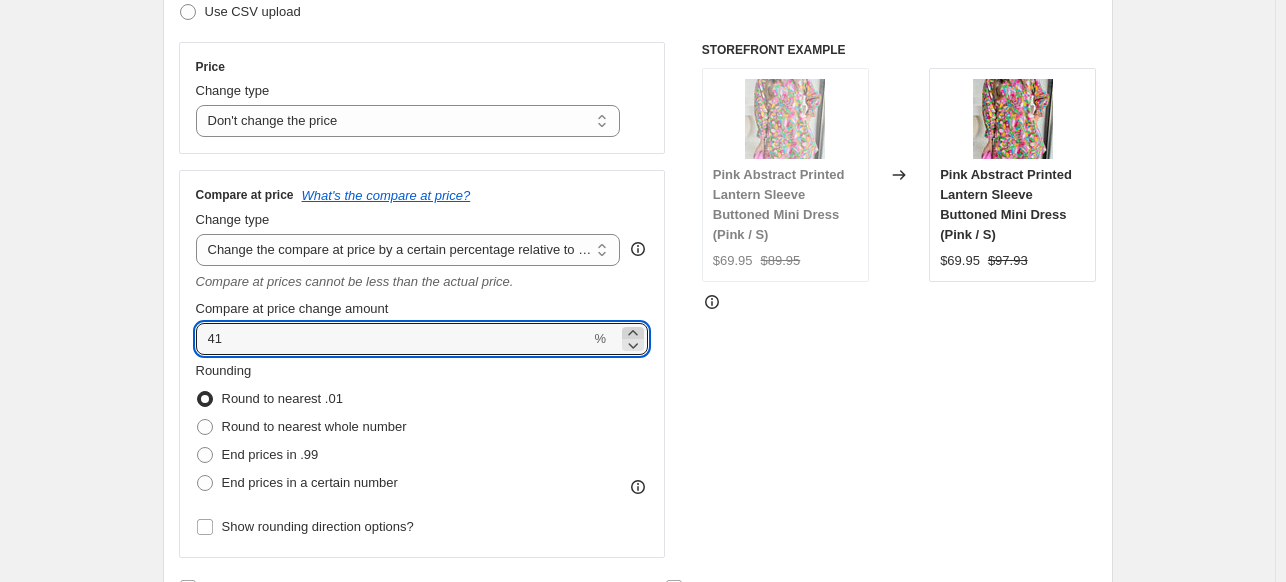 click 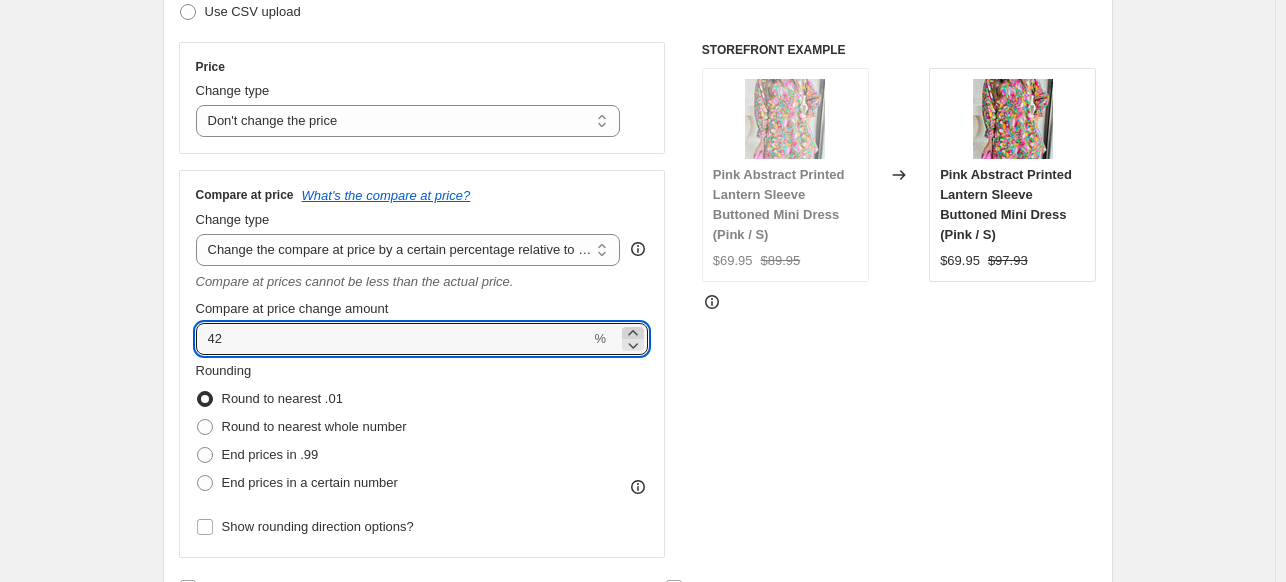 click 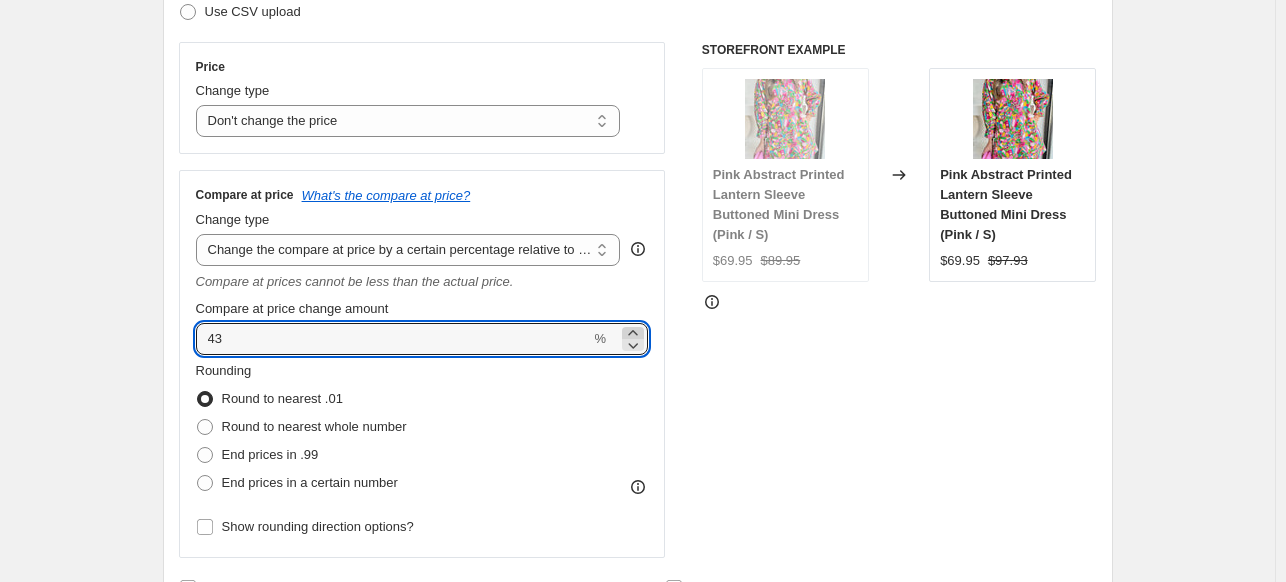 click 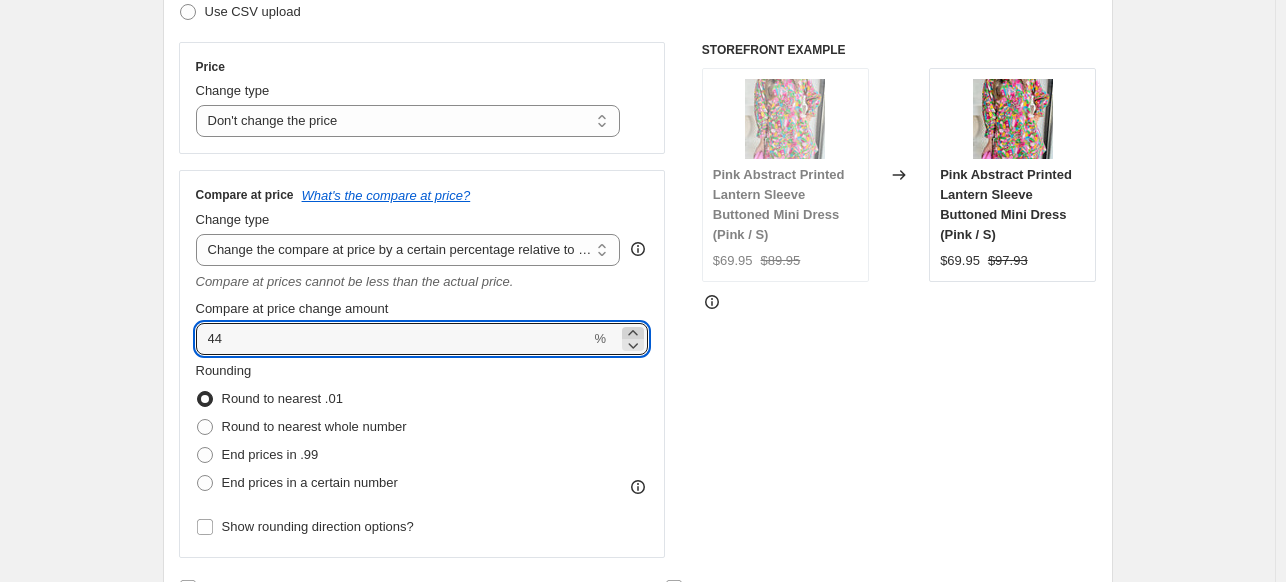 click 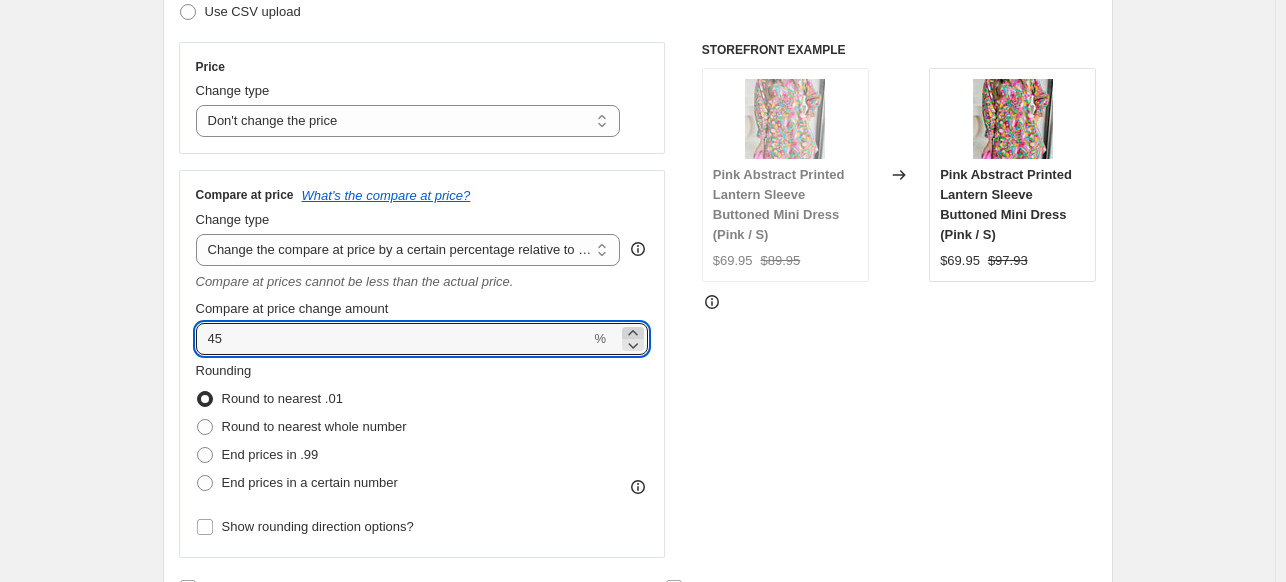 click 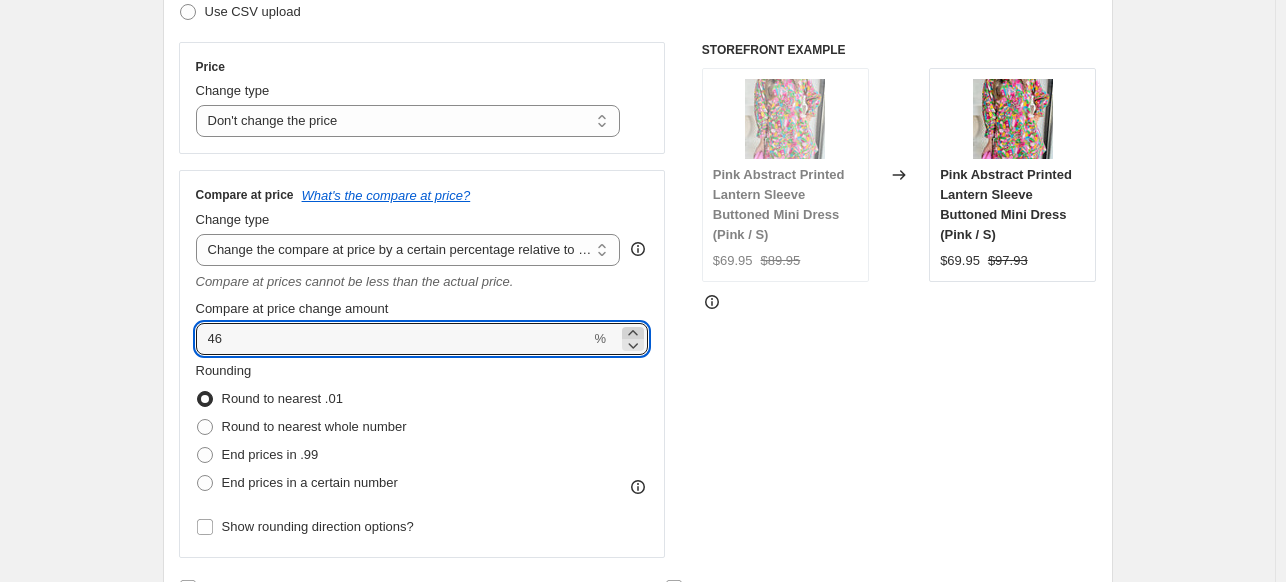 click 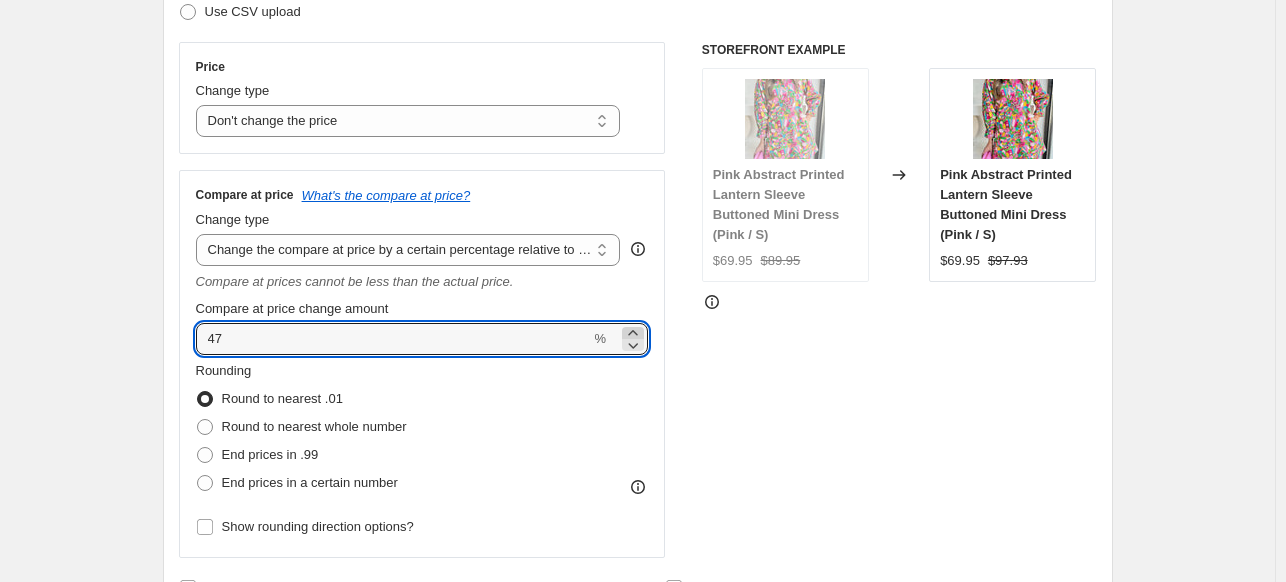 click 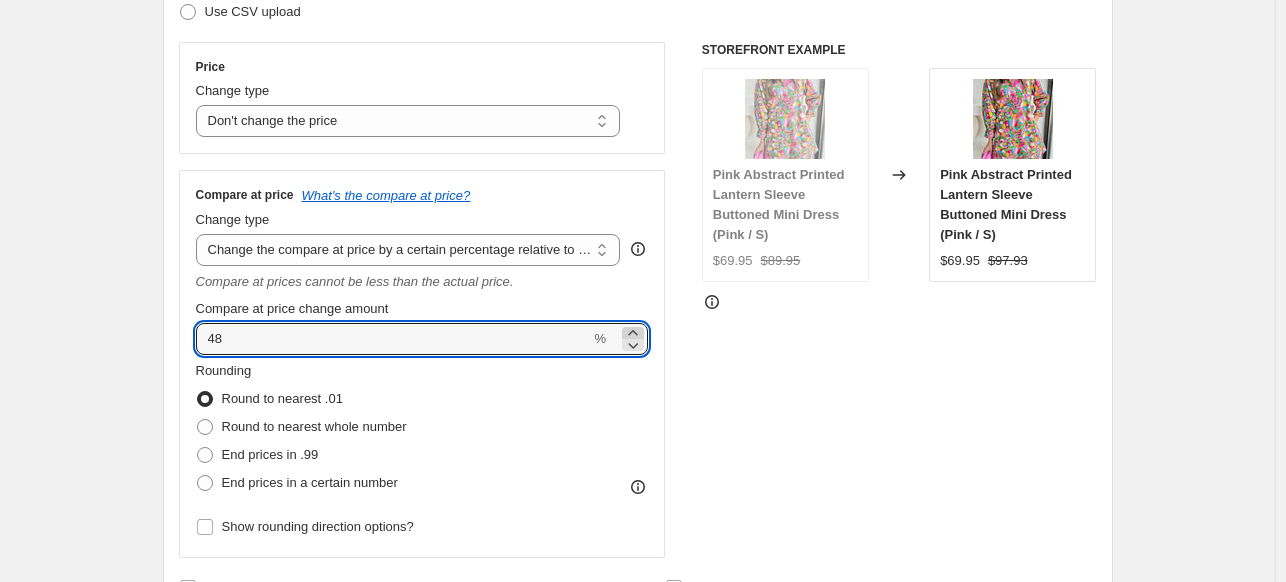 click 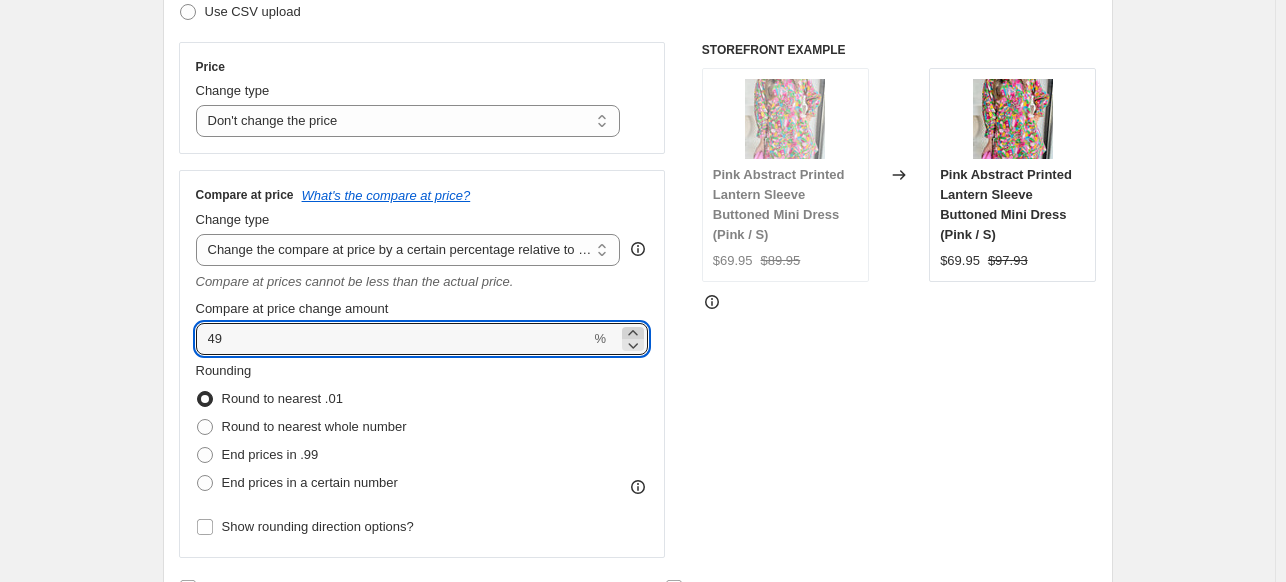 click 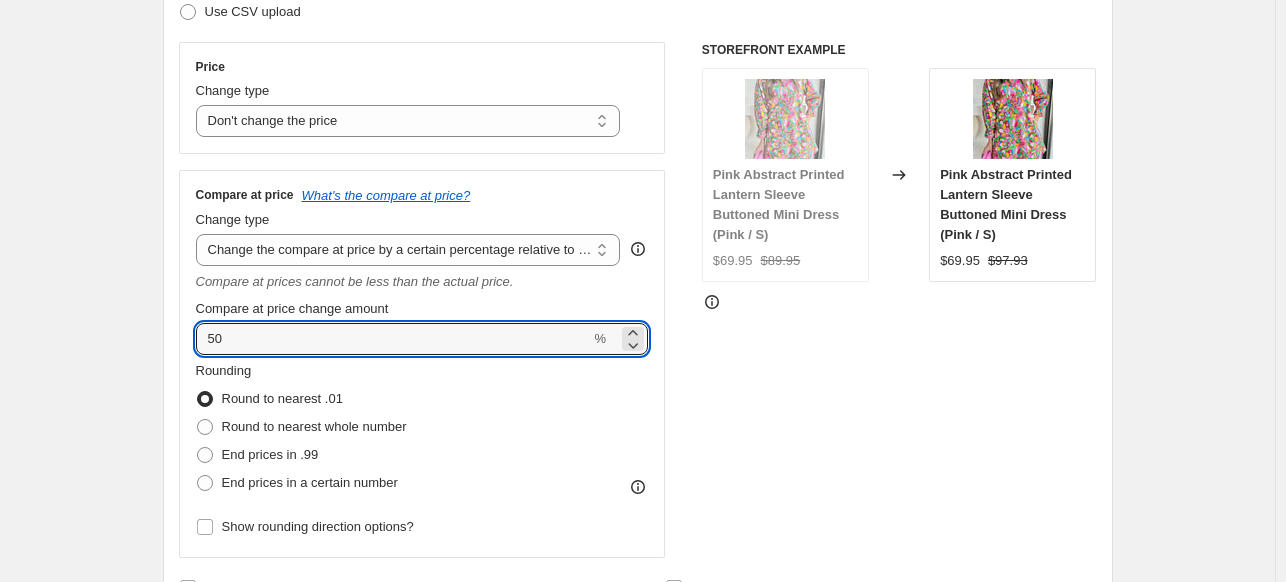click on "STOREFRONT EXAMPLE Pink Abstract Printed Lantern Sleeve Buttoned Mini Dress (Pink / S) $69.95 $89.95 Changed to Pink Abstract Printed Lantern Sleeve Buttoned Mini Dress (Pink / S) $69.95 $97.93" at bounding box center [899, 300] 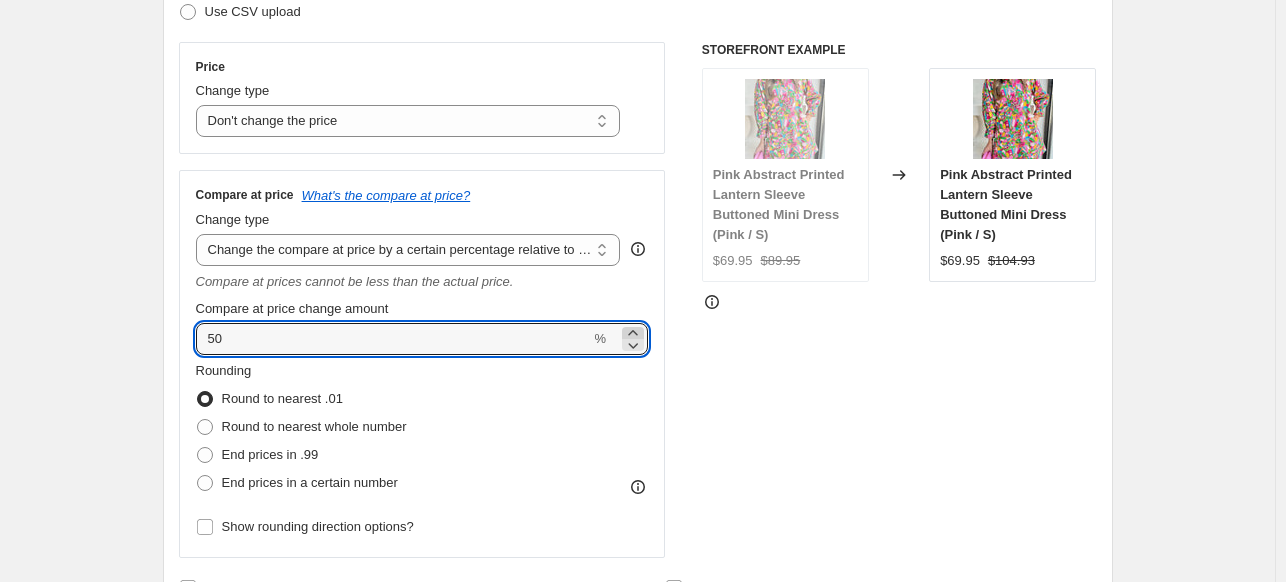 click 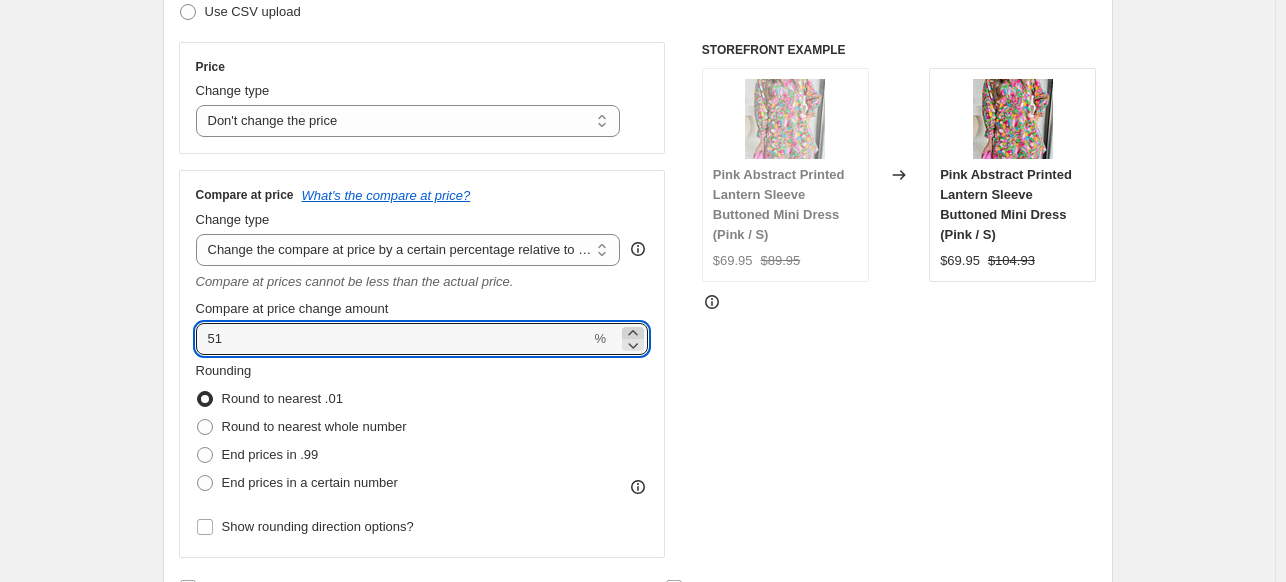 click 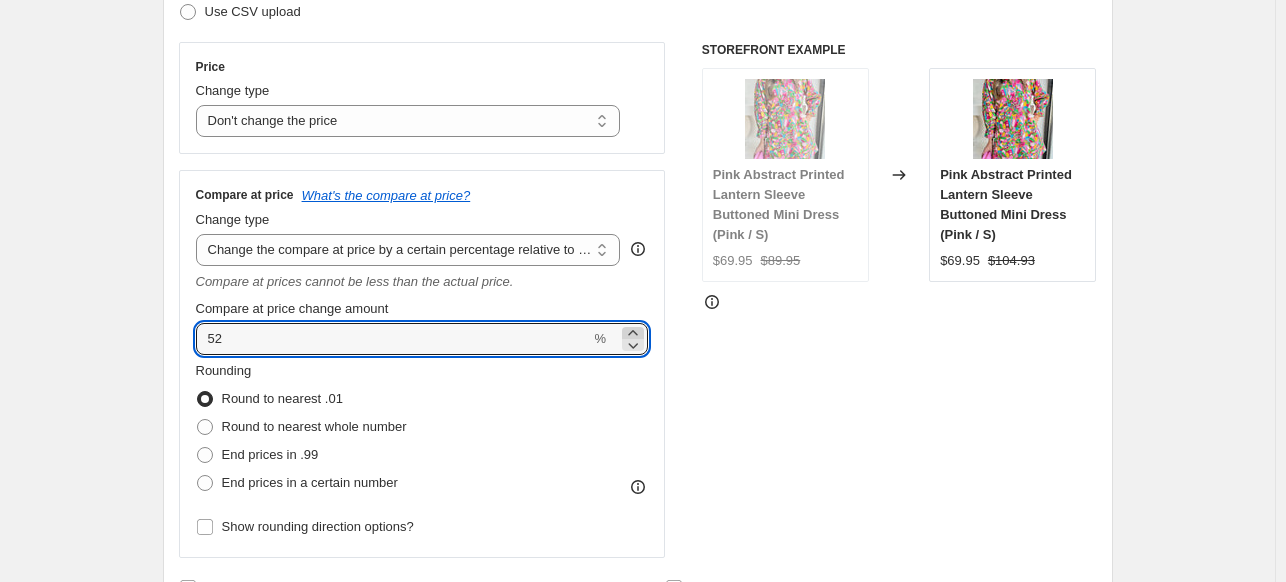 click 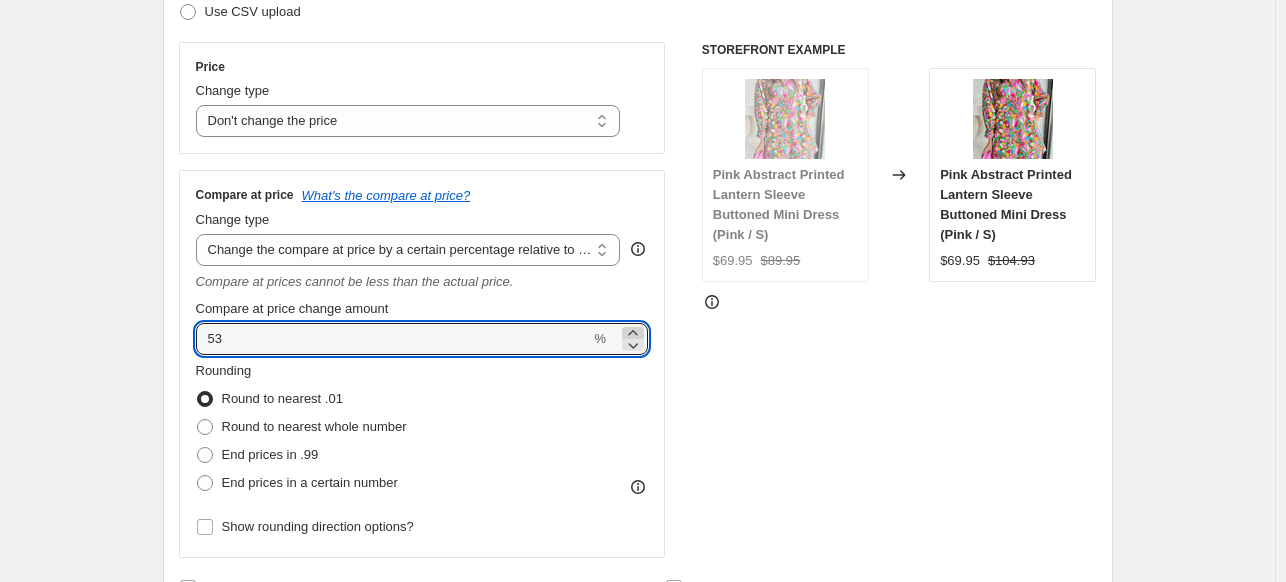 click 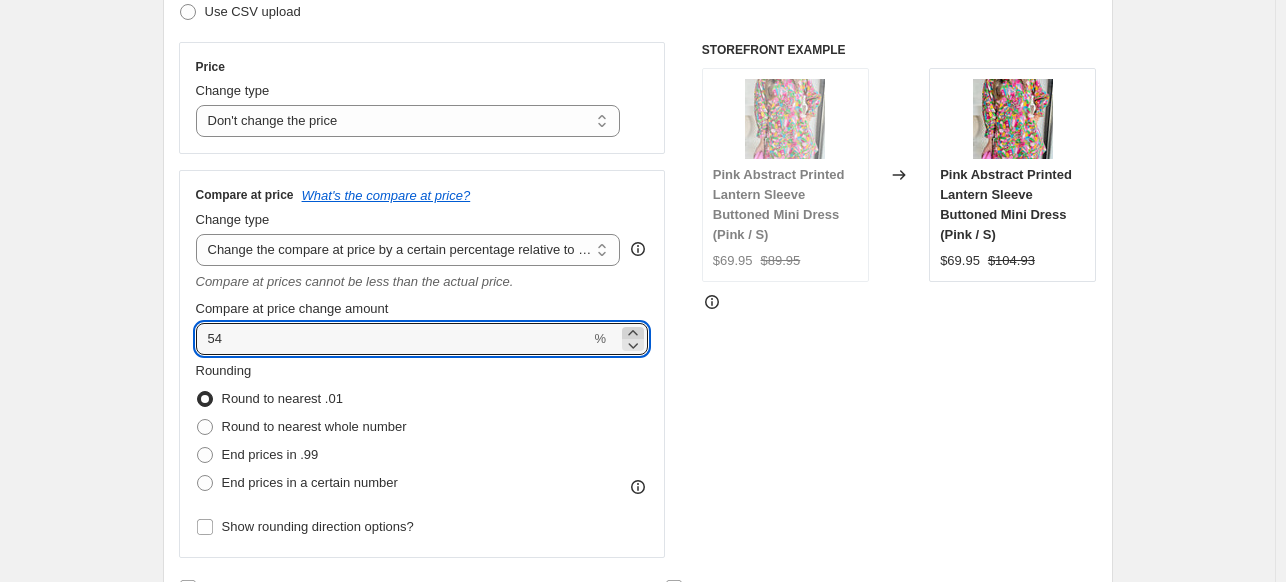 click 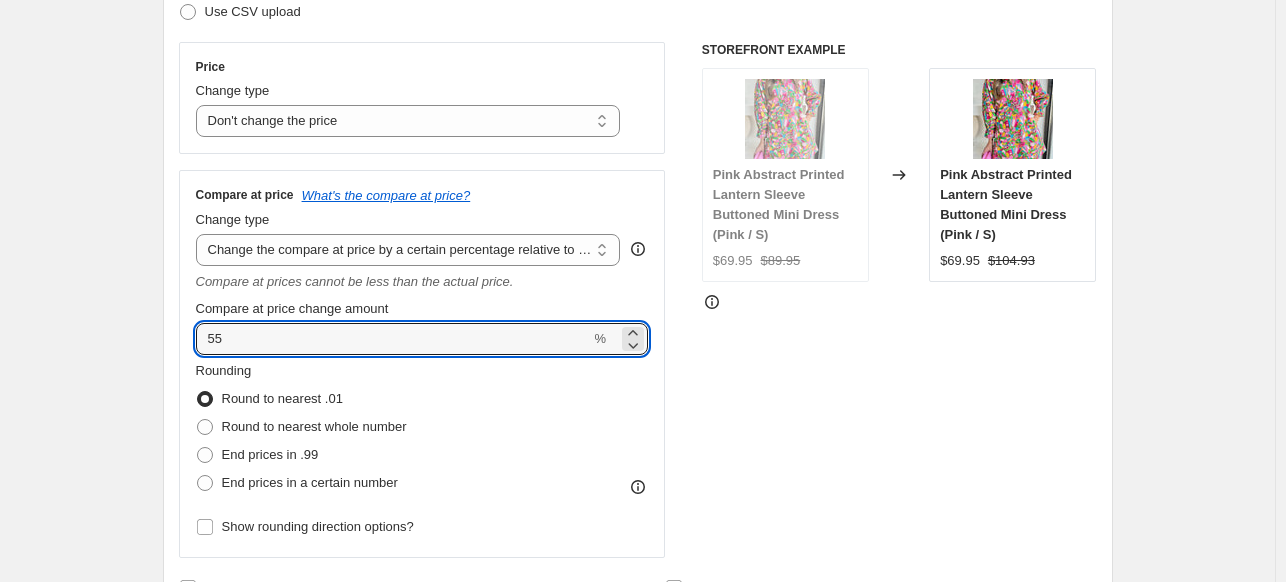 click on "STOREFRONT EXAMPLE Pink Abstract Printed Lantern Sleeve Buttoned Mini Dress (Pink / S) $69.95 $89.95 Changed to Pink Abstract Printed Lantern Sleeve Buttoned Mini Dress (Pink / S) $69.95 $104.93" at bounding box center [899, 300] 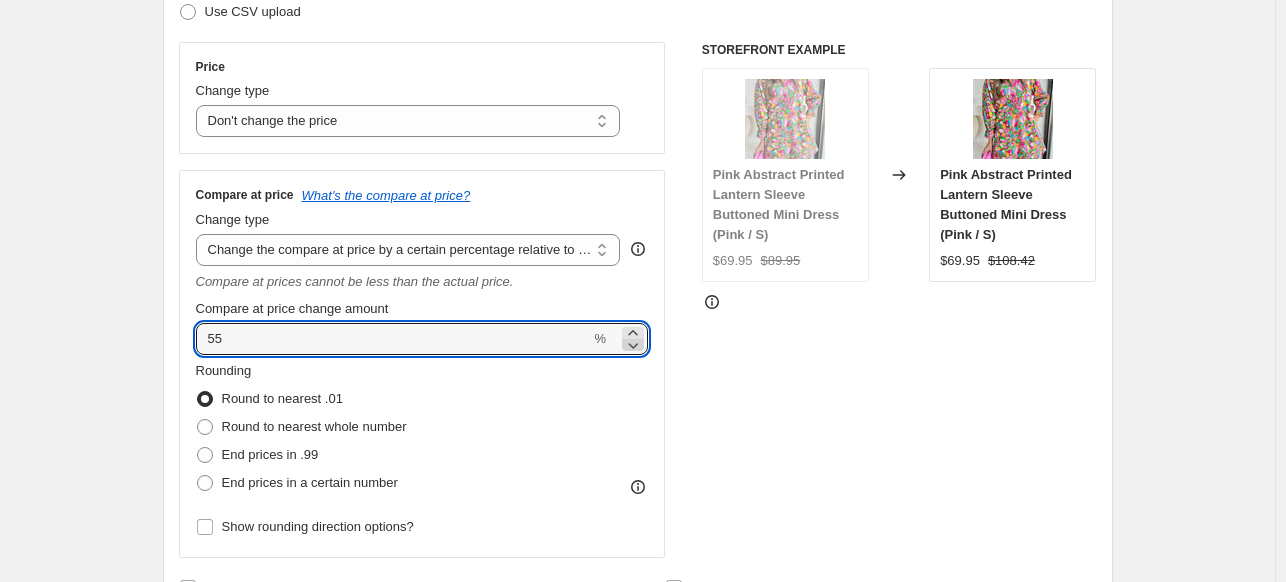 click 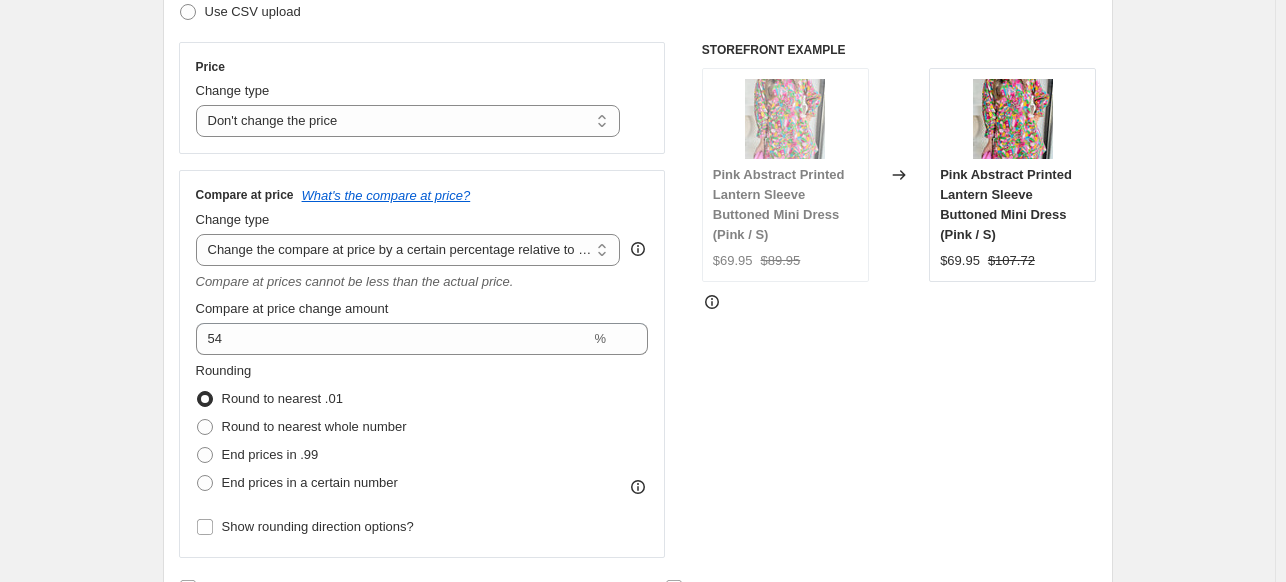 click on "STOREFRONT EXAMPLE Pink Abstract Printed Lantern Sleeve Buttoned Mini Dress (Pink / S) $69.95 $89.95 Changed to Pink Abstract Printed Lantern Sleeve Buttoned Mini Dress (Pink / S) $69.95 $107.72" at bounding box center [899, 300] 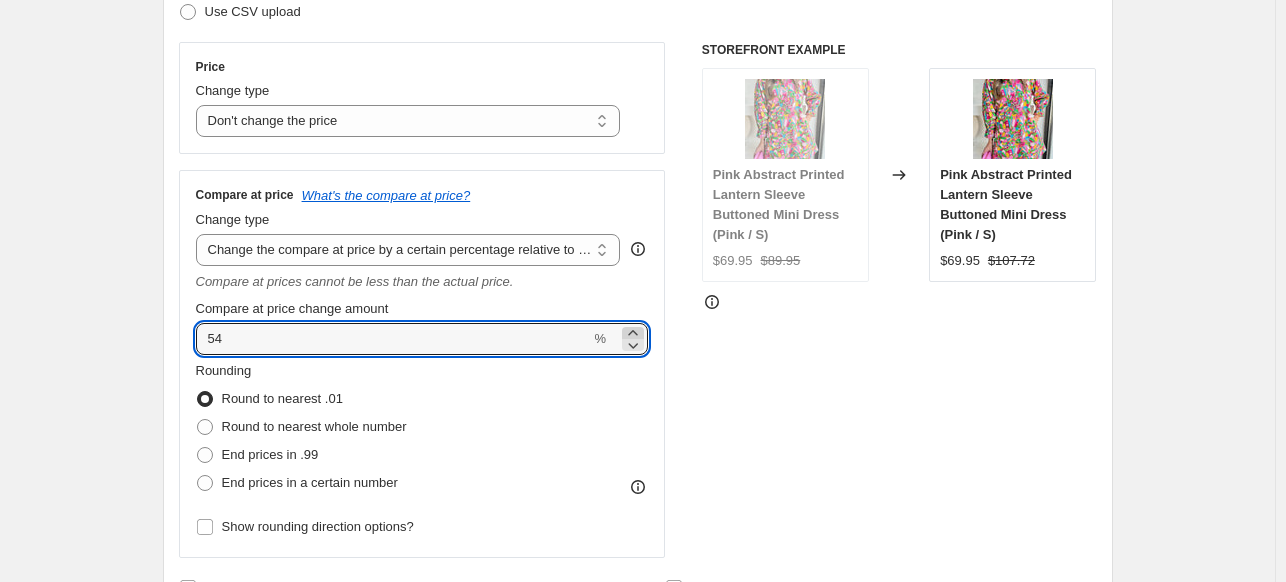 click 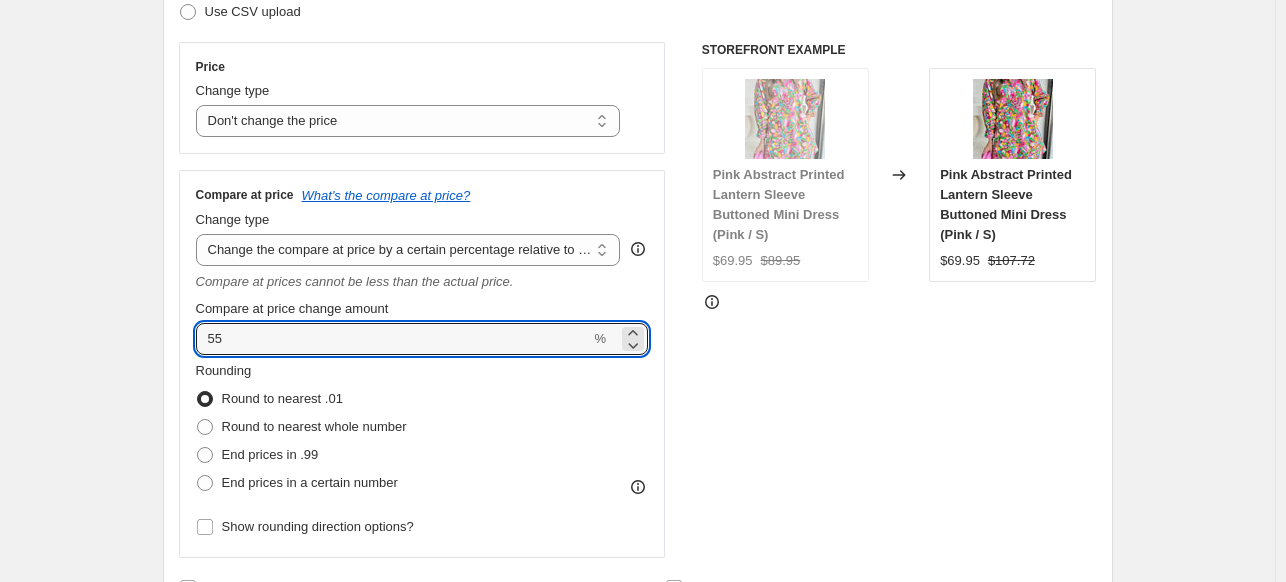 click on "STOREFRONT EXAMPLE Pink Abstract Printed Lantern Sleeve Buttoned Mini Dress (Pink / S) $69.95 $89.95 Changed to Pink Abstract Printed Lantern Sleeve Buttoned Mini Dress (Pink / S) $69.95 $107.72" at bounding box center [899, 300] 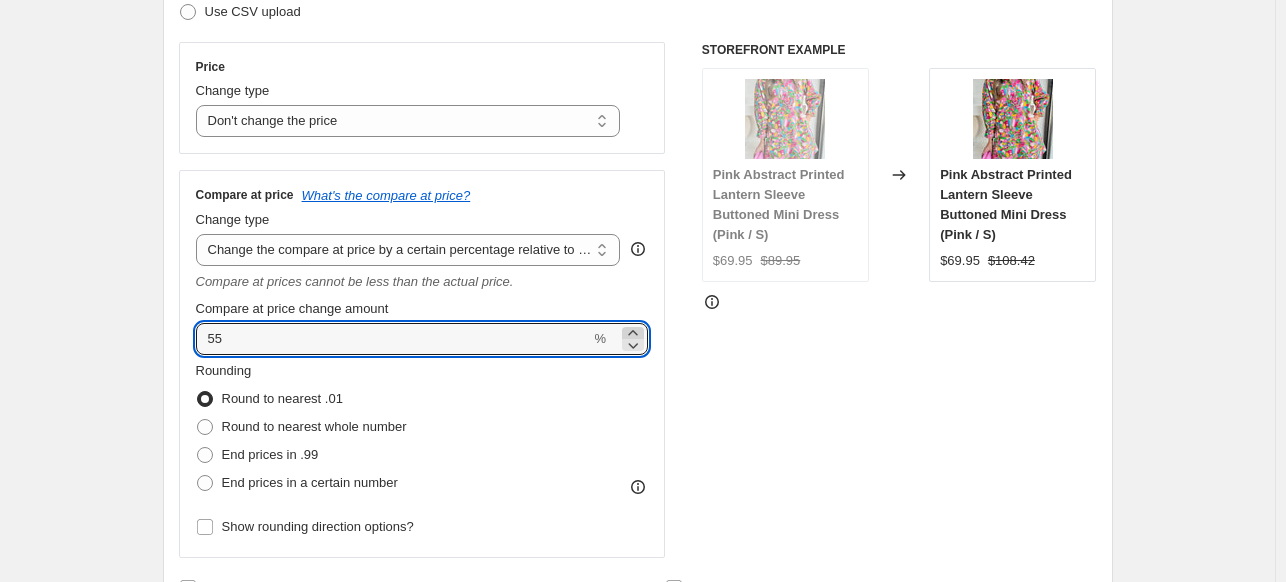 click 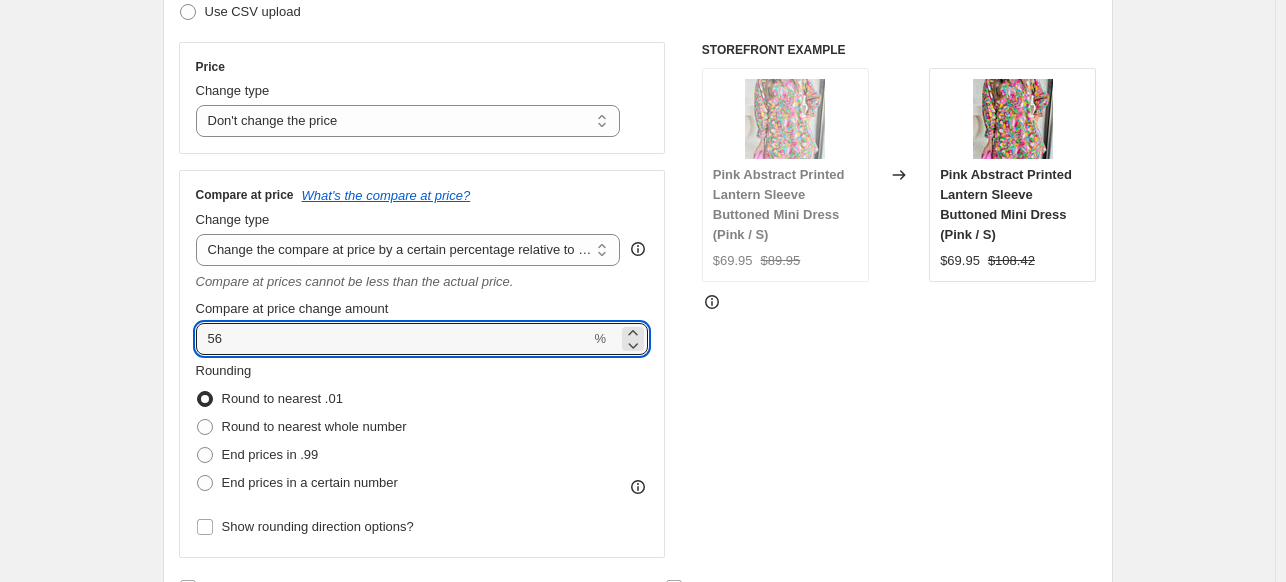 click on "STOREFRONT EXAMPLE Pink Abstract Printed Lantern Sleeve Buttoned Mini Dress (Pink / S) $69.95 $89.95 Changed to Pink Abstract Printed Lantern Sleeve Buttoned Mini Dress (Pink / S) $69.95 $108.42" at bounding box center [899, 300] 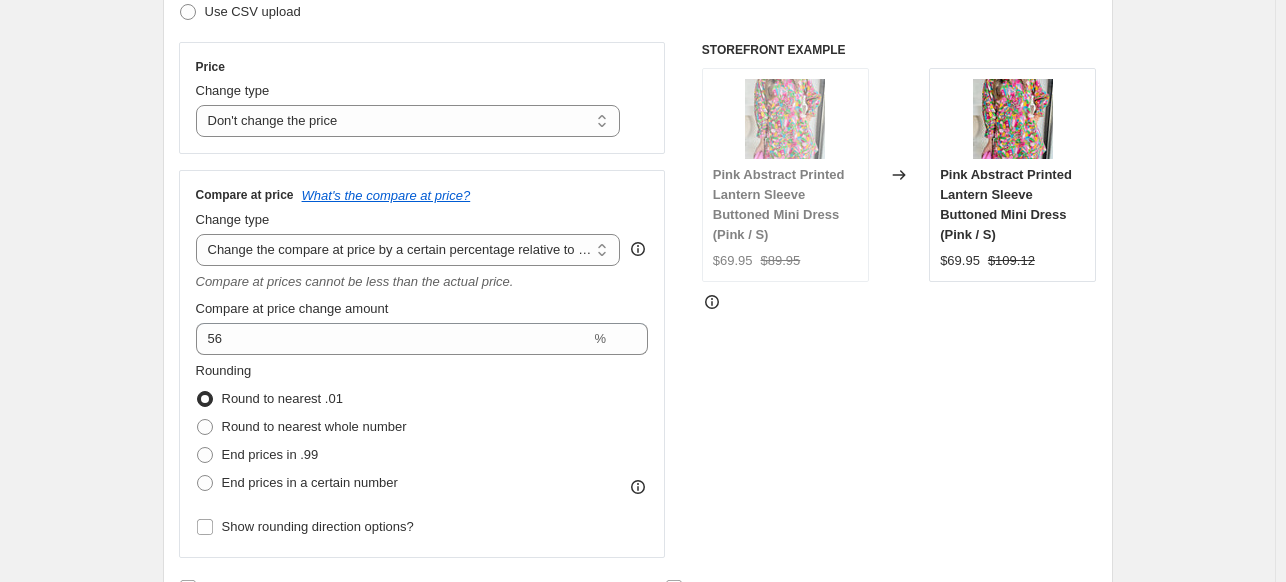 click on "STOREFRONT EXAMPLE Pink Abstract Printed Lantern Sleeve Buttoned Mini Dress (Pink / S) $69.95 $89.95 Changed to Pink Abstract Printed Lantern Sleeve Buttoned Mini Dress (Pink / S) $69.95 $109.12" at bounding box center [899, 300] 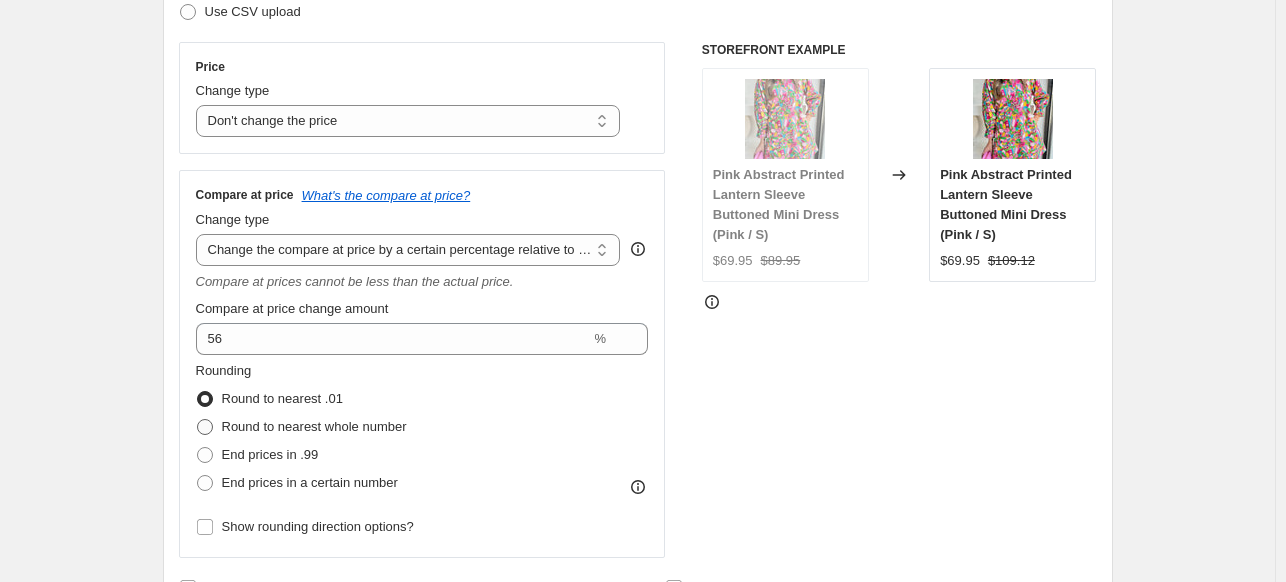 click on "Round to nearest whole number" at bounding box center [314, 426] 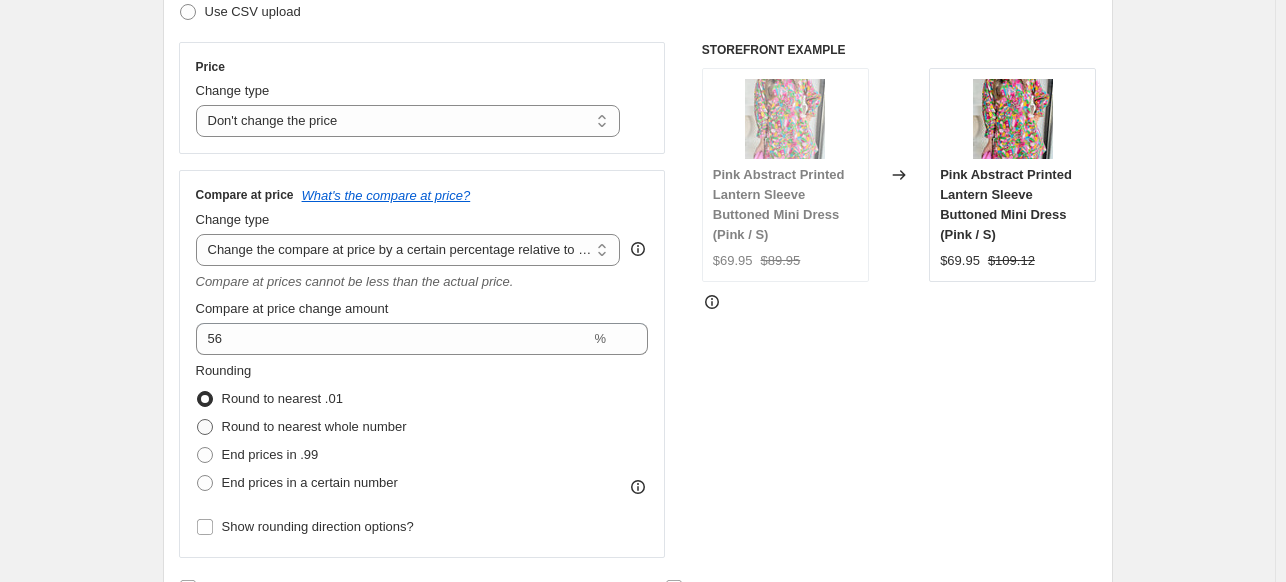 radio on "true" 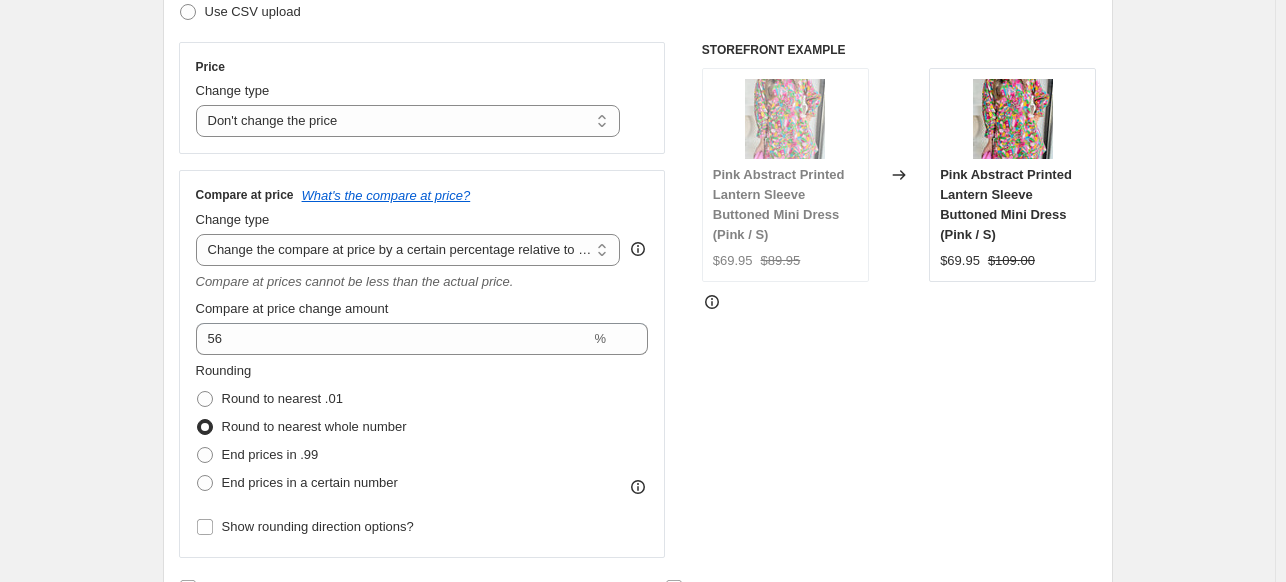 click on "STOREFRONT EXAMPLE Pink Abstract Printed Lantern Sleeve Buttoned Mini Dress (Pink / S) $69.95 $89.95 Changed to Pink Abstract Printed Lantern Sleeve Buttoned Mini Dress (Pink / S) $69.95 $109.00" at bounding box center (899, 300) 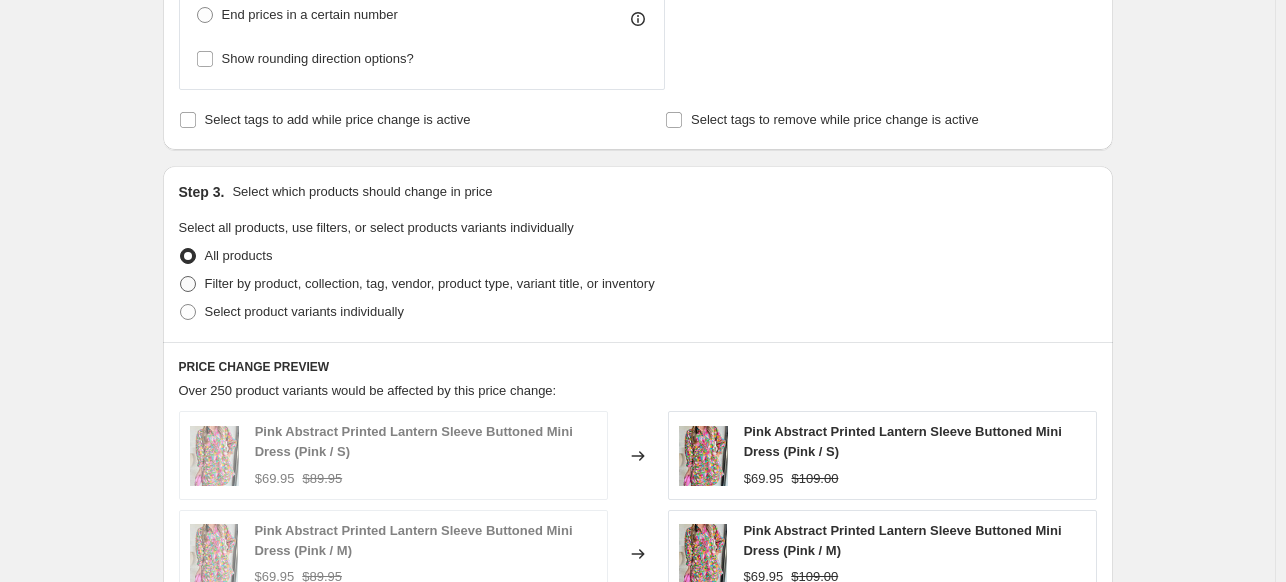 scroll, scrollTop: 795, scrollLeft: 0, axis: vertical 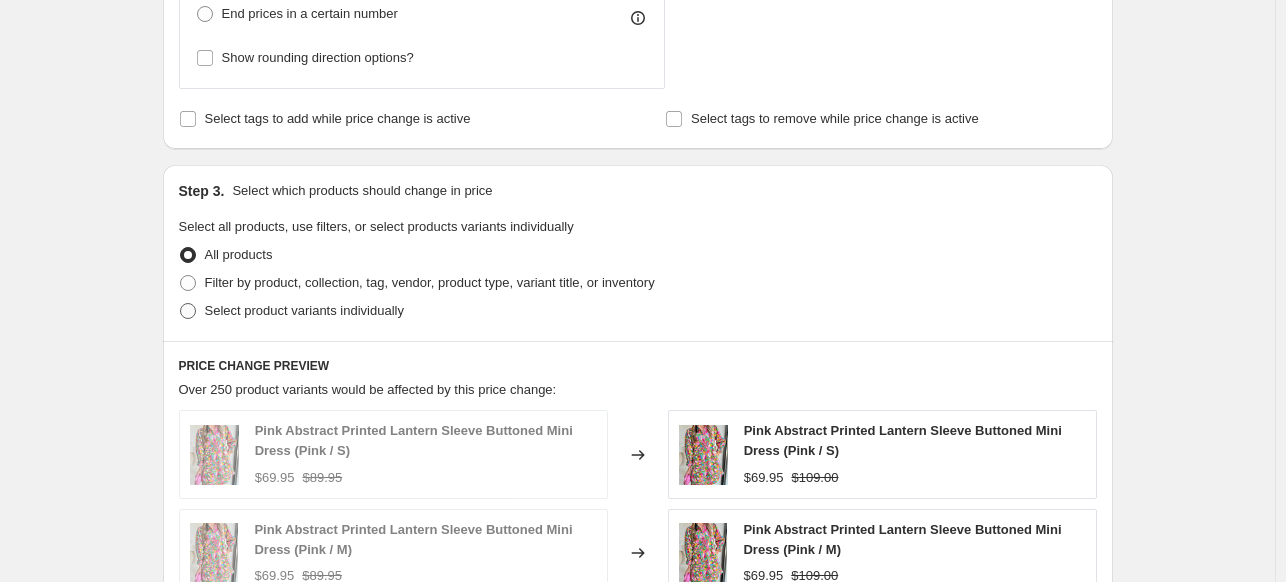 click on "Select product variants individually" at bounding box center (304, 310) 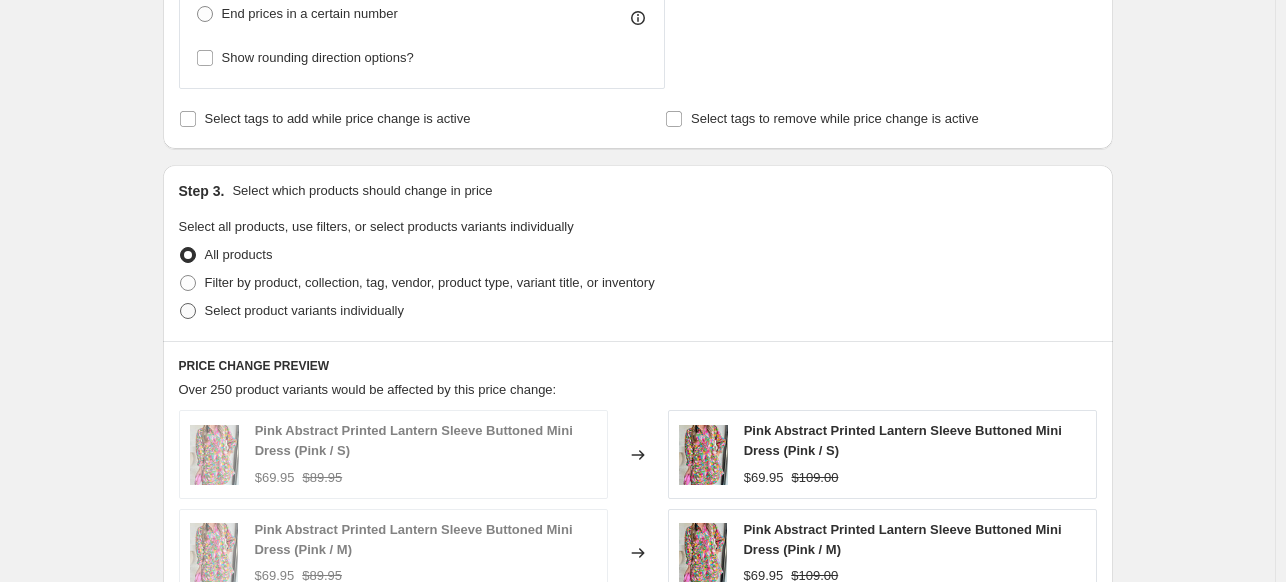 radio on "true" 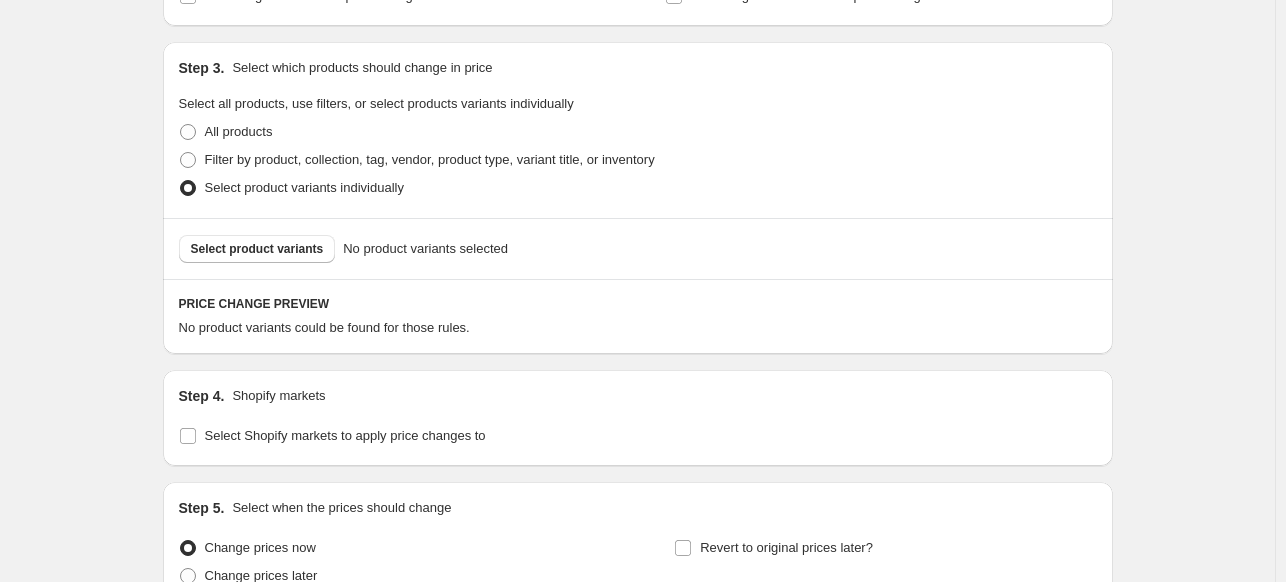 scroll, scrollTop: 920, scrollLeft: 0, axis: vertical 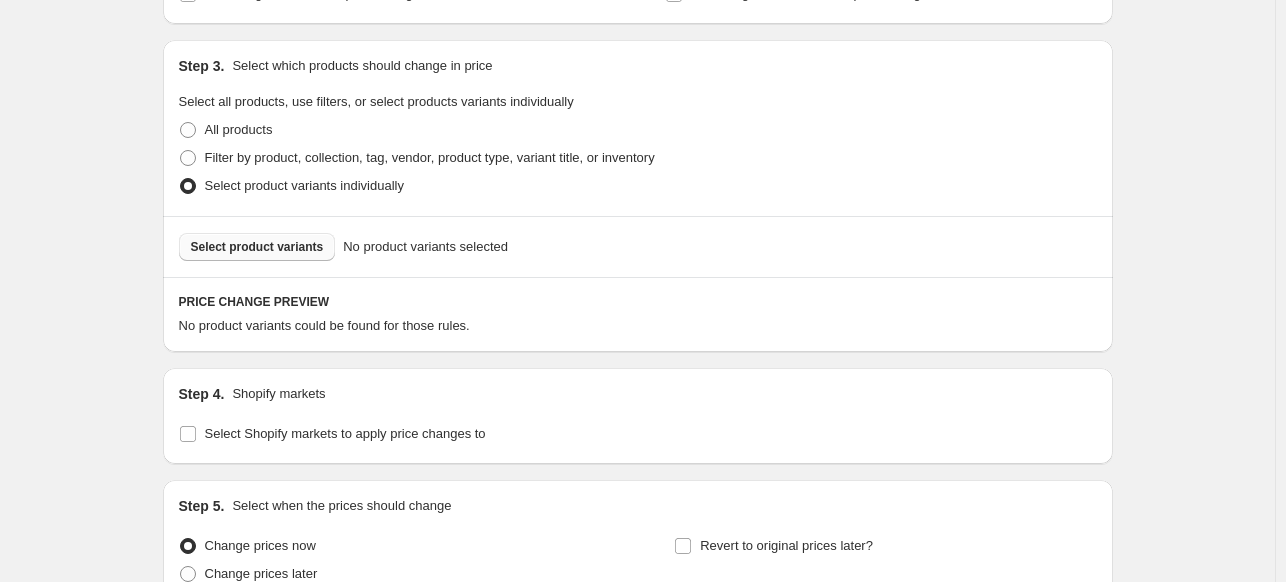 click on "Select product variants" at bounding box center (257, 247) 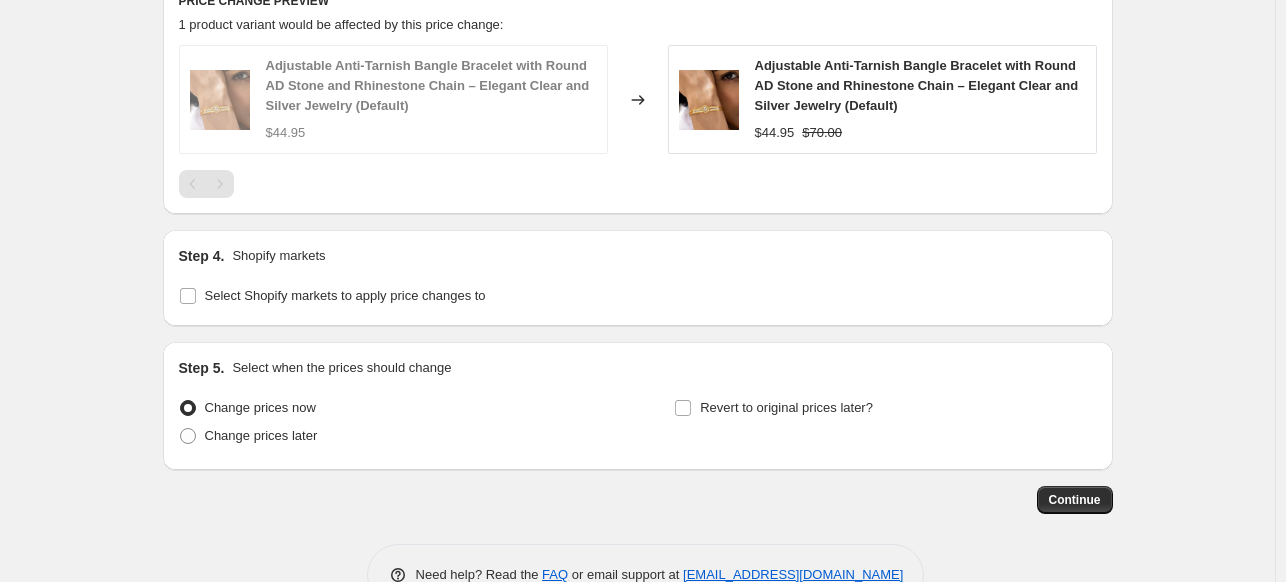 scroll, scrollTop: 1223, scrollLeft: 0, axis: vertical 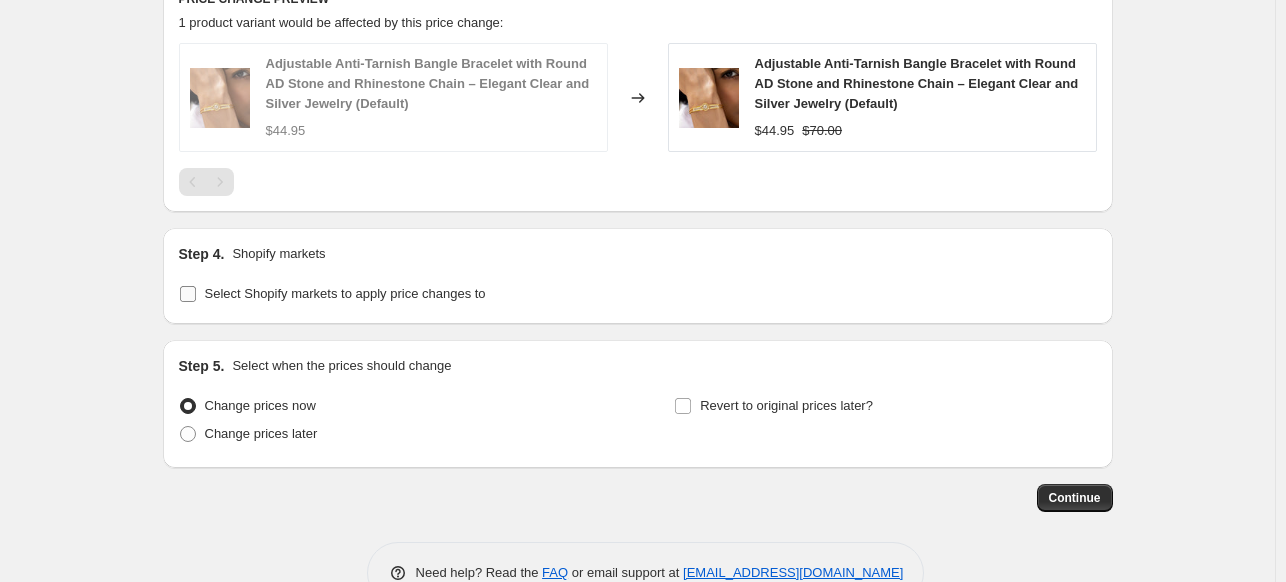 click on "Select Shopify markets to apply price changes to" at bounding box center [345, 293] 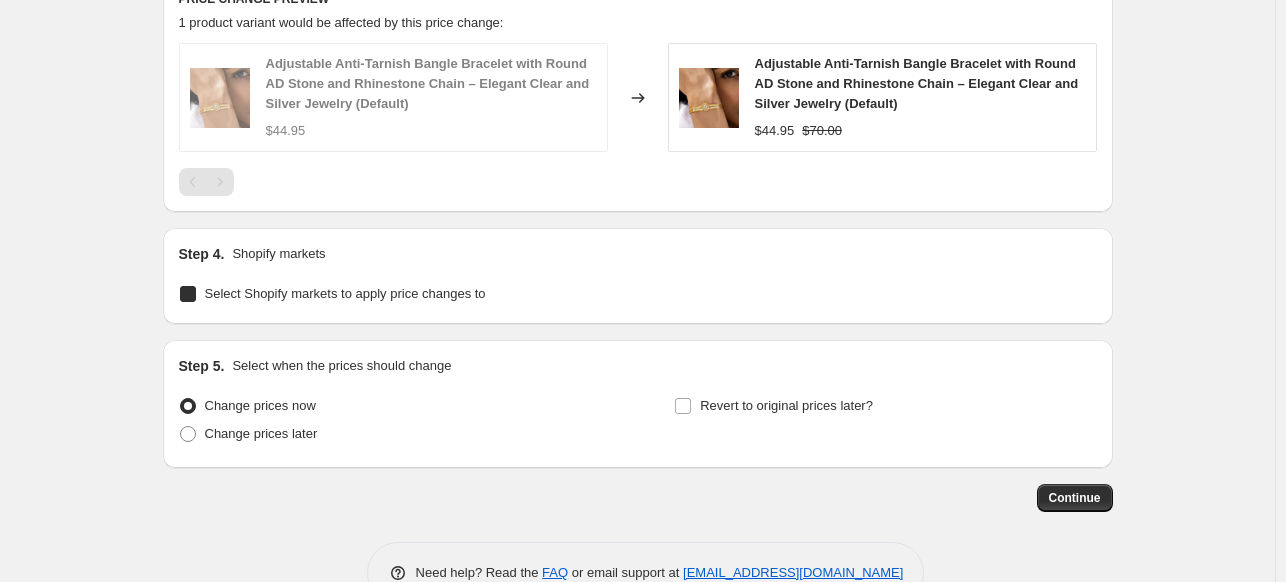 checkbox on "true" 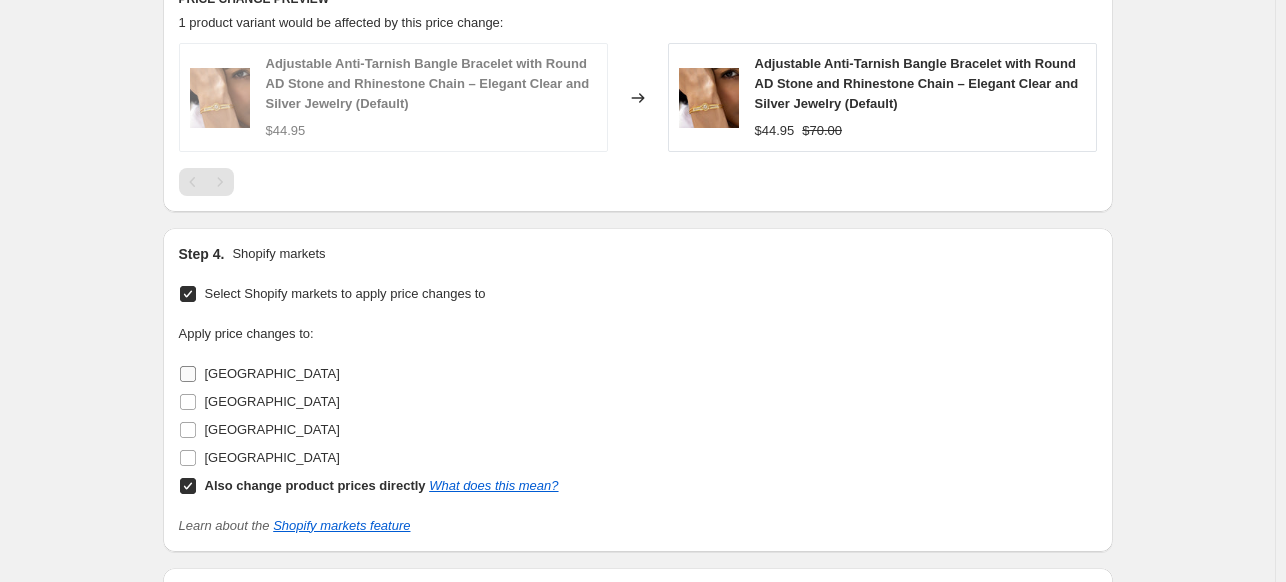 click on "[GEOGRAPHIC_DATA]" at bounding box center [272, 373] 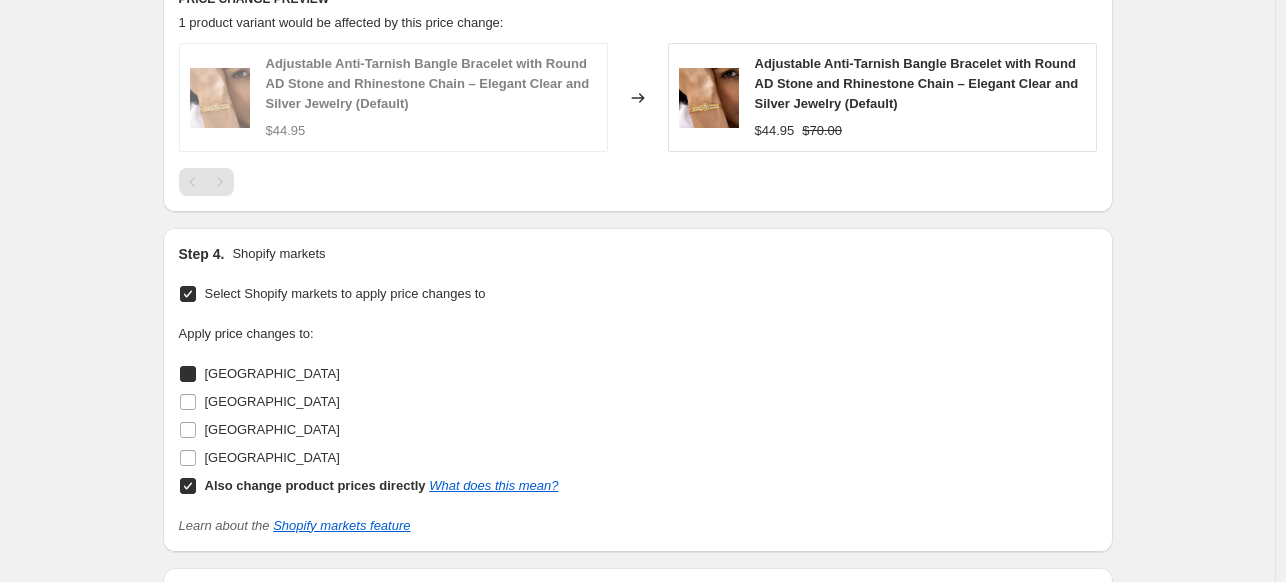 checkbox on "true" 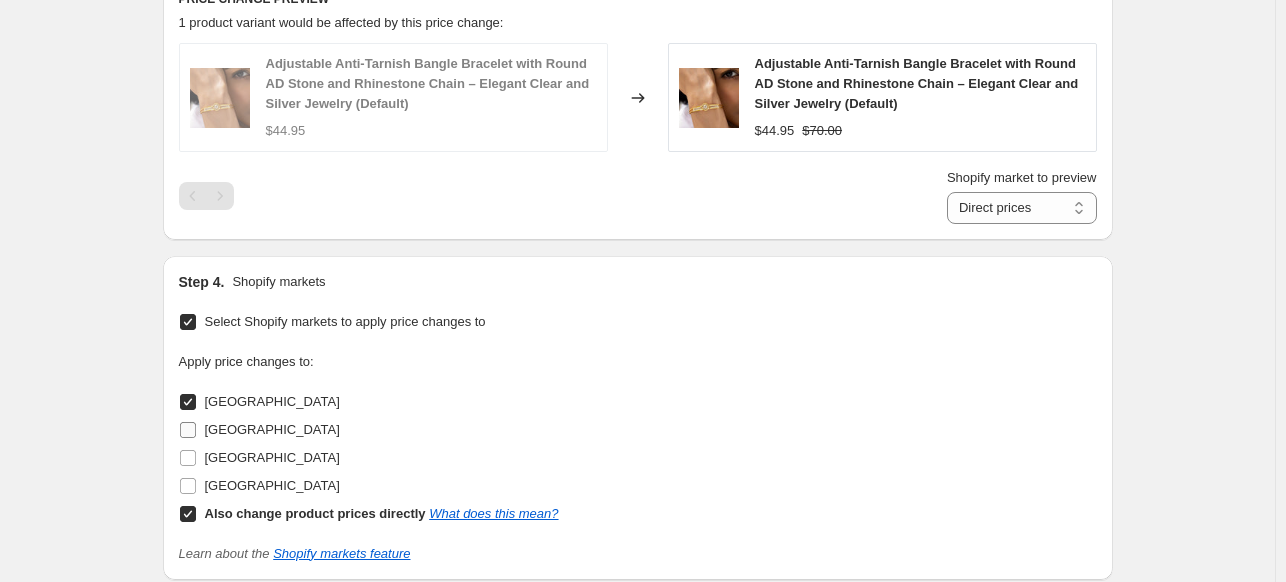 click on "[GEOGRAPHIC_DATA]" at bounding box center [272, 429] 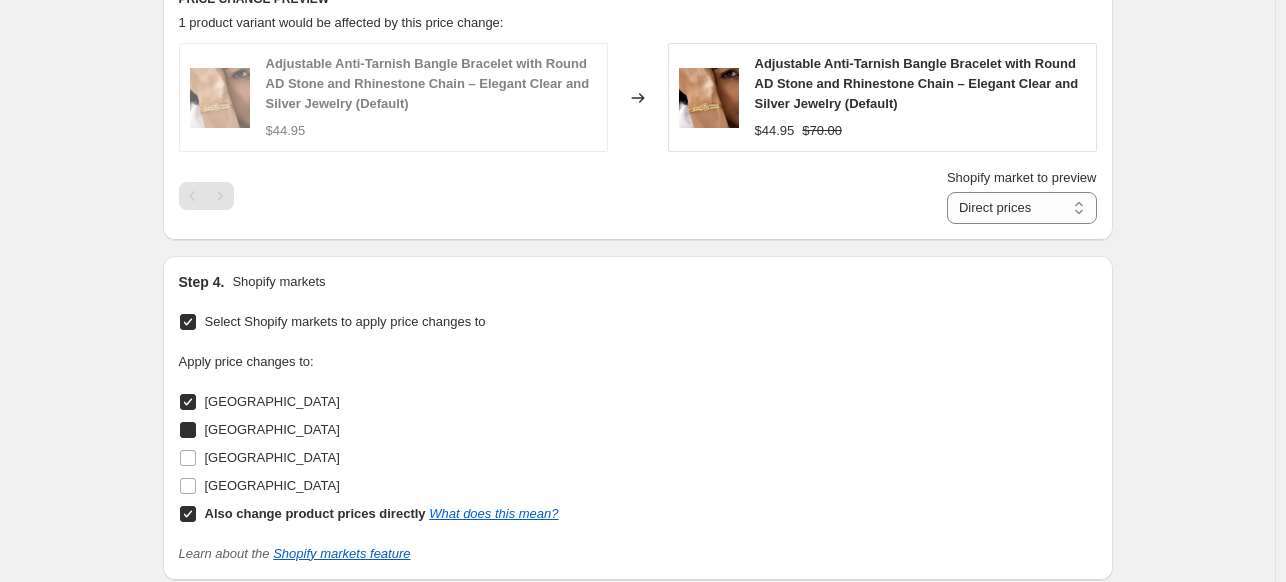 checkbox on "true" 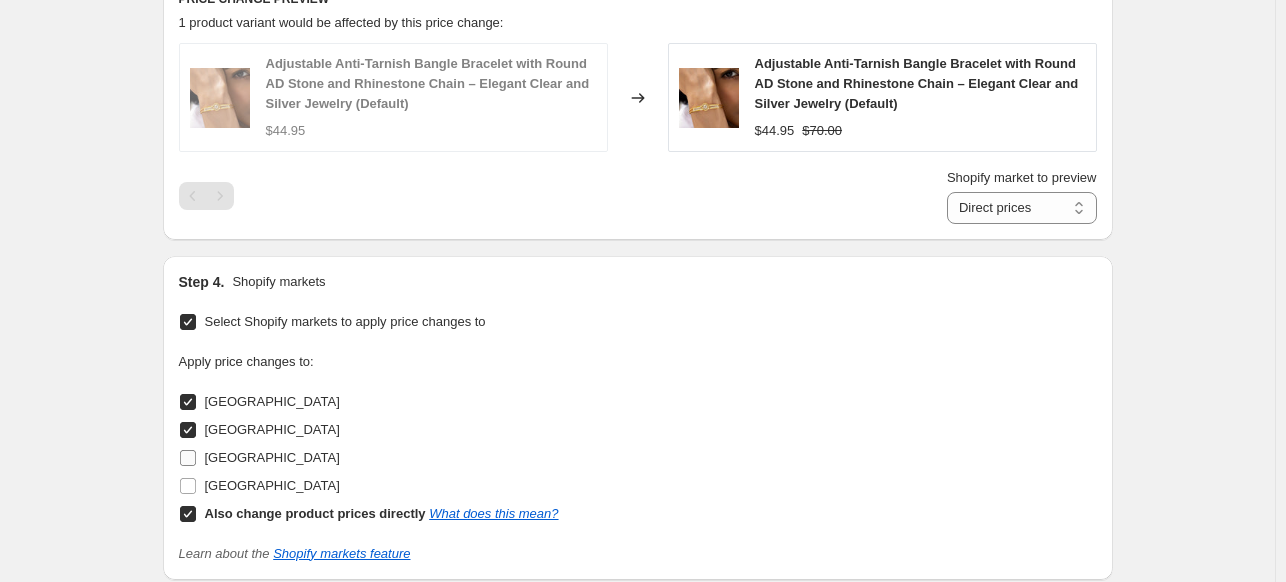 click on "[GEOGRAPHIC_DATA]" at bounding box center (272, 457) 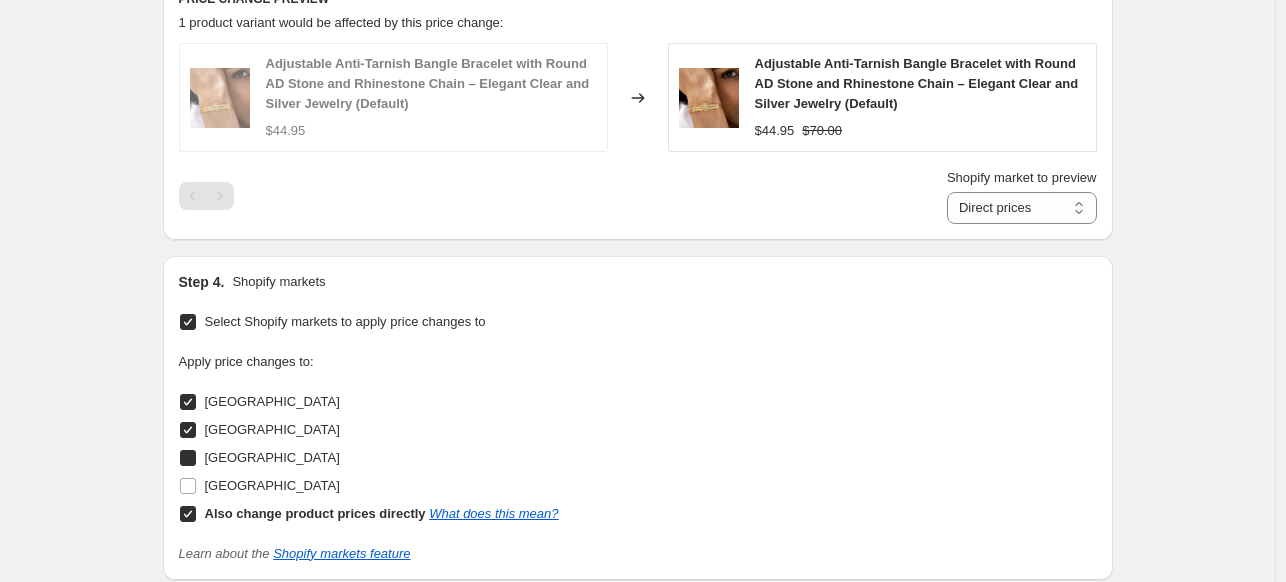 checkbox on "true" 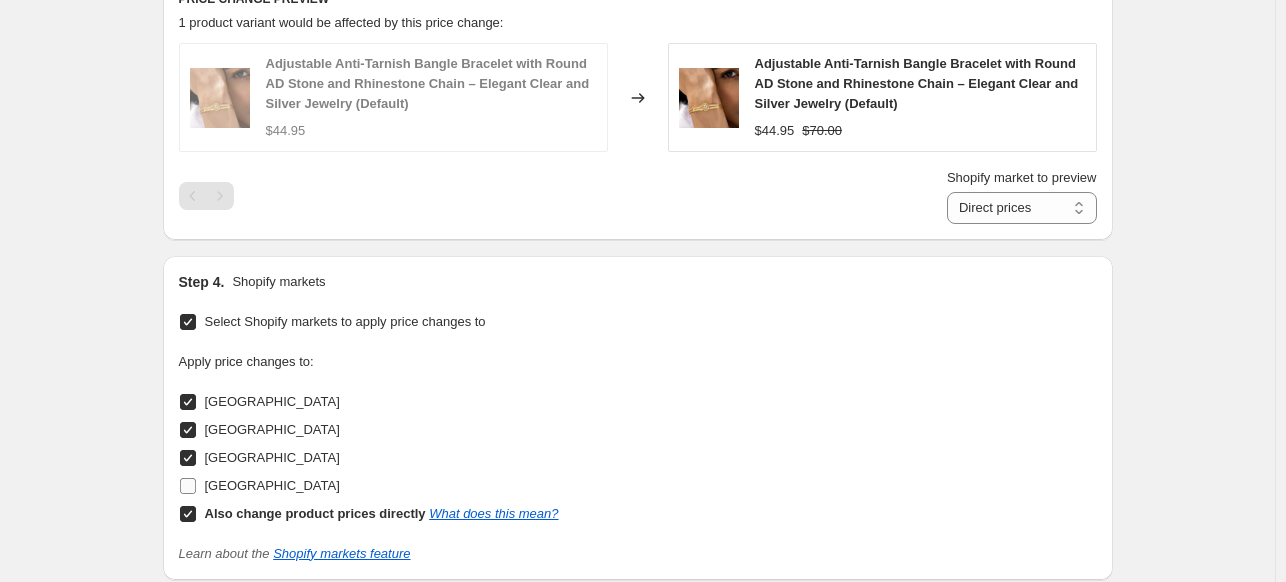 click on "[GEOGRAPHIC_DATA]" at bounding box center [272, 485] 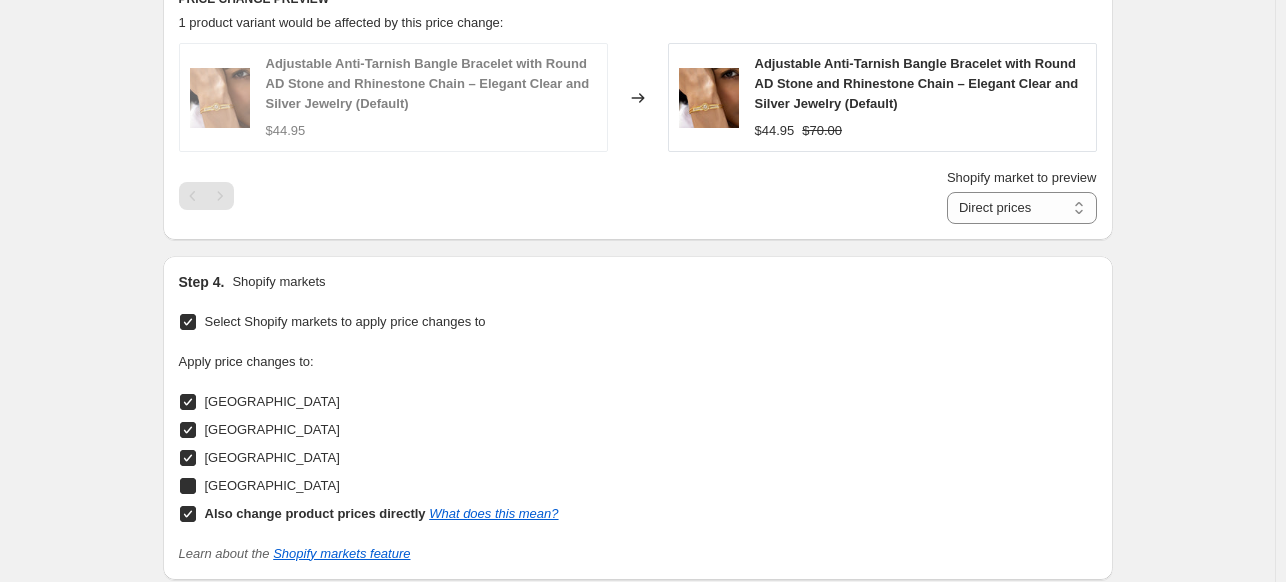 checkbox on "true" 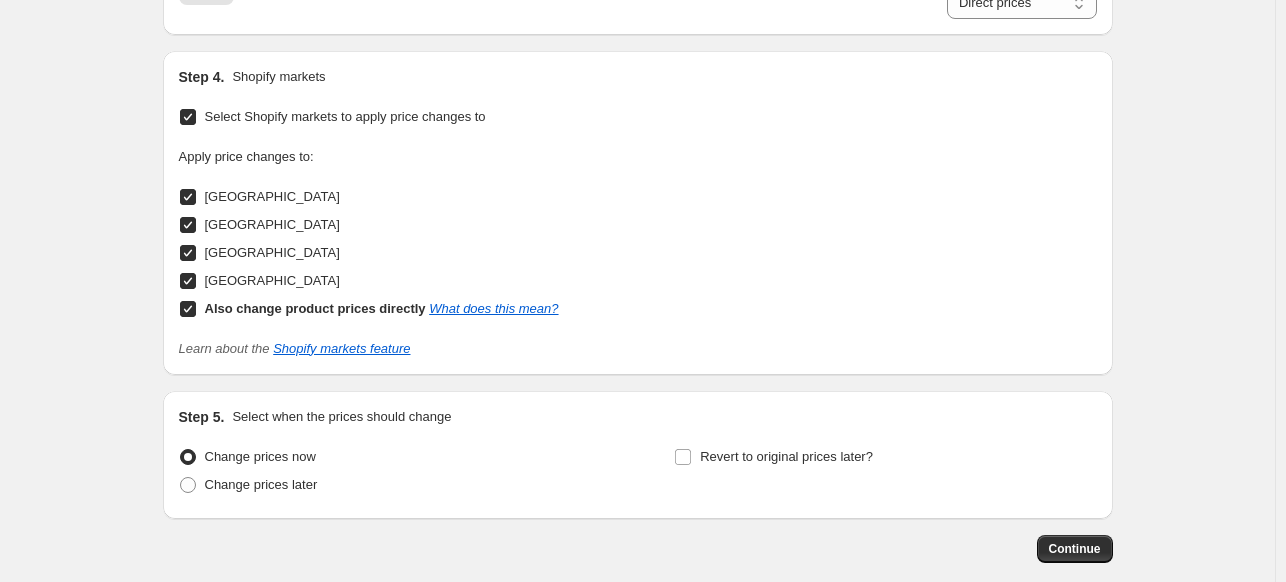 scroll, scrollTop: 1528, scrollLeft: 0, axis: vertical 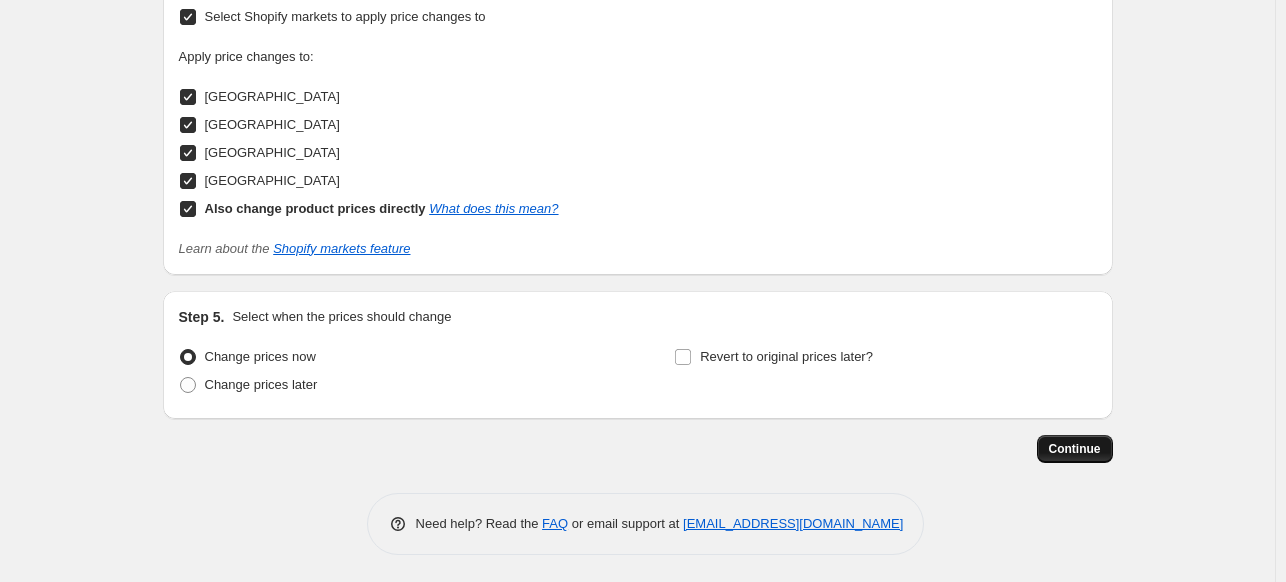 click on "Continue" at bounding box center [1075, 449] 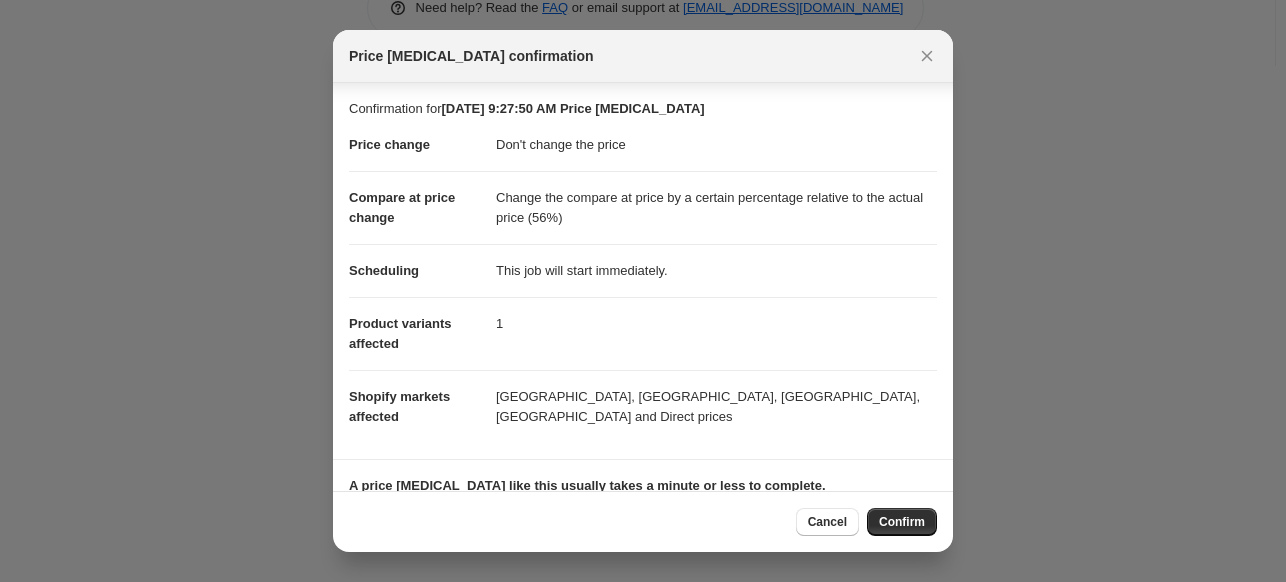 scroll, scrollTop: 146, scrollLeft: 0, axis: vertical 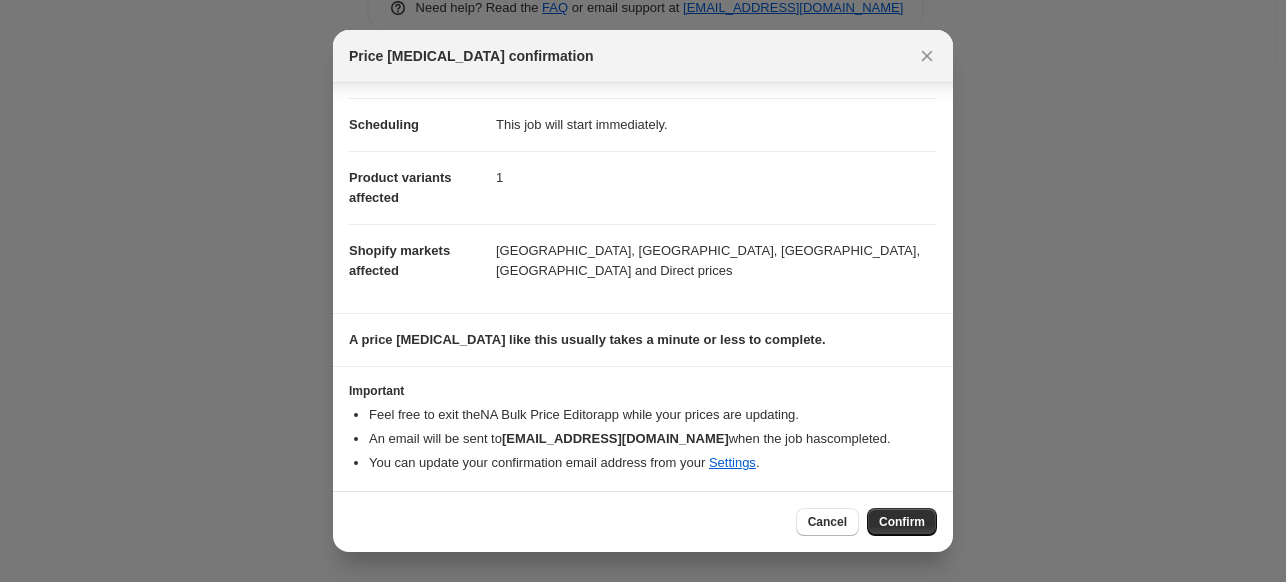 click on "Confirm" at bounding box center [902, 522] 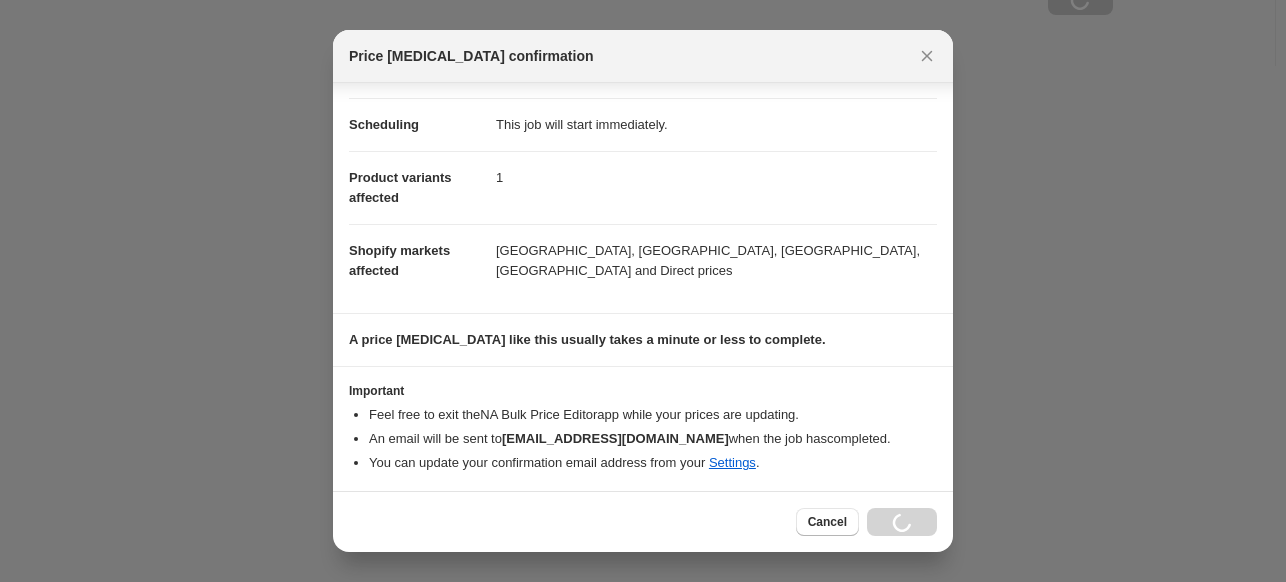 scroll, scrollTop: 1596, scrollLeft: 0, axis: vertical 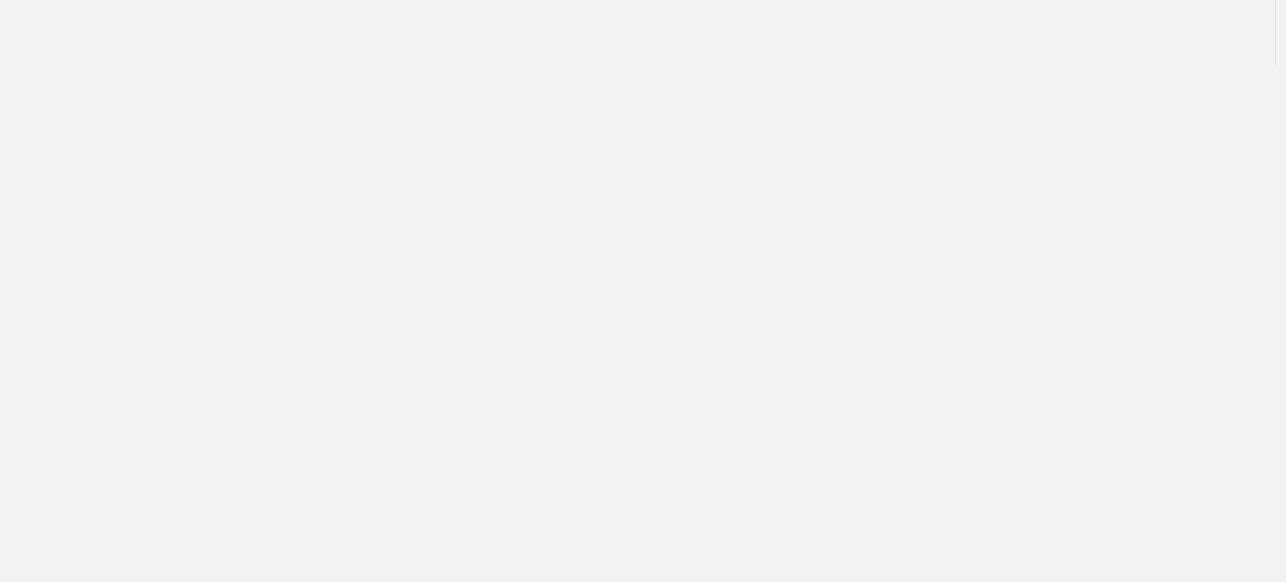 select on "no_change" 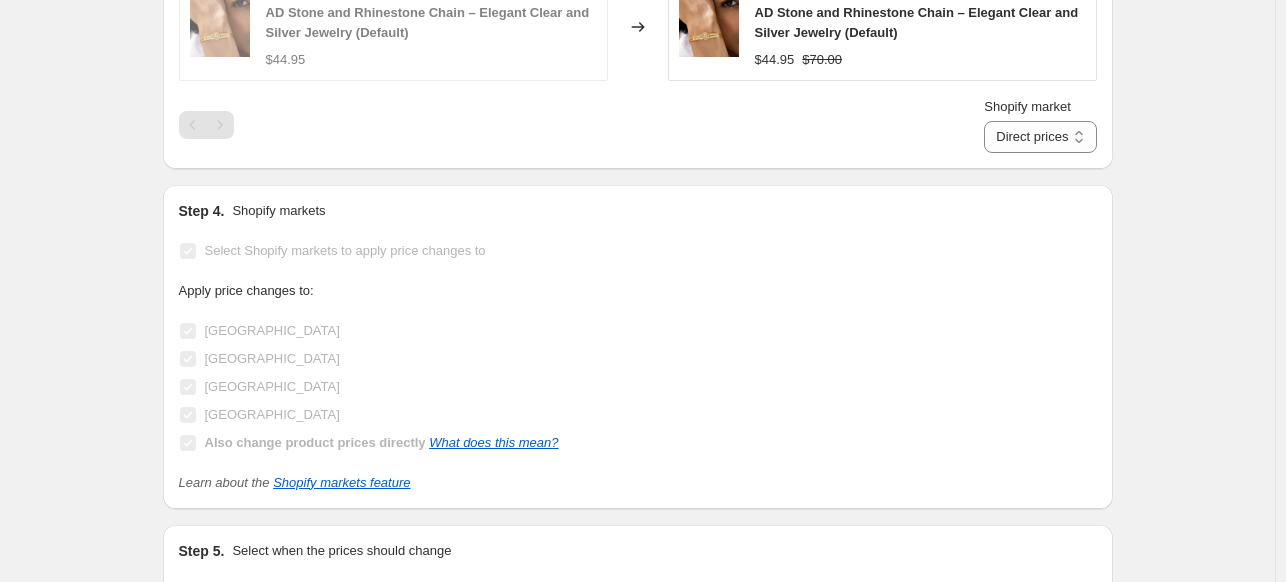 scroll, scrollTop: 1495, scrollLeft: 0, axis: vertical 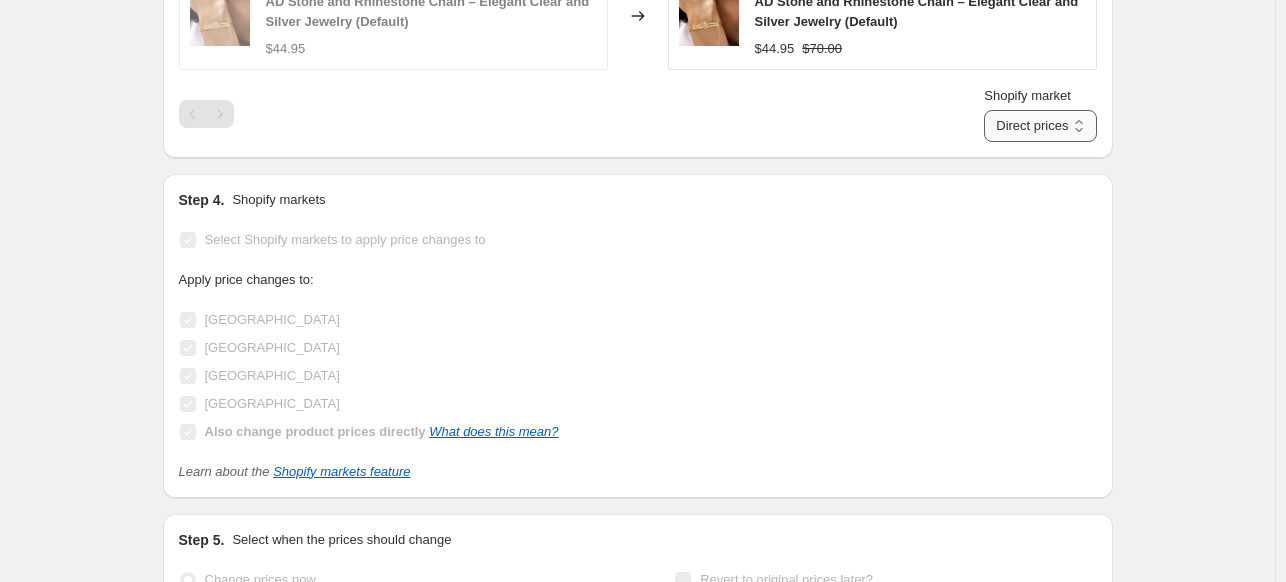 click on "Direct prices [GEOGRAPHIC_DATA] [GEOGRAPHIC_DATA] [GEOGRAPHIC_DATA] [GEOGRAPHIC_DATA]" at bounding box center (1040, 126) 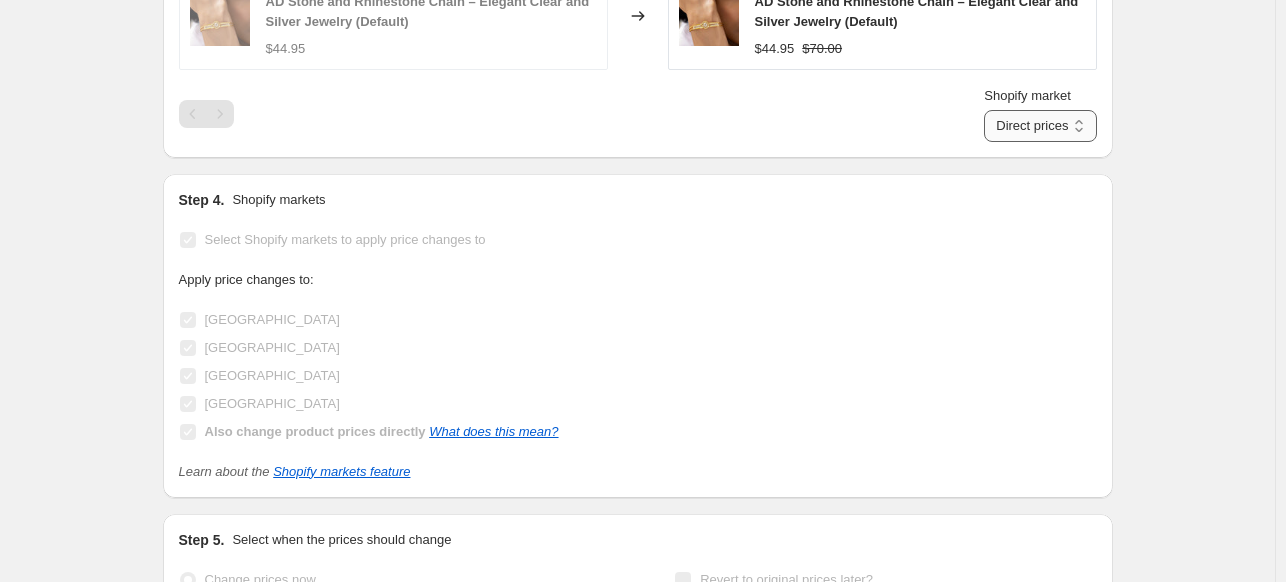 select on "91248722200" 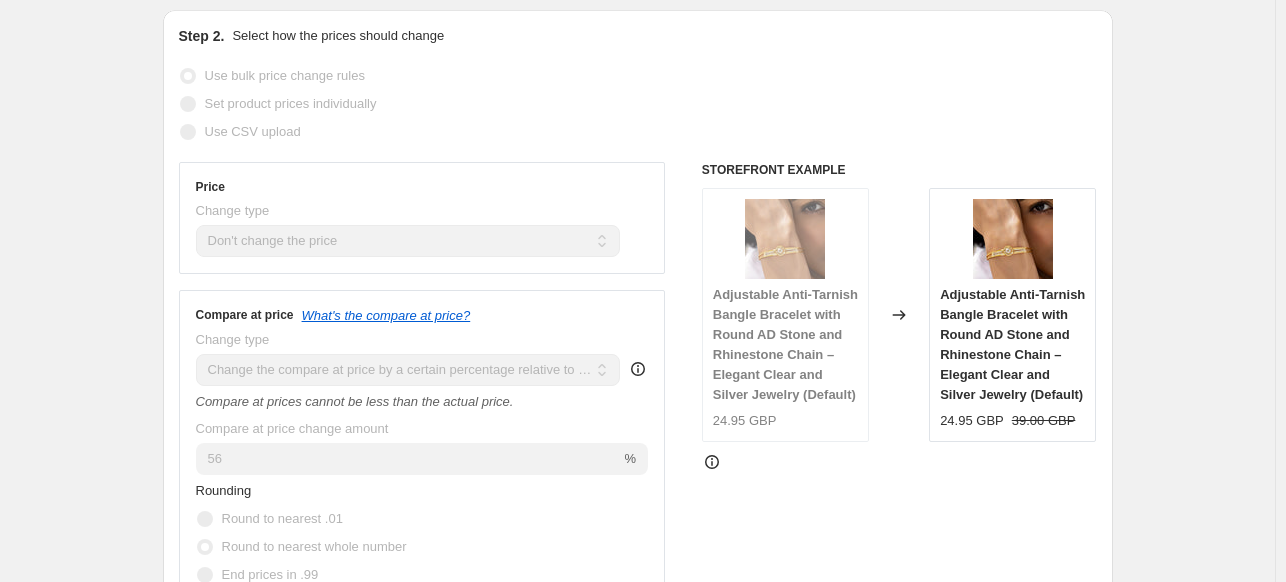 scroll, scrollTop: 0, scrollLeft: 0, axis: both 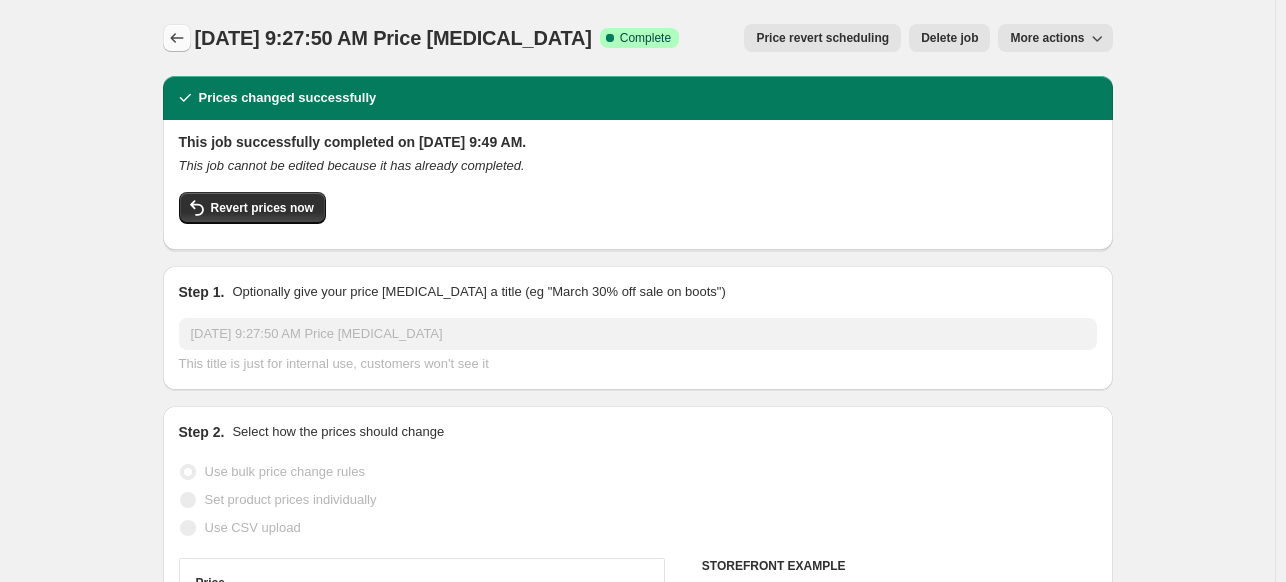 click 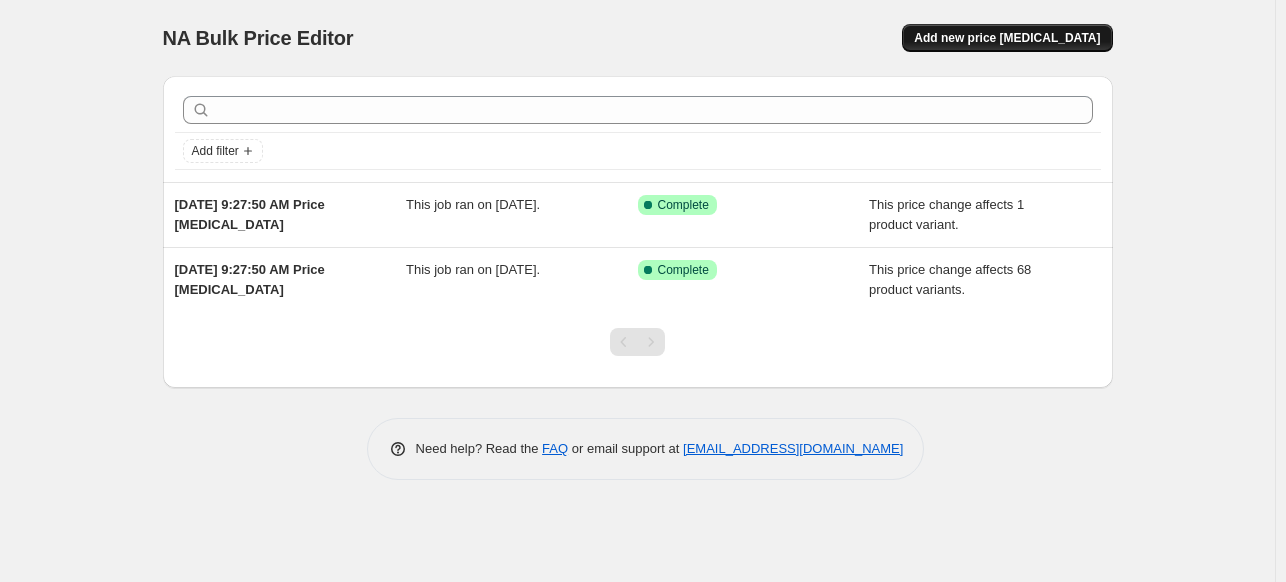 click on "Add new price [MEDICAL_DATA]" at bounding box center (1007, 38) 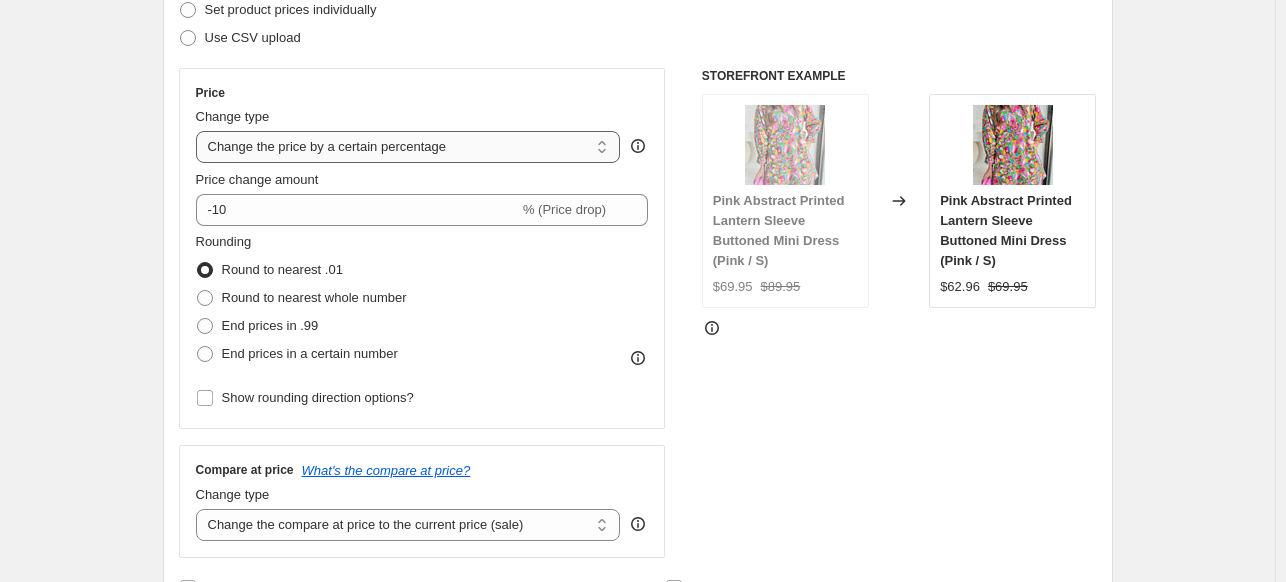 scroll, scrollTop: 302, scrollLeft: 0, axis: vertical 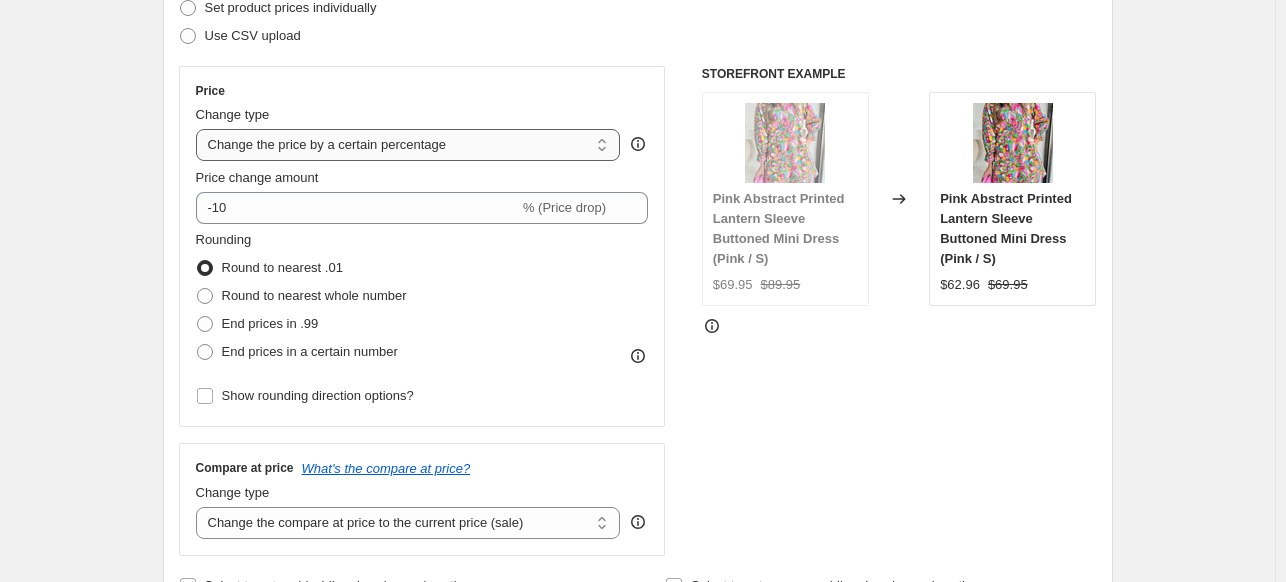 click on "Change the price to a certain amount Change the price by a certain amount Change the price by a certain percentage Change the price to the current compare at price (price before sale) Change the price by a certain amount relative to the compare at price Change the price by a certain percentage relative to the compare at price Don't change the price Change the price by a certain percentage relative to the cost per item Change price to certain cost margin" at bounding box center [408, 145] 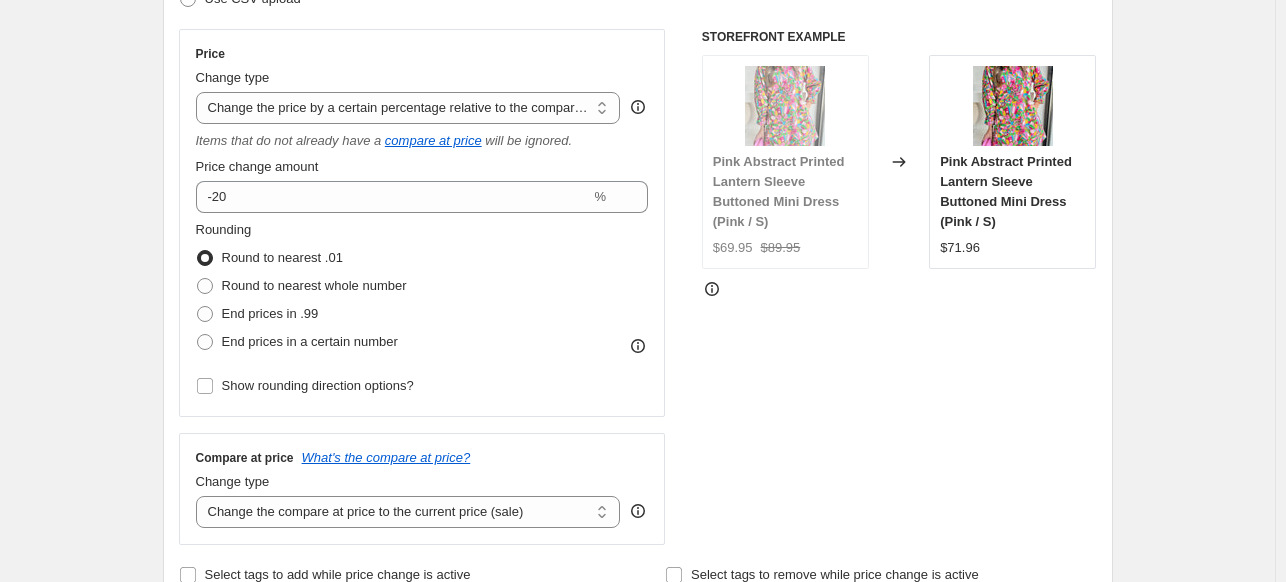 scroll, scrollTop: 344, scrollLeft: 0, axis: vertical 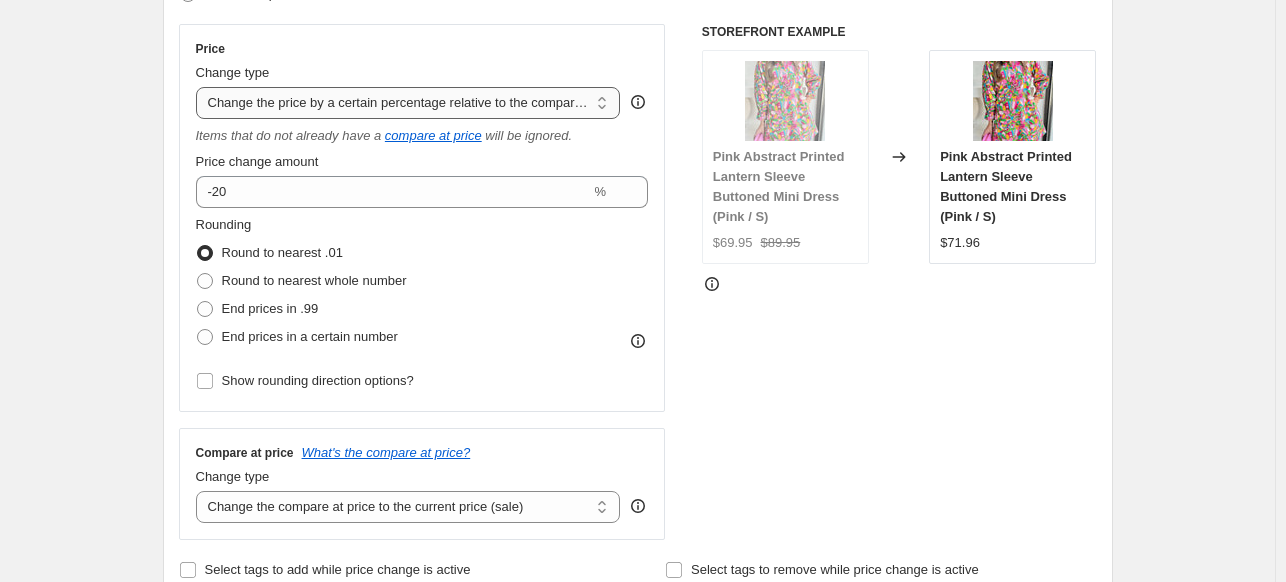 click on "Change the price to a certain amount Change the price by a certain amount Change the price by a certain percentage Change the price to the current compare at price (price before sale) Change the price by a certain amount relative to the compare at price Change the price by a certain percentage relative to the compare at price Don't change the price Change the price by a certain percentage relative to the cost per item Change price to certain cost margin" at bounding box center (408, 103) 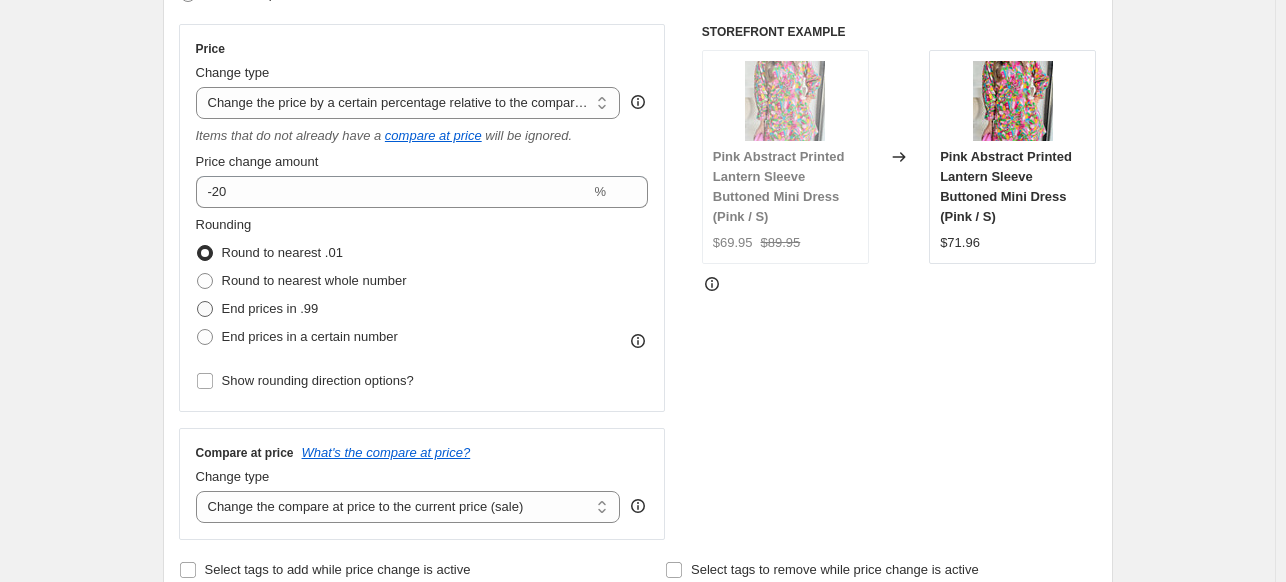 click on "End prices in .99" at bounding box center [270, 308] 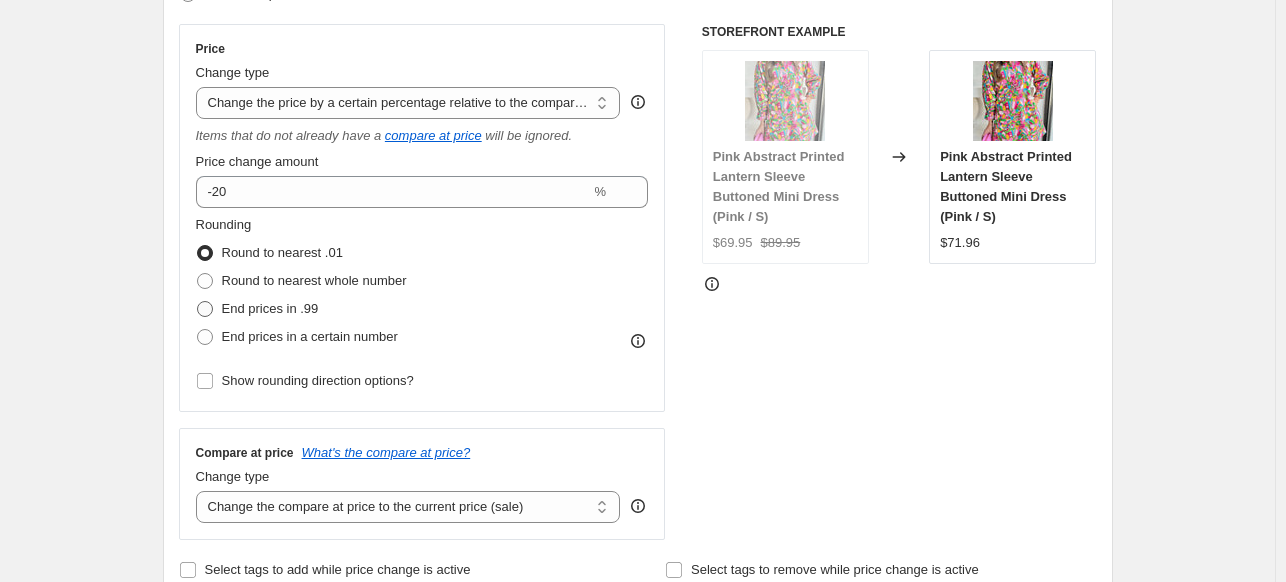 radio on "true" 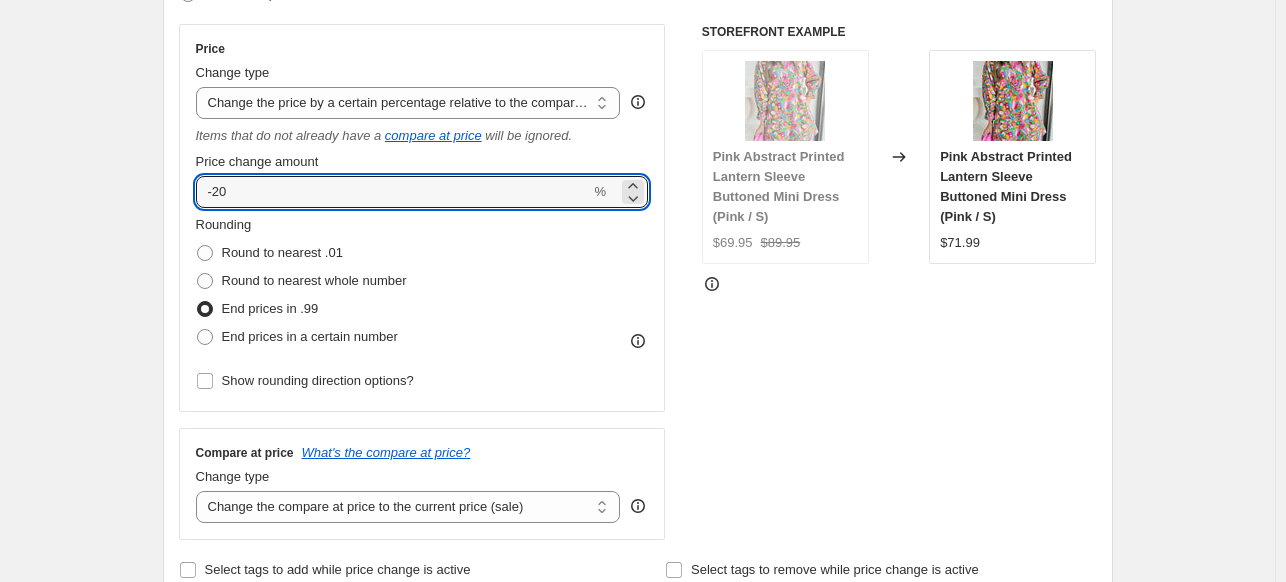 drag, startPoint x: 236, startPoint y: 182, endPoint x: 158, endPoint y: 185, distance: 78.05767 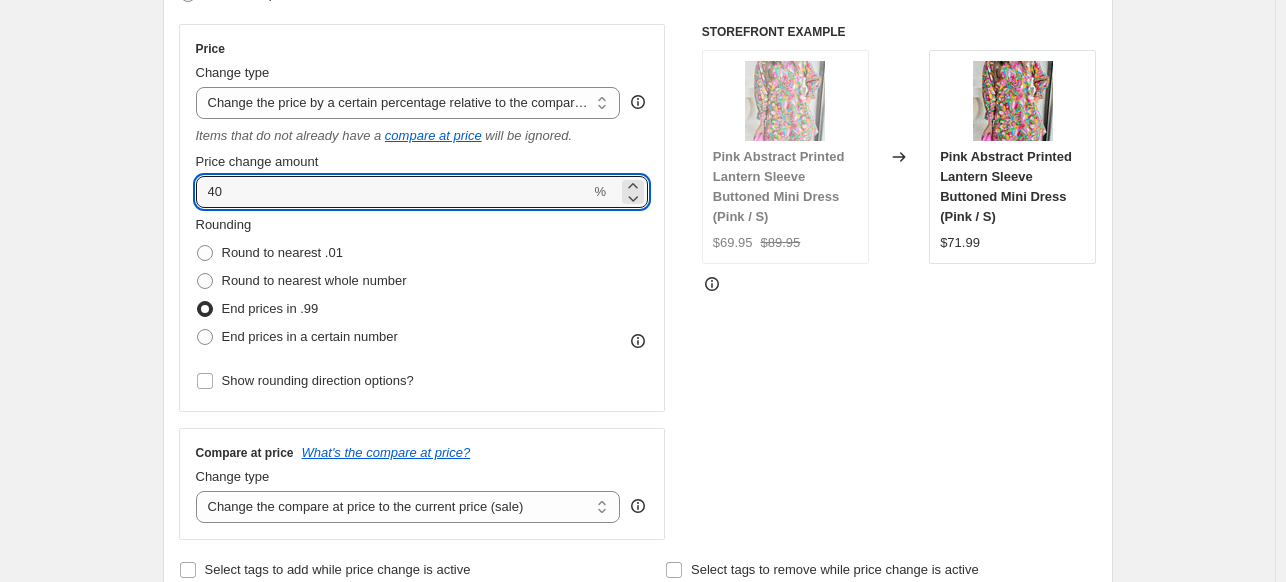 type on "40" 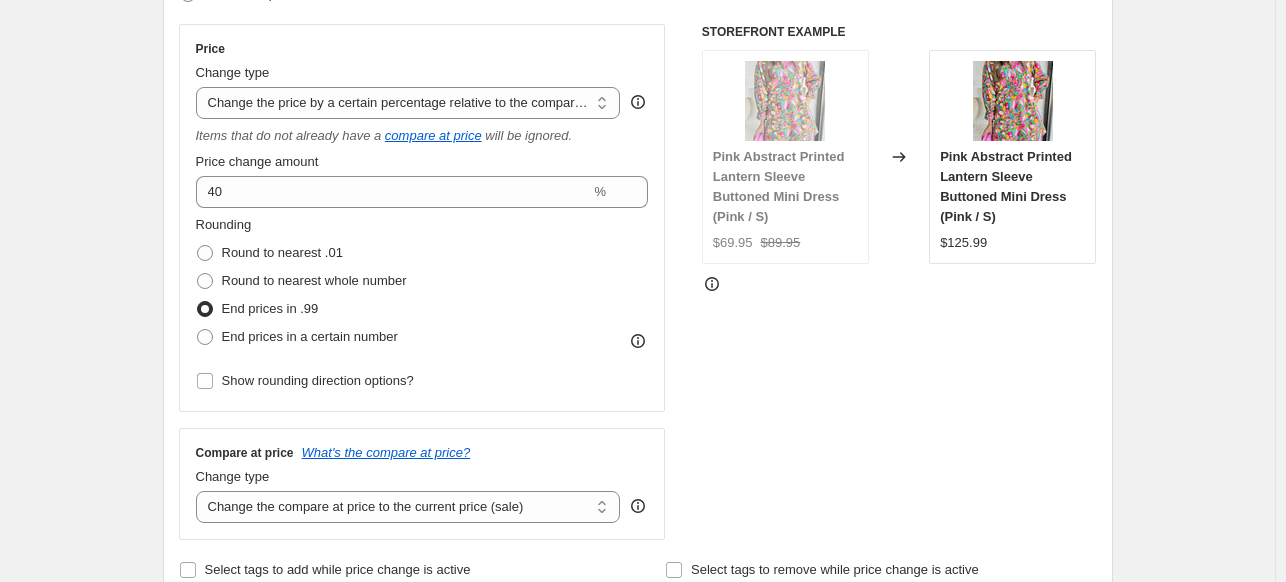click on "Step 1. Optionally give your price [MEDICAL_DATA] a title (eg "March 30% off sale on boots") [DATE] 9:27:50 AM Price [MEDICAL_DATA] This title is just for internal use, customers won't see it Step 2. Select how the prices should change Use bulk price change rules Set product prices individually Use CSV upload Price Change type Change the price to a certain amount Change the price by a certain amount Change the price by a certain percentage Change the price to the current compare at price (price before sale) Change the price by a certain amount relative to the compare at price Change the price by a certain percentage relative to the compare at price Don't change the price Change the price by a certain percentage relative to the cost per item Change price to certain cost margin Change the price by a certain percentage relative to the compare at price Items that do not already have a   compare at price   will be ignored. Price change amount 40 % Rounding Round to nearest .01 Round to nearest whole number $69.95" at bounding box center (630, 709) 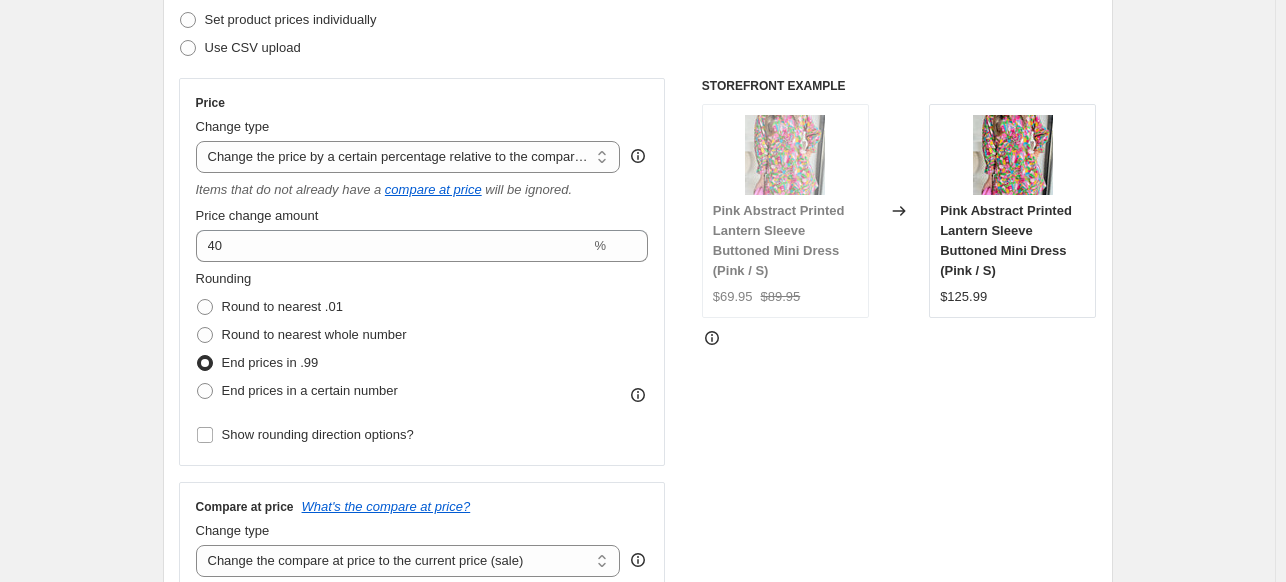 scroll, scrollTop: 286, scrollLeft: 0, axis: vertical 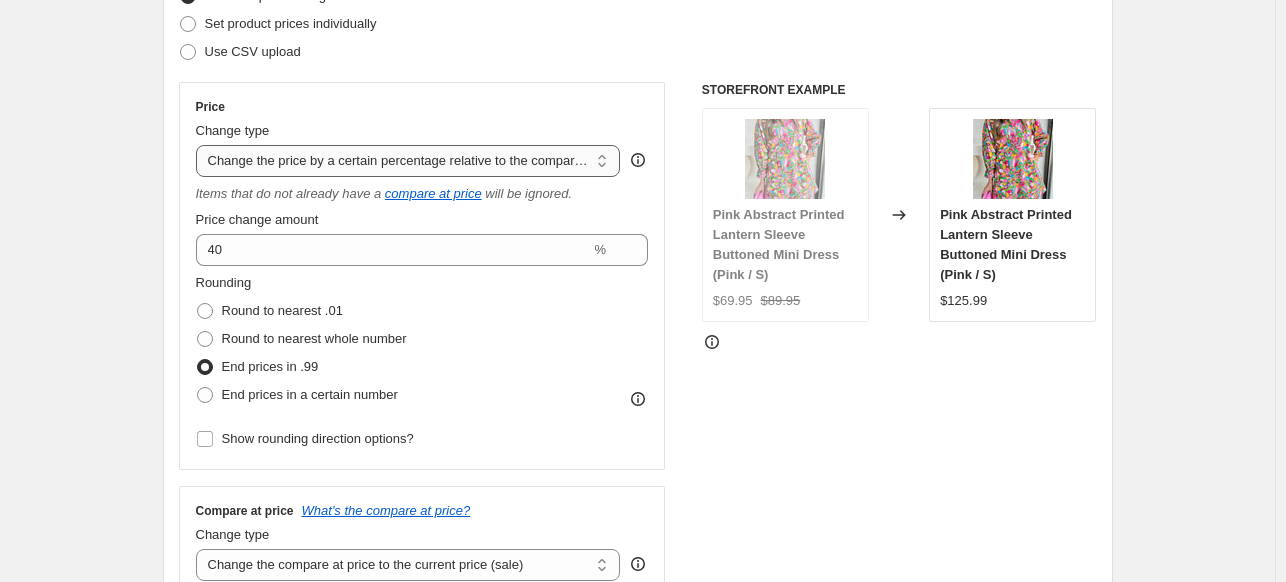 click on "Change the price to a certain amount Change the price by a certain amount Change the price by a certain percentage Change the price to the current compare at price (price before sale) Change the price by a certain amount relative to the compare at price Change the price by a certain percentage relative to the compare at price Don't change the price Change the price by a certain percentage relative to the cost per item Change price to certain cost margin" at bounding box center (408, 161) 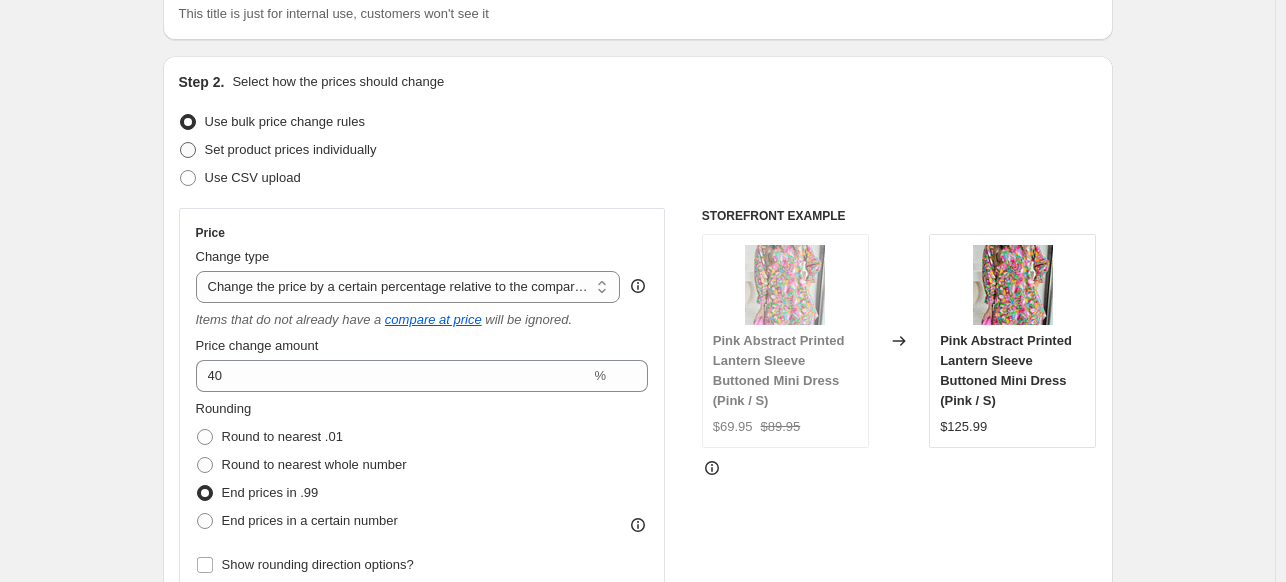 scroll, scrollTop: 179, scrollLeft: 0, axis: vertical 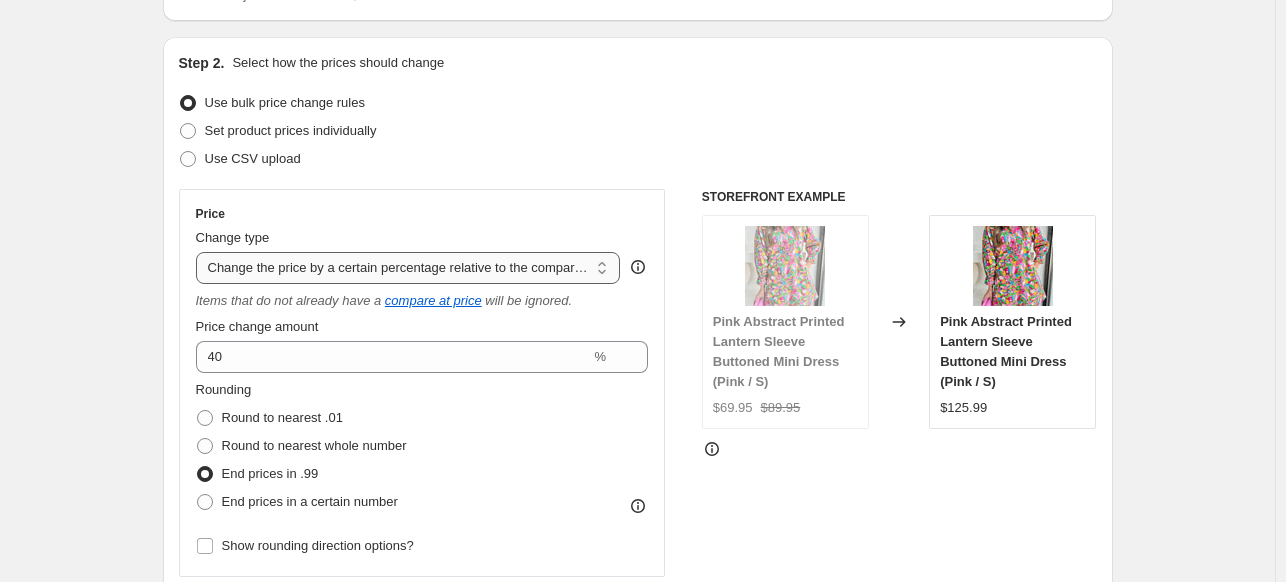 click on "Change the price to a certain amount Change the price by a certain amount Change the price by a certain percentage Change the price to the current compare at price (price before sale) Change the price by a certain amount relative to the compare at price Change the price by a certain percentage relative to the compare at price Don't change the price Change the price by a certain percentage relative to the cost per item Change price to certain cost margin" at bounding box center (408, 268) 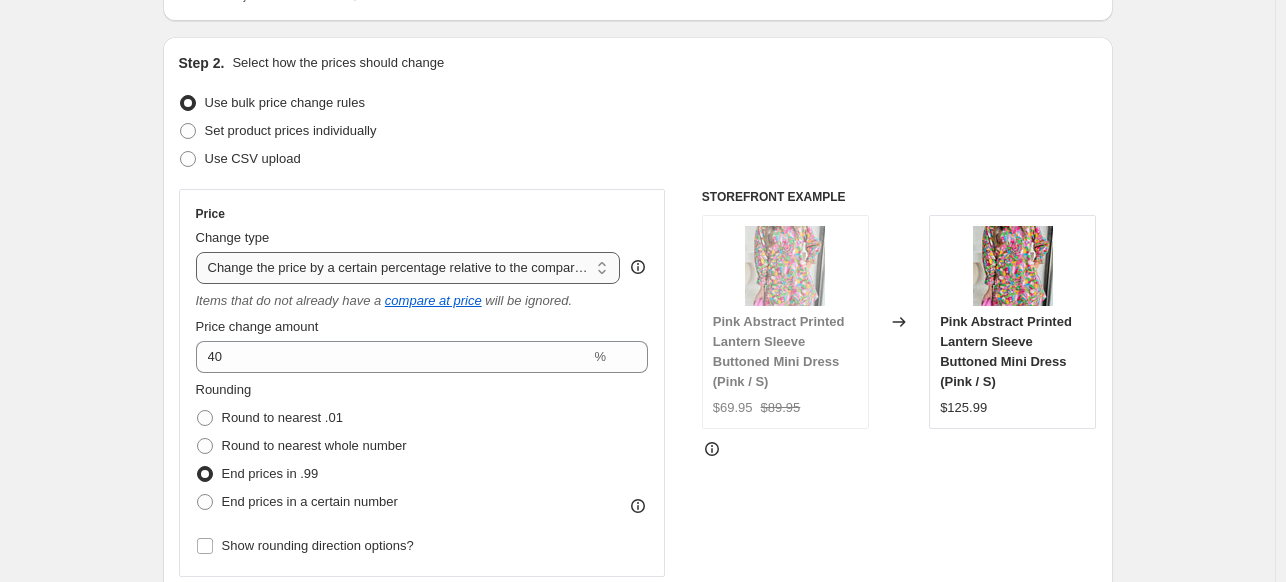 select on "no_change" 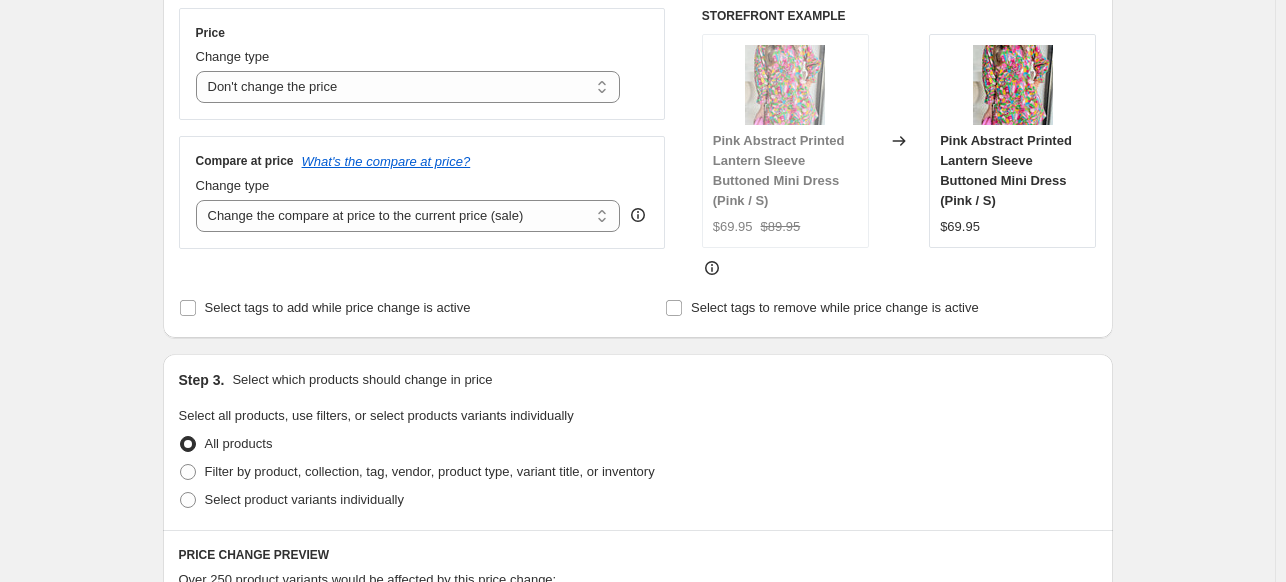 scroll, scrollTop: 362, scrollLeft: 0, axis: vertical 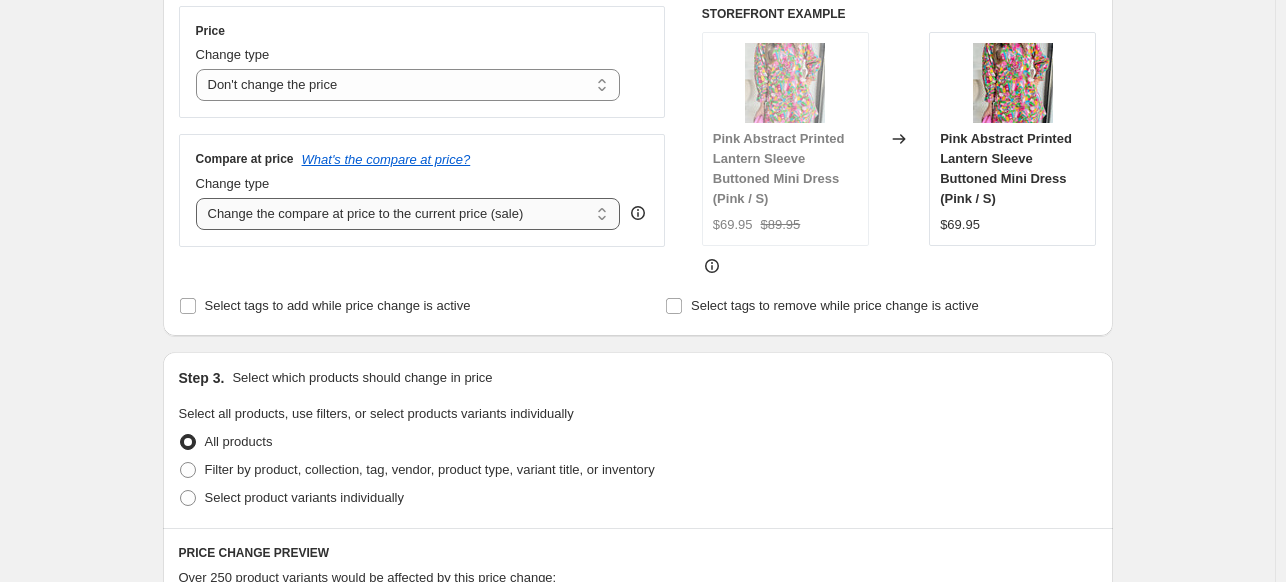 click on "Change the compare at price to the current price (sale) Change the compare at price to a certain amount Change the compare at price by a certain amount Change the compare at price by a certain percentage Change the compare at price by a certain amount relative to the actual price Change the compare at price by a certain percentage relative to the actual price Don't change the compare at price Remove the compare at price" at bounding box center (408, 214) 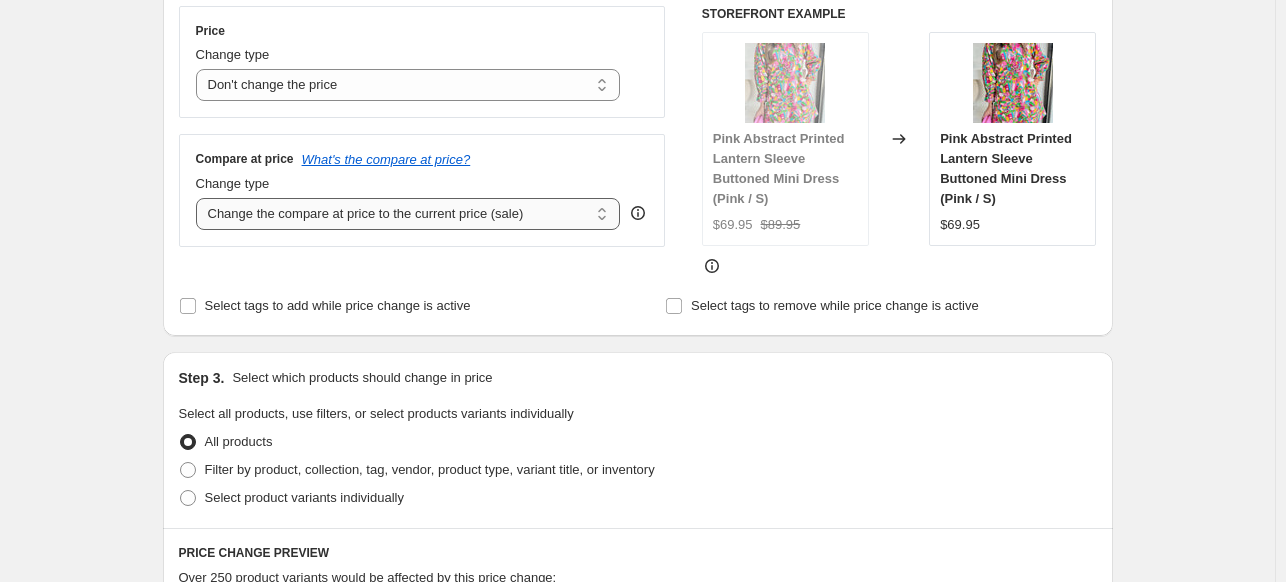 select on "pp" 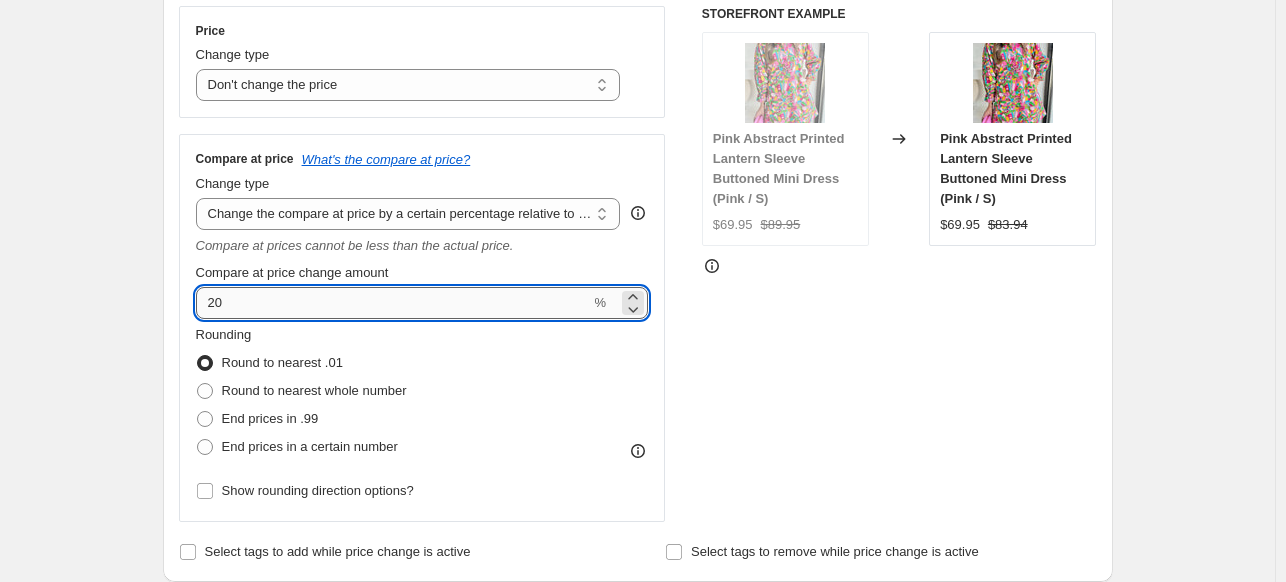 click on "20" at bounding box center (393, 303) 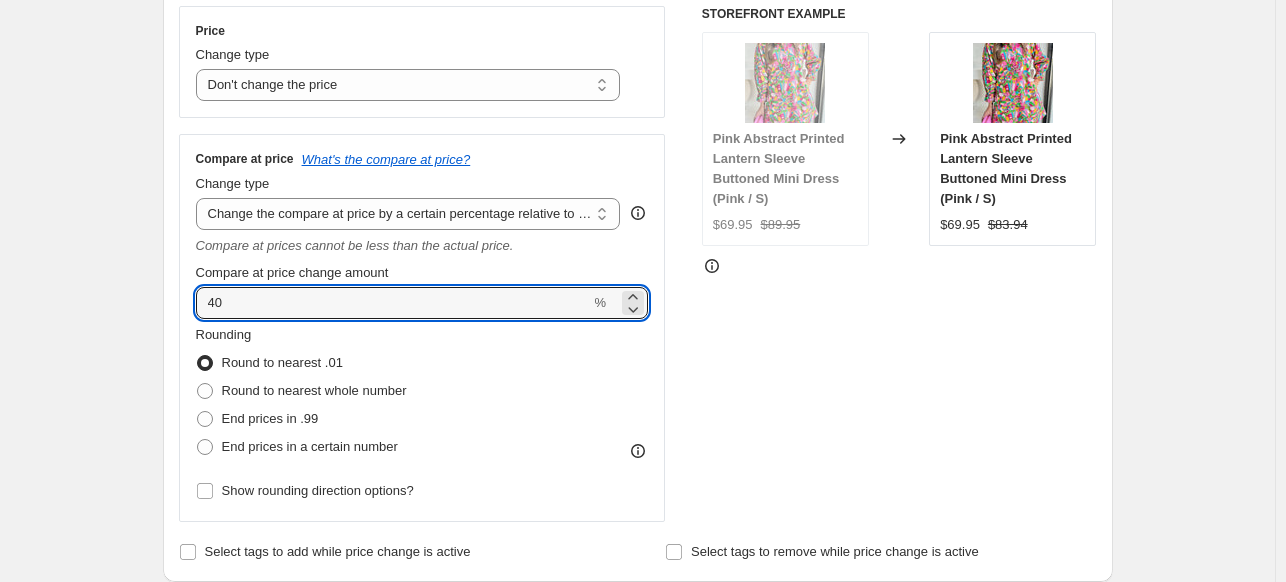 click on "STOREFRONT EXAMPLE Pink Abstract Printed Lantern Sleeve Buttoned Mini Dress (Pink / S) $69.95 $89.95 Changed to Pink Abstract Printed Lantern Sleeve Buttoned Mini Dress (Pink / S) $69.95 $83.94" at bounding box center (899, 264) 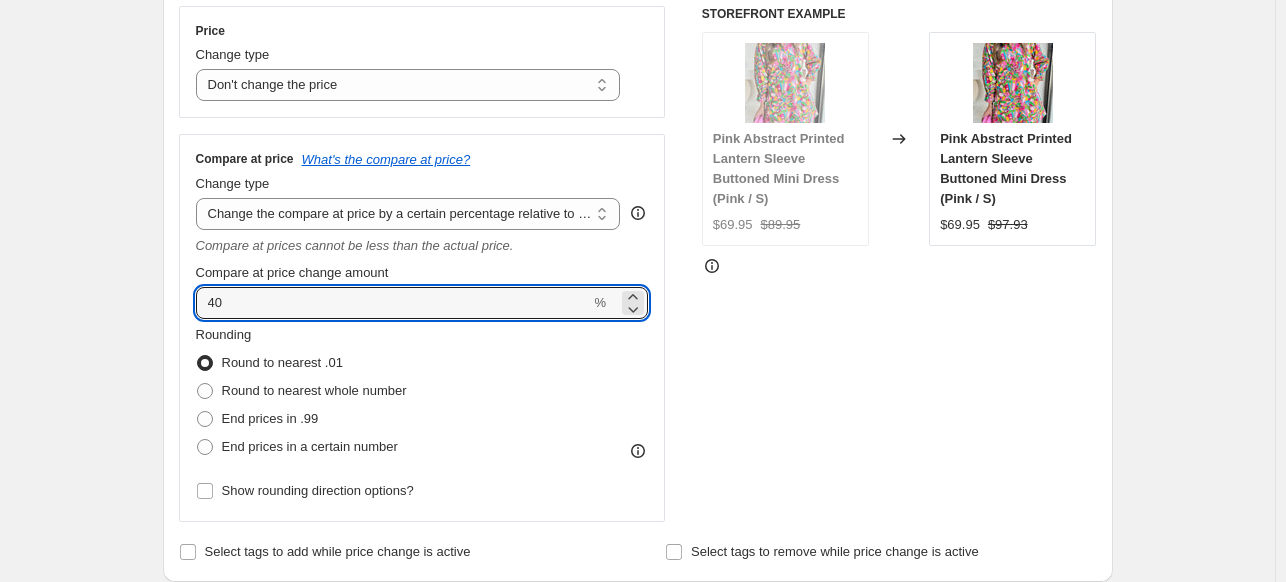 drag, startPoint x: 253, startPoint y: 301, endPoint x: 0, endPoint y: 296, distance: 253.04941 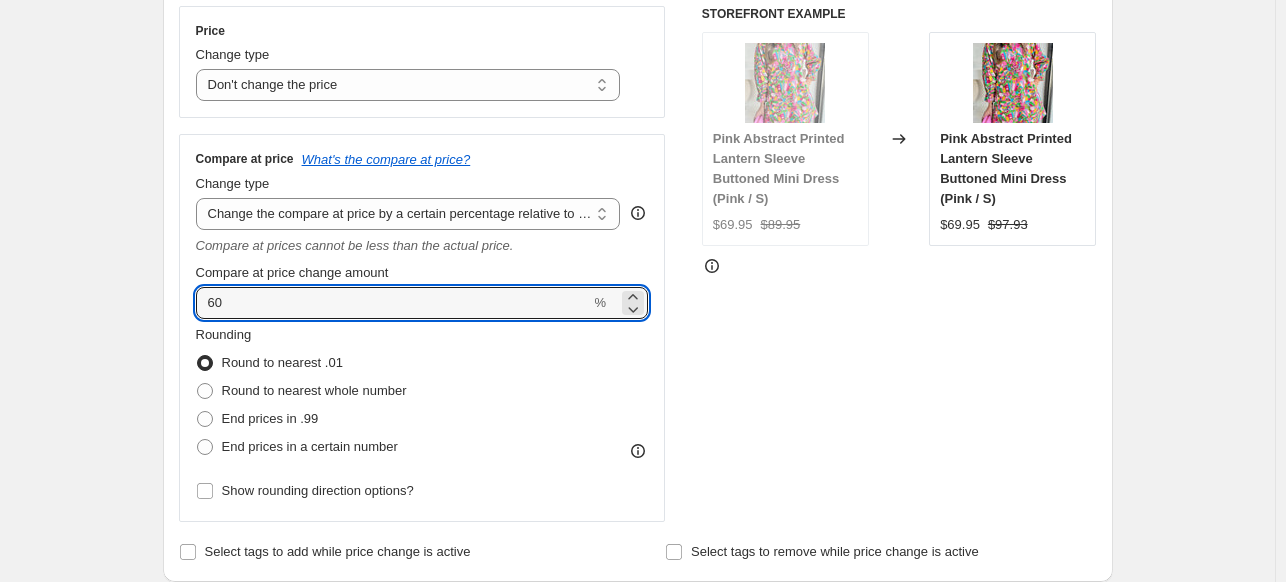 type on "60" 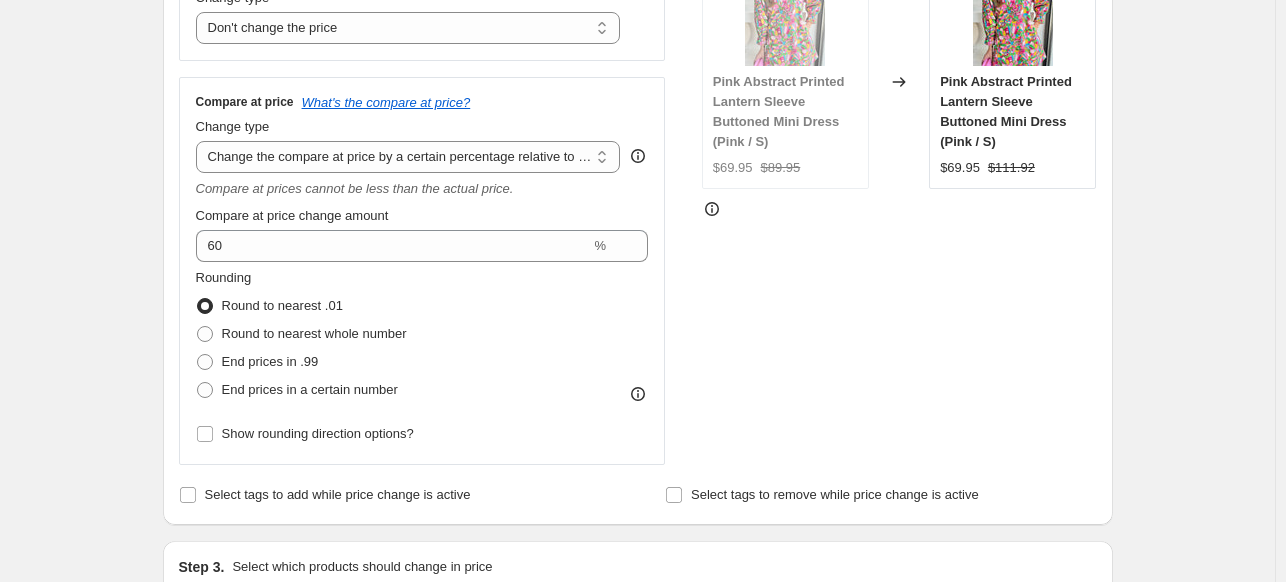 scroll, scrollTop: 428, scrollLeft: 0, axis: vertical 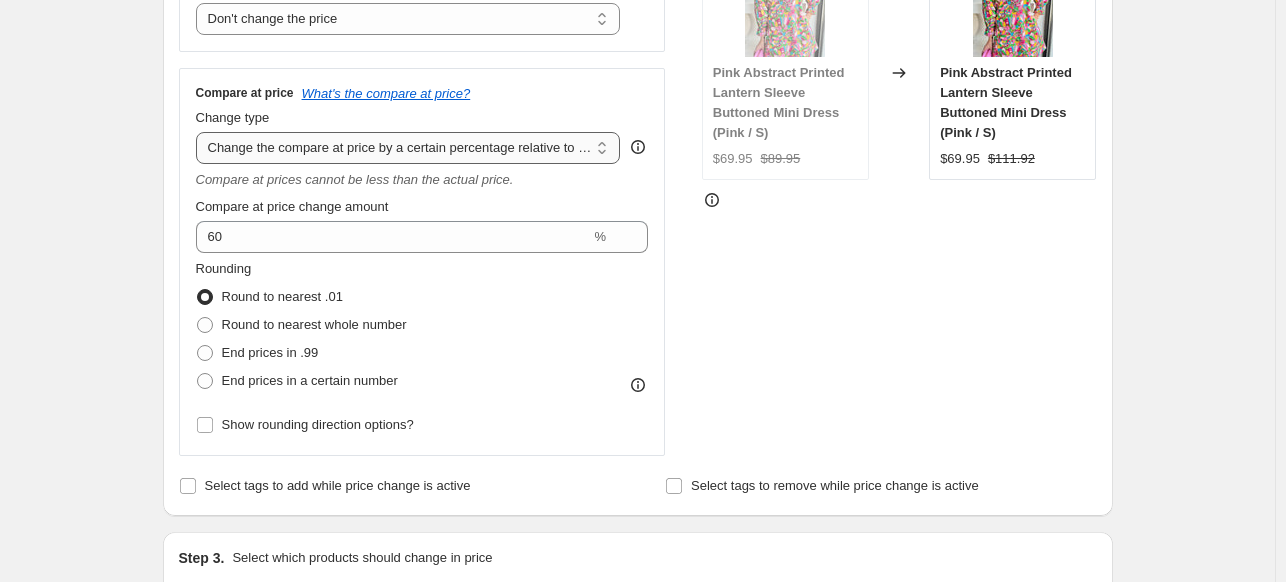 click on "Change the compare at price to the current price (sale) Change the compare at price to a certain amount Change the compare at price by a certain amount Change the compare at price by a certain percentage Change the compare at price by a certain amount relative to the actual price Change the compare at price by a certain percentage relative to the actual price Don't change the compare at price Remove the compare at price" at bounding box center [408, 148] 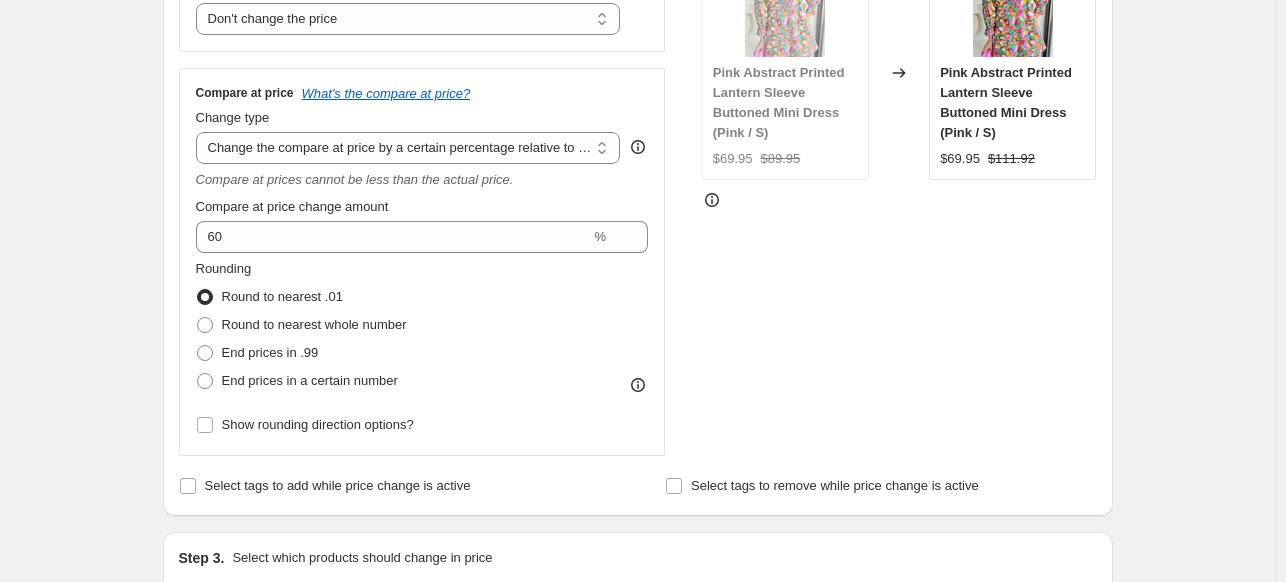 click on "Compare at price What's the compare at price? Change type Change the compare at price to the current price (sale) Change the compare at price to a certain amount Change the compare at price by a certain amount Change the compare at price by a certain percentage Change the compare at price by a certain amount relative to the actual price Change the compare at price by a certain percentage relative to the actual price Don't change the compare at price Remove the compare at price Change the compare at price by a certain percentage relative to the actual price Compare at prices cannot be less than the actual price. Compare at price change amount 60 % Rounding Round to nearest .01 Round to nearest whole number End prices in .99 End prices in a certain number Show rounding direction options?" at bounding box center (422, 262) 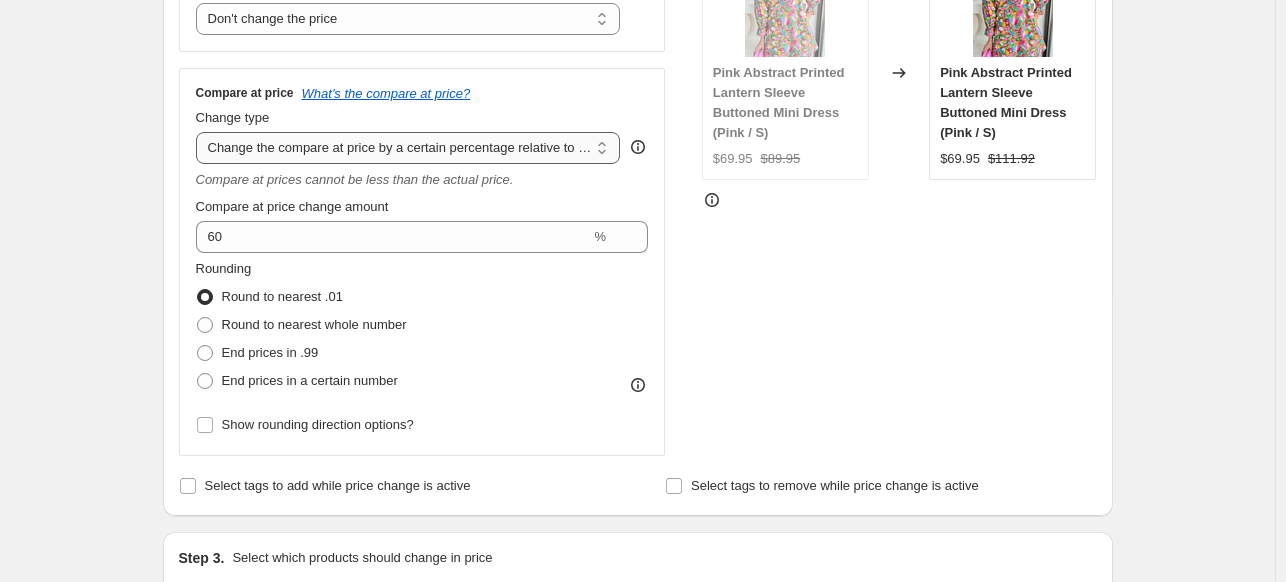 click on "Change the compare at price to the current price (sale) Change the compare at price to a certain amount Change the compare at price by a certain amount Change the compare at price by a certain percentage Change the compare at price by a certain amount relative to the actual price Change the compare at price by a certain percentage relative to the actual price Don't change the compare at price Remove the compare at price" at bounding box center [408, 148] 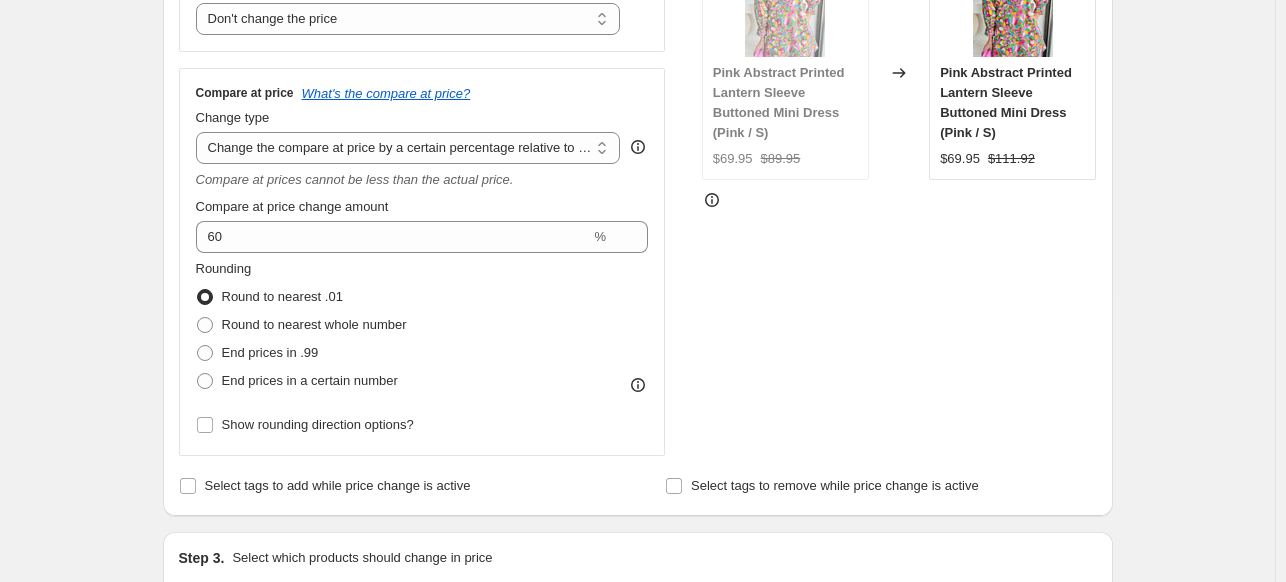click on "STOREFRONT EXAMPLE Pink Abstract Printed Lantern Sleeve Buttoned Mini Dress (Pink / S) $69.95 $89.95 Changed to Pink Abstract Printed Lantern Sleeve Buttoned Mini Dress (Pink / S) $69.95 $111.92" at bounding box center (899, 198) 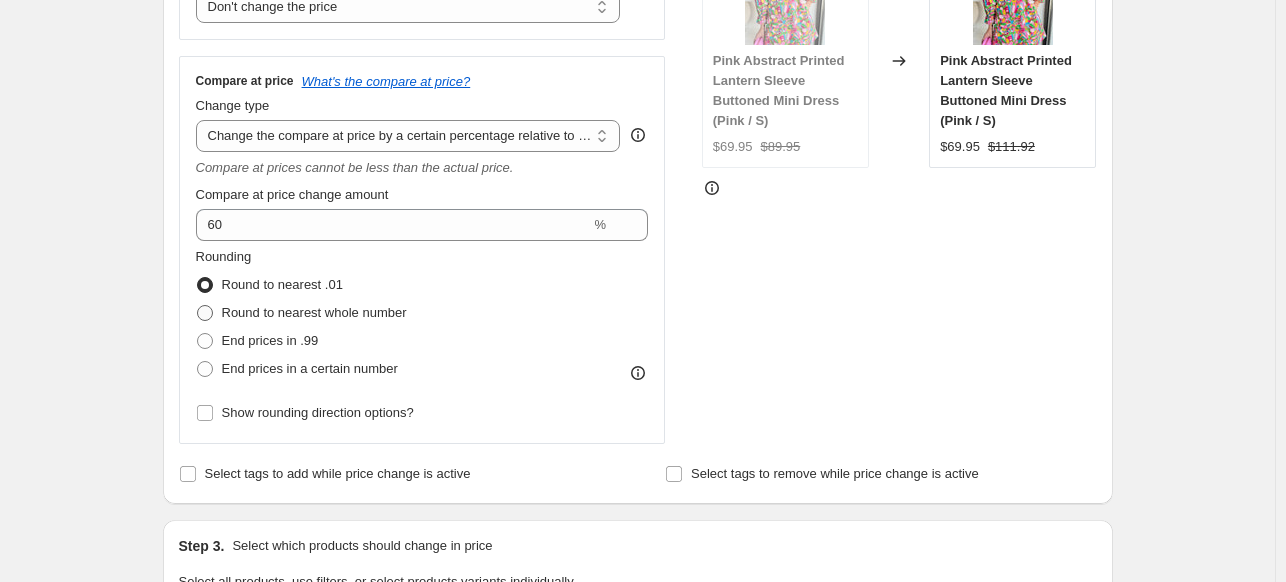 scroll, scrollTop: 440, scrollLeft: 0, axis: vertical 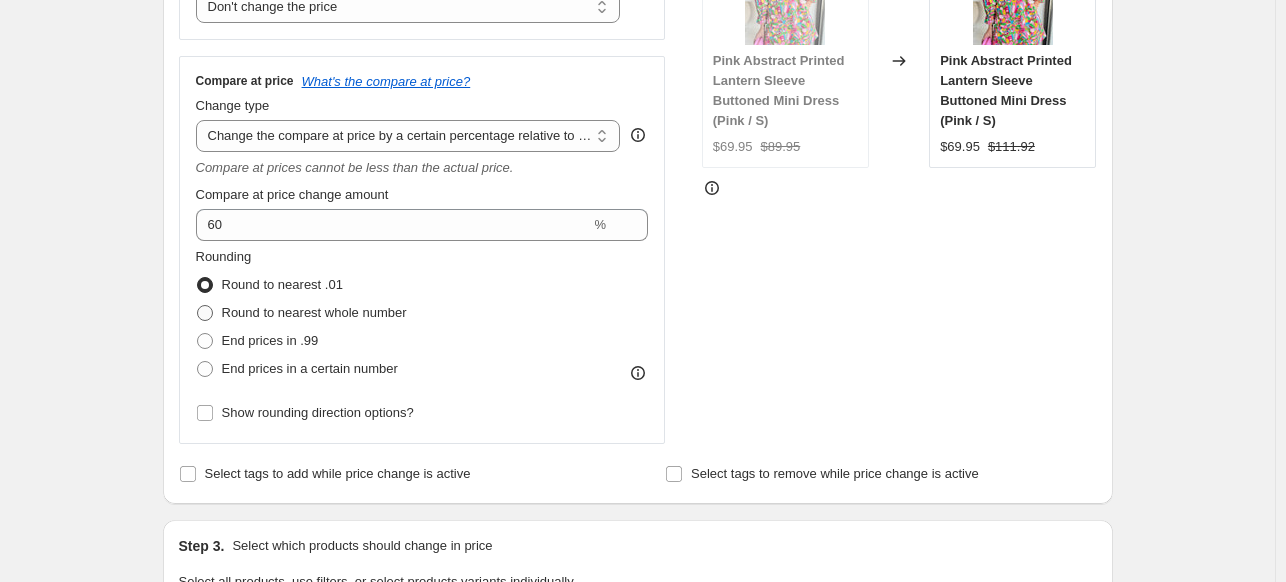 click on "Round to nearest whole number" at bounding box center (314, 312) 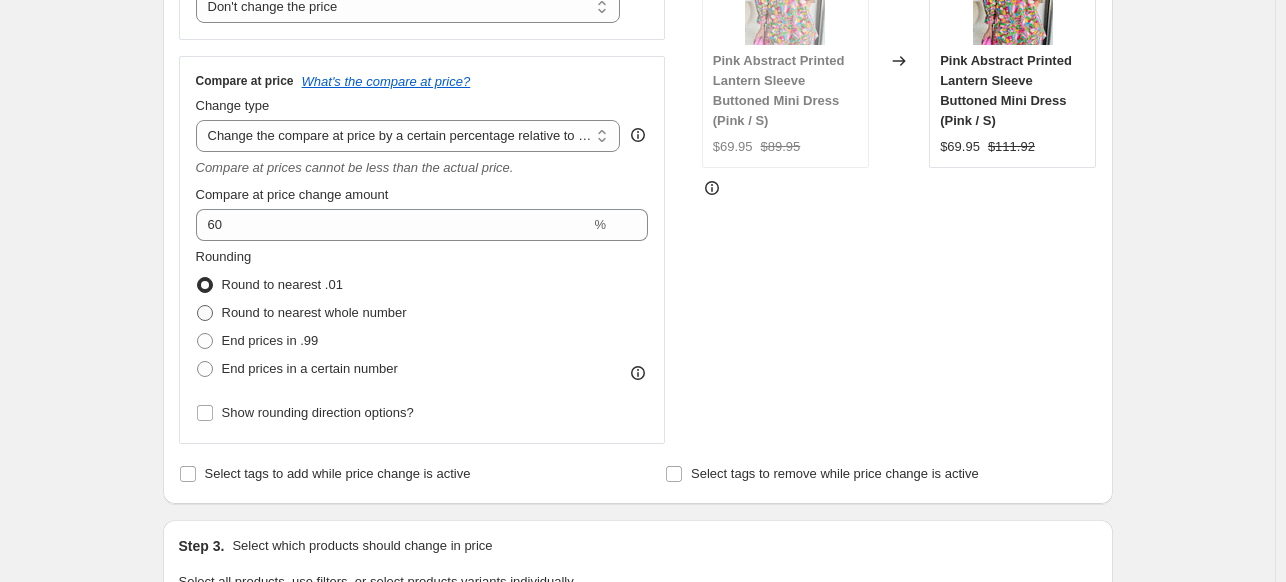 radio on "true" 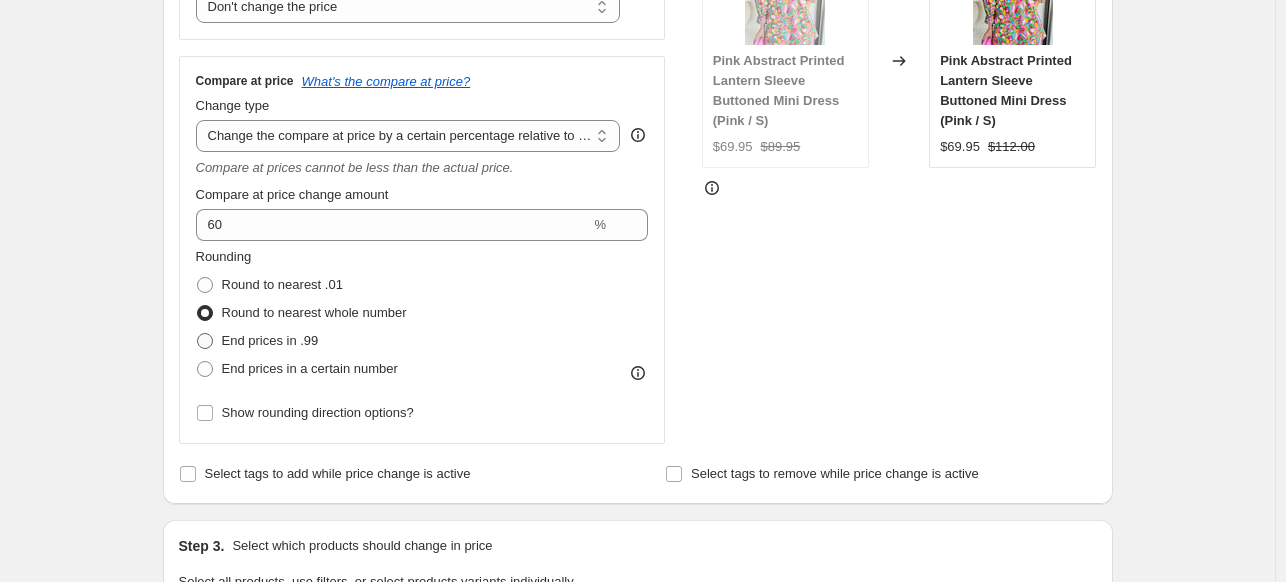 click on "End prices in .99" at bounding box center [270, 340] 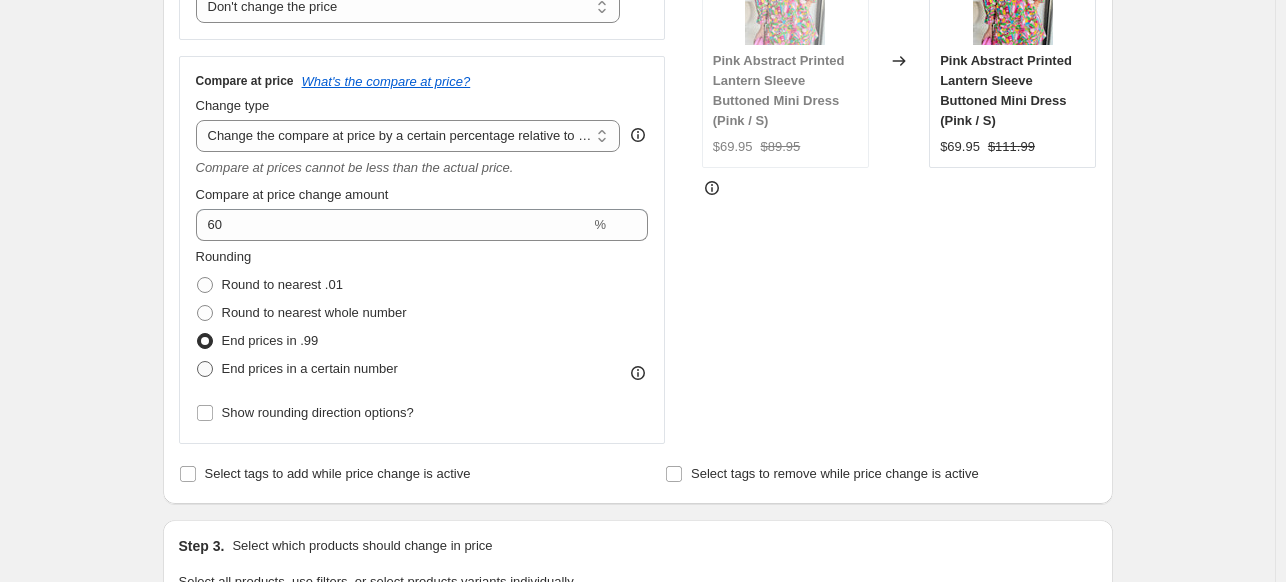 click on "End prices in a certain number" at bounding box center (310, 368) 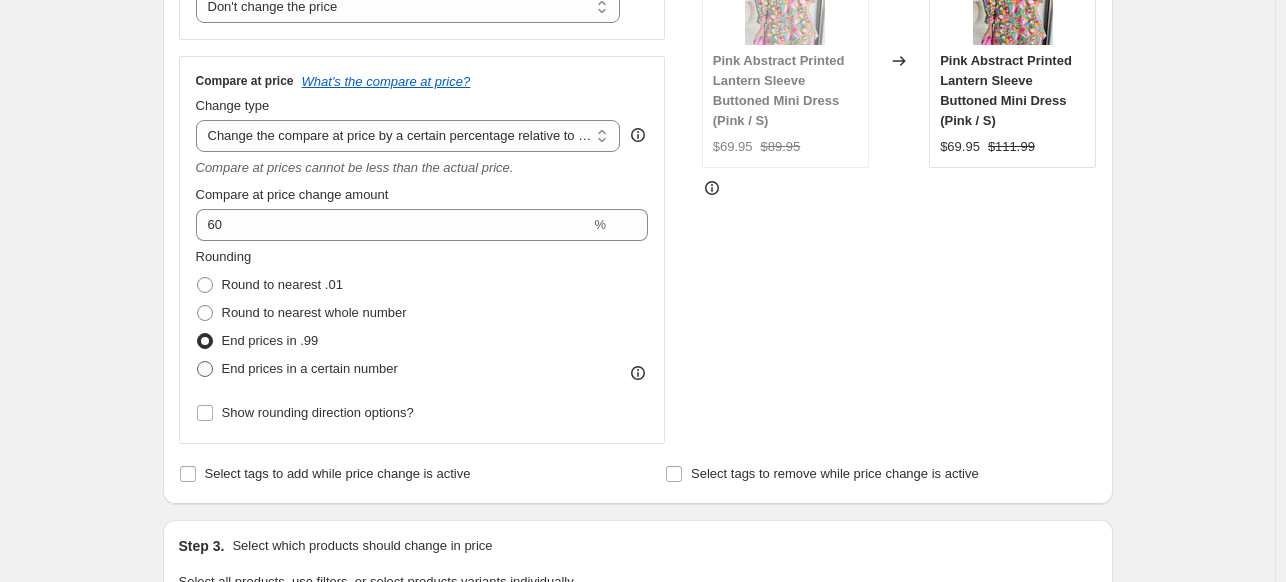radio on "true" 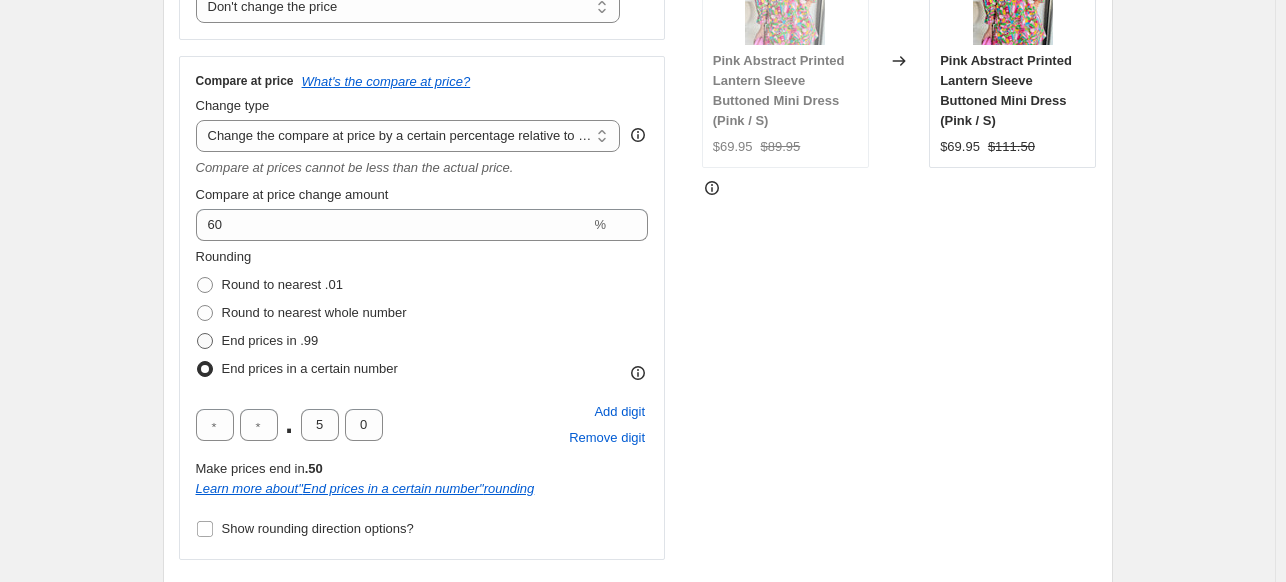 click on "End prices in .99" at bounding box center (270, 340) 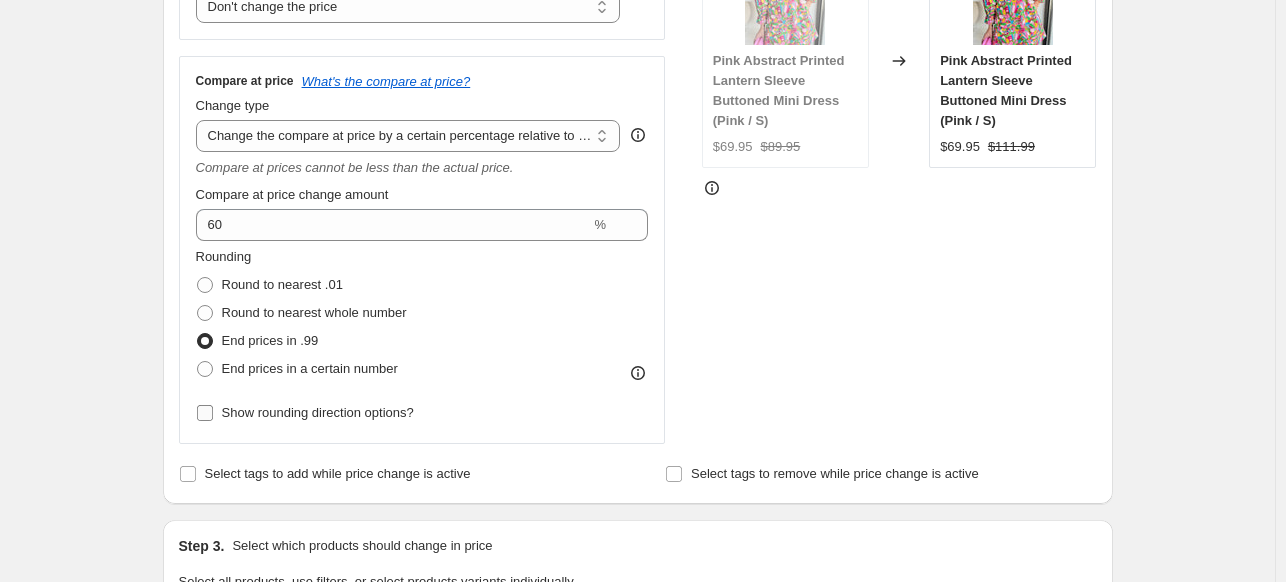 click on "Show rounding direction options?" at bounding box center (318, 412) 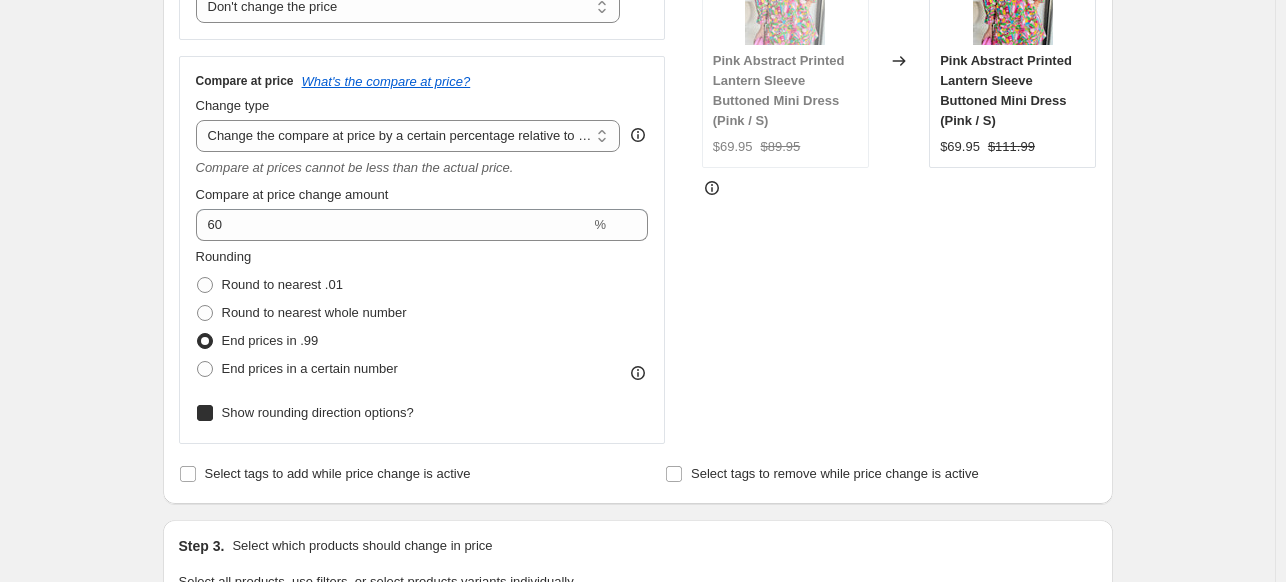 checkbox on "true" 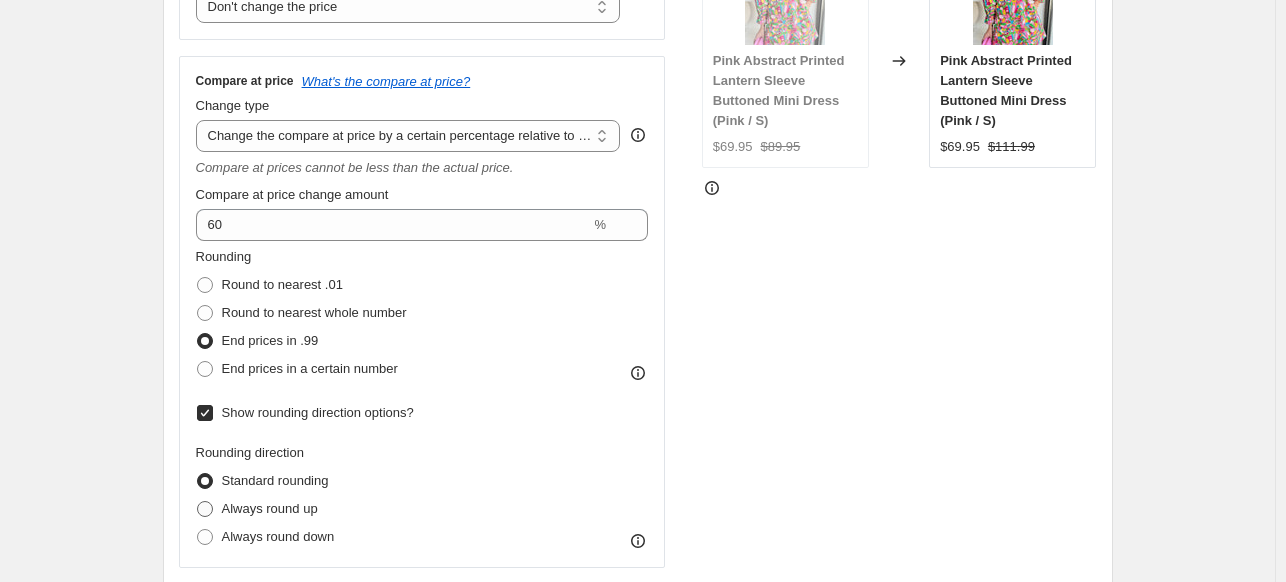 click on "Always round up" at bounding box center [270, 508] 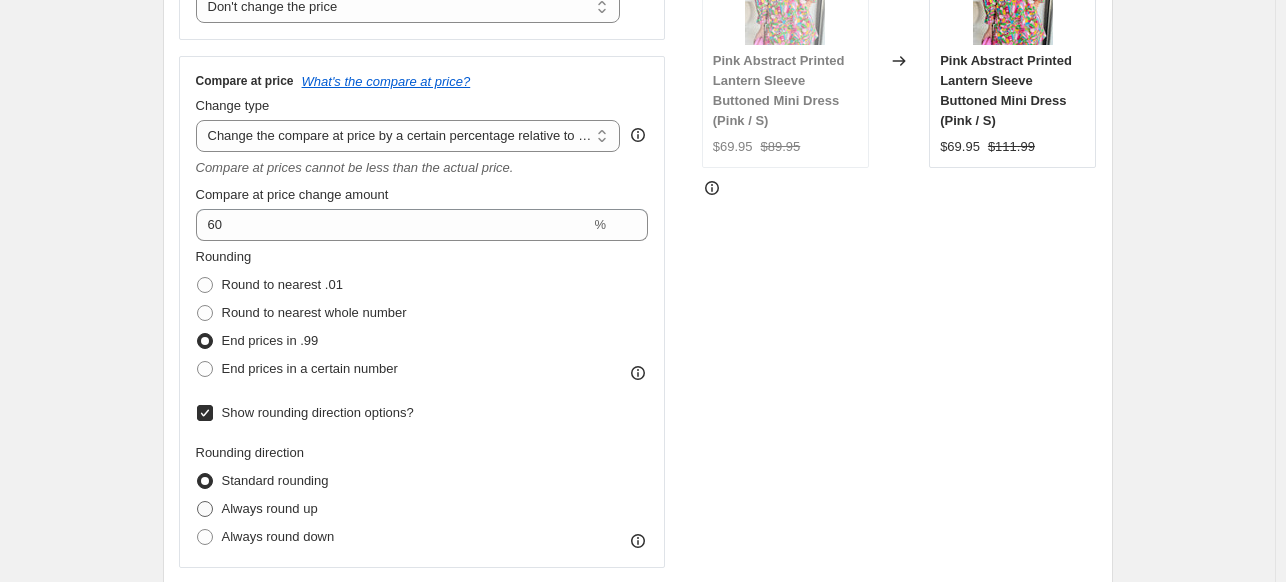 radio on "true" 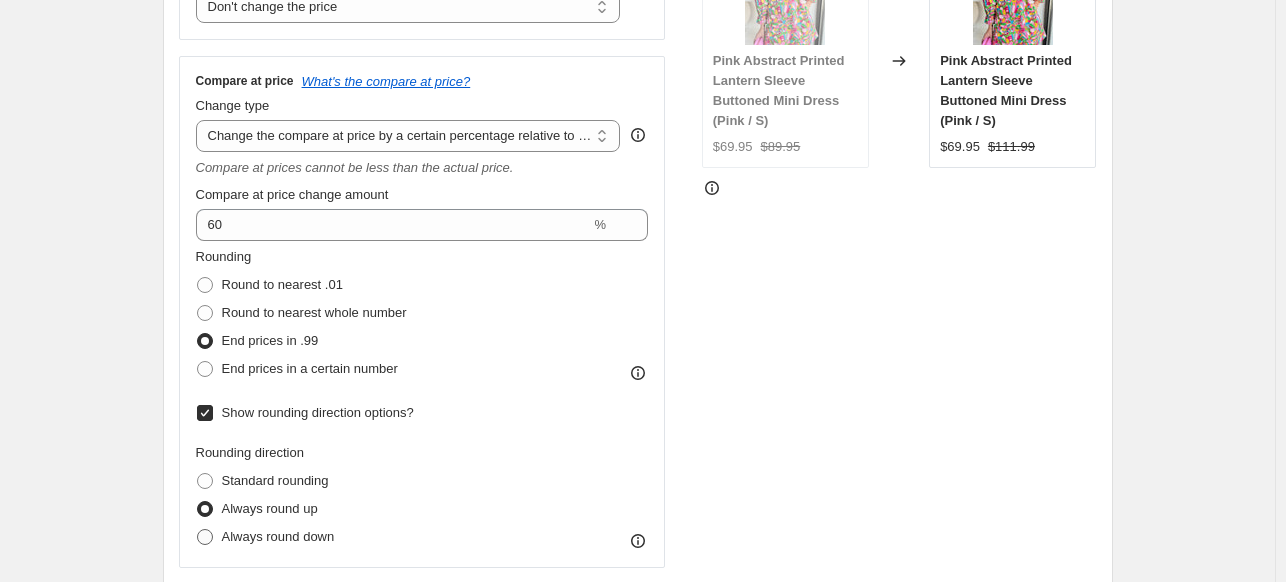 click on "Always round down" at bounding box center [278, 536] 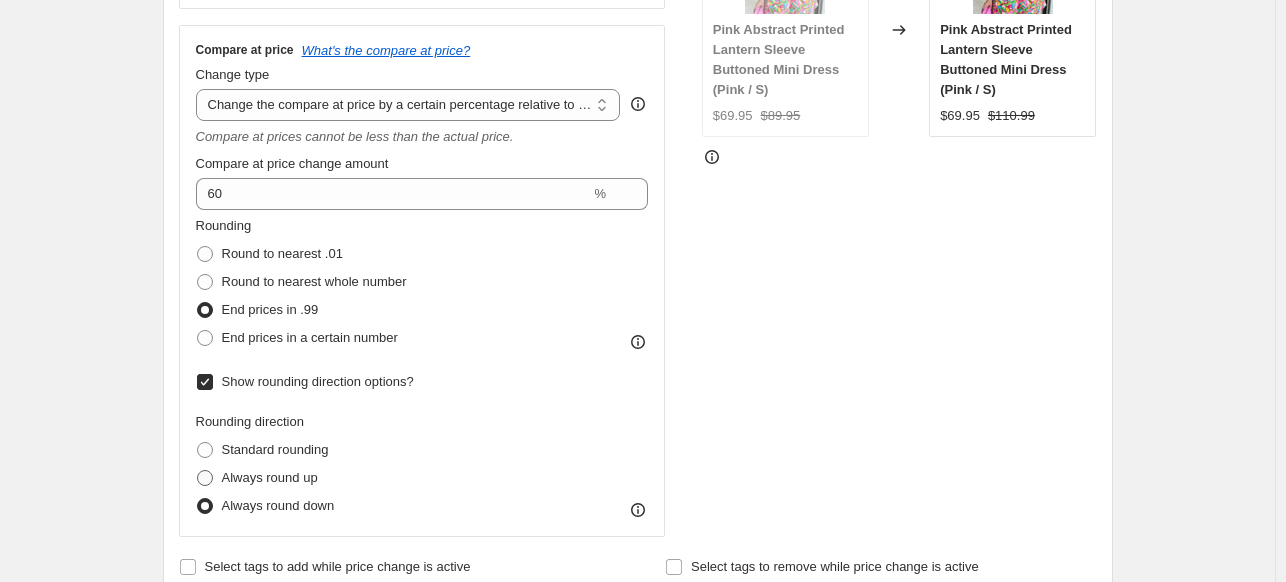 scroll, scrollTop: 479, scrollLeft: 0, axis: vertical 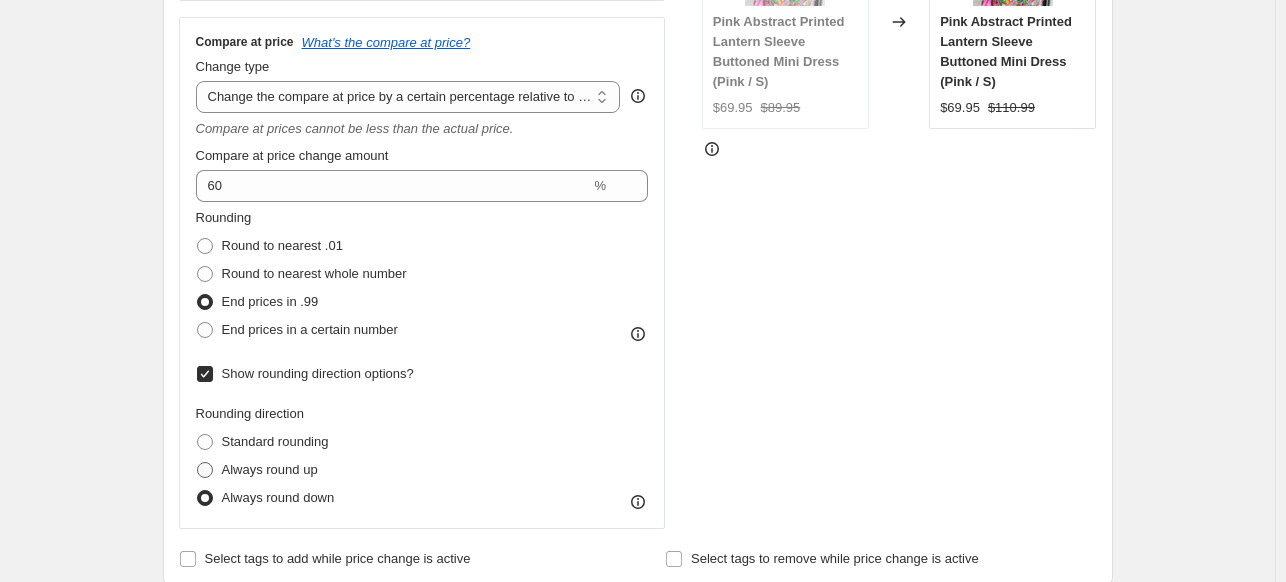 click on "Always round up" at bounding box center [270, 469] 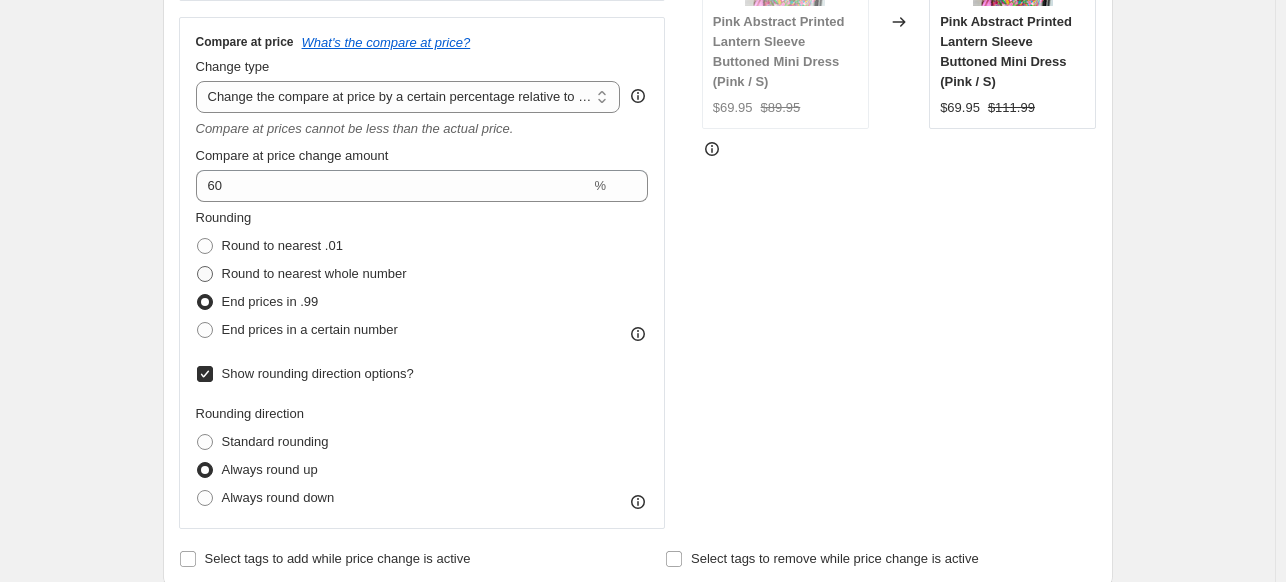 click on "Round to nearest whole number" at bounding box center (314, 273) 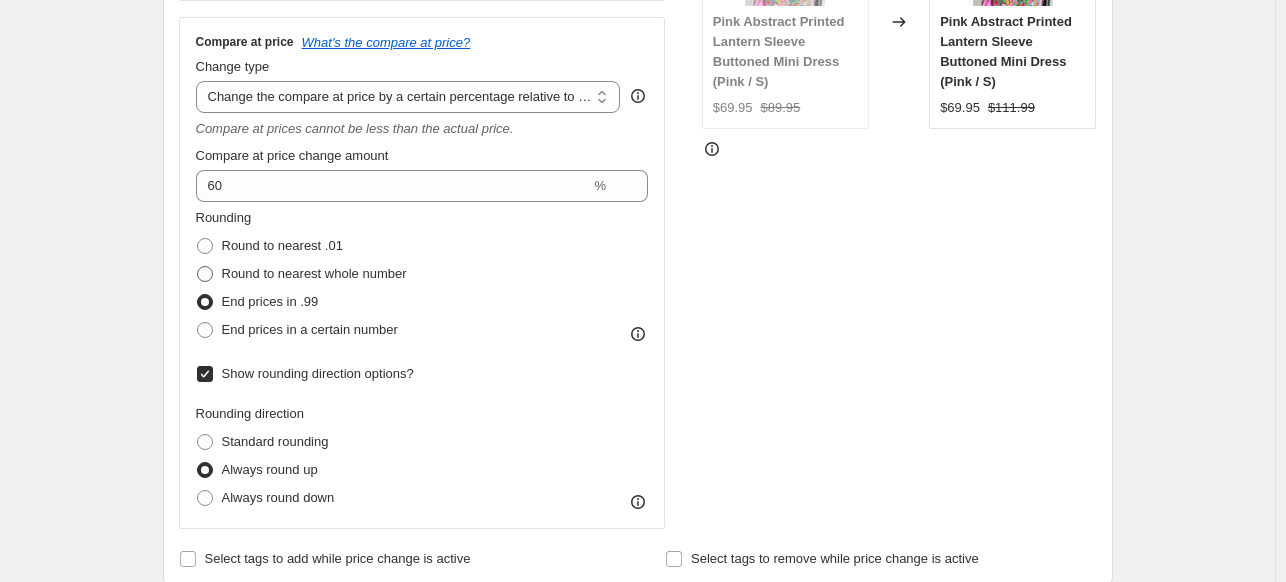 radio on "true" 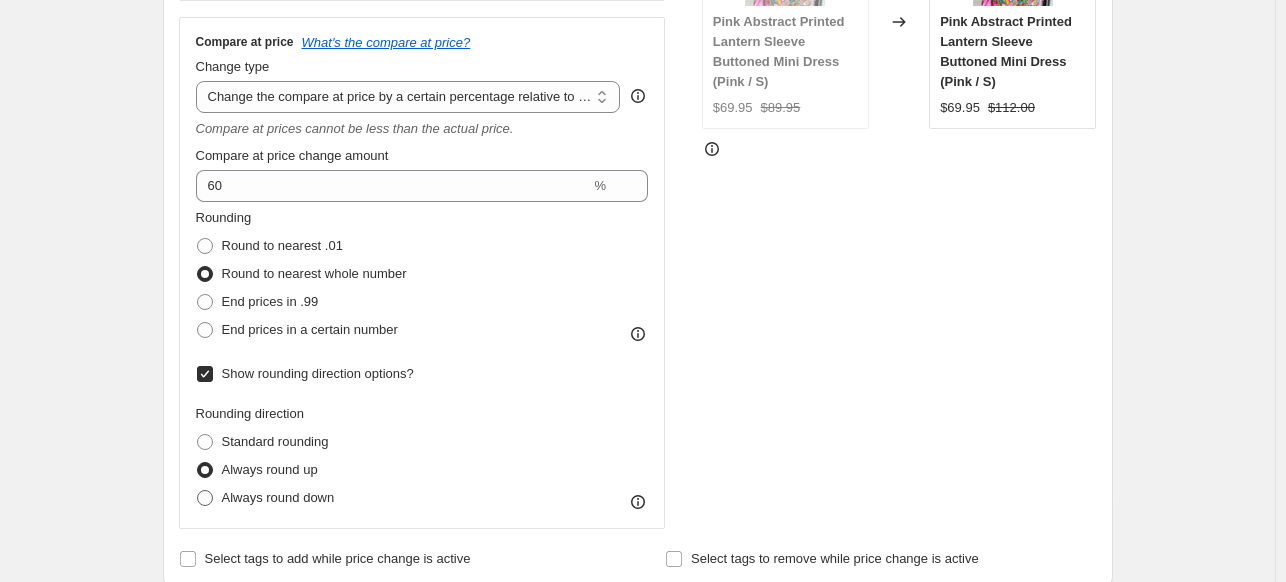 click on "Always round down" at bounding box center [278, 497] 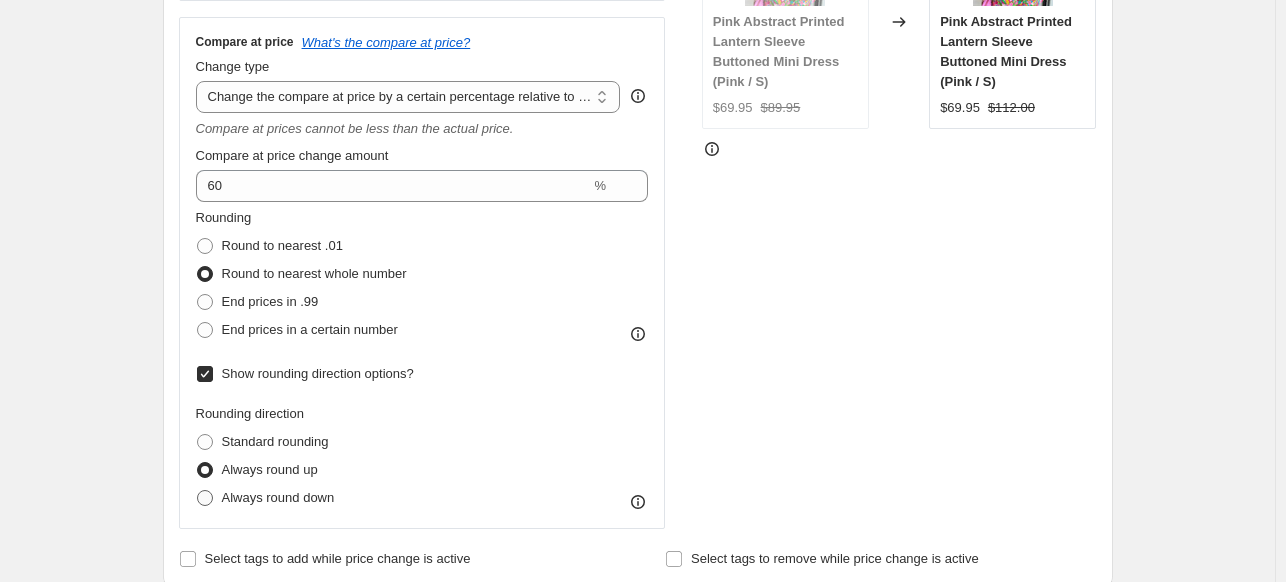radio on "true" 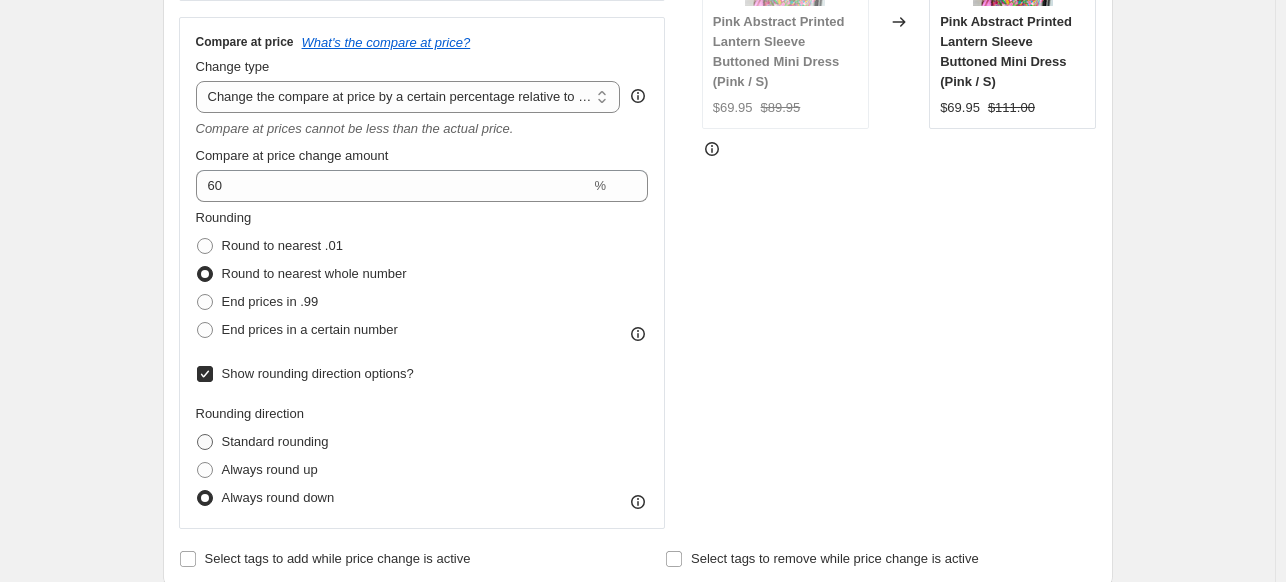click on "Standard rounding" at bounding box center [275, 441] 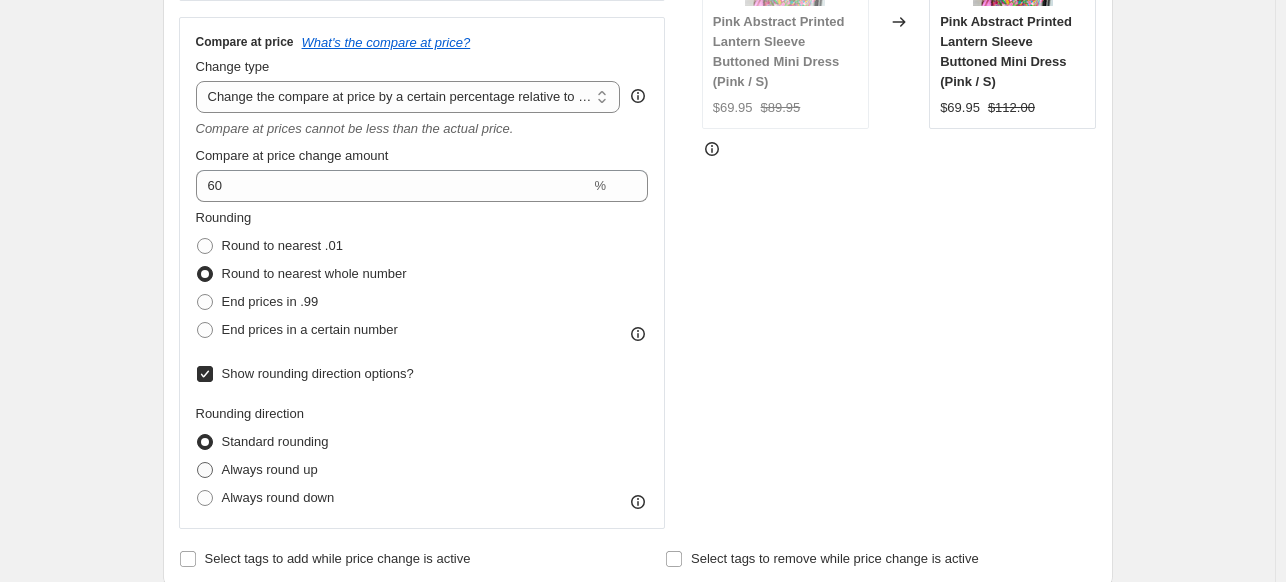 click on "Always round up" at bounding box center [270, 469] 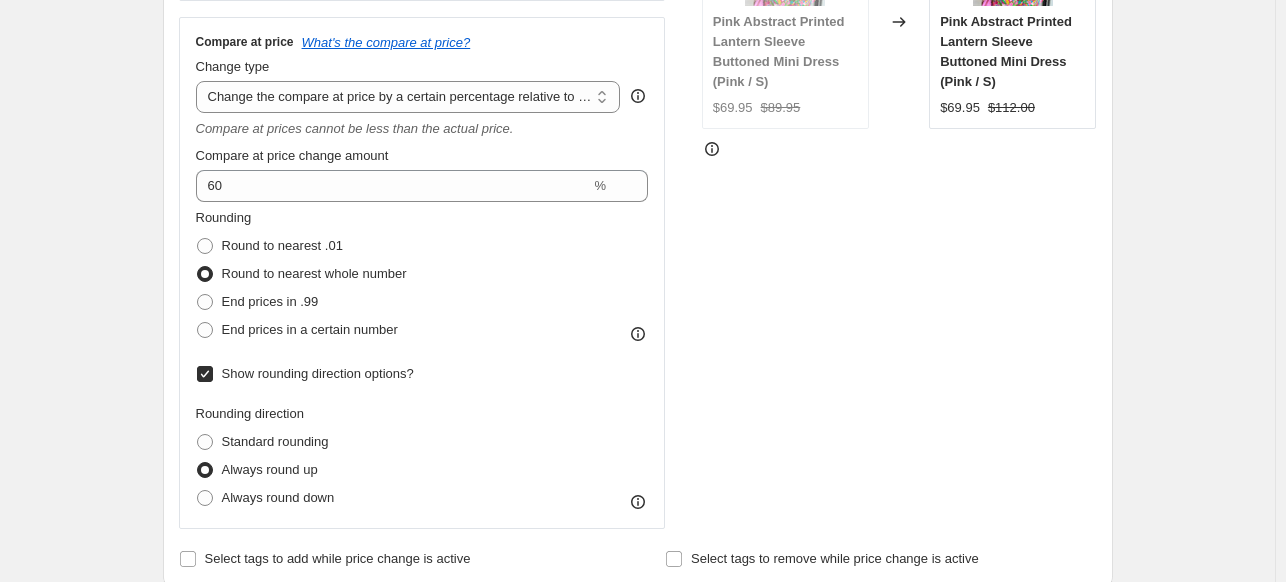 click on "STOREFRONT EXAMPLE Pink Abstract Printed Lantern Sleeve Buttoned Mini Dress (Pink / S) $69.95 $89.95 Changed to Pink Abstract Printed Lantern Sleeve Buttoned Mini Dress (Pink / S) $69.95 $112.00" at bounding box center (899, 209) 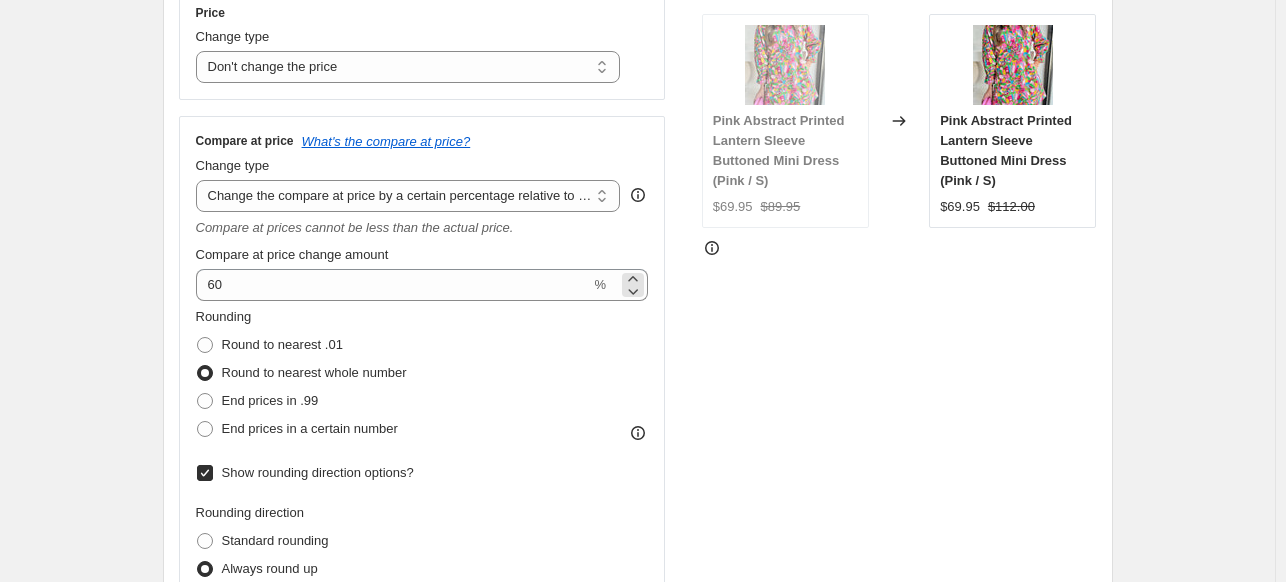 scroll, scrollTop: 375, scrollLeft: 0, axis: vertical 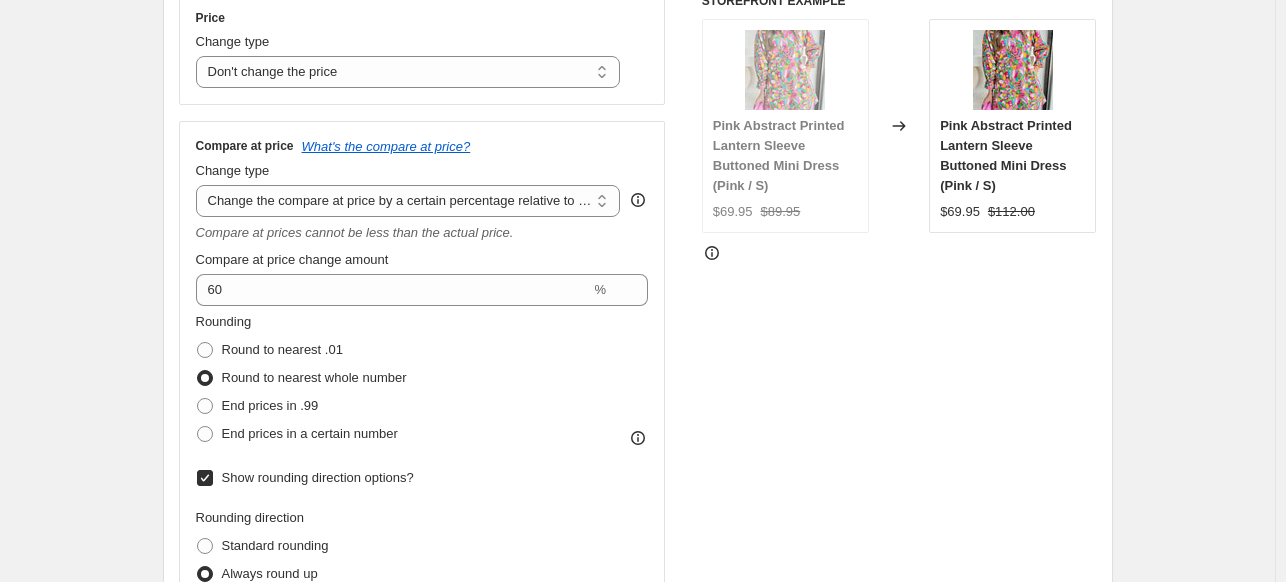 click on "STOREFRONT EXAMPLE Pink Abstract Printed Lantern Sleeve Buttoned Mini Dress (Pink / S) $69.95 $89.95 Changed to Pink Abstract Printed Lantern Sleeve Buttoned Mini Dress (Pink / S) $69.95 $112.00" at bounding box center [899, 313] 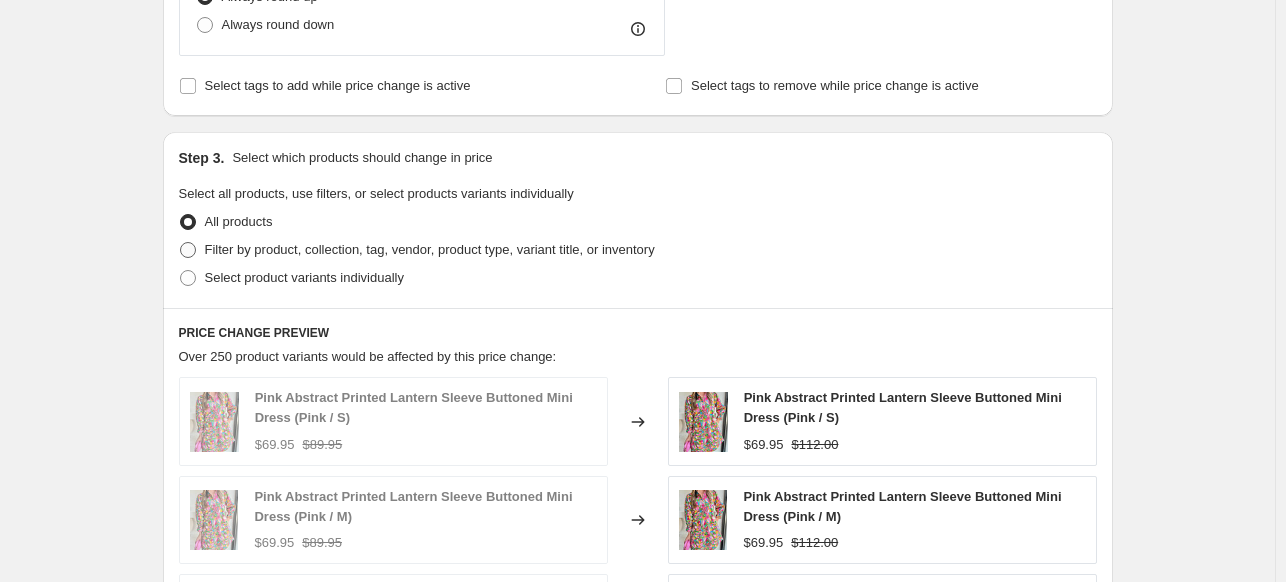 scroll, scrollTop: 954, scrollLeft: 0, axis: vertical 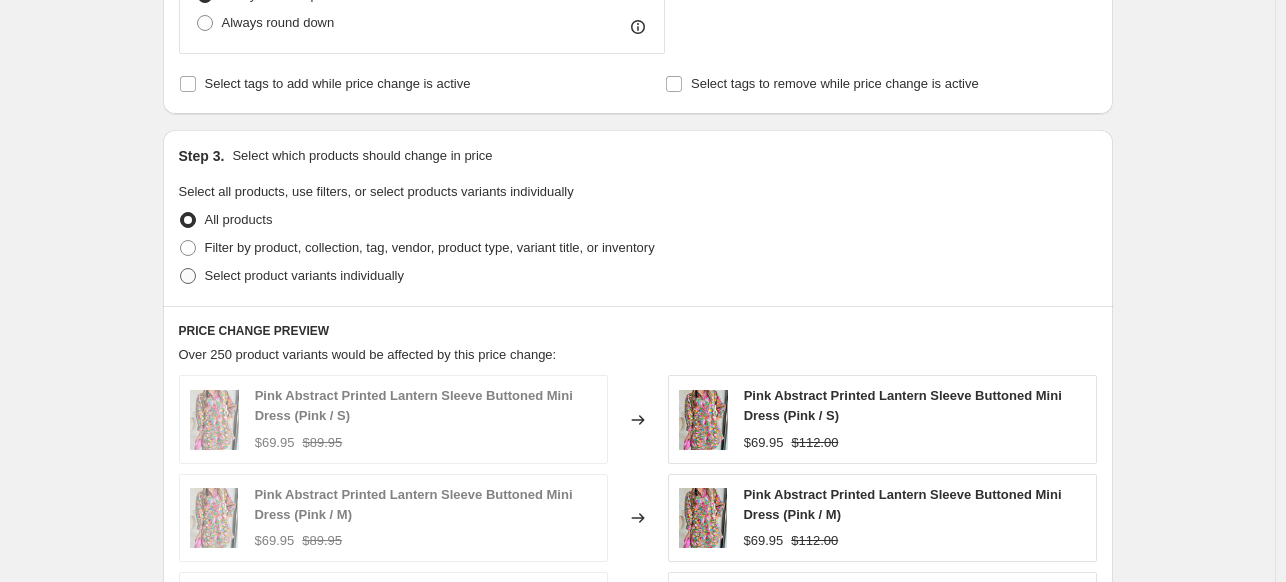 click on "Select product variants individually" at bounding box center [304, 275] 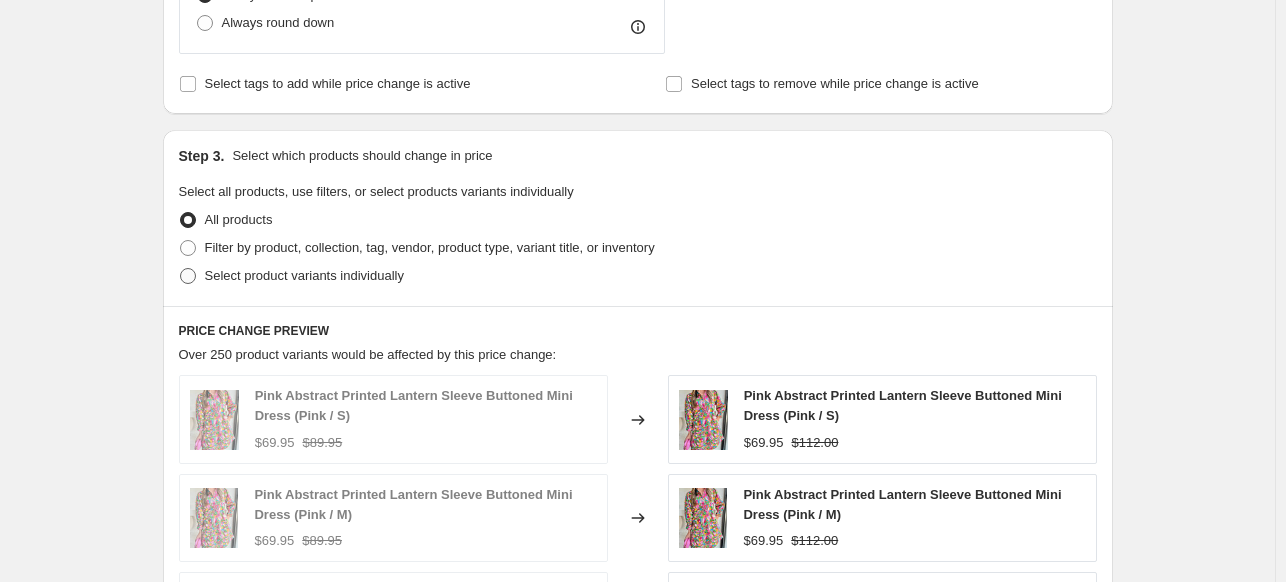 radio on "true" 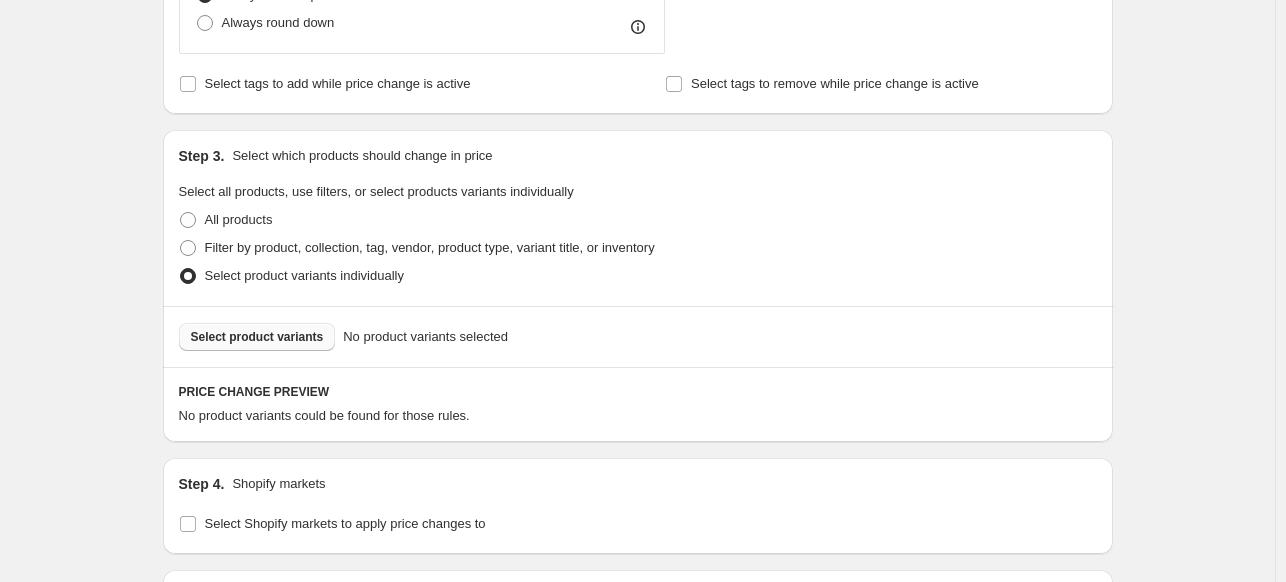 click on "Select product variants" at bounding box center [257, 337] 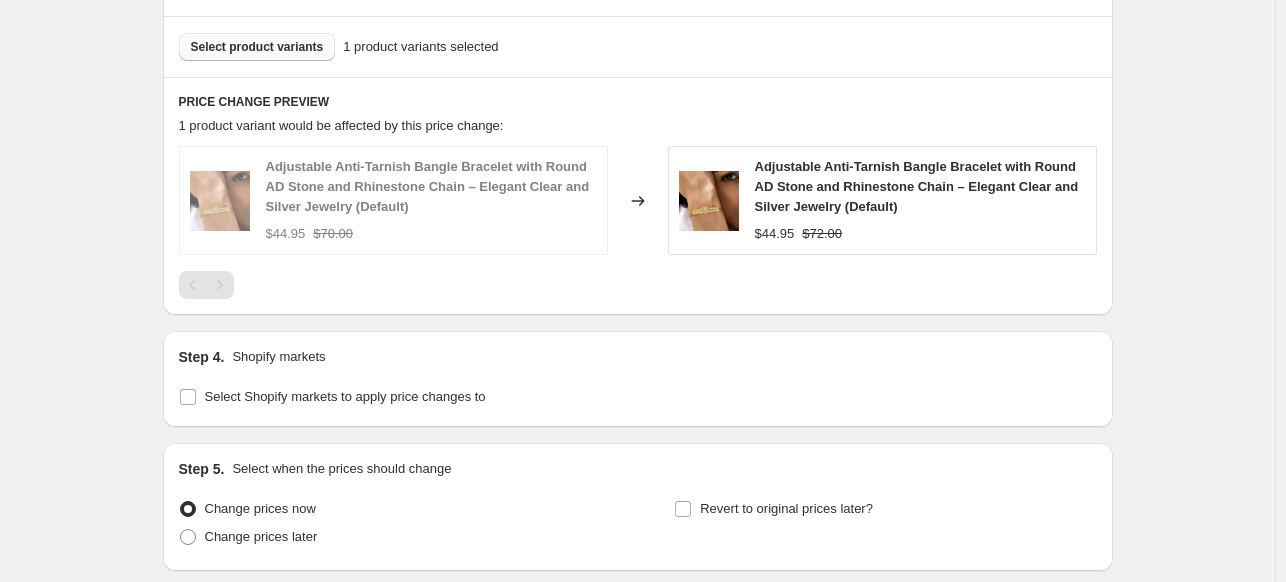 scroll, scrollTop: 1396, scrollLeft: 0, axis: vertical 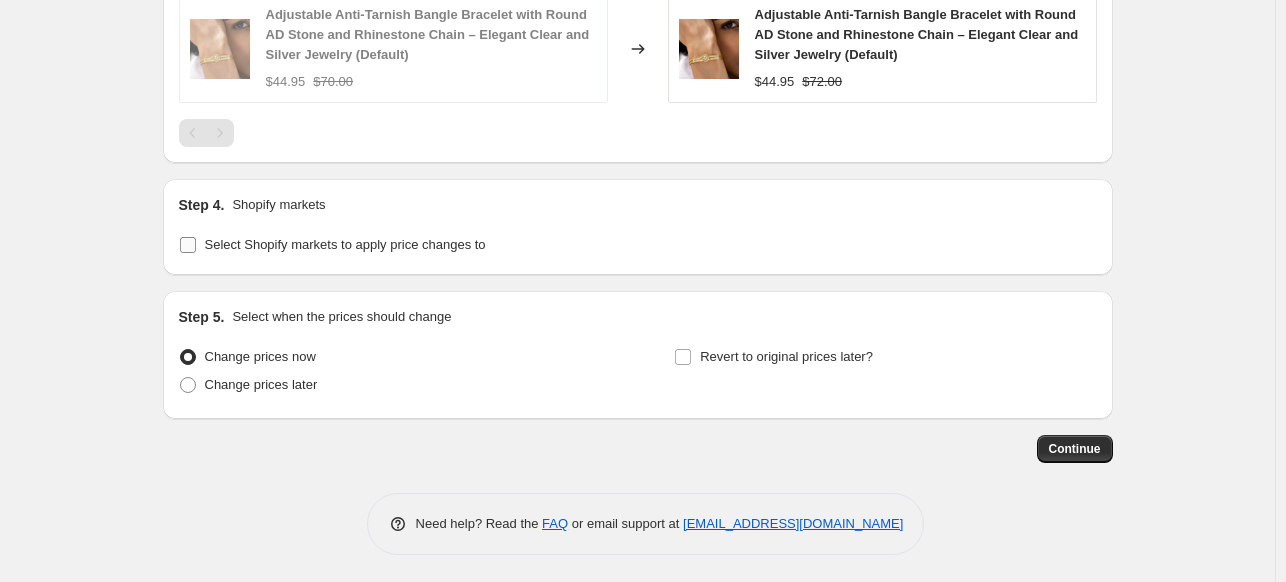 click on "Select Shopify markets to apply price changes to" at bounding box center (345, 244) 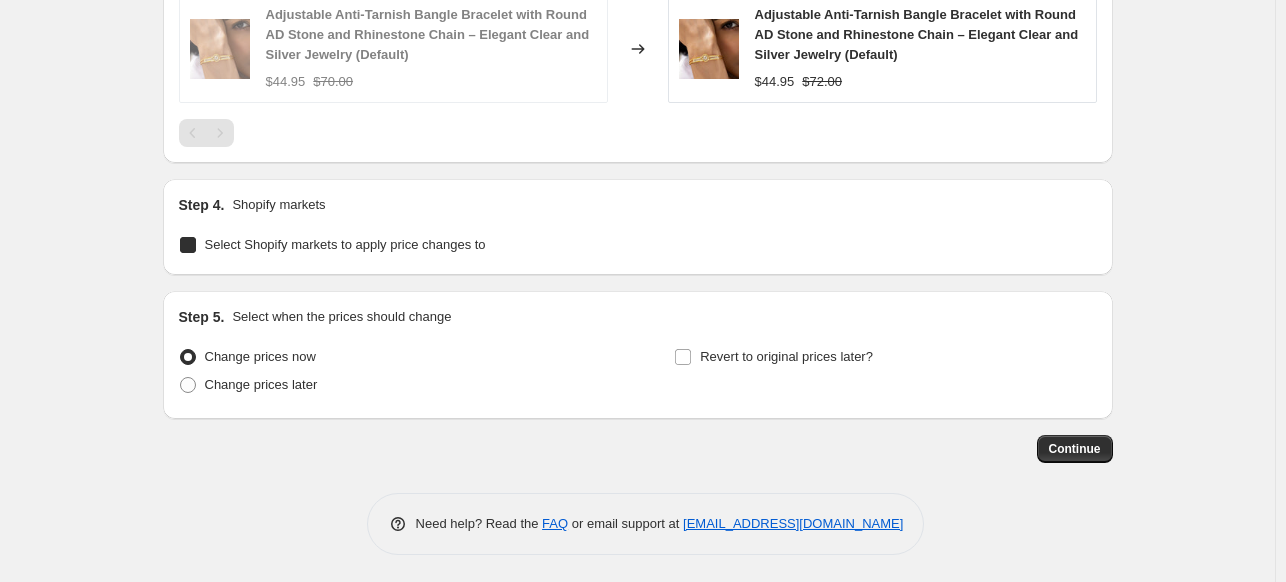 checkbox on "true" 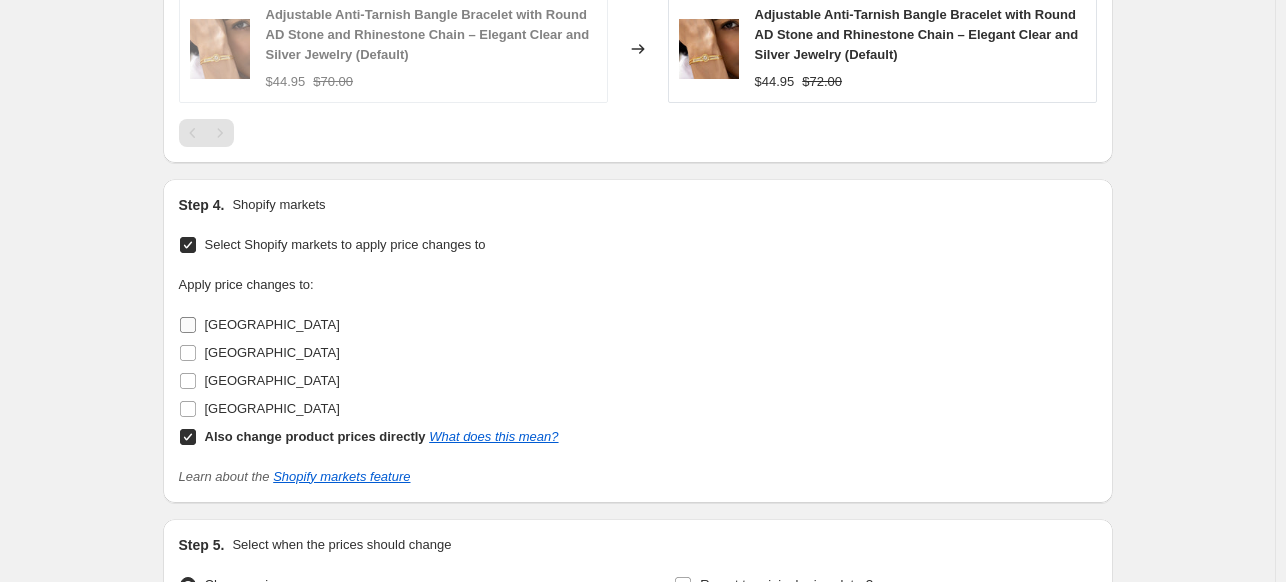 click on "[GEOGRAPHIC_DATA]" at bounding box center [188, 325] 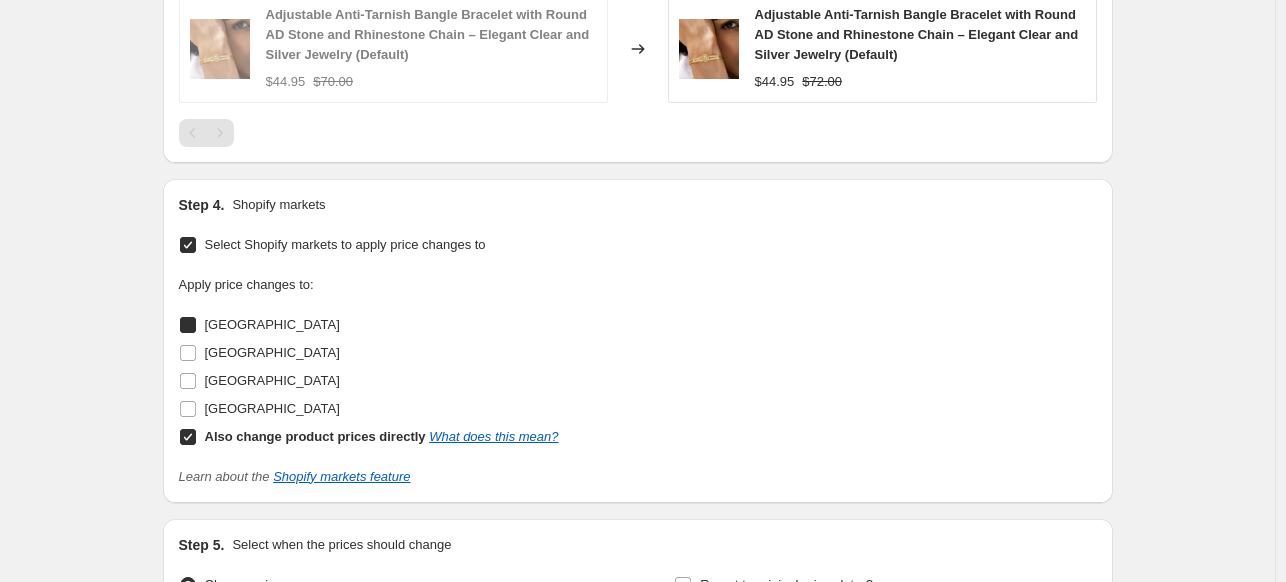 checkbox on "true" 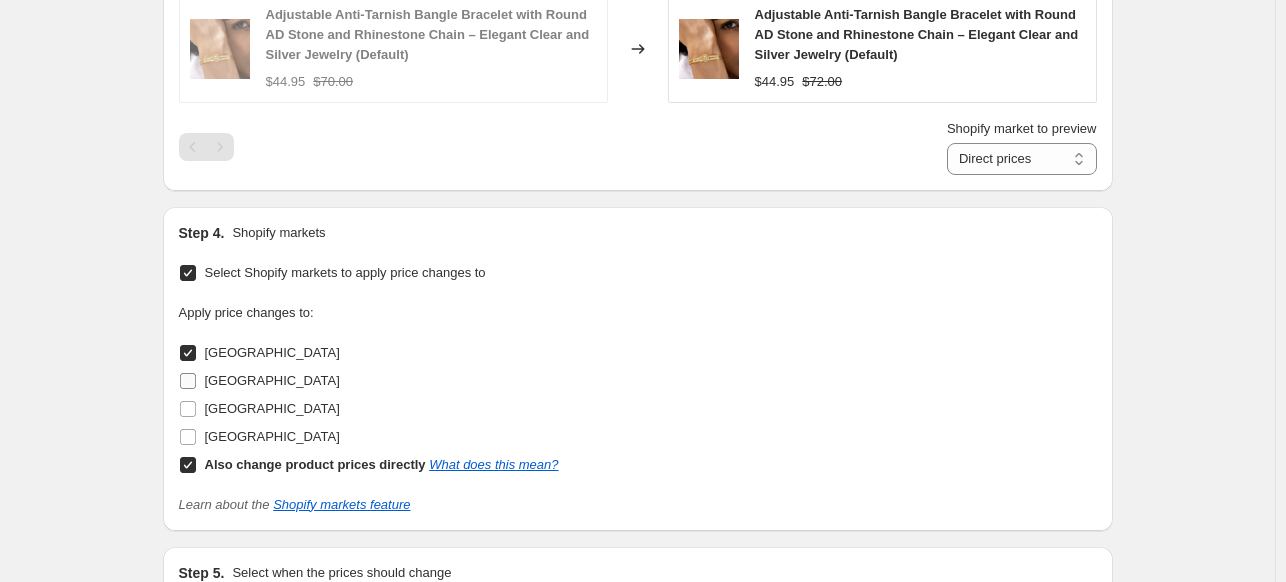 click on "[GEOGRAPHIC_DATA]" at bounding box center (259, 381) 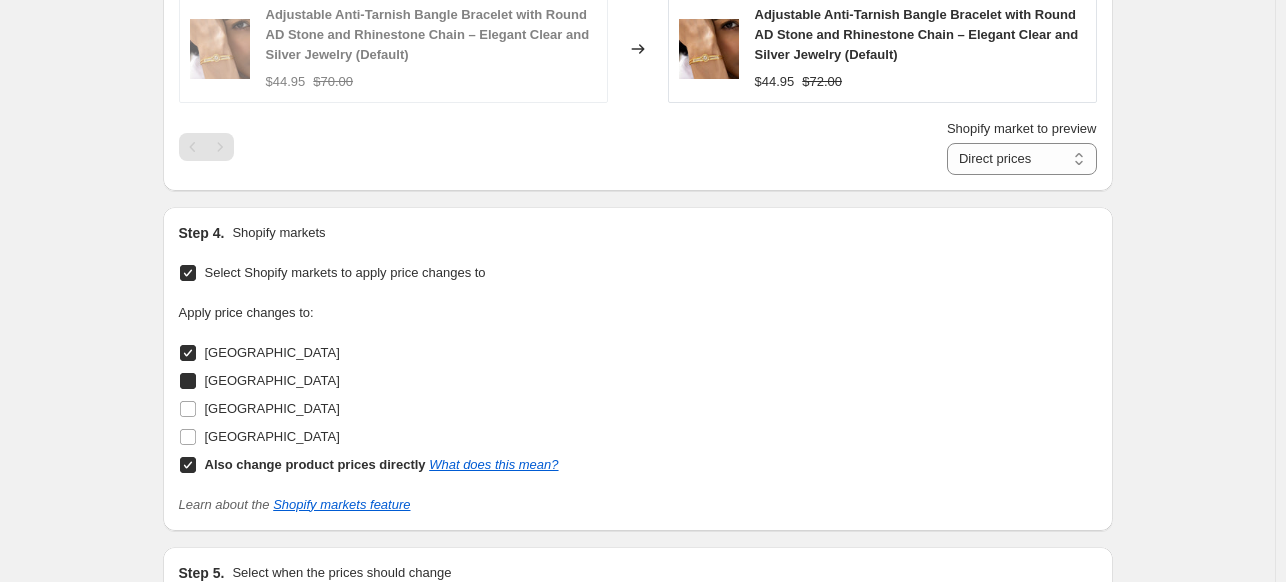 checkbox on "true" 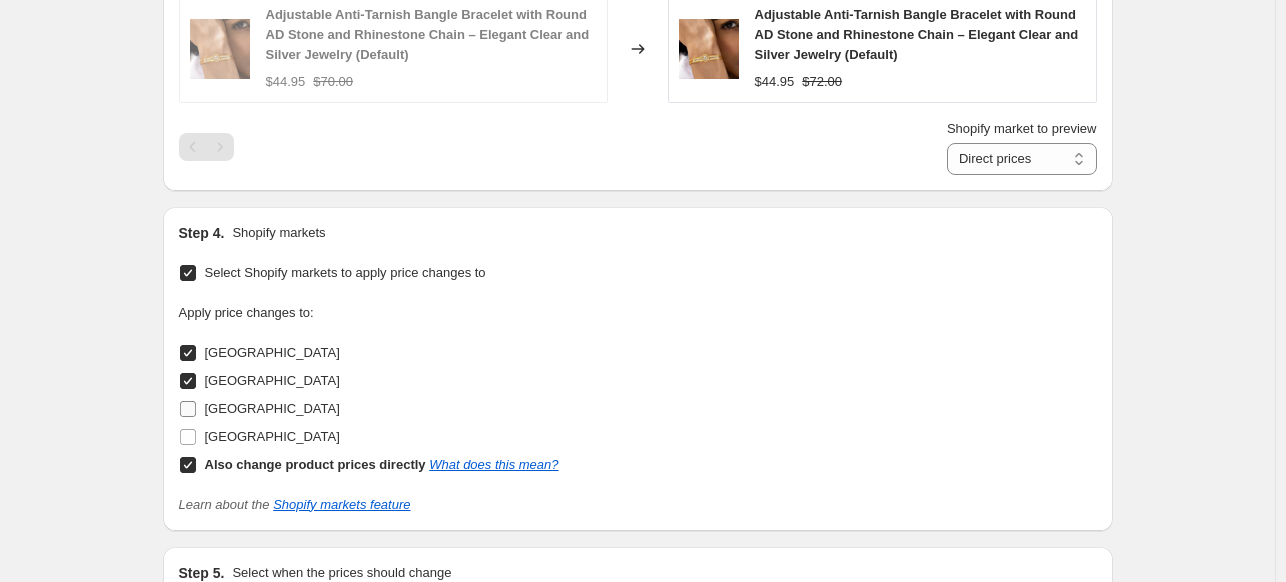 click on "[GEOGRAPHIC_DATA]" at bounding box center (188, 409) 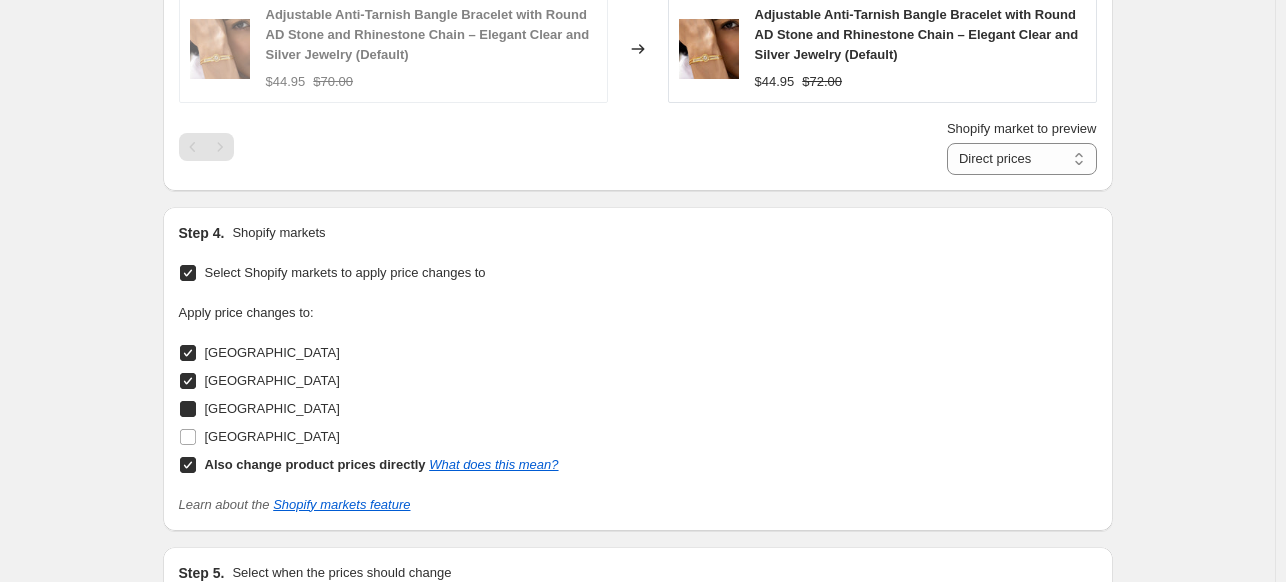checkbox on "true" 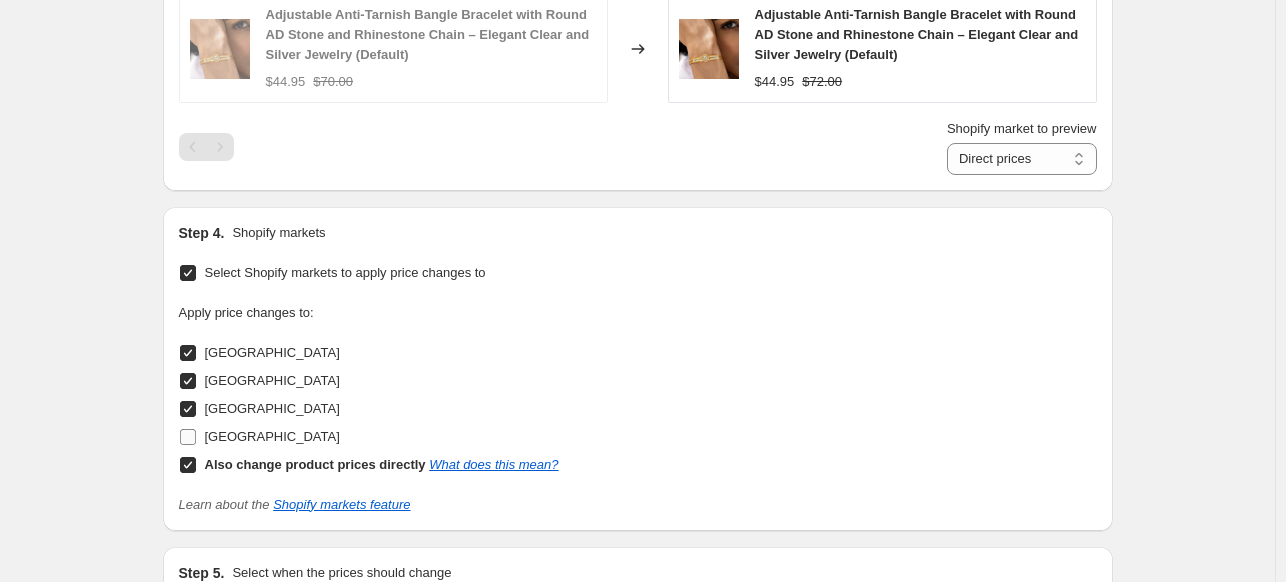 click on "[GEOGRAPHIC_DATA]" at bounding box center (188, 437) 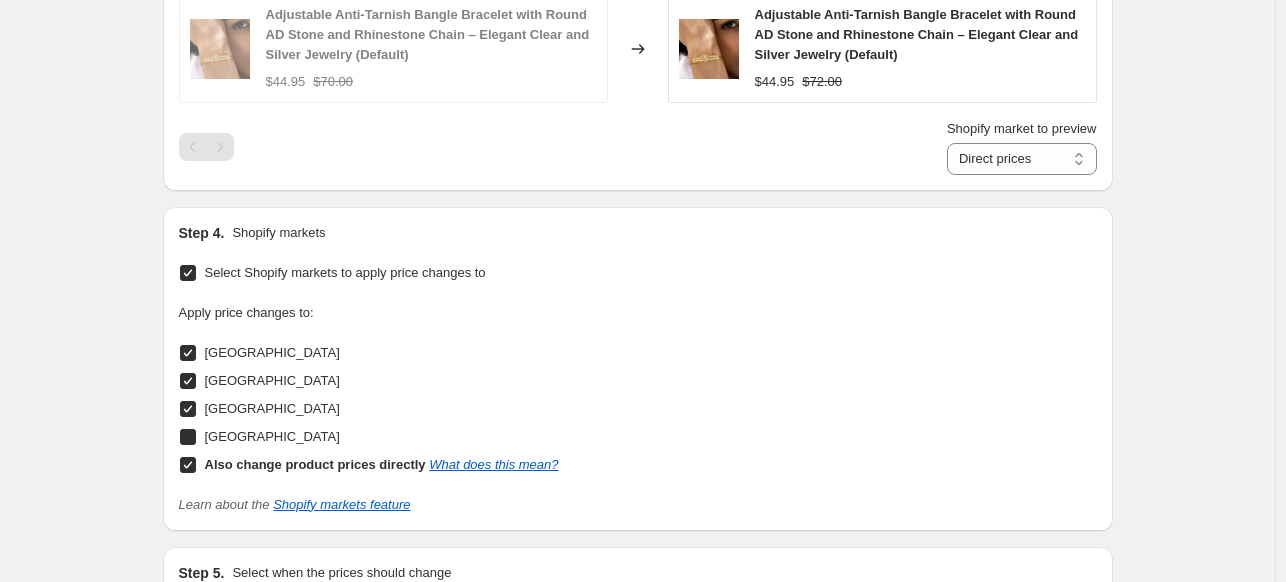 checkbox on "true" 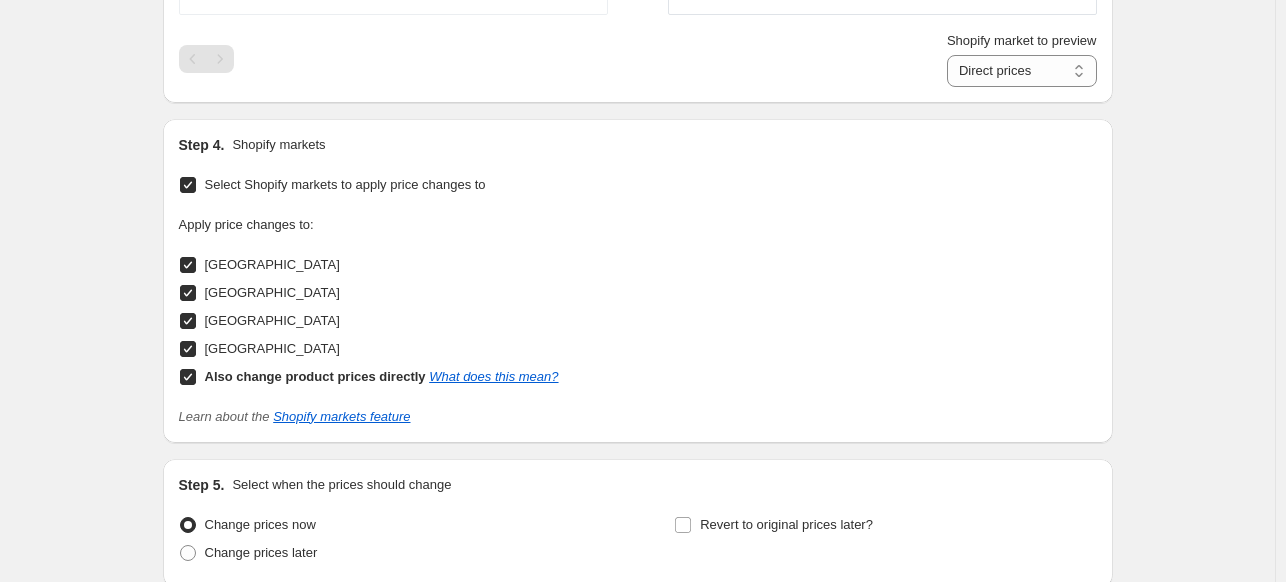 scroll, scrollTop: 1652, scrollLeft: 0, axis: vertical 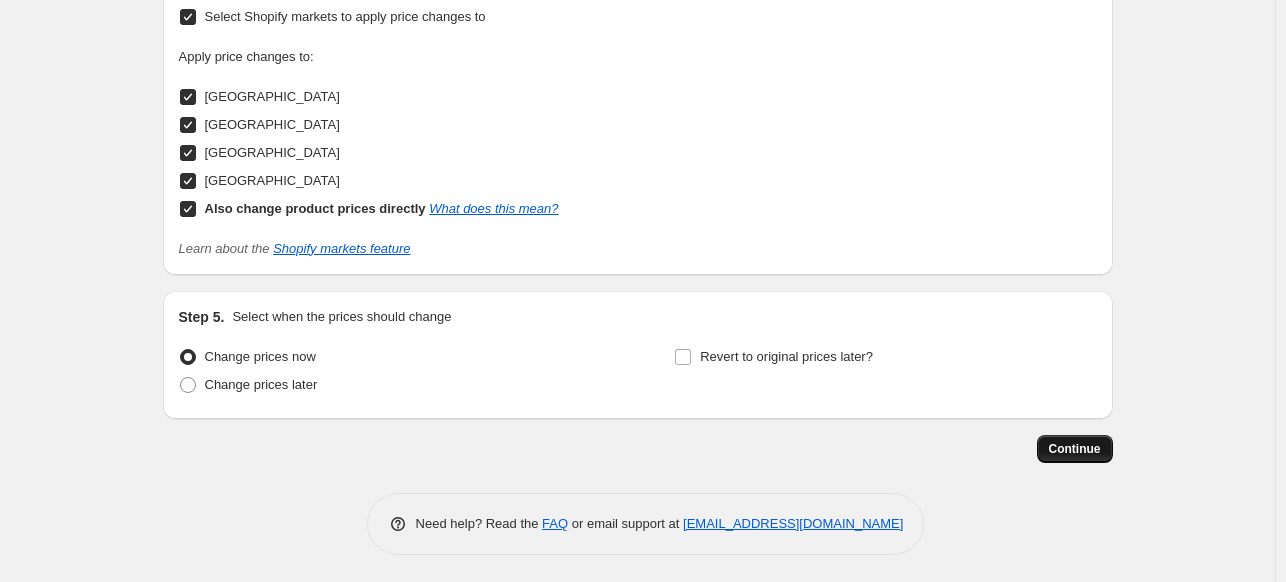 click on "Continue" at bounding box center (1075, 449) 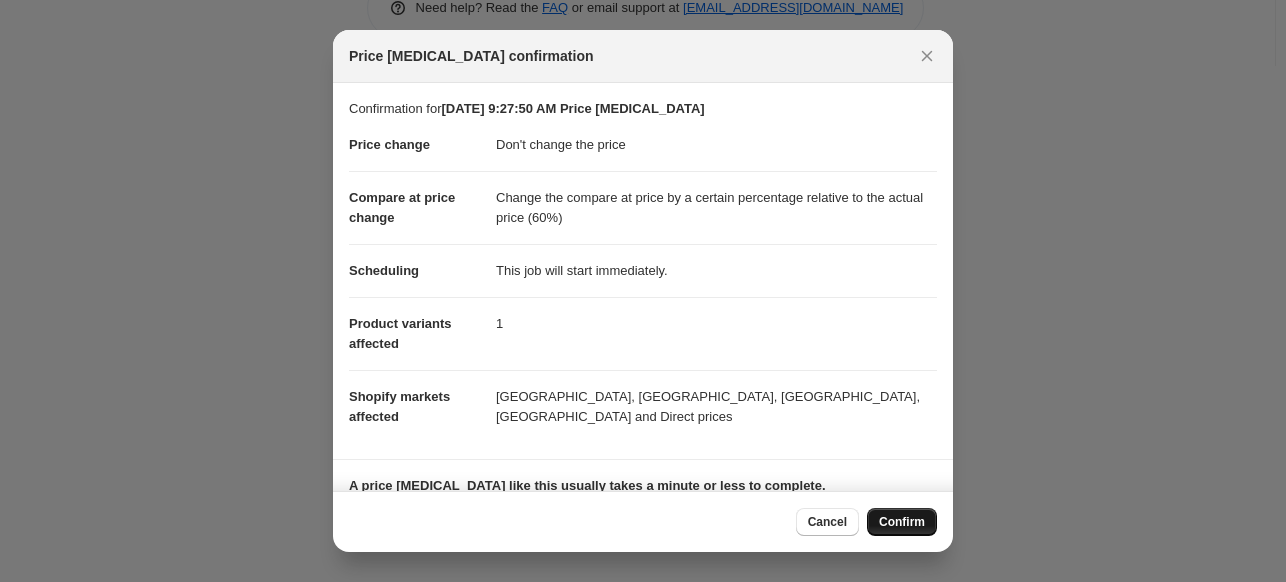 click on "Confirm" at bounding box center (902, 522) 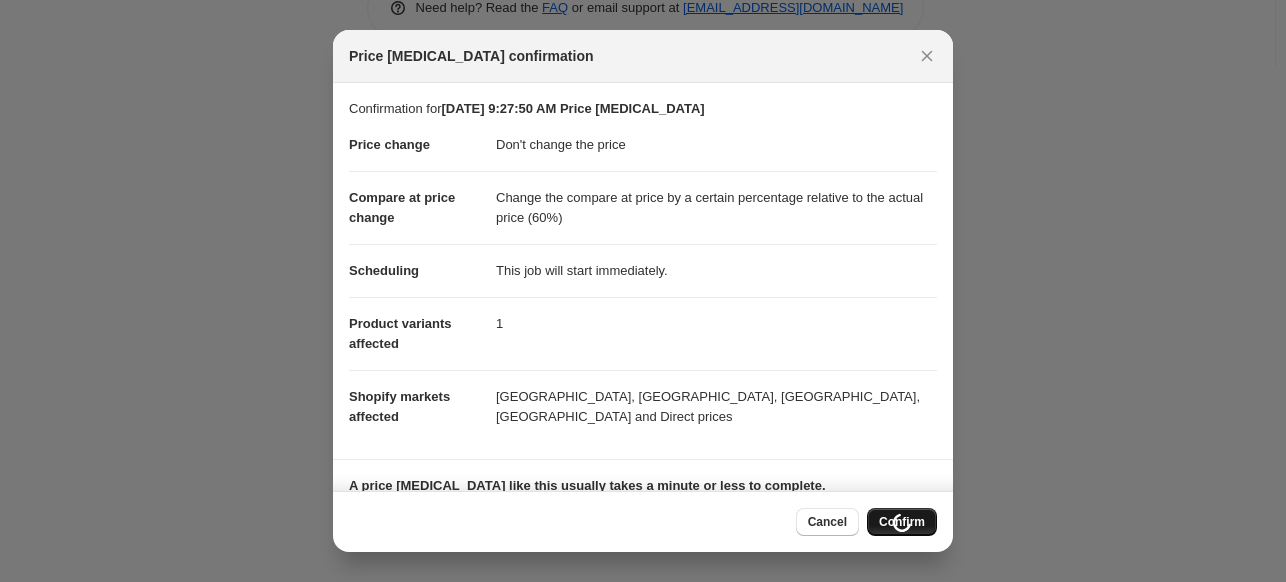 scroll, scrollTop: 1720, scrollLeft: 0, axis: vertical 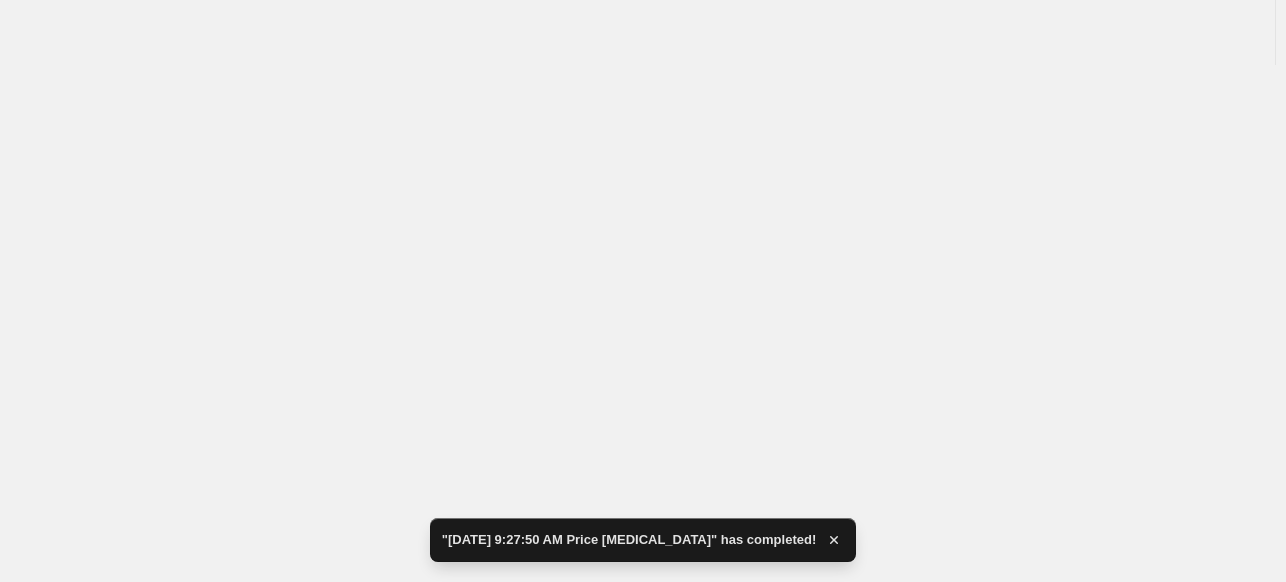 select on "no_change" 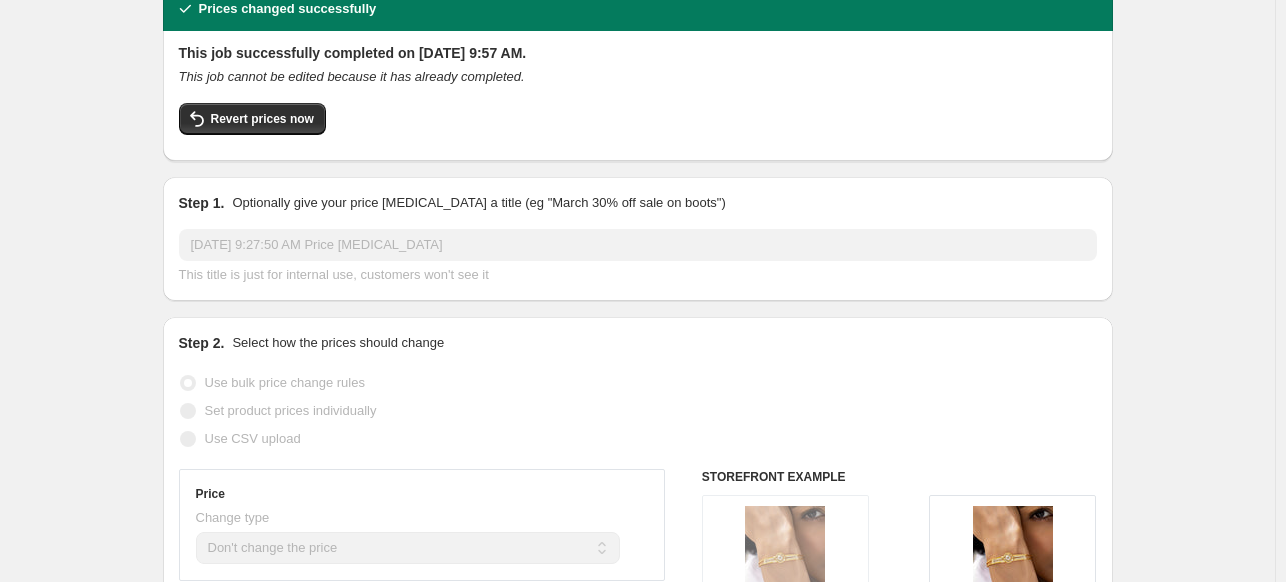 scroll, scrollTop: 0, scrollLeft: 0, axis: both 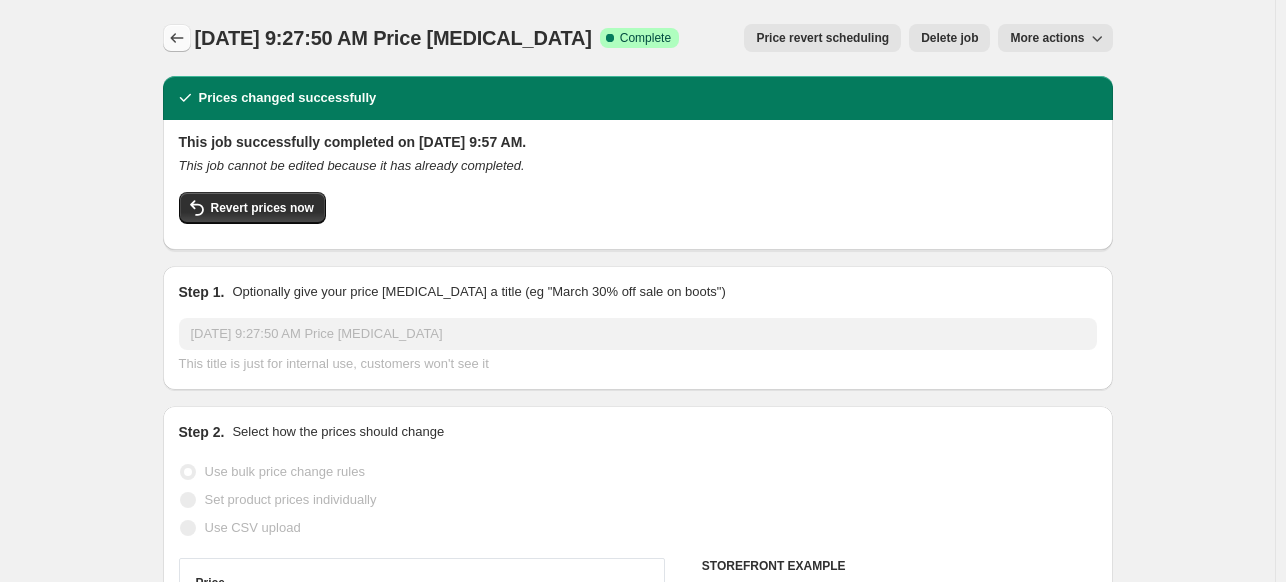 click 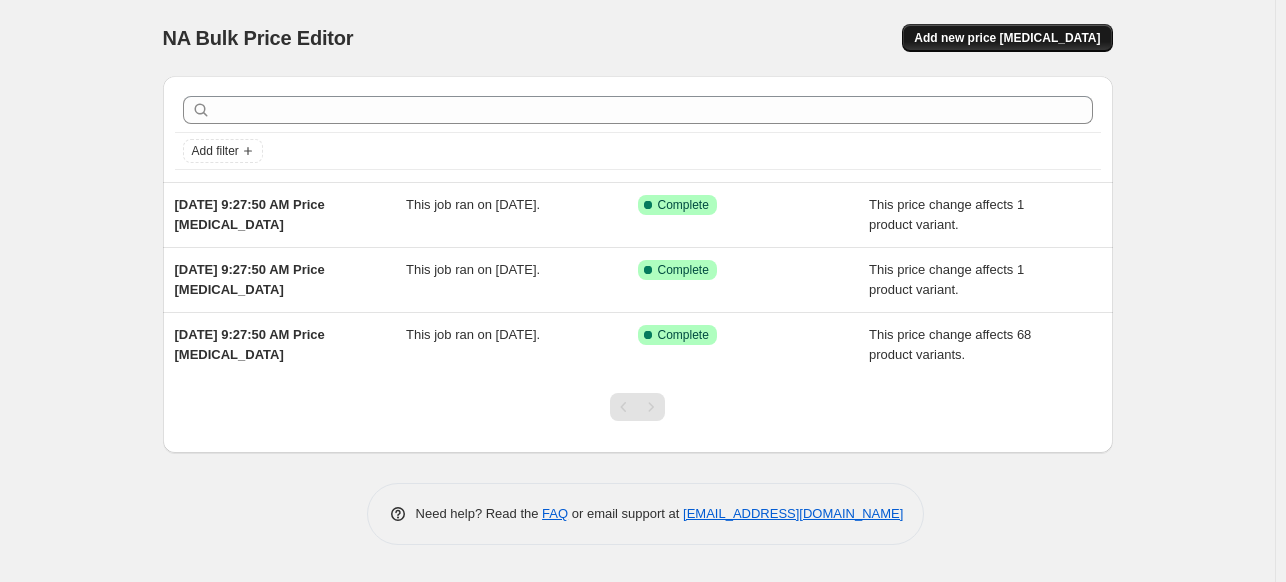 click on "Add new price [MEDICAL_DATA]" at bounding box center [1007, 38] 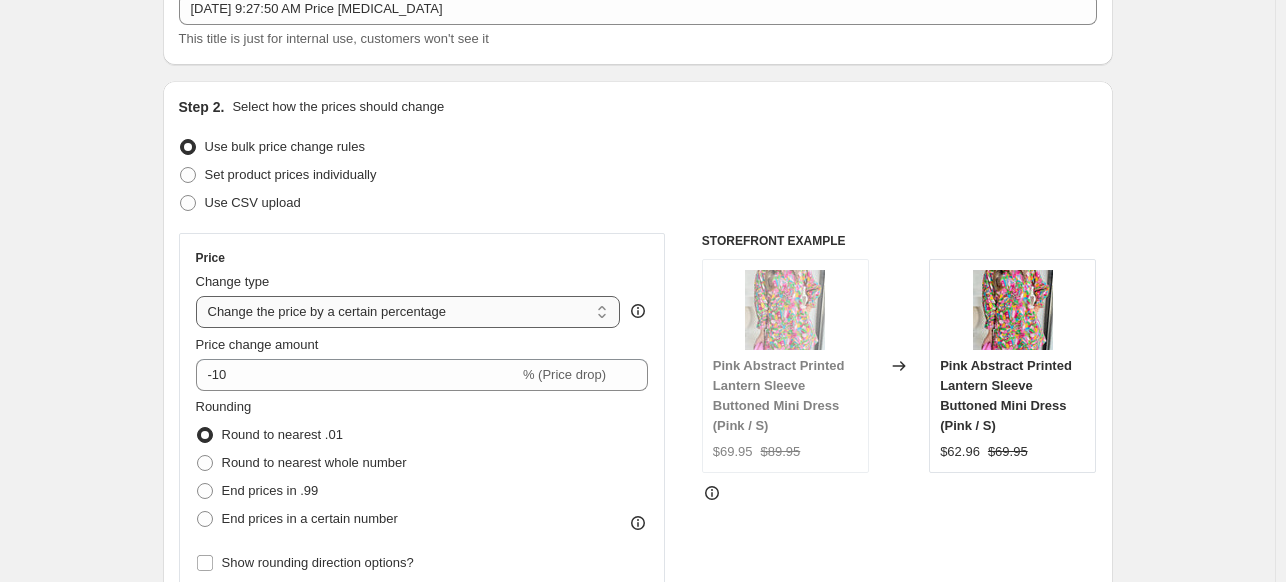 scroll, scrollTop: 136, scrollLeft: 0, axis: vertical 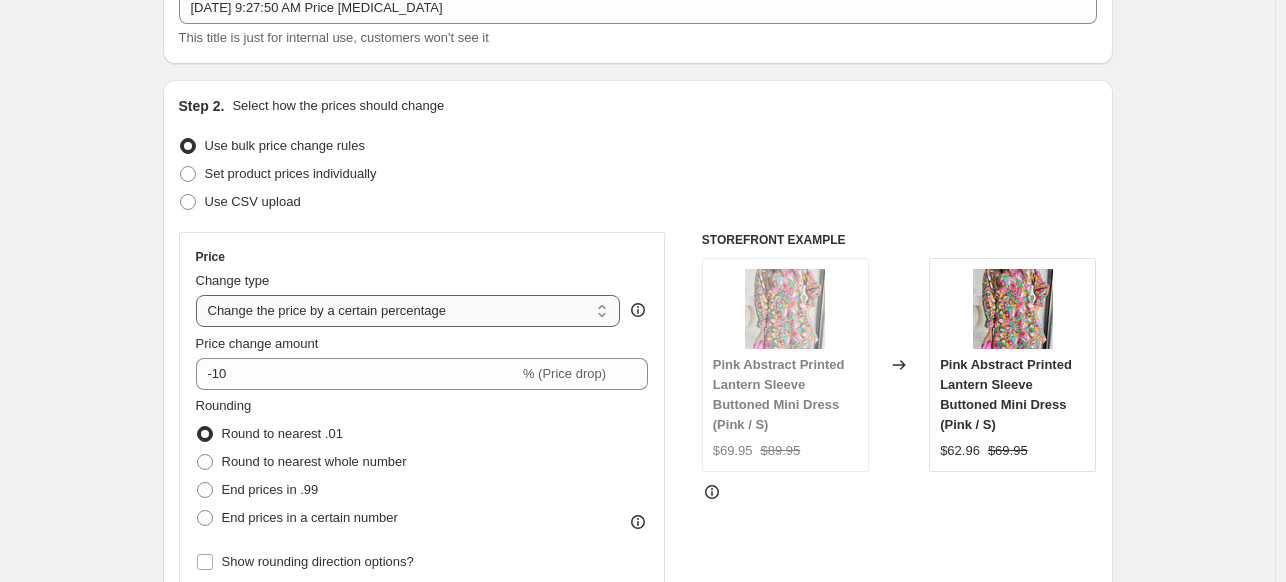 click on "Change the price to a certain amount Change the price by a certain amount Change the price by a certain percentage Change the price to the current compare at price (price before sale) Change the price by a certain amount relative to the compare at price Change the price by a certain percentage relative to the compare at price Don't change the price Change the price by a certain percentage relative to the cost per item Change price to certain cost margin" at bounding box center (408, 311) 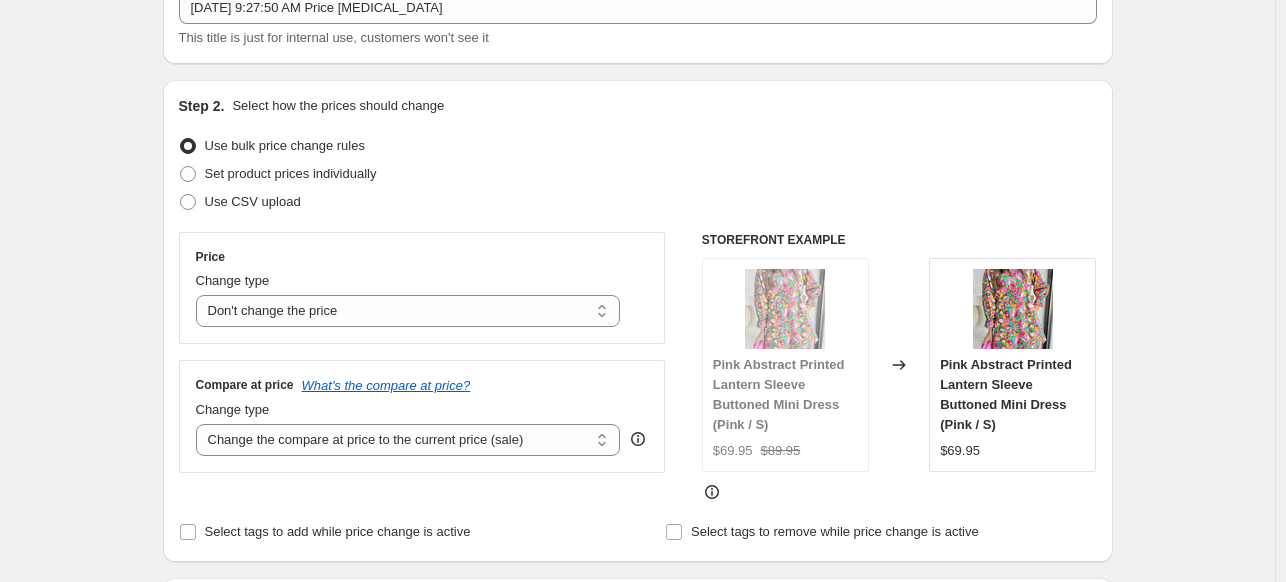 click on "Step 2. Select how the prices should change Use bulk price change rules Set product prices individually Use CSV upload Price Change type Change the price to a certain amount Change the price by a certain amount Change the price by a certain percentage Change the price to the current compare at price (price before sale) Change the price by a certain amount relative to the compare at price Change the price by a certain percentage relative to the compare at price Don't change the price Change the price by a certain percentage relative to the cost per item Change price to certain cost margin Don't change the price Compare at price What's the compare at price? Change type Change the compare at price to the current price (sale) Change the compare at price to a certain amount Change the compare at price by a certain amount Change the compare at price by a certain percentage Change the compare at price by a certain amount relative to the actual price Don't change the compare at price Remove the compare at price" at bounding box center [638, 321] 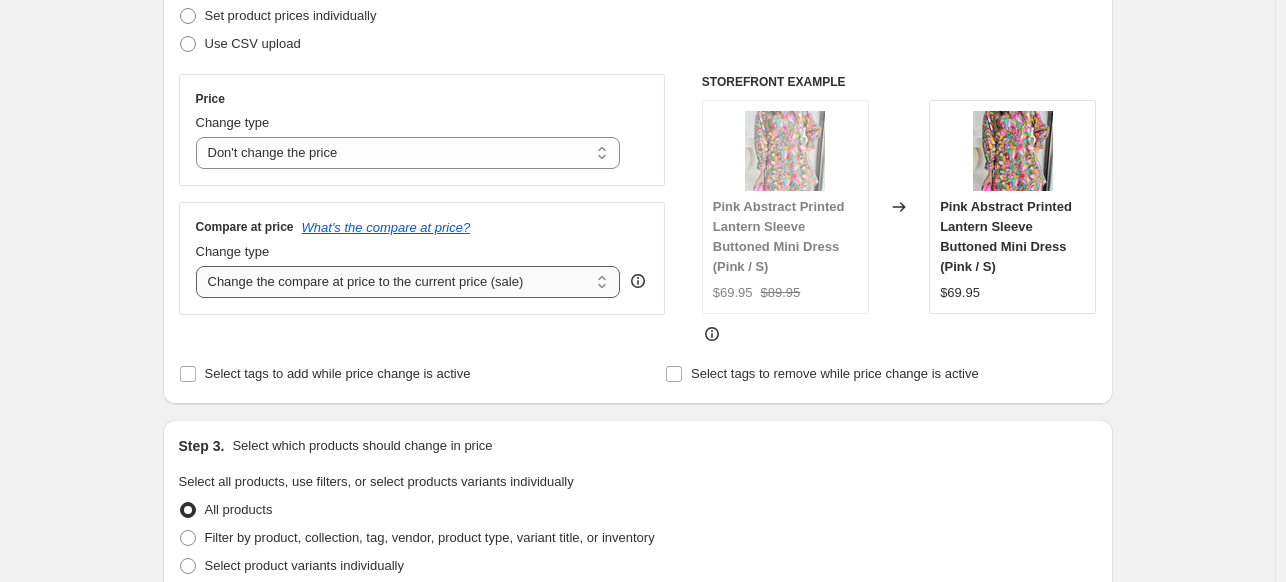 scroll, scrollTop: 295, scrollLeft: 0, axis: vertical 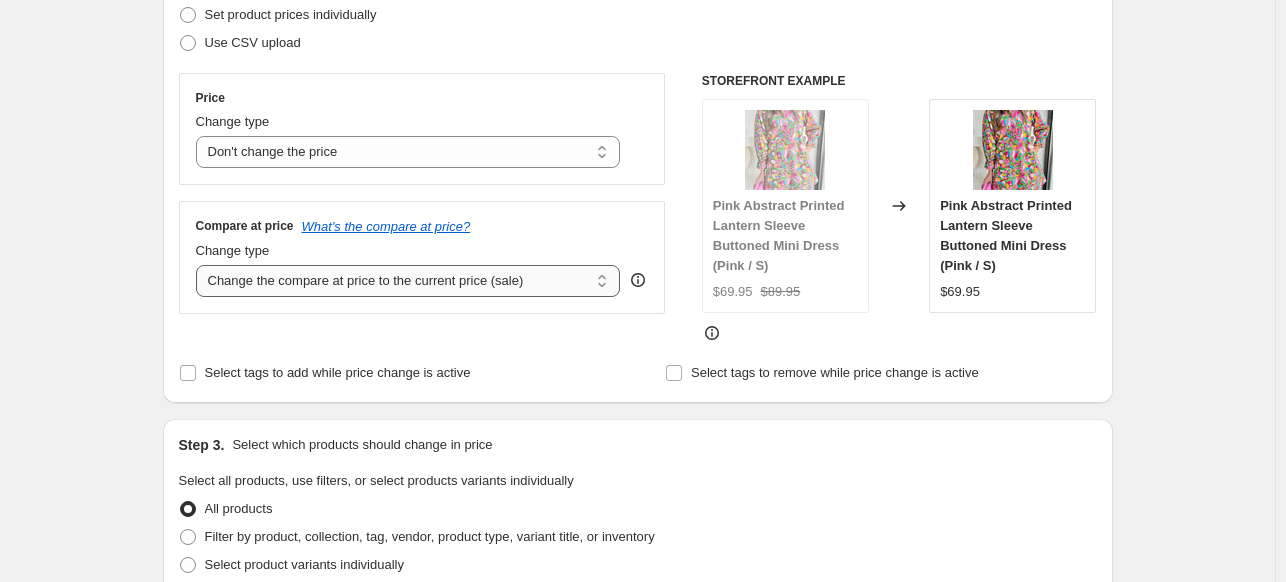 click on "Change the compare at price to the current price (sale) Change the compare at price to a certain amount Change the compare at price by a certain amount Change the compare at price by a certain percentage Change the compare at price by a certain amount relative to the actual price Change the compare at price by a certain percentage relative to the actual price Don't change the compare at price Remove the compare at price" at bounding box center [408, 281] 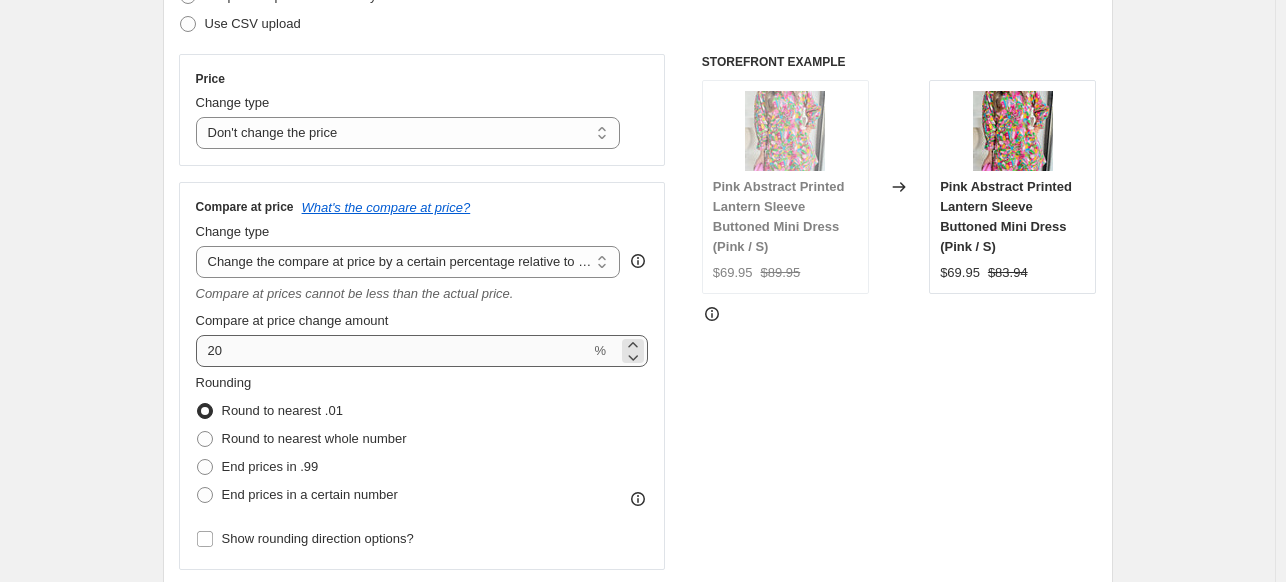 scroll, scrollTop: 315, scrollLeft: 0, axis: vertical 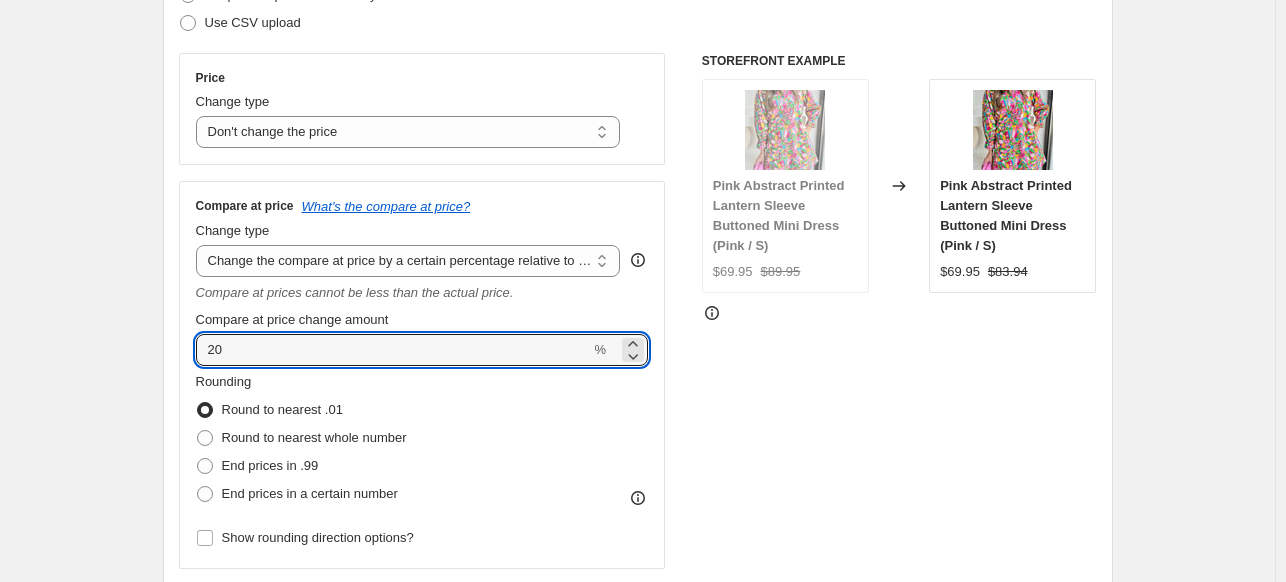 drag, startPoint x: 253, startPoint y: 347, endPoint x: 156, endPoint y: 343, distance: 97.082436 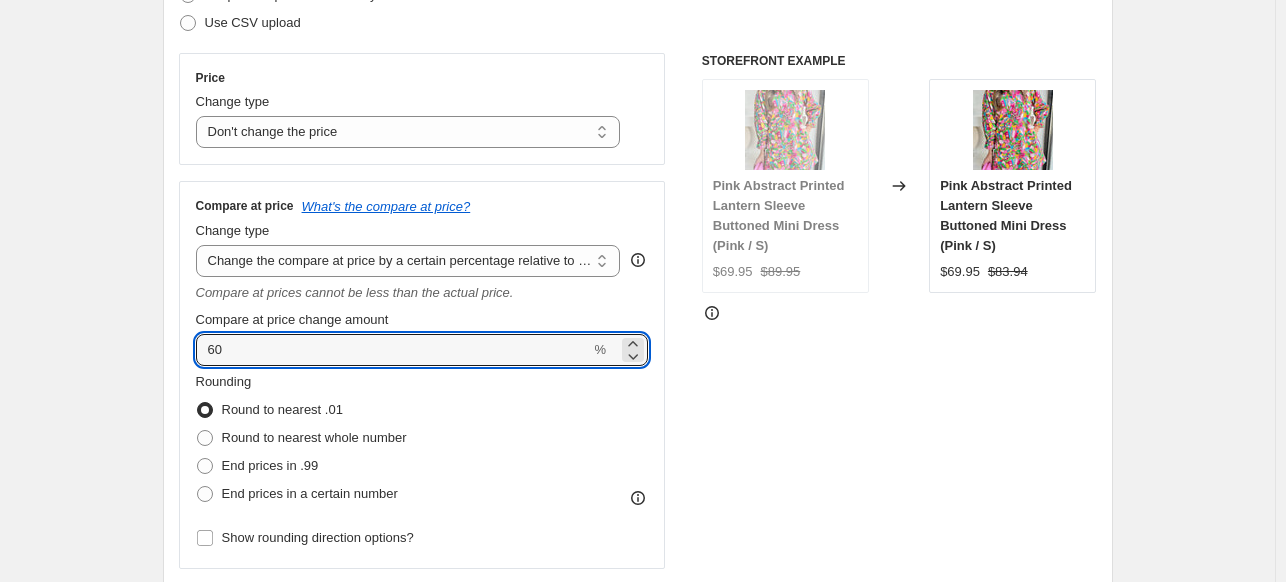 click on "Step 1. Optionally give your price [MEDICAL_DATA] a title (eg "March 30% off sale on boots") [DATE] 9:27:50 AM Price [MEDICAL_DATA] This title is just for internal use, customers won't see it Step 2. Select how the prices should change Use bulk price change rules Set product prices individually Use CSV upload Price Change type Change the price to a certain amount Change the price by a certain amount Change the price by a certain percentage Change the price to the current compare at price (price before sale) Change the price by a certain amount relative to the compare at price Change the price by a certain percentage relative to the compare at price Don't change the price Change the price by a certain percentage relative to the cost per item Change price to certain cost margin Don't change the price Compare at price What's the compare at price? Change type Change the compare at price to the current price (sale) Change the compare at price to a certain amount Change the compare at price by a certain amount 60 %" at bounding box center (630, 738) 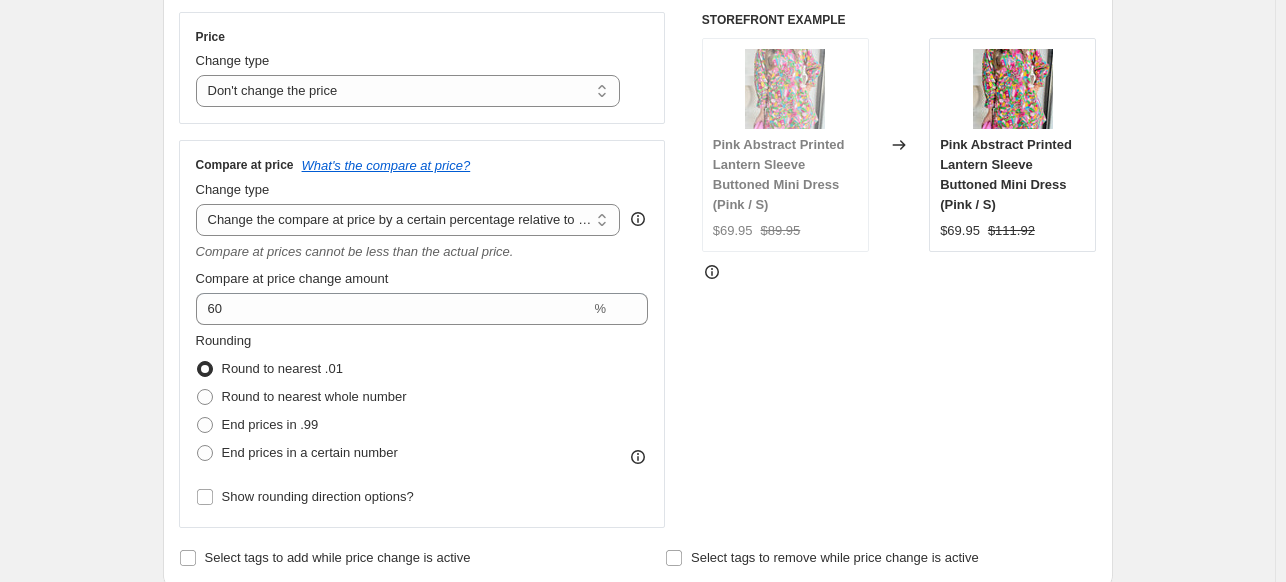 scroll, scrollTop: 363, scrollLeft: 0, axis: vertical 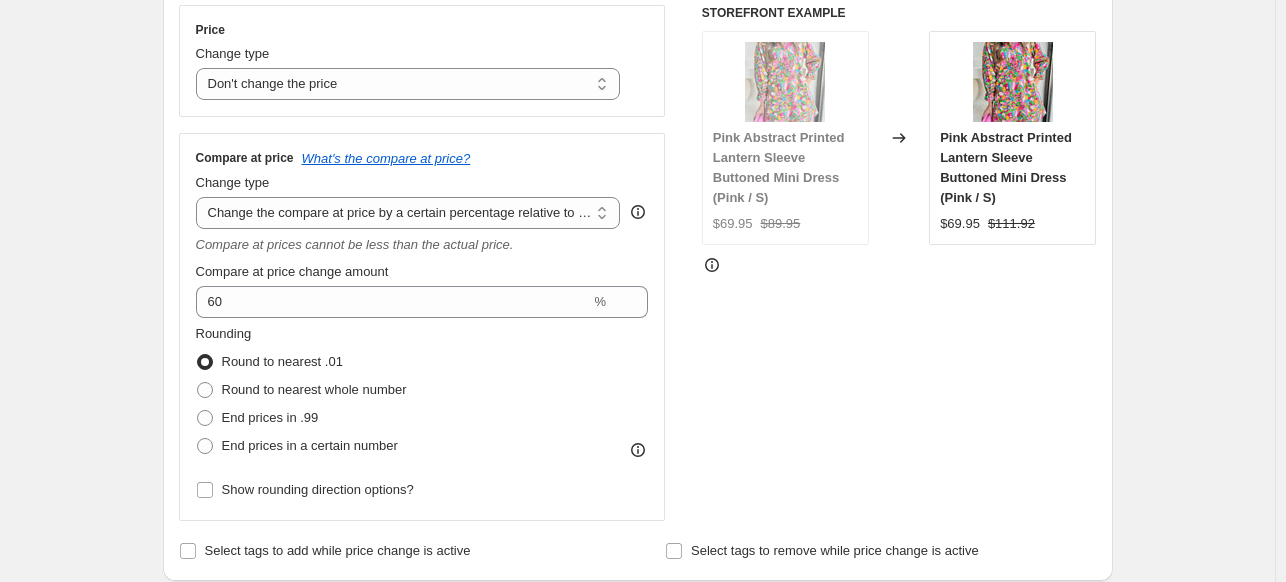 click on "STOREFRONT EXAMPLE Pink Abstract Printed Lantern Sleeve Buttoned Mini Dress (Pink / S) $69.95 $89.95 Changed to Pink Abstract Printed Lantern Sleeve Buttoned Mini Dress (Pink / S) $69.95 $111.92" at bounding box center (899, 263) 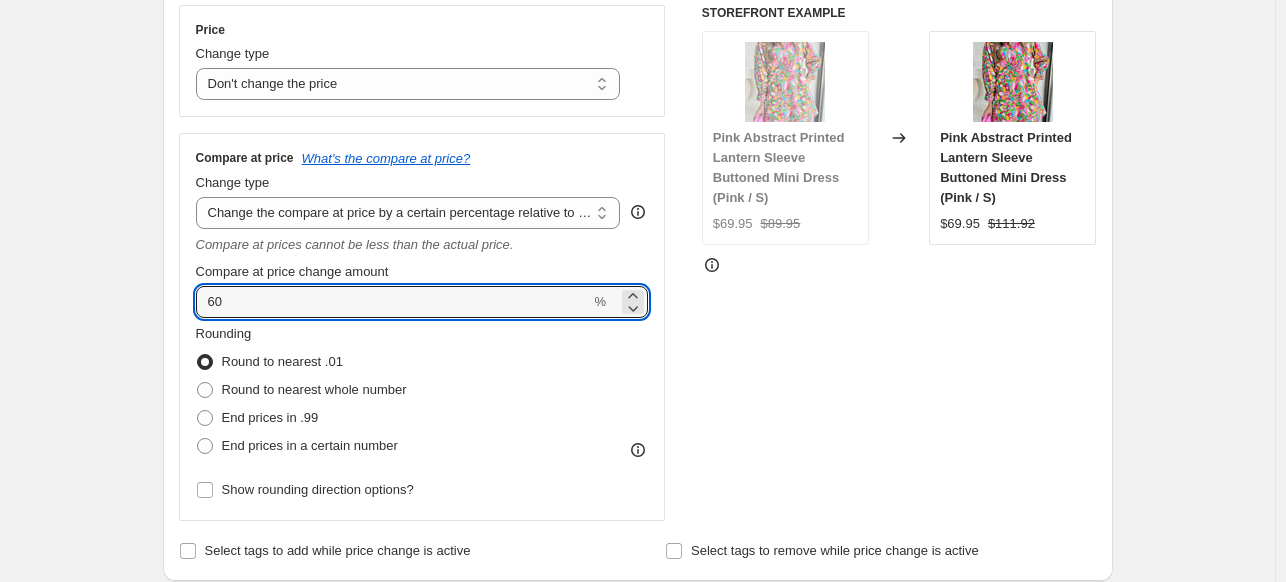drag, startPoint x: 289, startPoint y: 306, endPoint x: 173, endPoint y: 302, distance: 116.06895 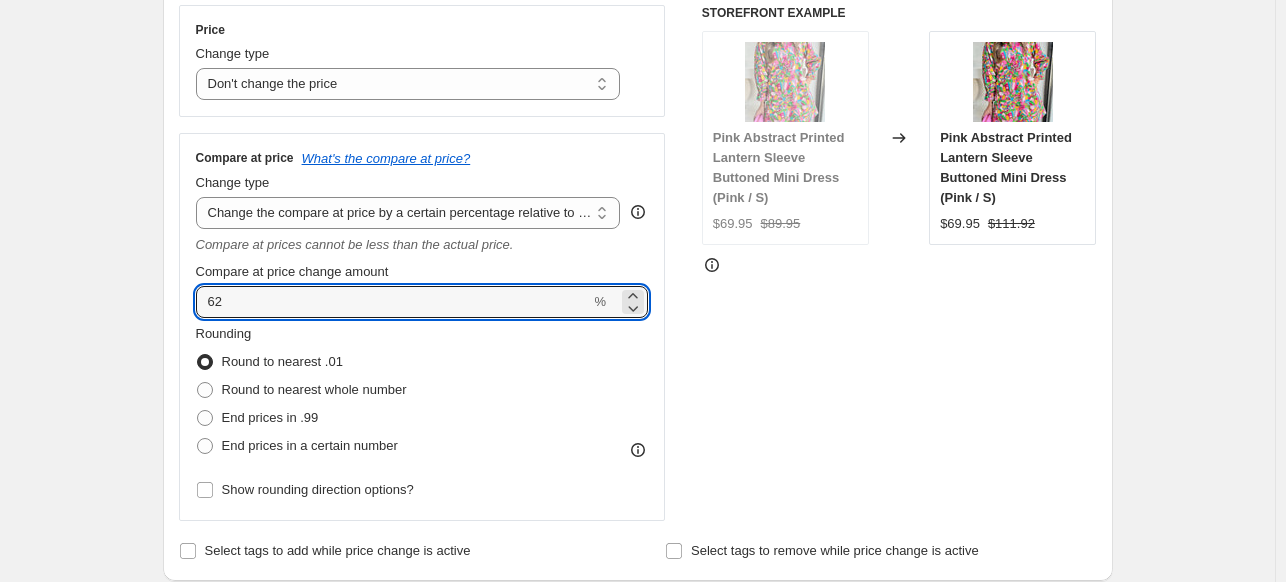 type on "62" 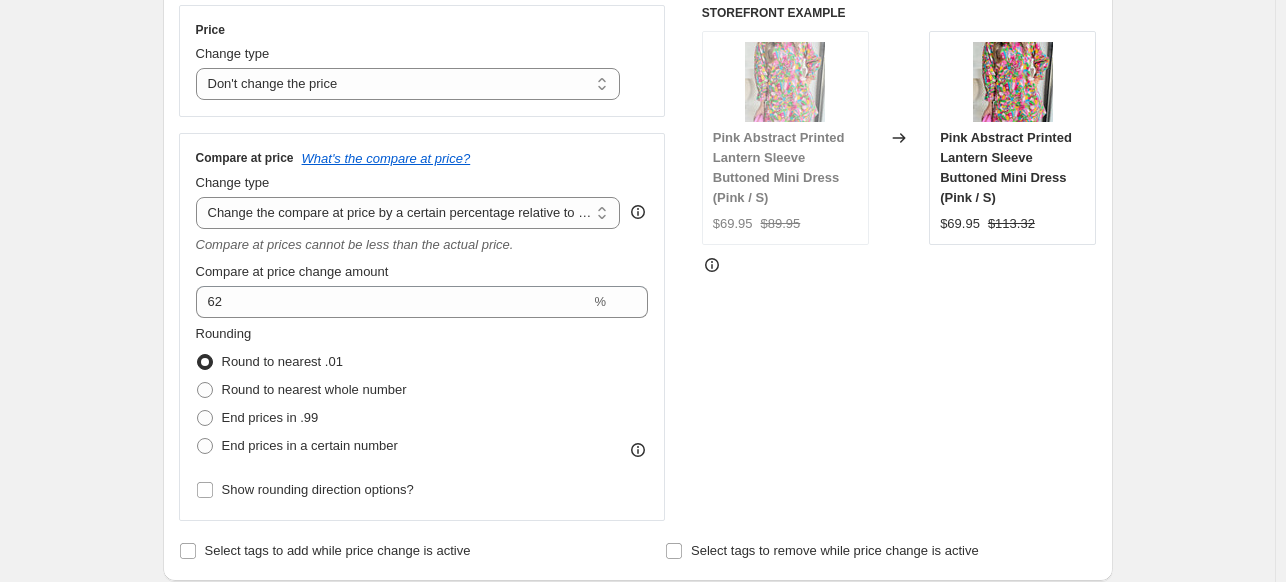 click at bounding box center [899, 265] 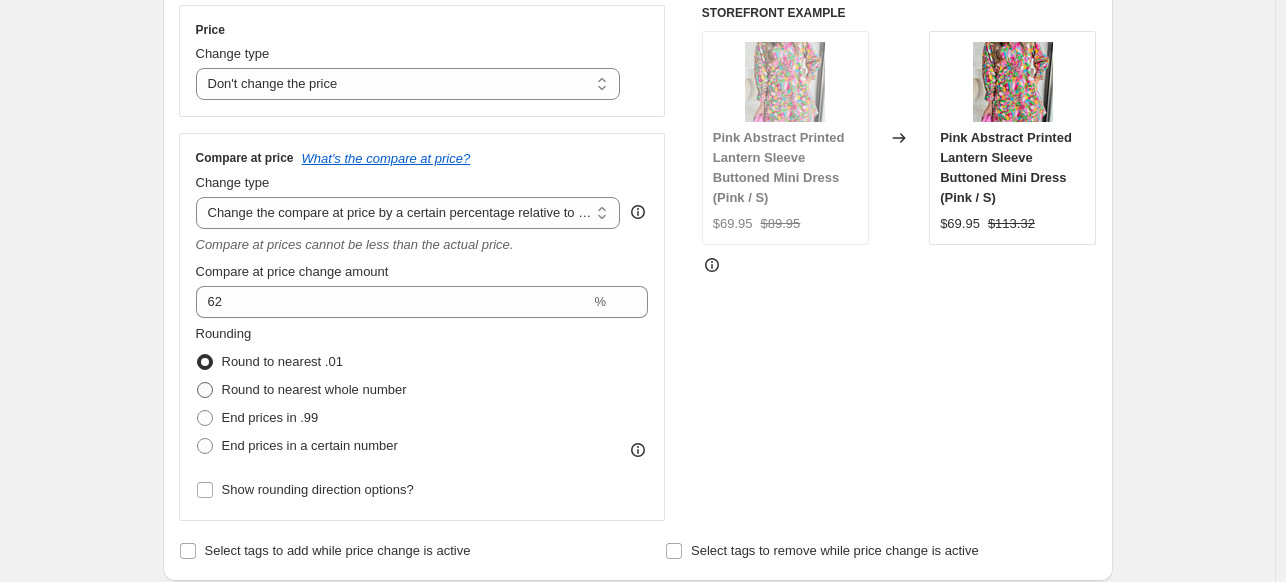 click on "Round to nearest whole number" at bounding box center (314, 389) 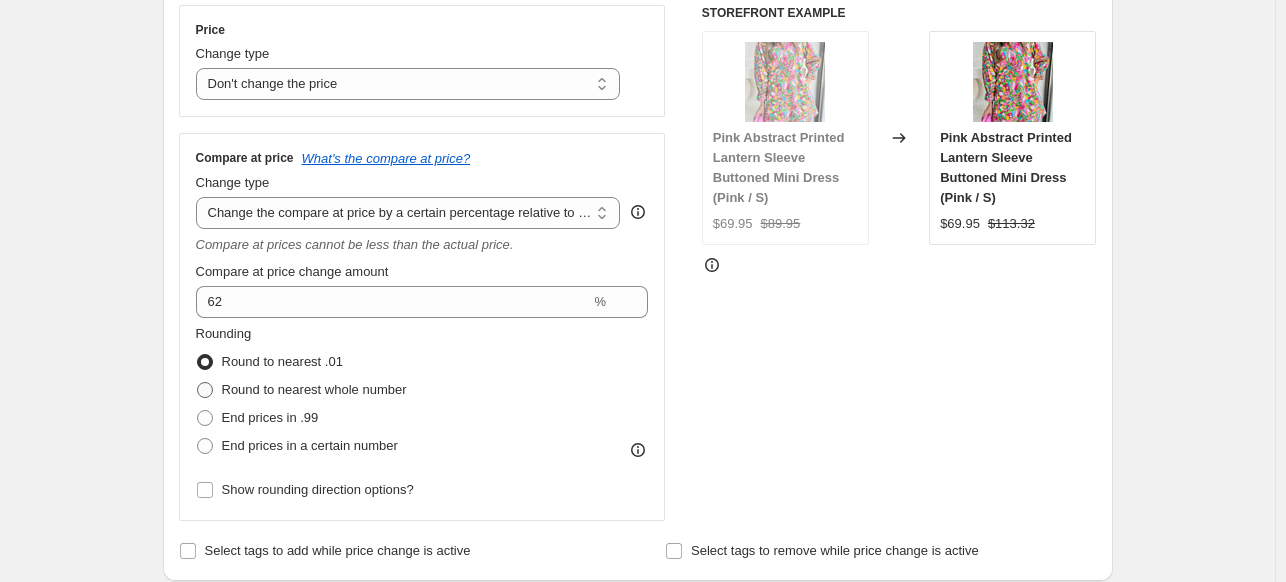 radio on "true" 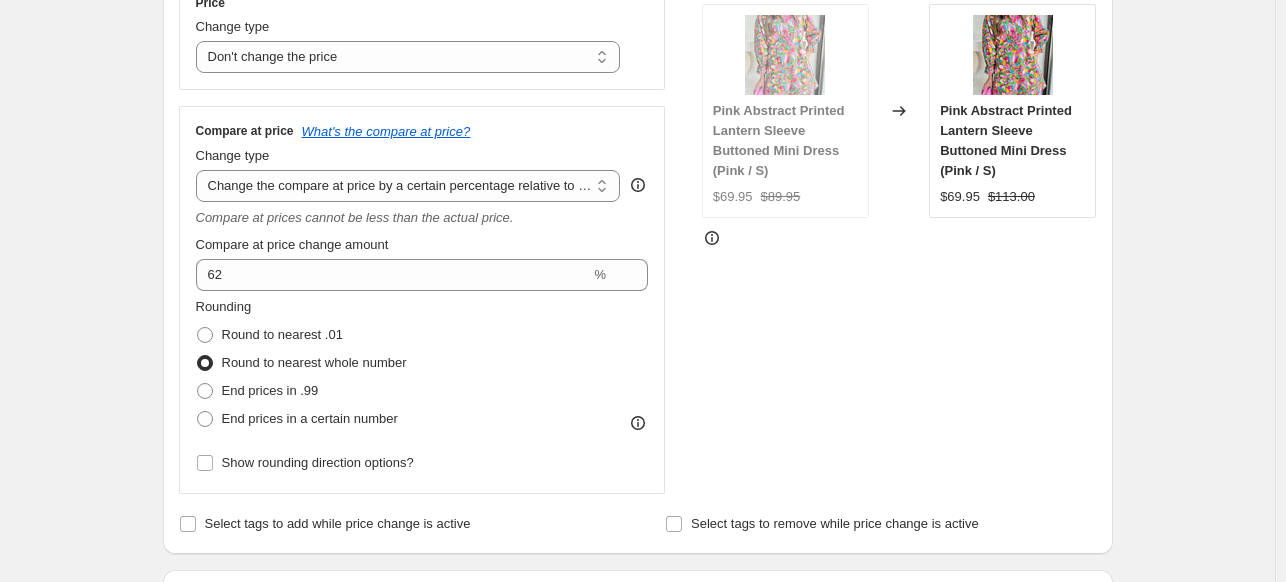 scroll, scrollTop: 391, scrollLeft: 0, axis: vertical 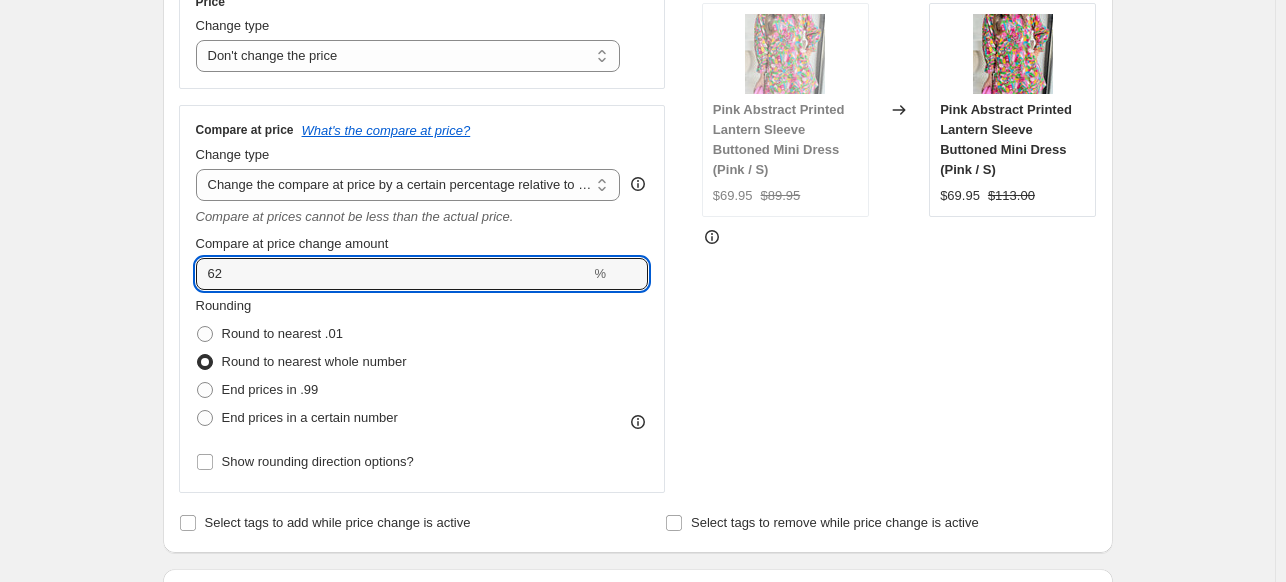 drag, startPoint x: 249, startPoint y: 265, endPoint x: 185, endPoint y: 268, distance: 64.070274 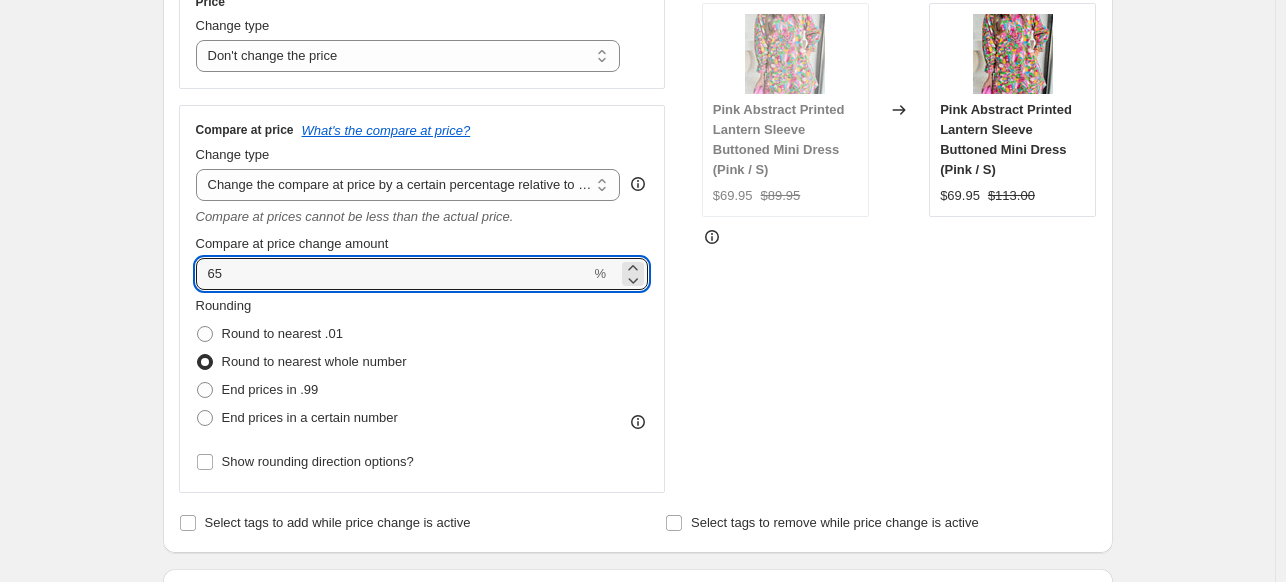 click on "Compare at price What's the compare at price? Change type Change the compare at price to the current price (sale) Change the compare at price to a certain amount Change the compare at price by a certain amount Change the compare at price by a certain percentage Change the compare at price by a certain amount relative to the actual price Change the compare at price by a certain percentage relative to the actual price Don't change the compare at price Remove the compare at price Change the compare at price by a certain percentage relative to the actual price Compare at prices cannot be less than the actual price. Compare at price change amount 65 % Rounding Round to nearest .01 Round to nearest whole number End prices in .99 End prices in a certain number Show rounding direction options?" at bounding box center [422, 299] 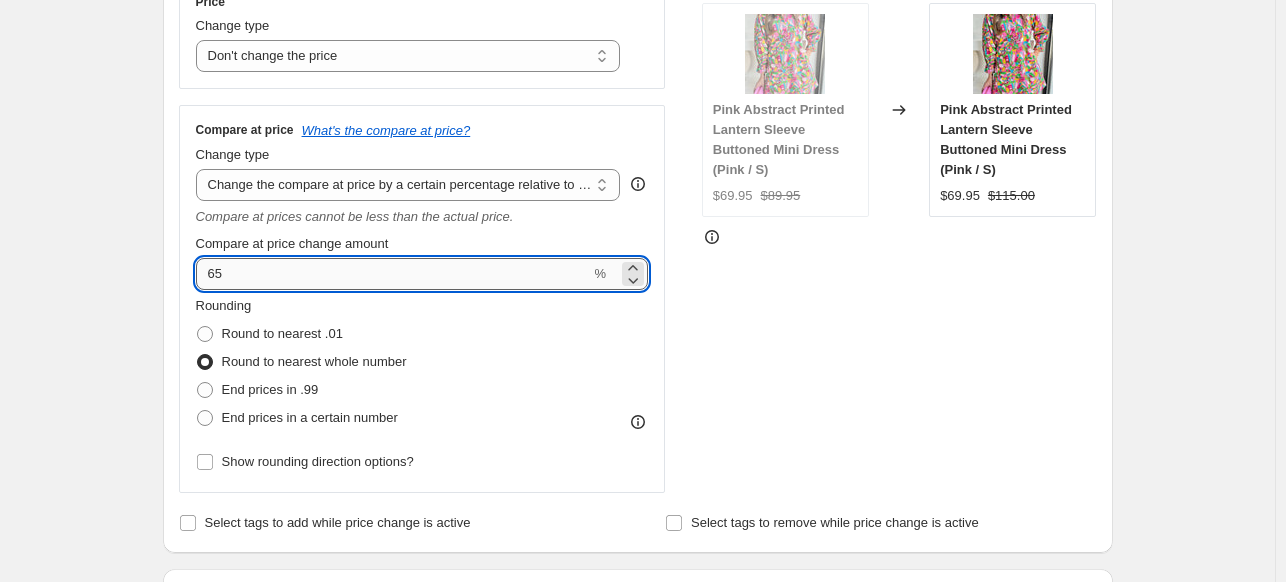click on "65" at bounding box center (393, 274) 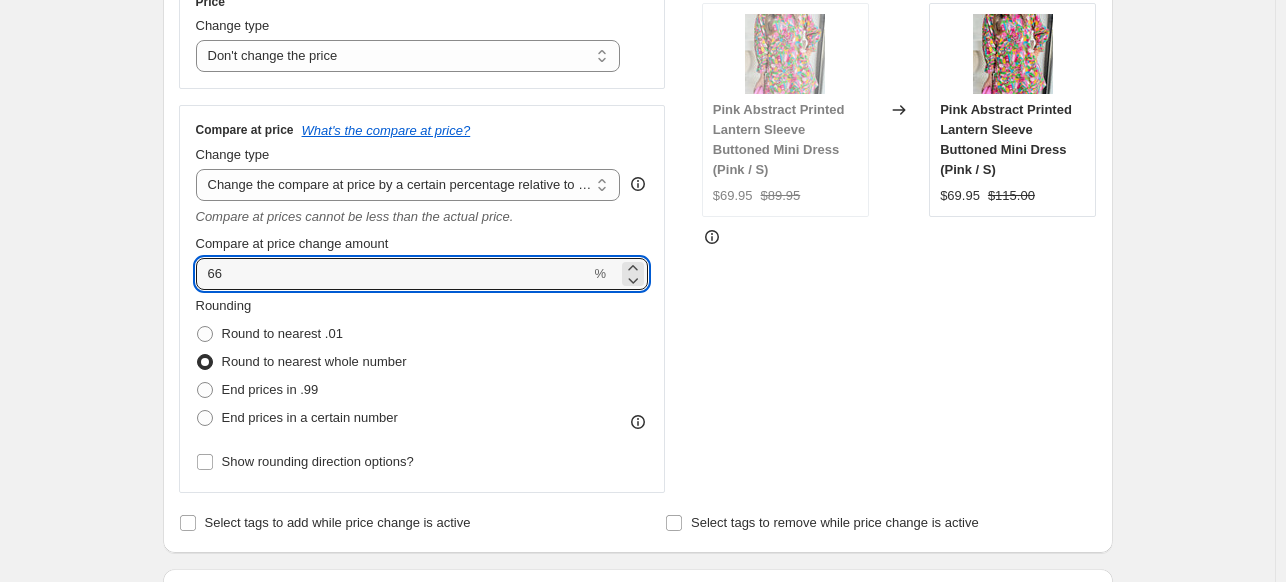click on "STOREFRONT EXAMPLE Pink Abstract Printed Lantern Sleeve Buttoned Mini Dress (Pink / S) $69.95 $89.95 Changed to Pink Abstract Printed Lantern Sleeve Buttoned Mini Dress (Pink / S) $69.95 $115.00" at bounding box center (899, 235) 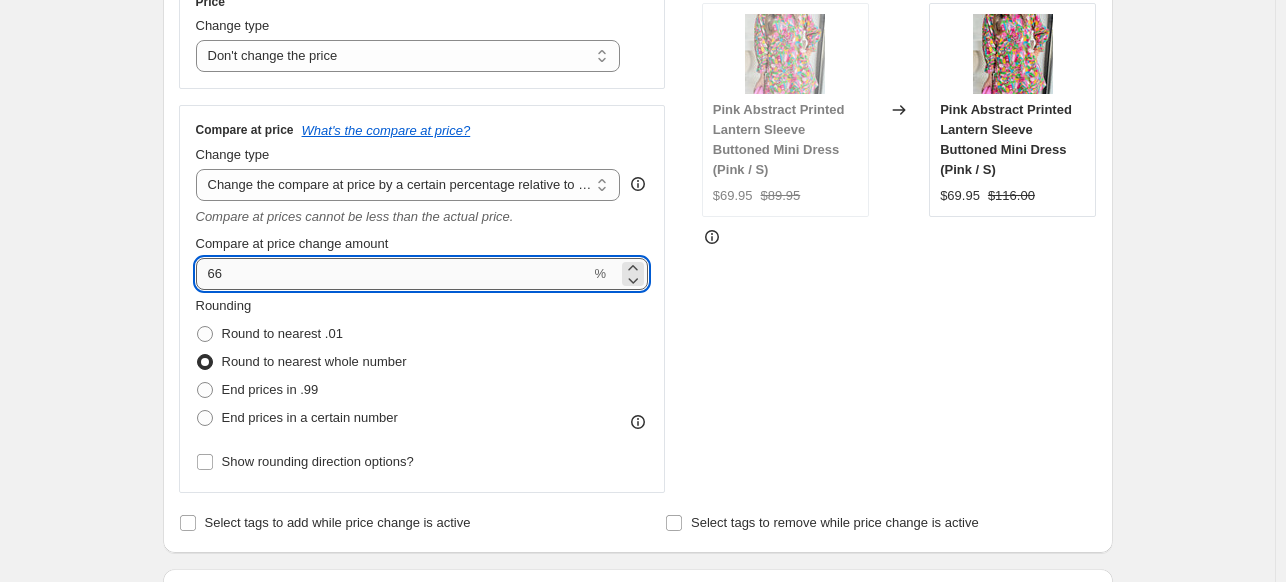 click on "66" at bounding box center (393, 274) 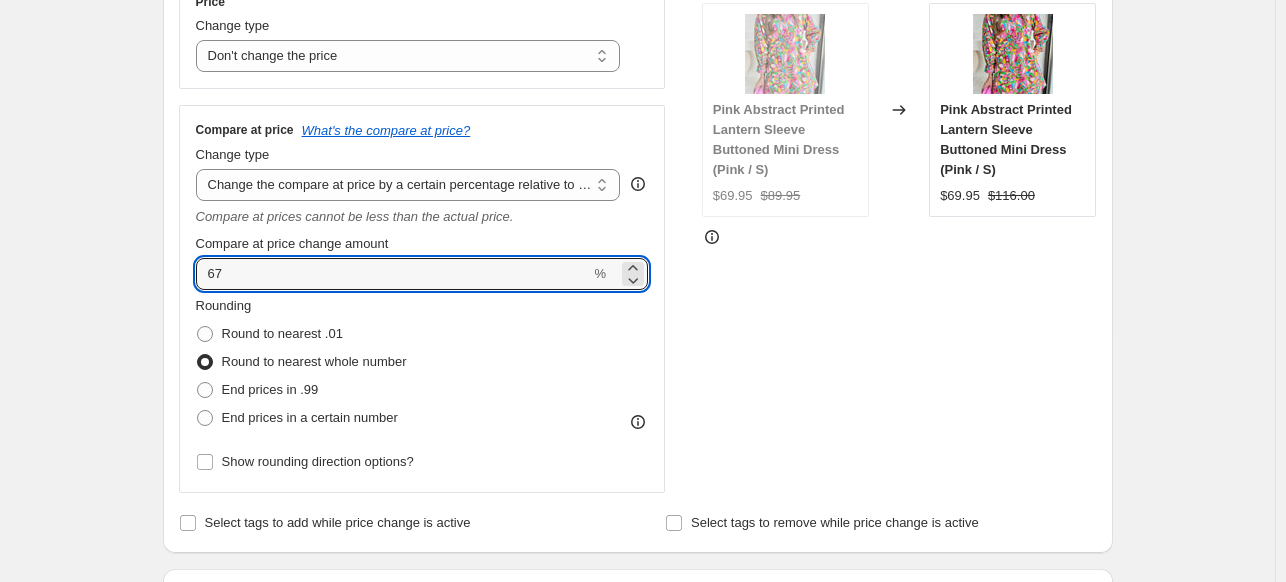 click on "STOREFRONT EXAMPLE Pink Abstract Printed Lantern Sleeve Buttoned Mini Dress (Pink / S) $69.95 $89.95 Changed to Pink Abstract Printed Lantern Sleeve Buttoned Mini Dress (Pink / S) $69.95 $116.00" at bounding box center [899, 235] 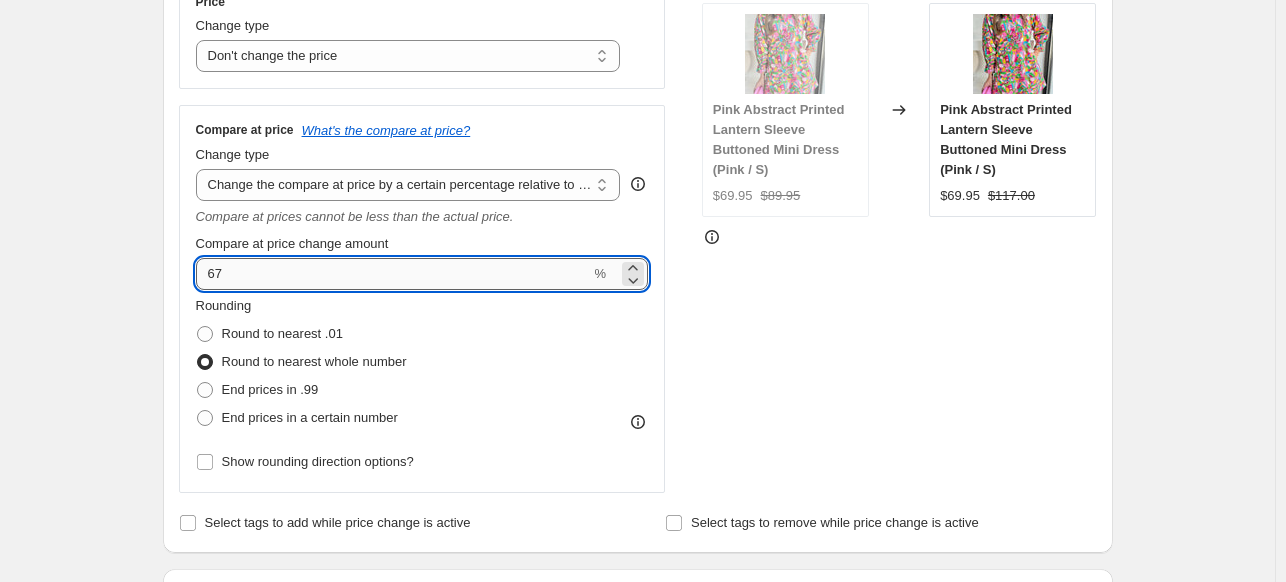 click on "67" at bounding box center (393, 274) 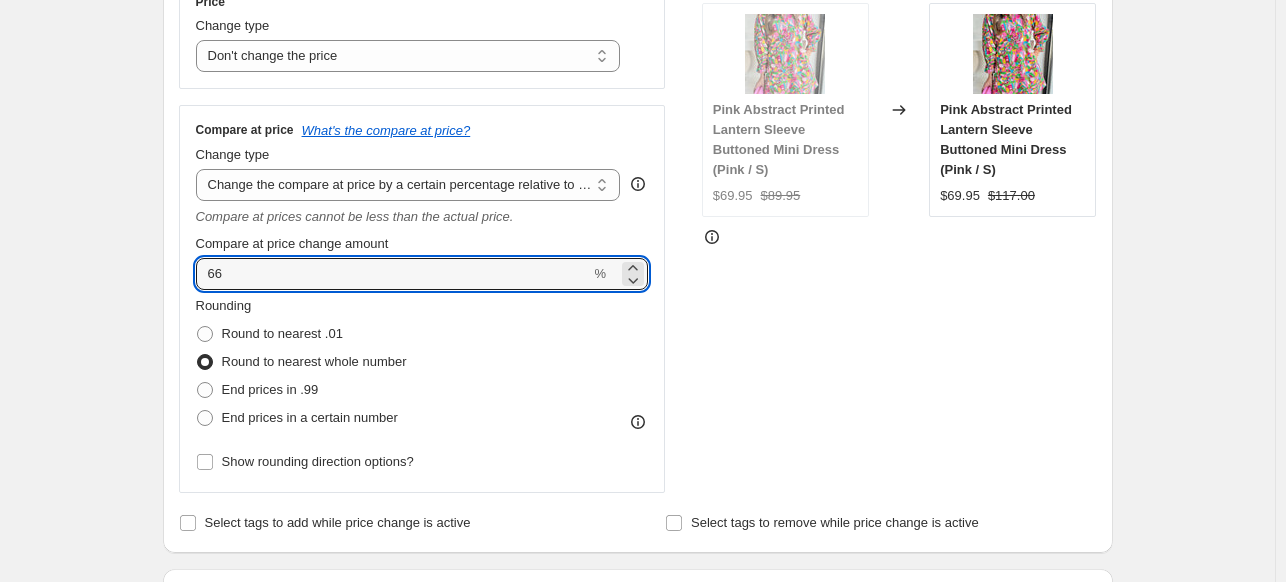 type on "66" 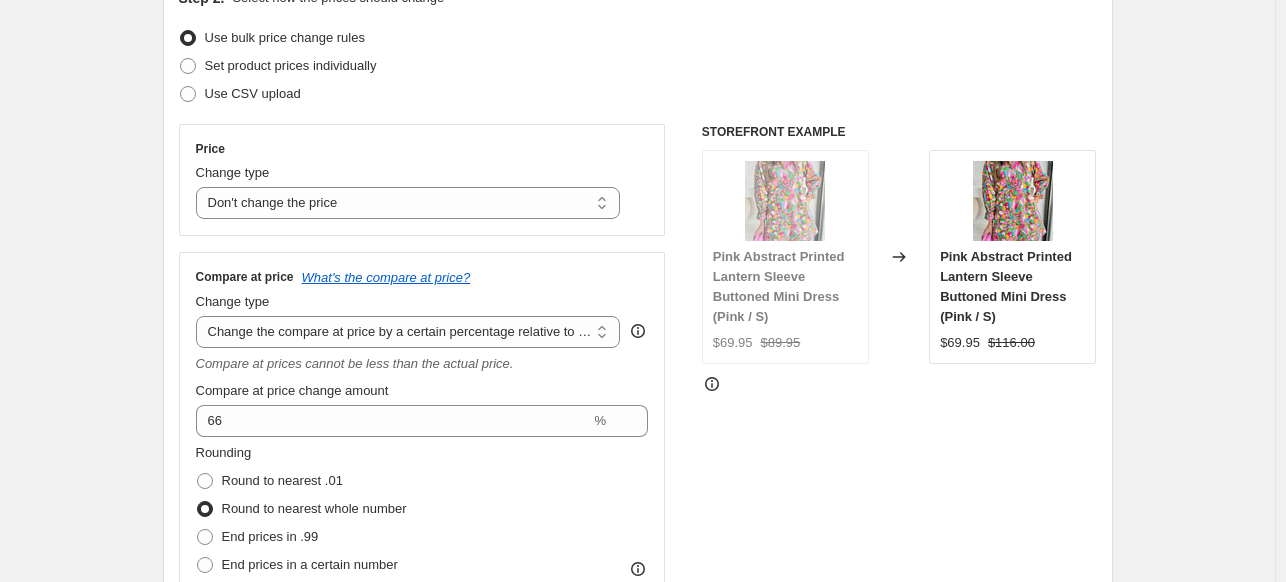 scroll, scrollTop: 258, scrollLeft: 0, axis: vertical 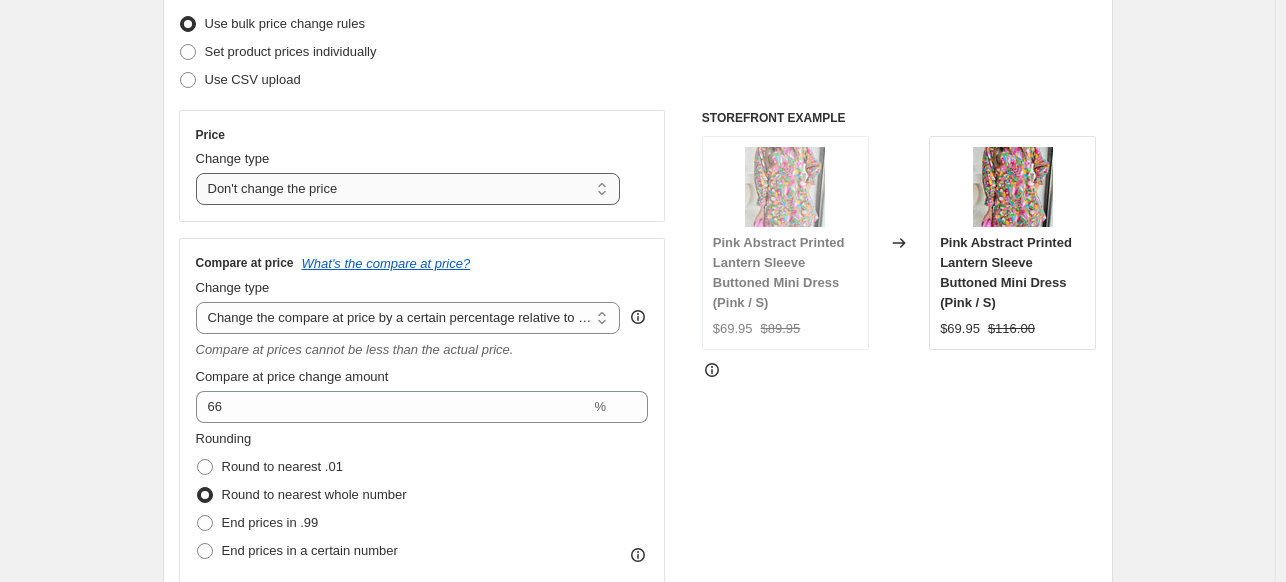 click on "Change the price to a certain amount Change the price by a certain amount Change the price by a certain percentage Change the price to the current compare at price (price before sale) Change the price by a certain amount relative to the compare at price Change the price by a certain percentage relative to the compare at price Don't change the price Change the price by a certain percentage relative to the cost per item Change price to certain cost margin" at bounding box center (408, 189) 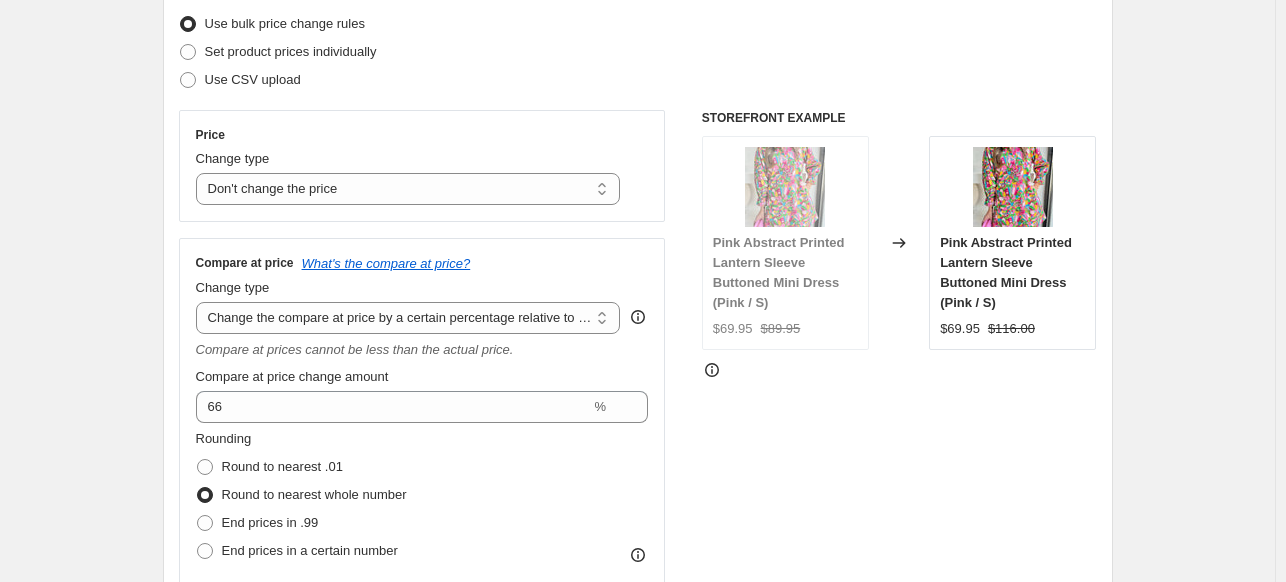 click on "STOREFRONT EXAMPLE Pink Abstract Printed Lantern Sleeve Buttoned Mini Dress (Pink / S) $69.95 $89.95 Changed to Pink Abstract Printed Lantern Sleeve Buttoned Mini Dress (Pink / S) $69.95 $116.00" at bounding box center (899, 368) 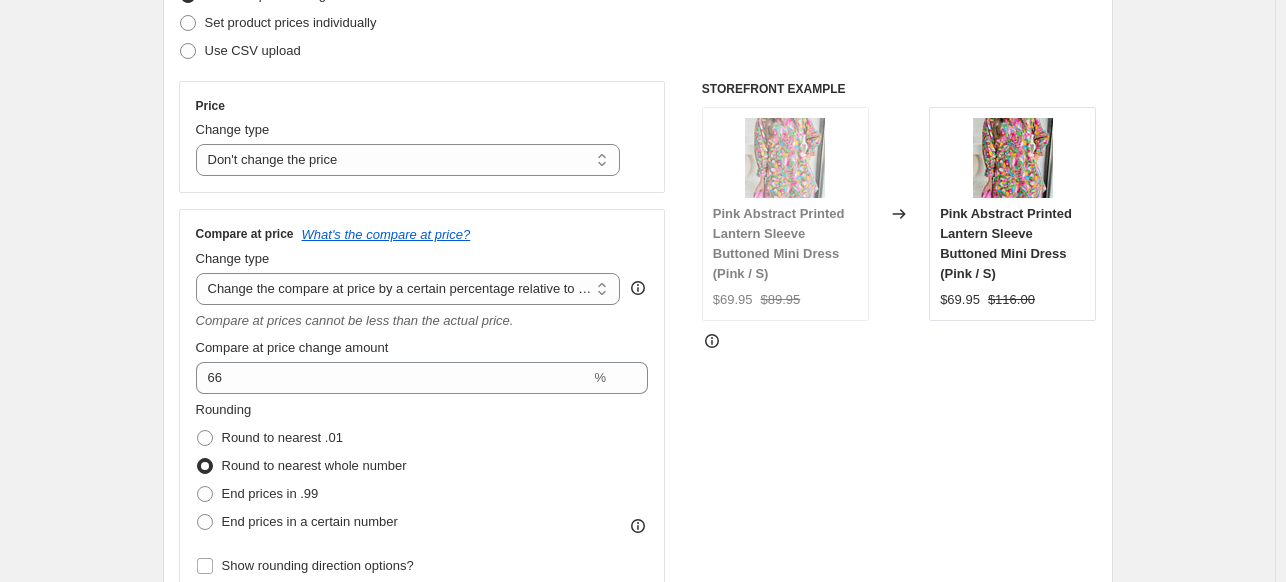 scroll, scrollTop: 288, scrollLeft: 0, axis: vertical 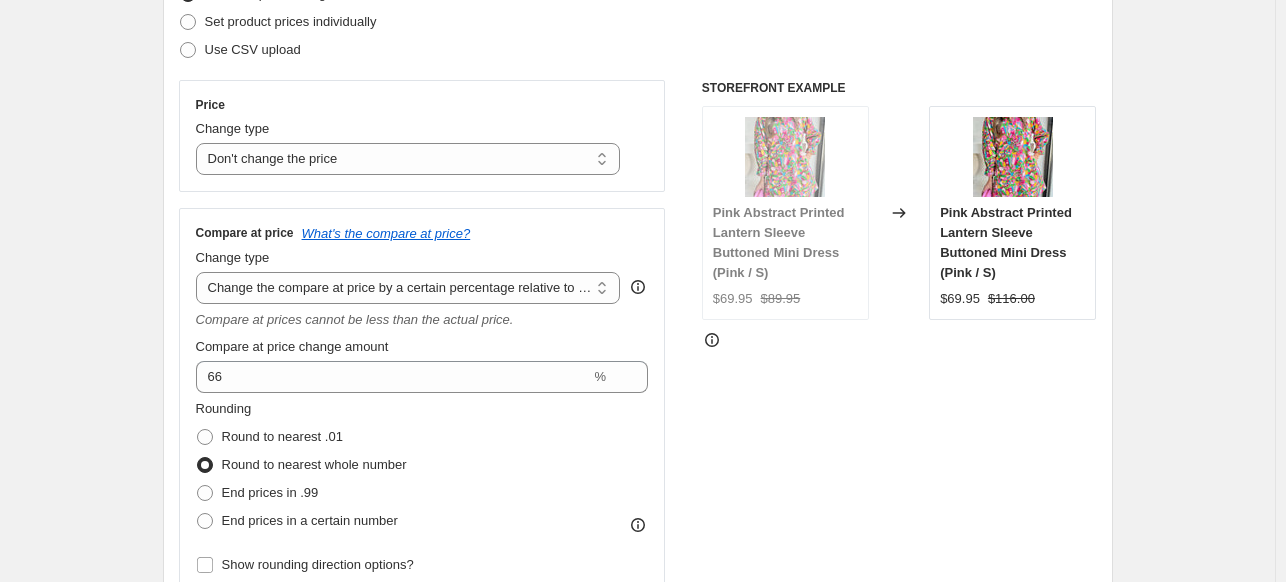 click on "STOREFRONT EXAMPLE Pink Abstract Printed Lantern Sleeve Buttoned Mini Dress (Pink / S) $69.95 $89.95 Changed to Pink Abstract Printed Lantern Sleeve Buttoned Mini Dress (Pink / S) $69.95 $116.00" at bounding box center [899, 338] 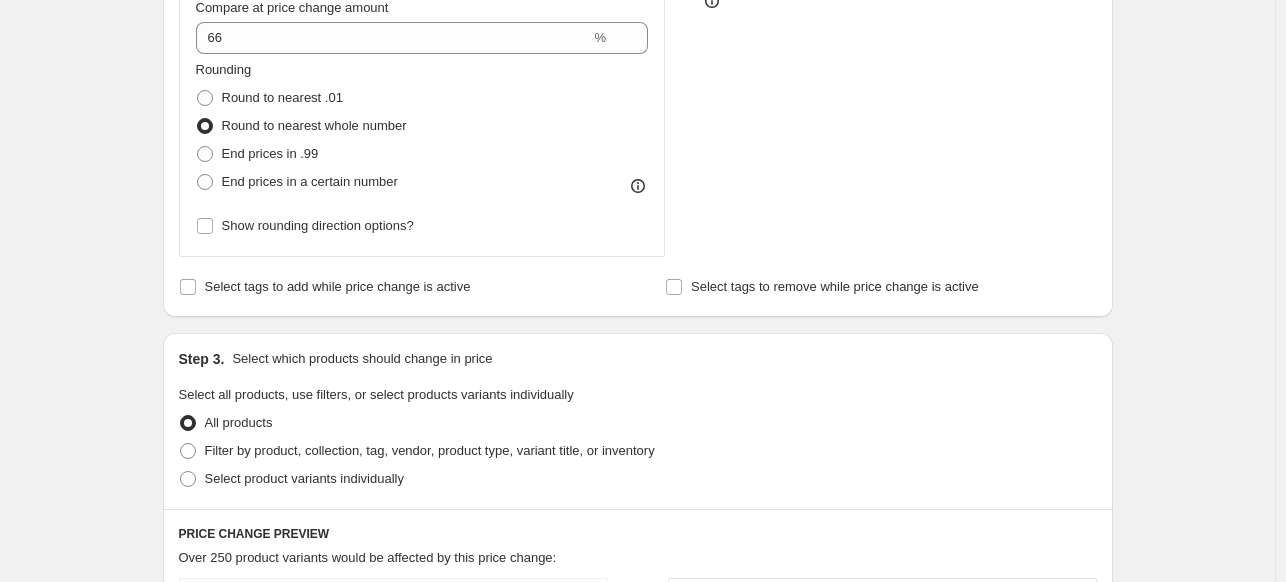 scroll, scrollTop: 631, scrollLeft: 0, axis: vertical 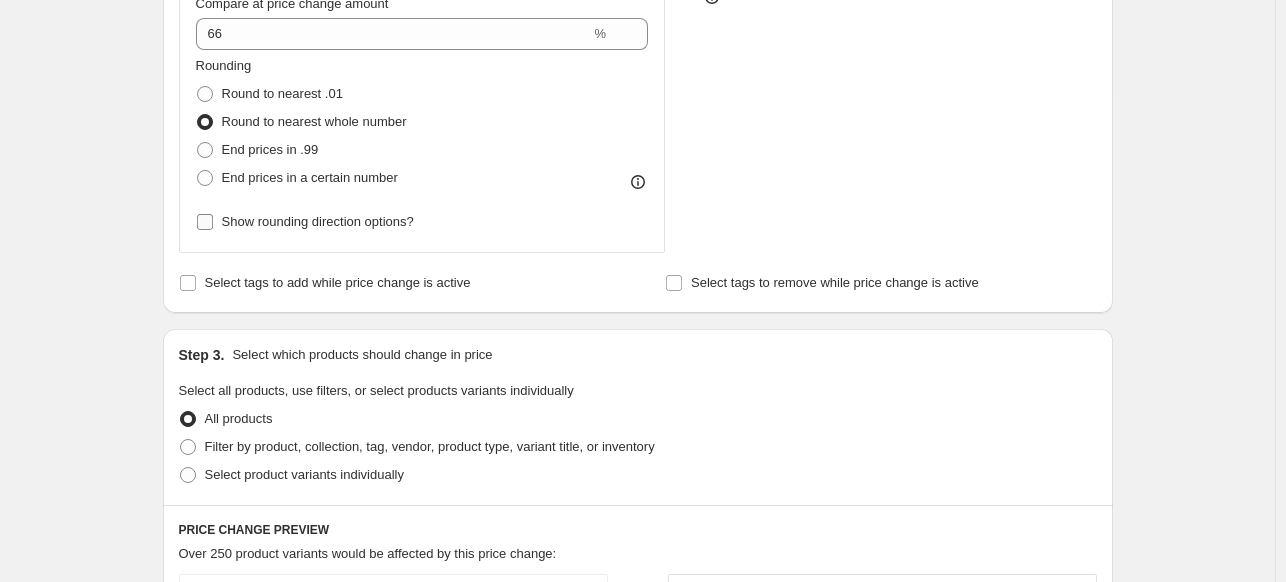 click on "Show rounding direction options?" at bounding box center [318, 221] 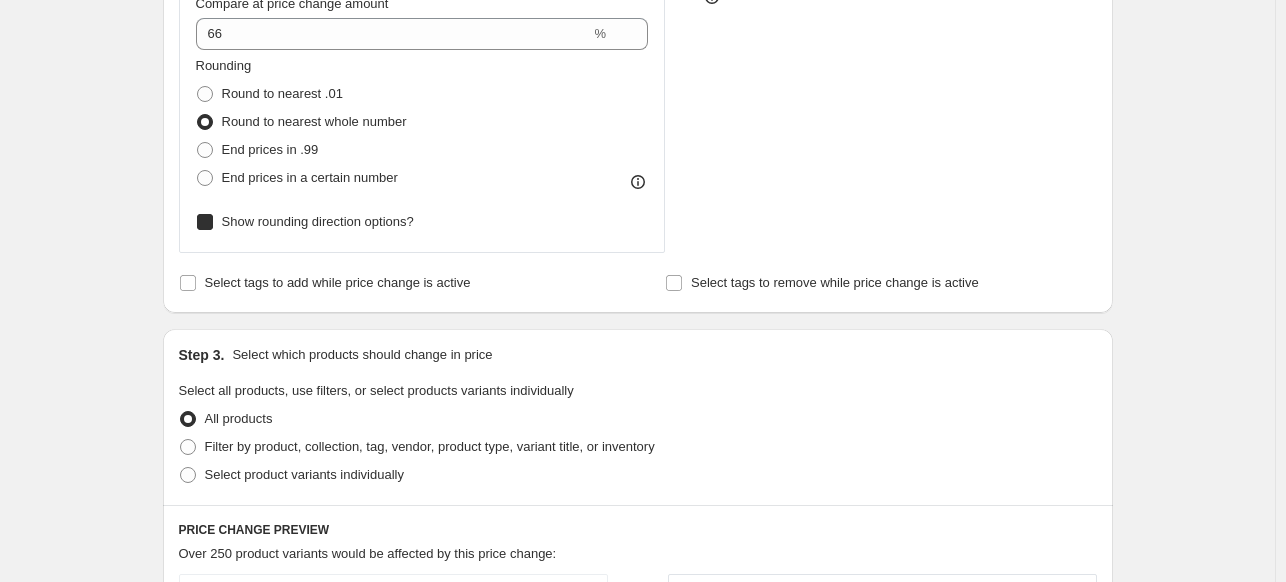 checkbox on "true" 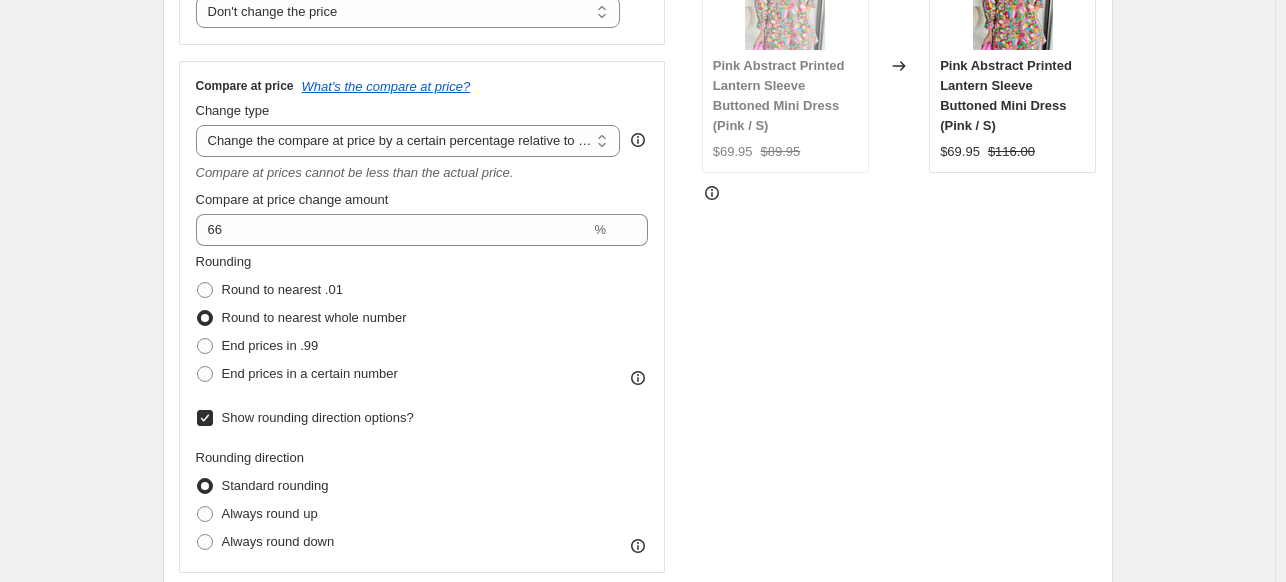scroll, scrollTop: 428, scrollLeft: 0, axis: vertical 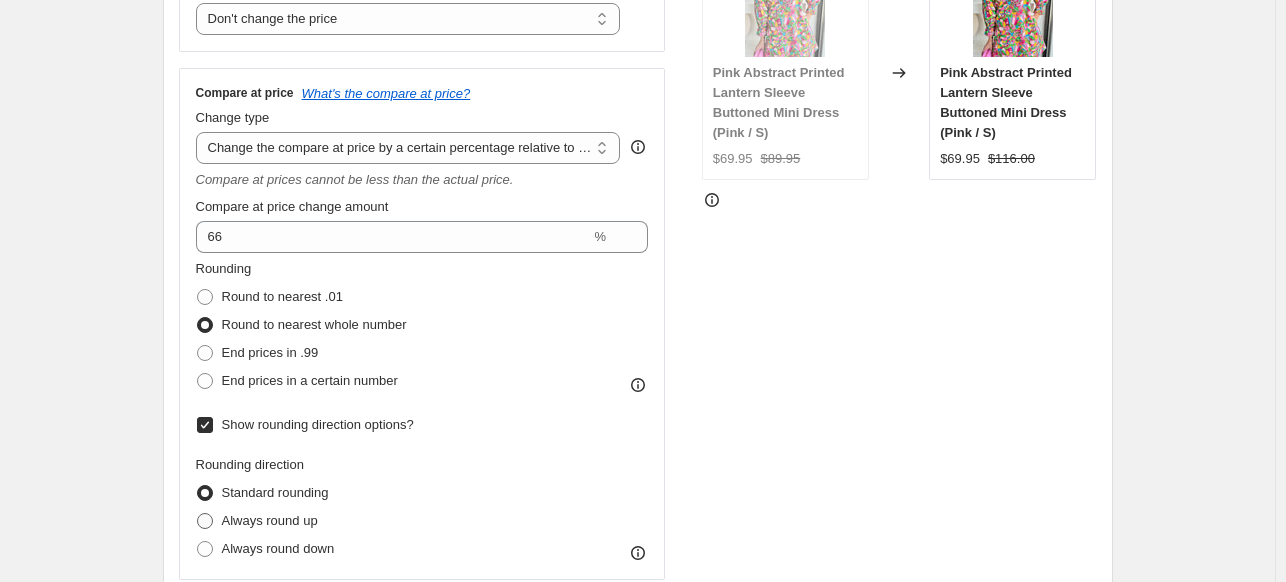 click on "Always round up" at bounding box center [270, 520] 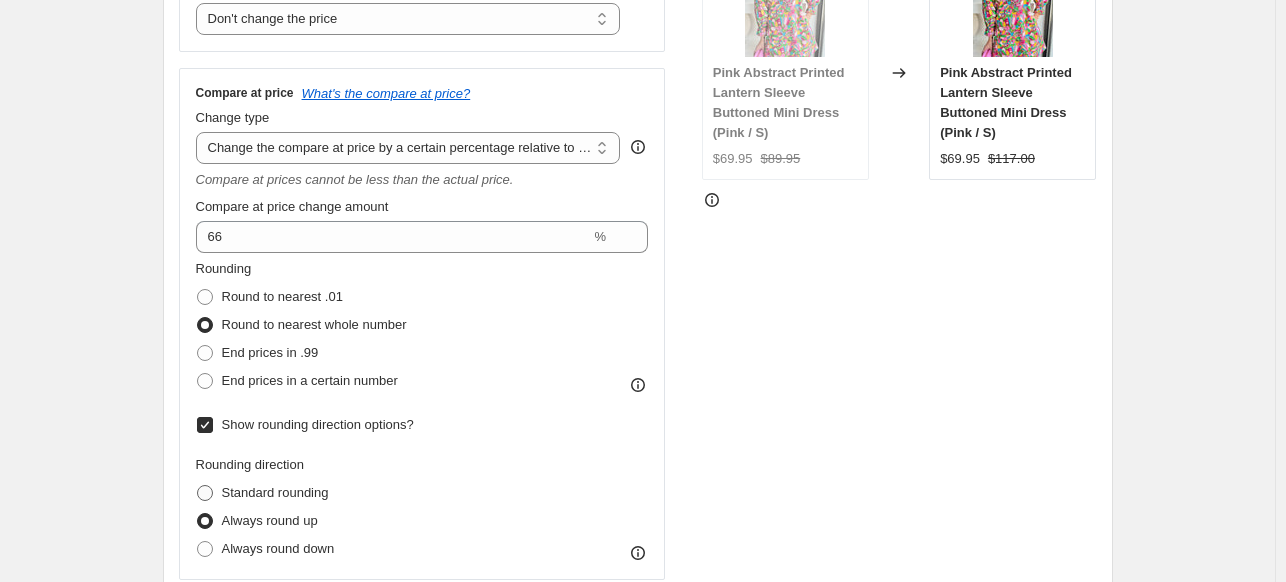 click on "Standard rounding" at bounding box center (275, 492) 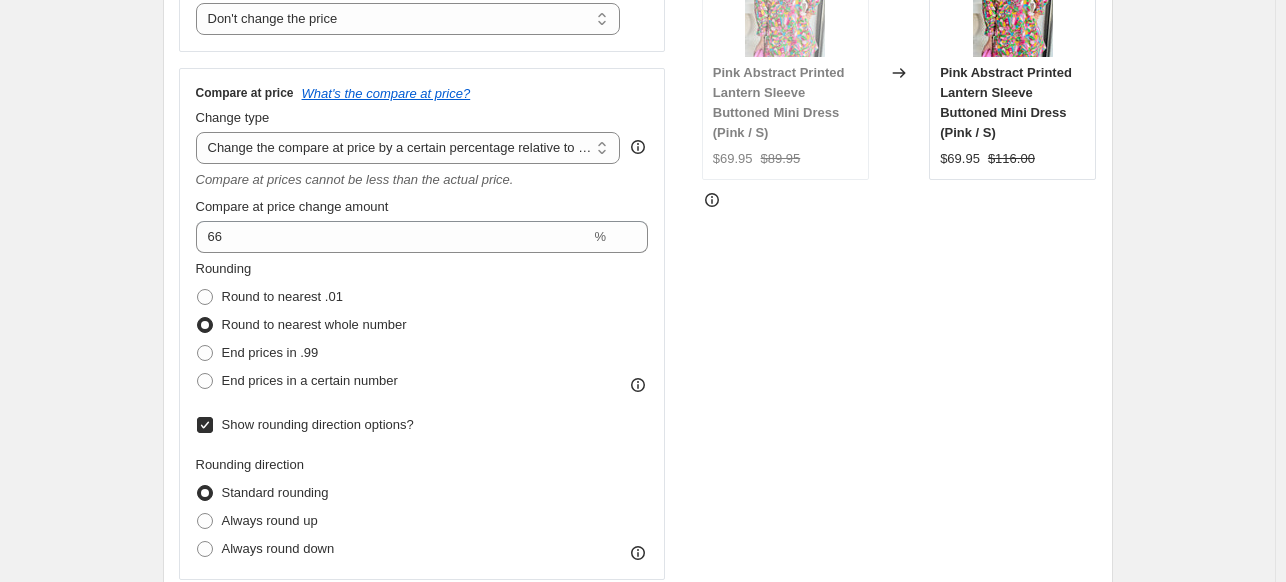 click on "STOREFRONT EXAMPLE Pink Abstract Printed Lantern Sleeve Buttoned Mini Dress (Pink / S) $69.95 $89.95 Changed to Pink Abstract Printed Lantern Sleeve Buttoned Mini Dress (Pink / S) $69.95 $116.00" at bounding box center (899, 260) 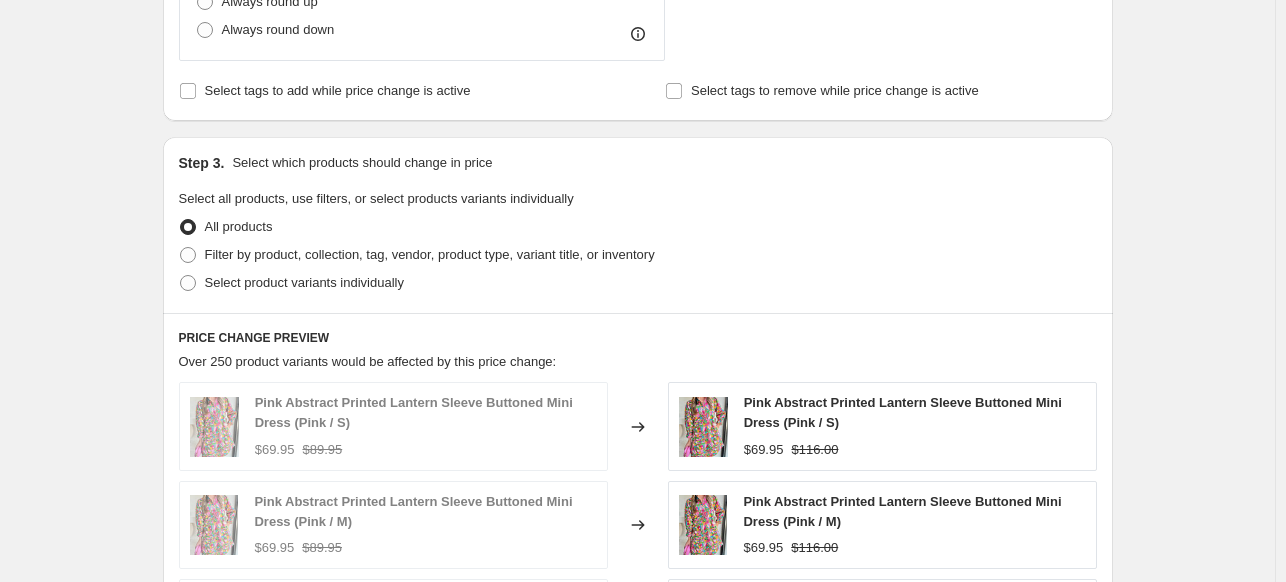 scroll, scrollTop: 948, scrollLeft: 0, axis: vertical 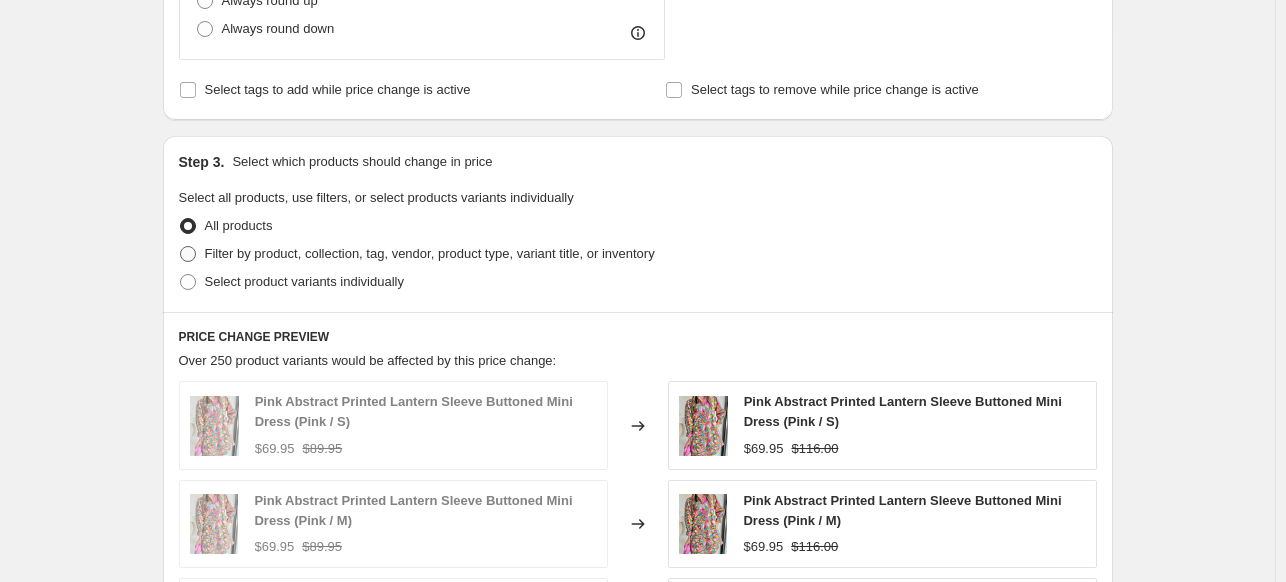 click at bounding box center (188, 254) 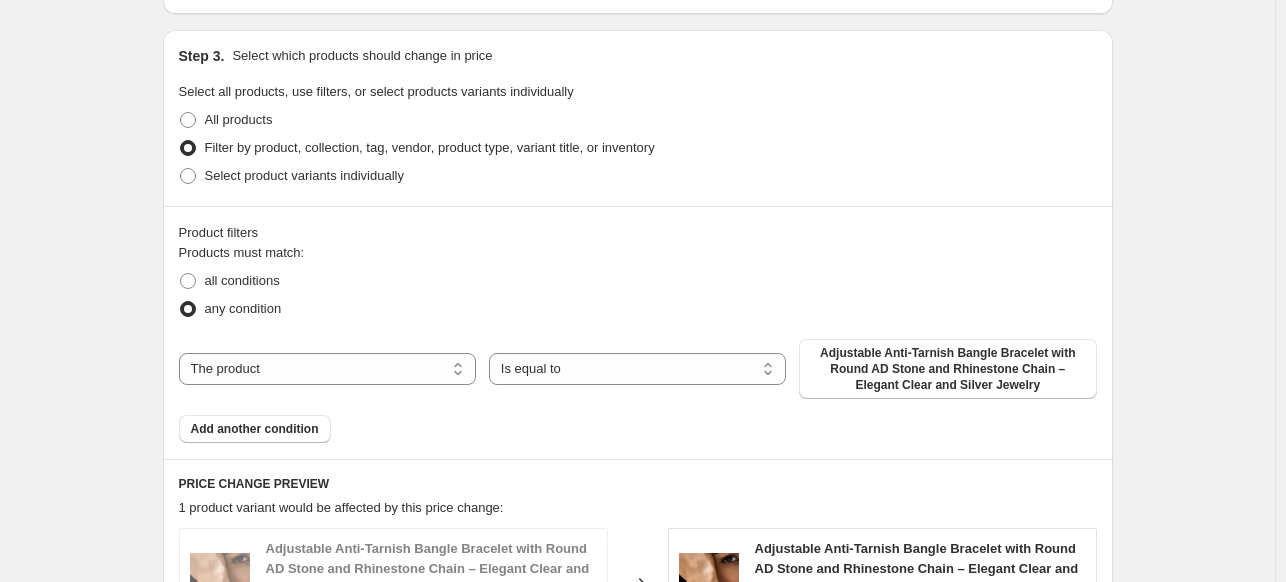 scroll, scrollTop: 1016, scrollLeft: 0, axis: vertical 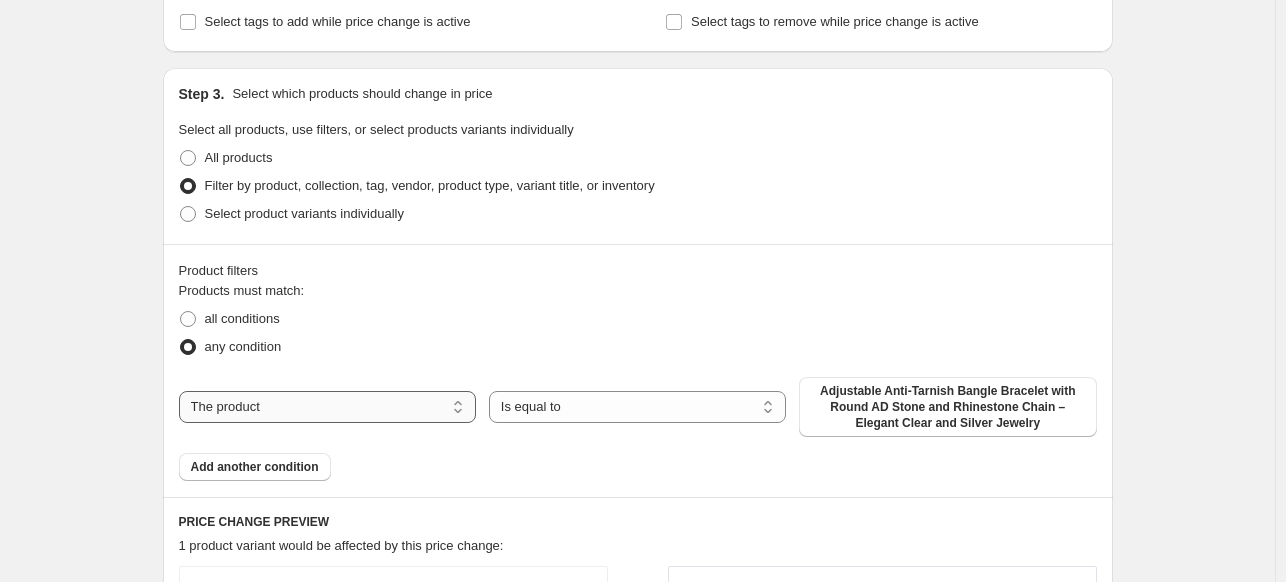 click on "The product The product's collection The product's tag The product's vendor The product's type The product's status The variant's title Inventory quantity" at bounding box center [327, 407] 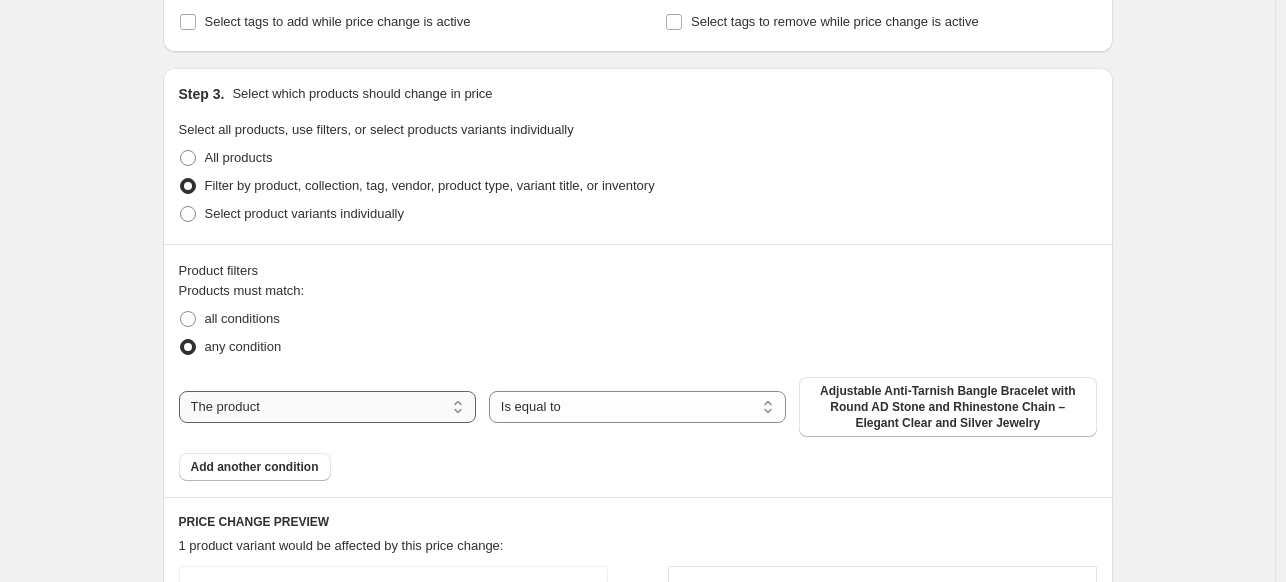 select on "collection" 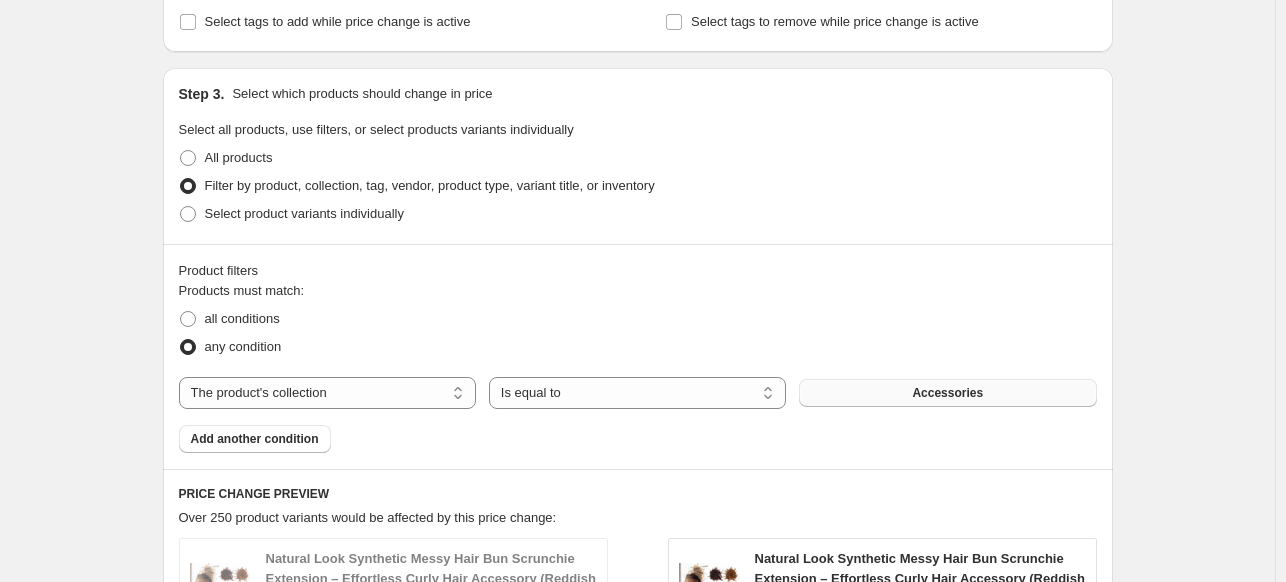 click on "Accessories" at bounding box center [947, 393] 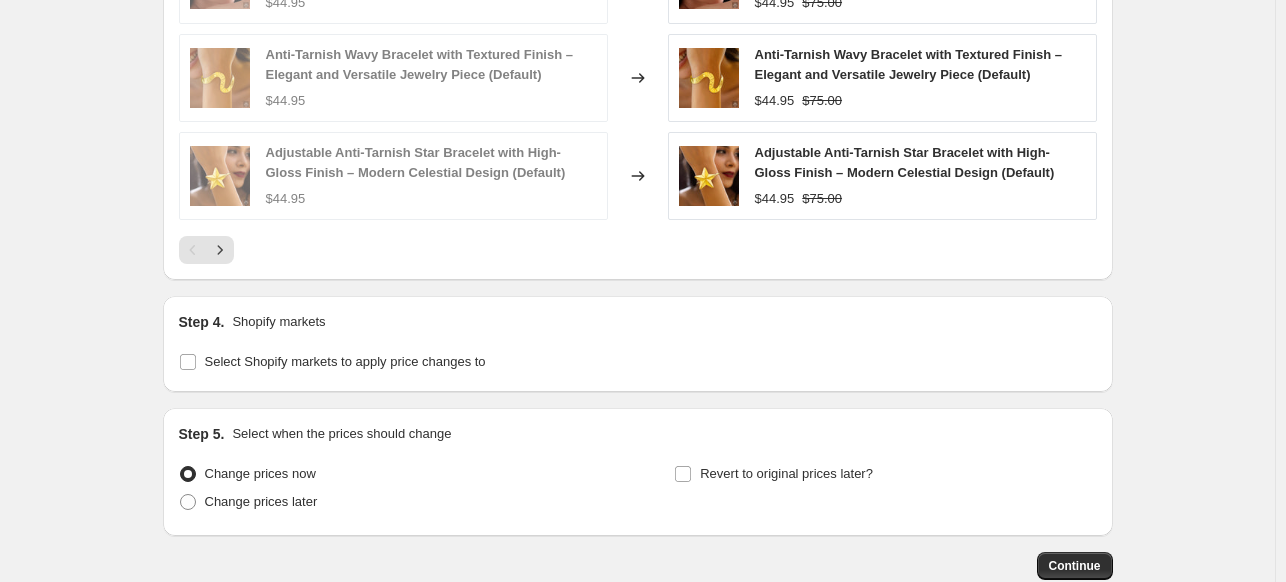scroll, scrollTop: 1952, scrollLeft: 0, axis: vertical 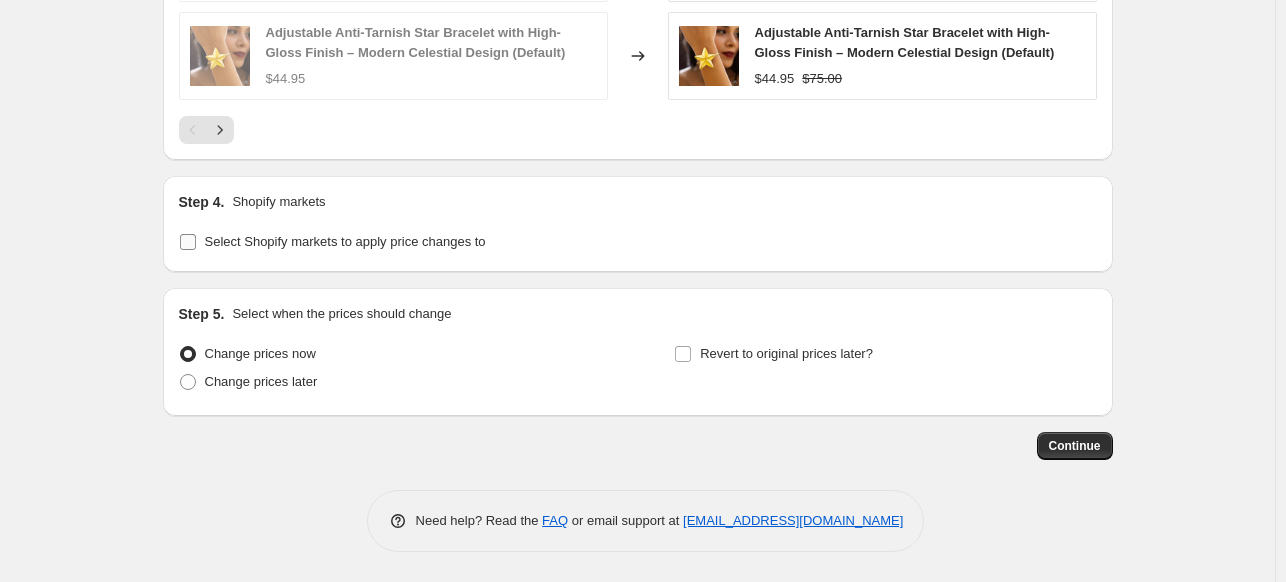 click on "Select Shopify markets to apply price changes to" at bounding box center (345, 241) 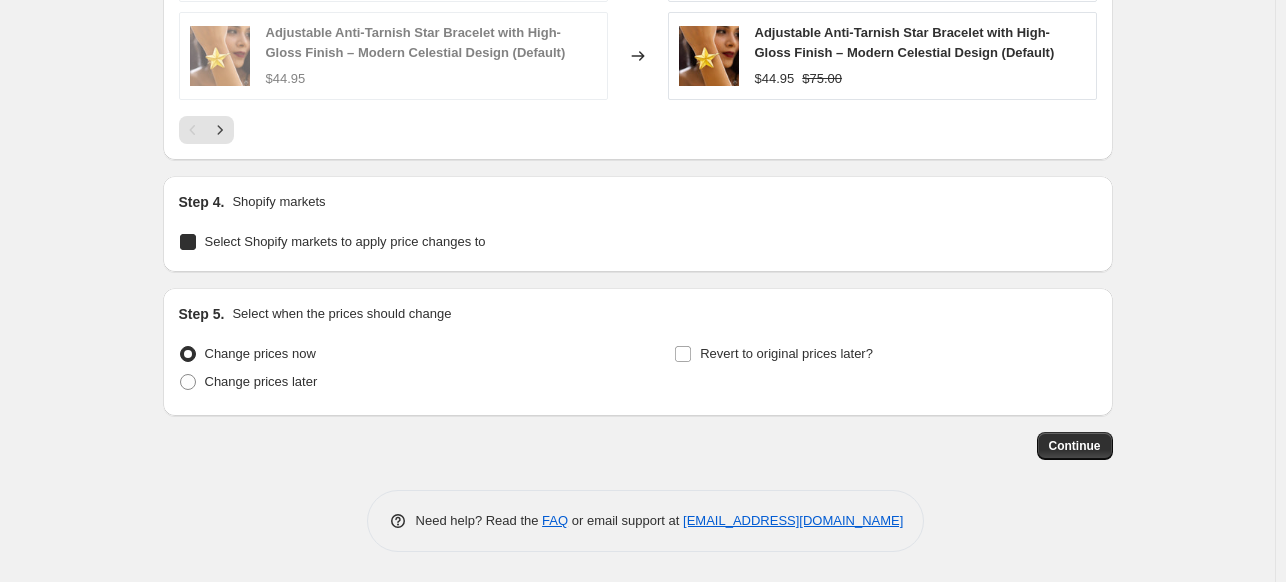 checkbox on "true" 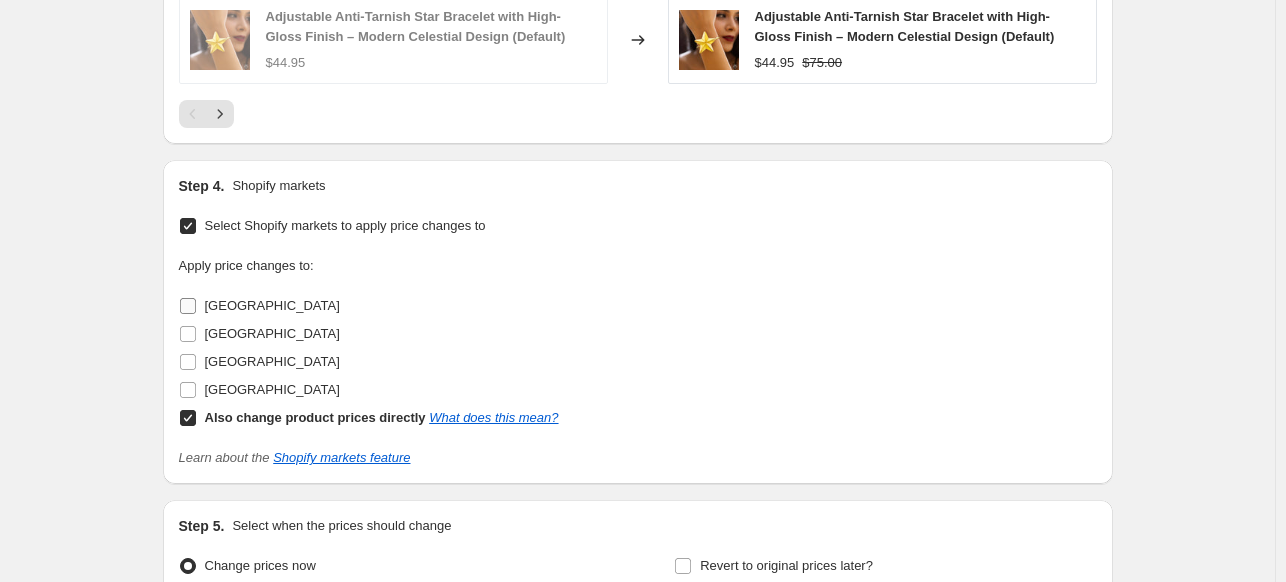 click on "[GEOGRAPHIC_DATA]" at bounding box center [259, 306] 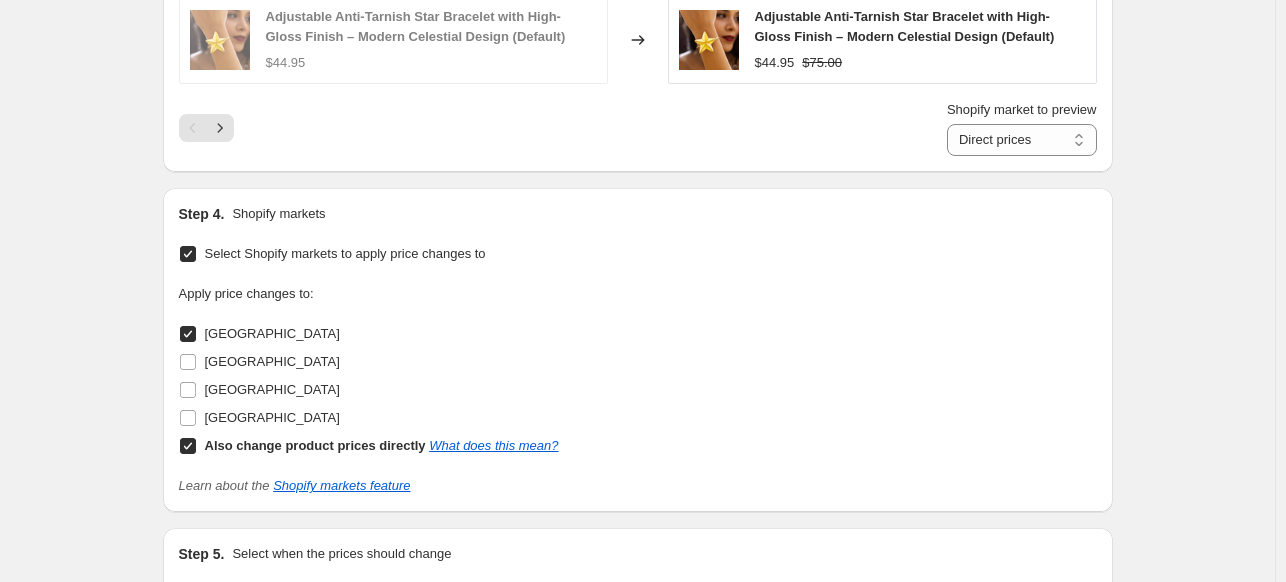 click on "[GEOGRAPHIC_DATA]" at bounding box center (188, 334) 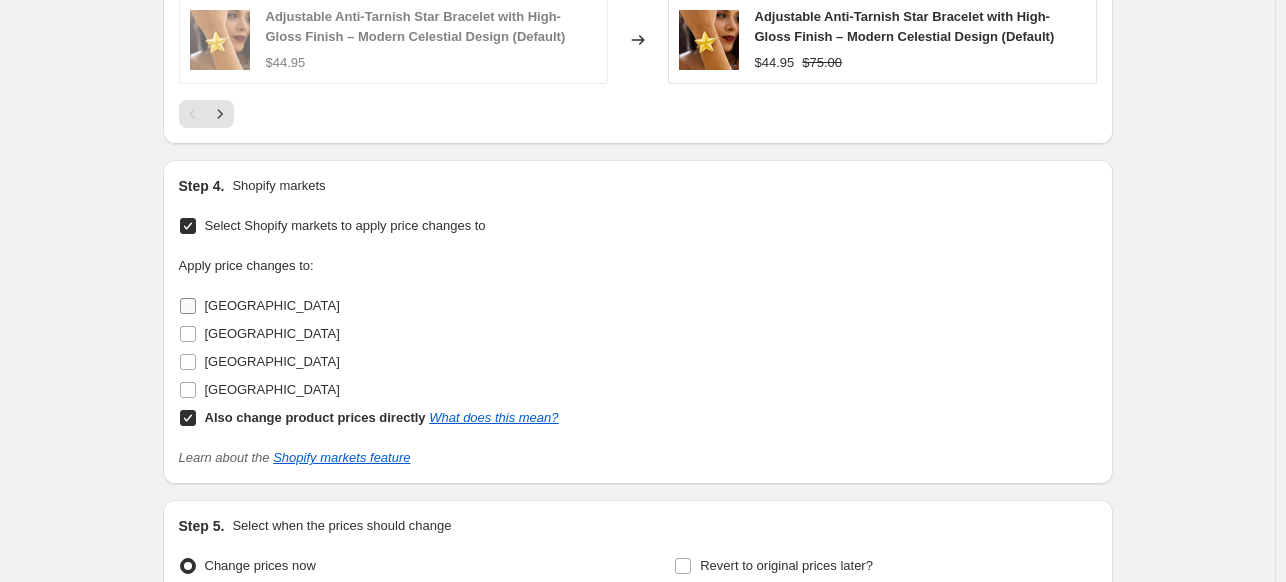 click on "[GEOGRAPHIC_DATA]" at bounding box center [188, 306] 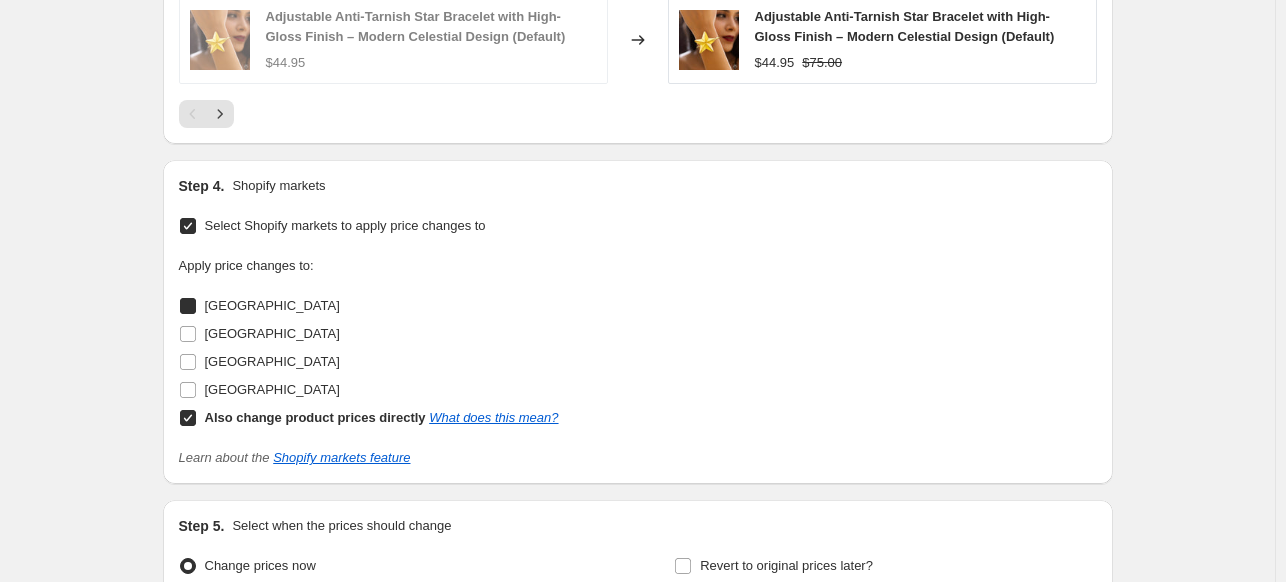 checkbox on "true" 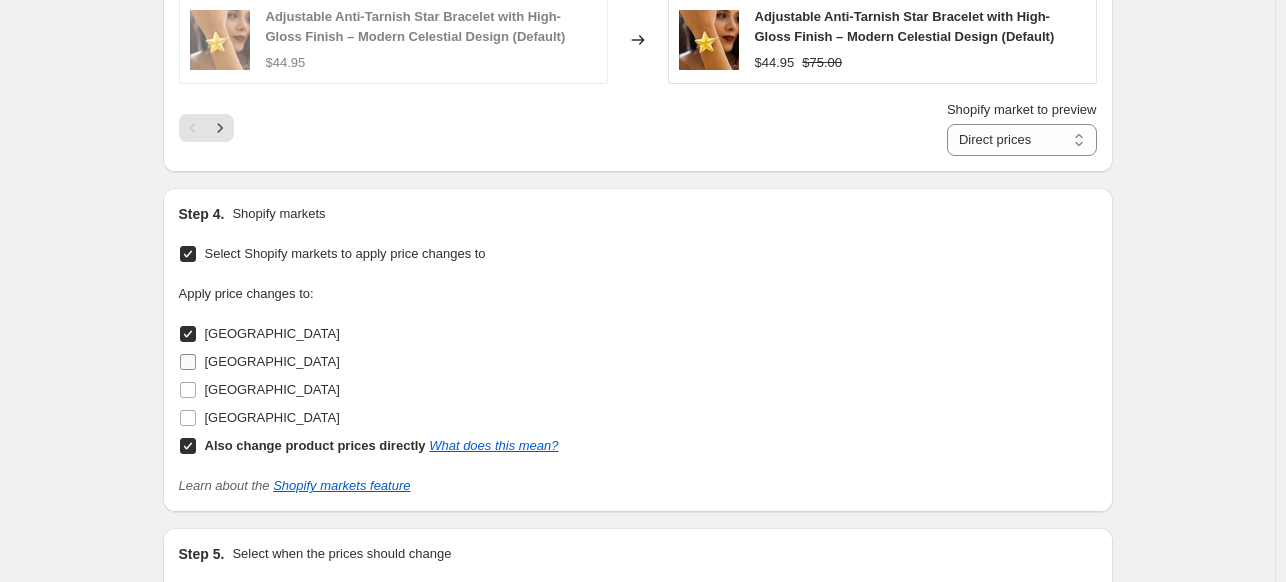 click on "[GEOGRAPHIC_DATA]" at bounding box center [188, 362] 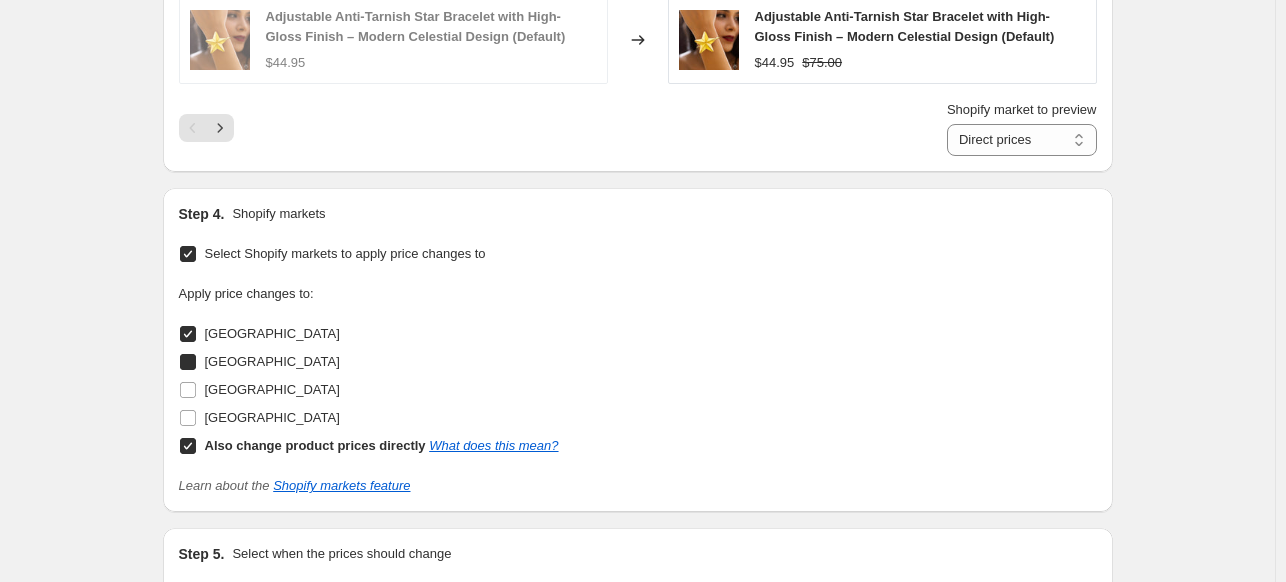 checkbox on "true" 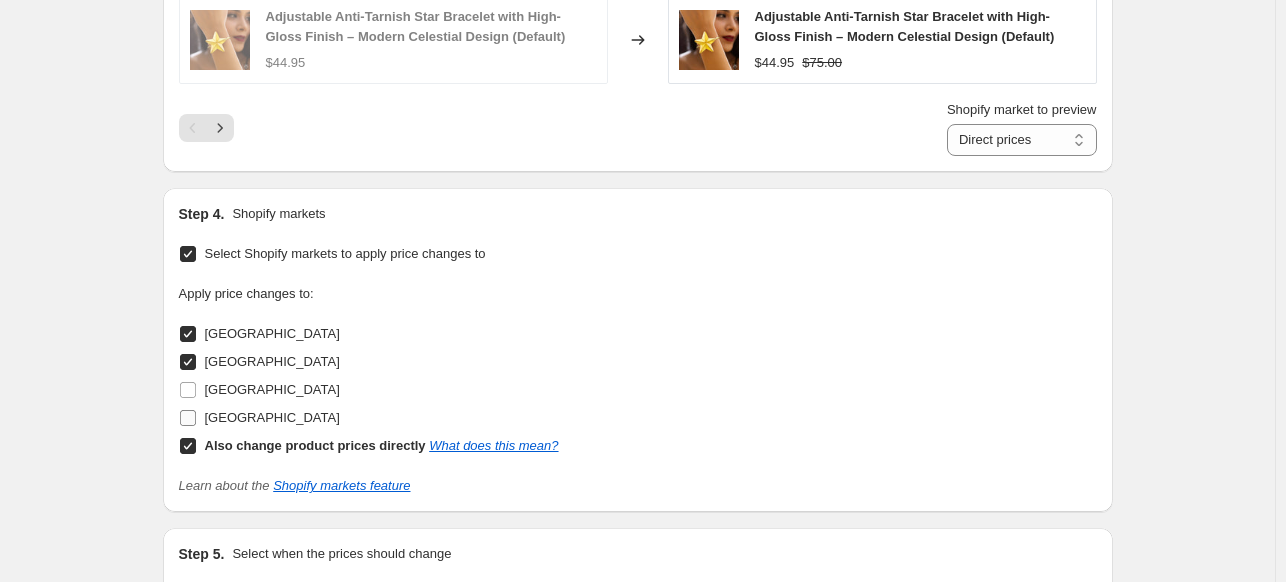 click on "[GEOGRAPHIC_DATA]" at bounding box center (259, 390) 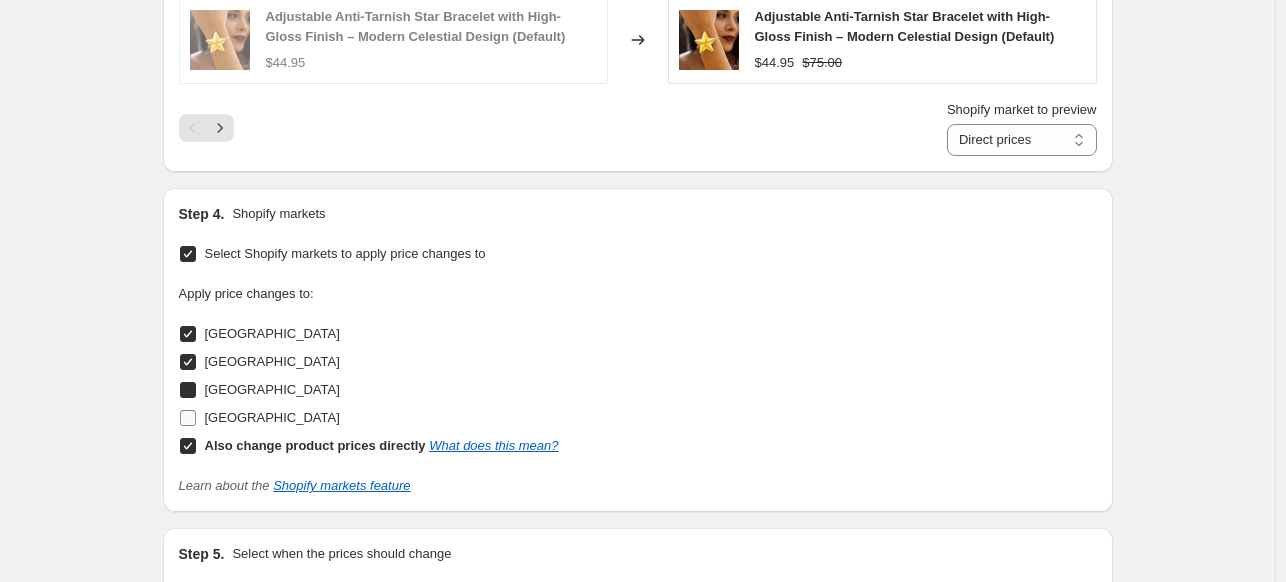 checkbox on "true" 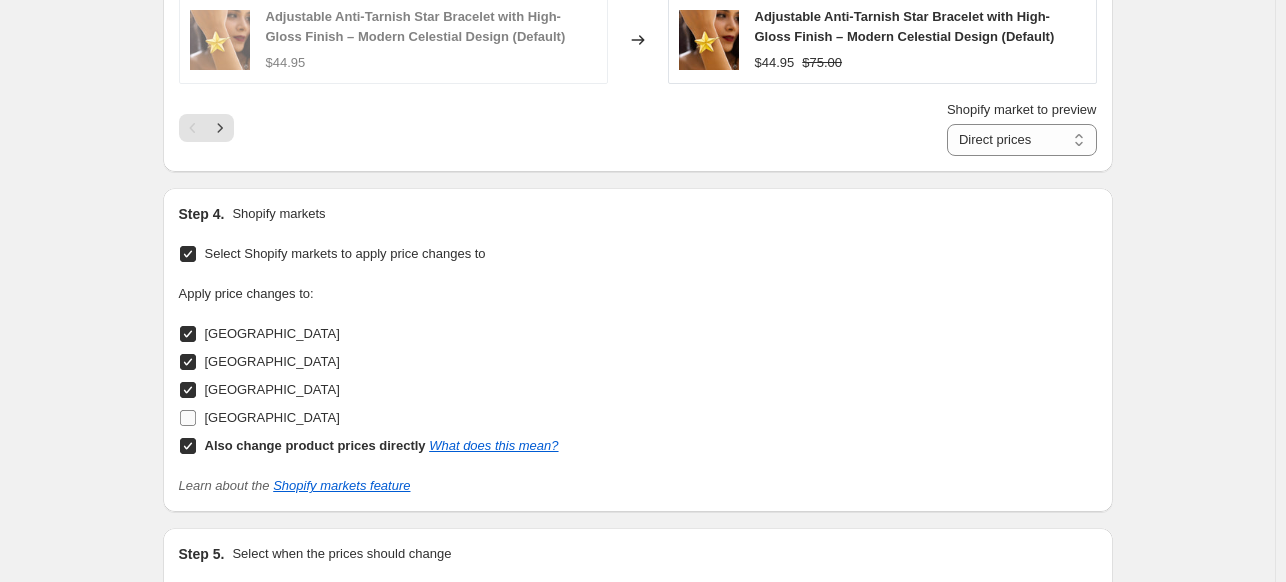 click on "[GEOGRAPHIC_DATA]" at bounding box center [188, 418] 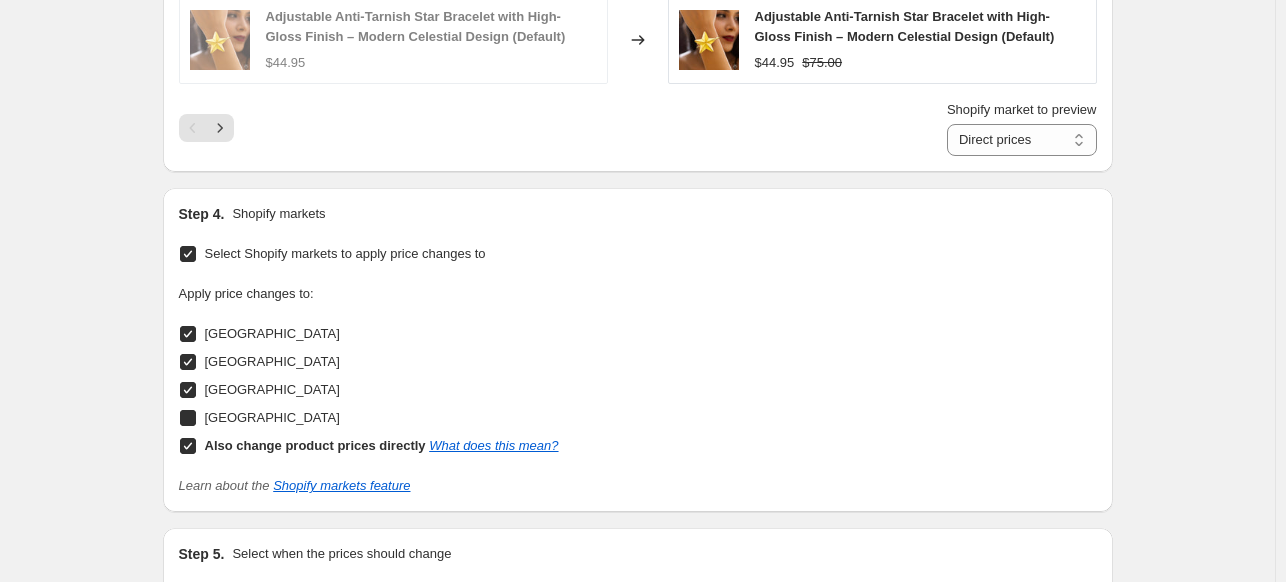 checkbox on "true" 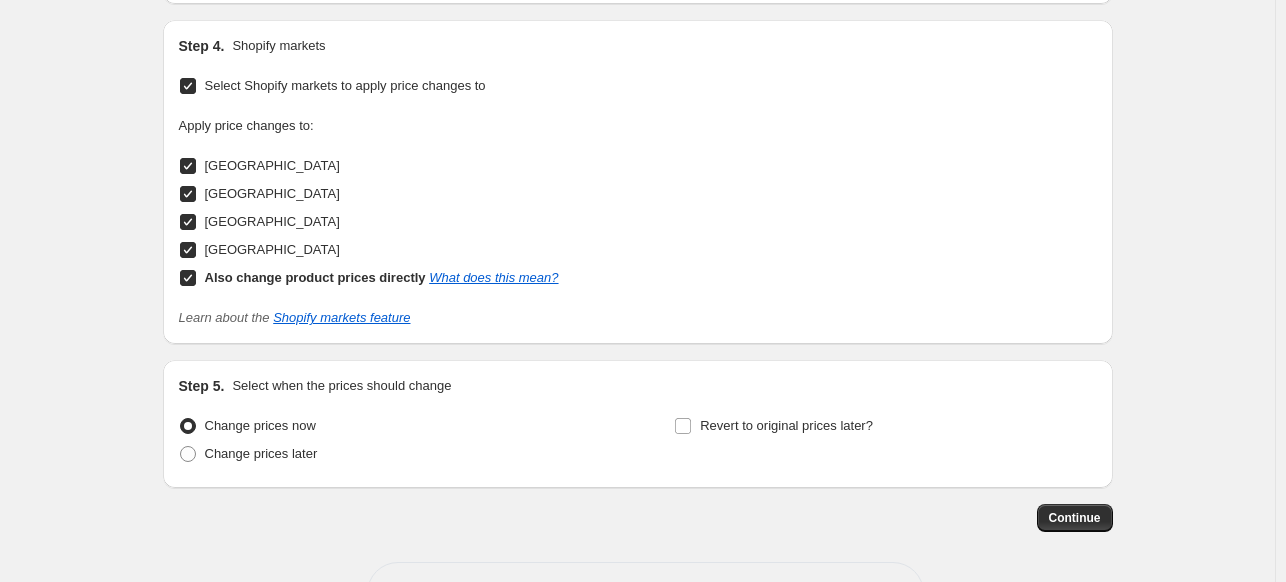 scroll, scrollTop: 2208, scrollLeft: 0, axis: vertical 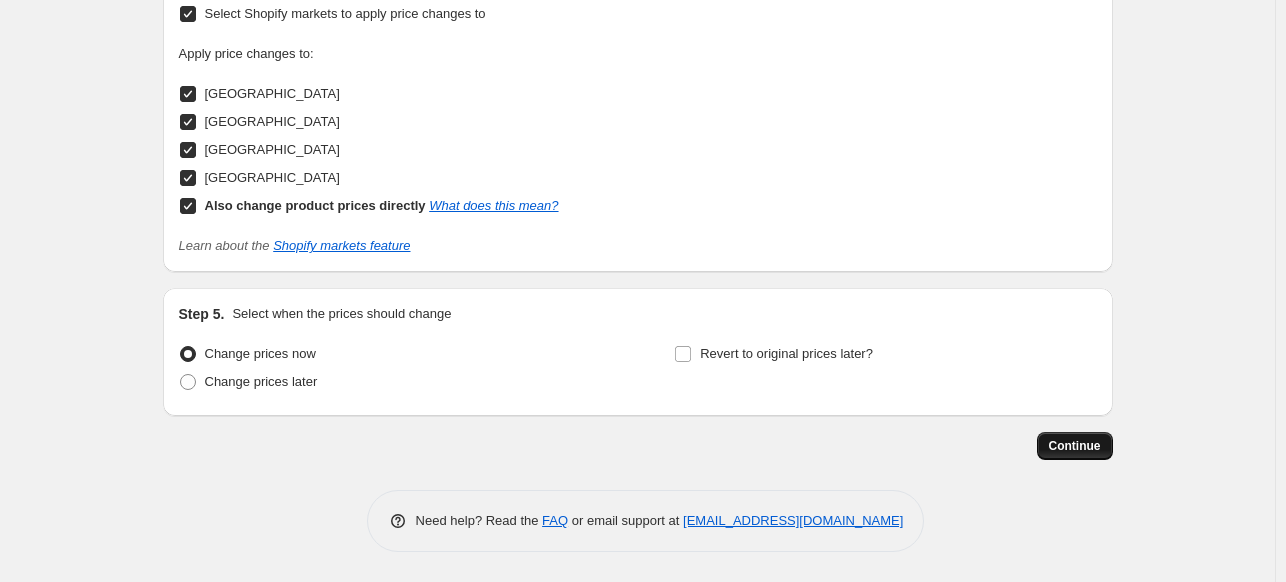 click on "Continue" at bounding box center (1075, 446) 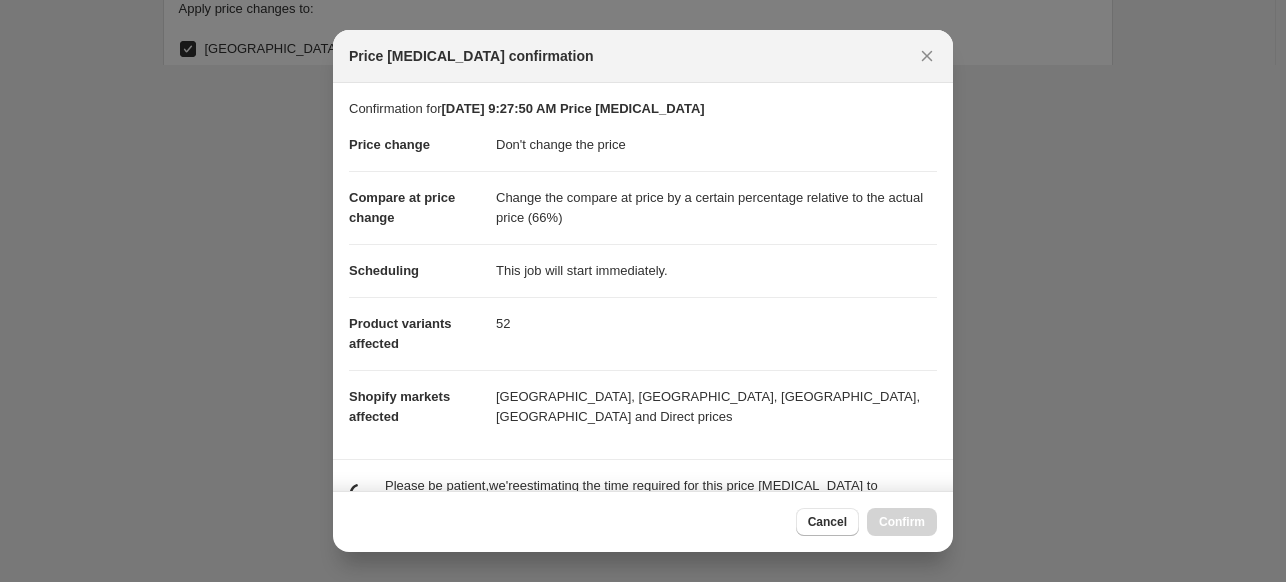 scroll, scrollTop: 516, scrollLeft: 0, axis: vertical 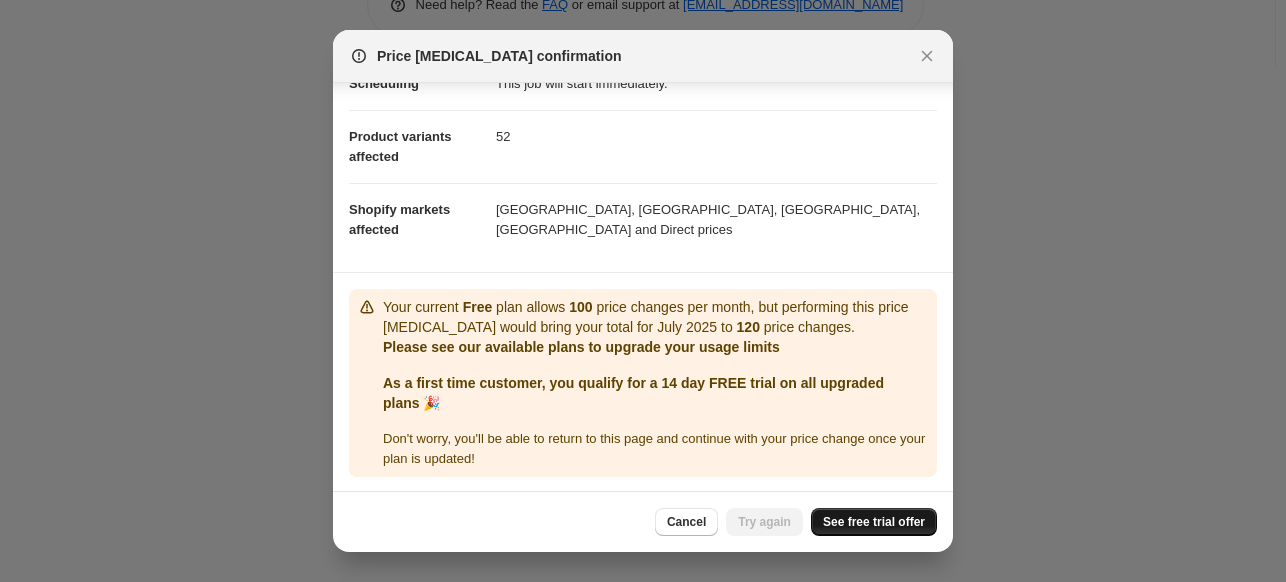 click on "See free trial offer" at bounding box center [874, 522] 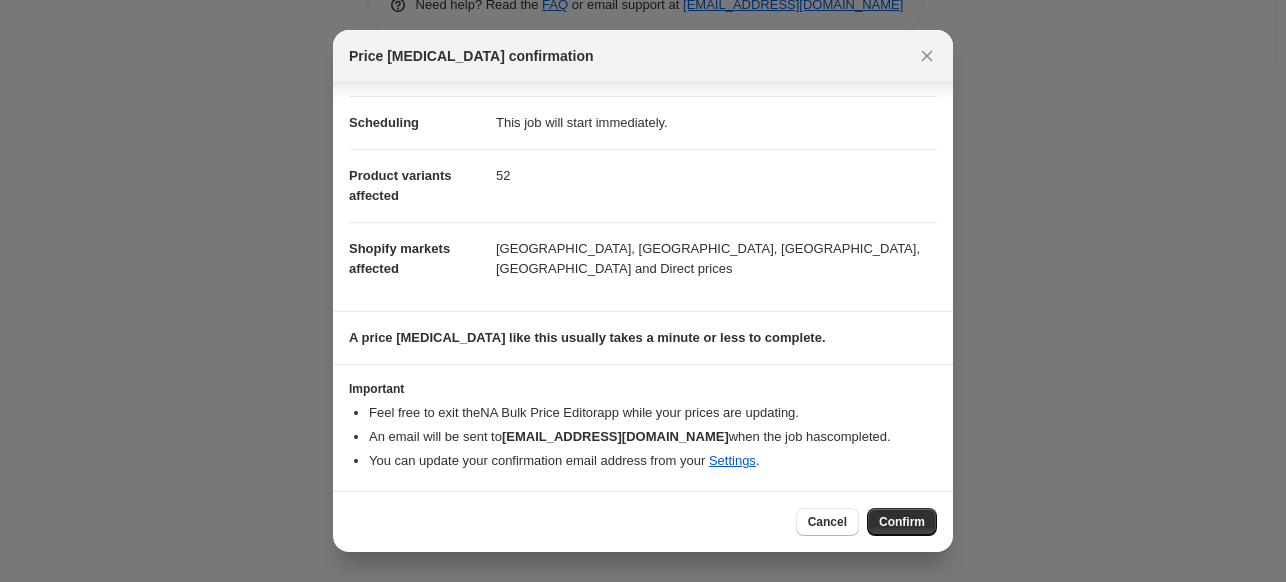 scroll, scrollTop: 146, scrollLeft: 0, axis: vertical 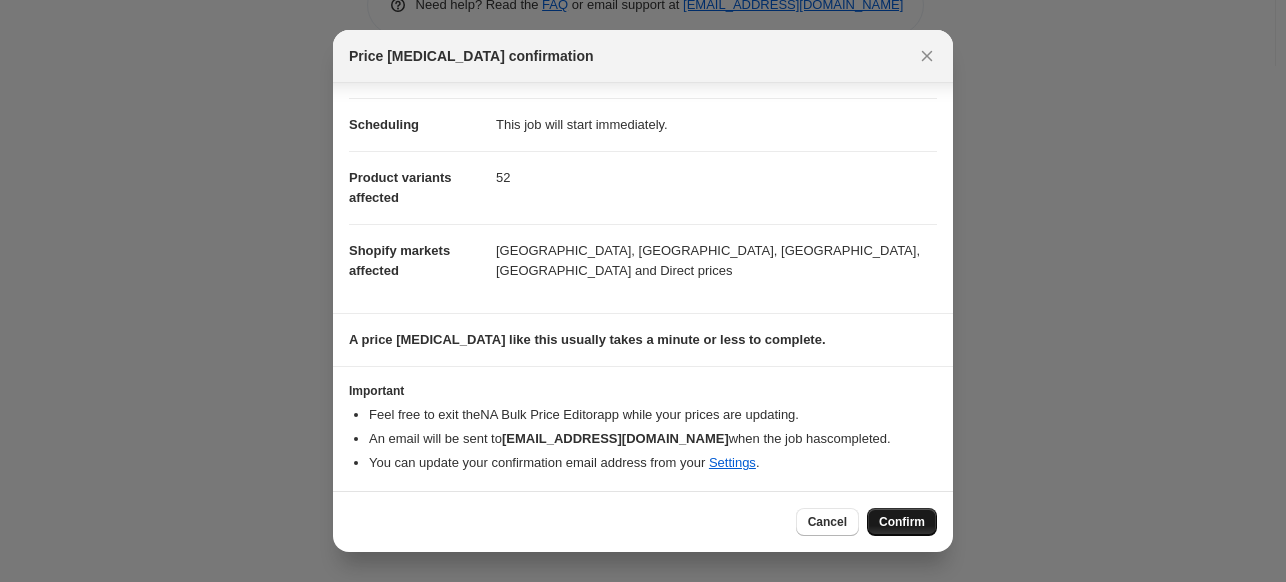 click on "Confirm" at bounding box center [902, 522] 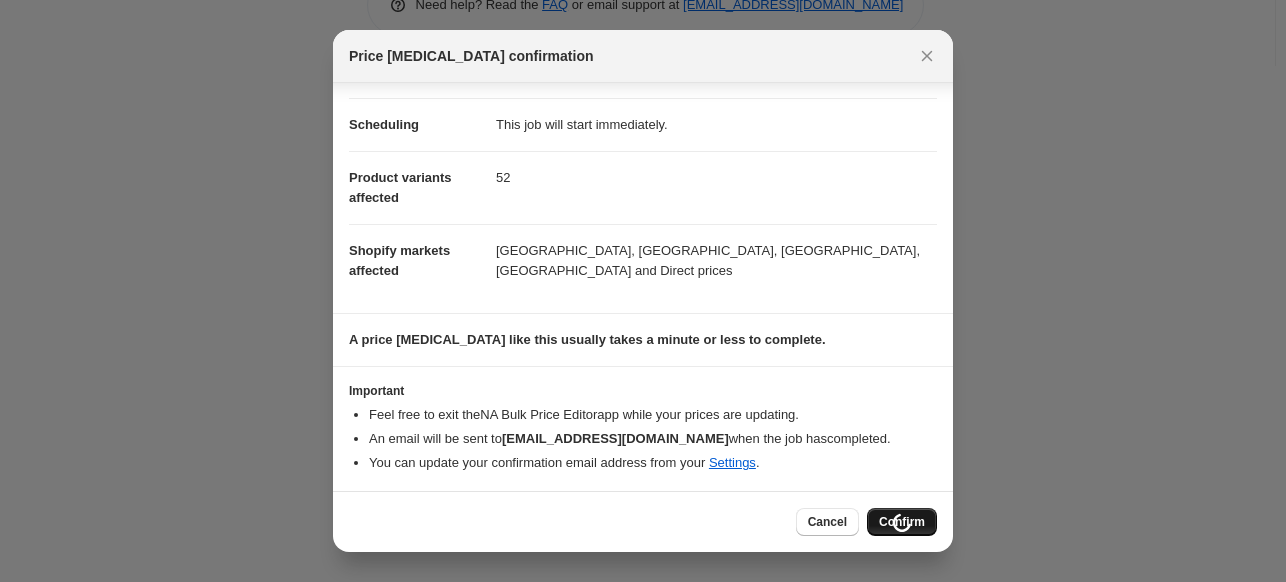 scroll, scrollTop: 2276, scrollLeft: 0, axis: vertical 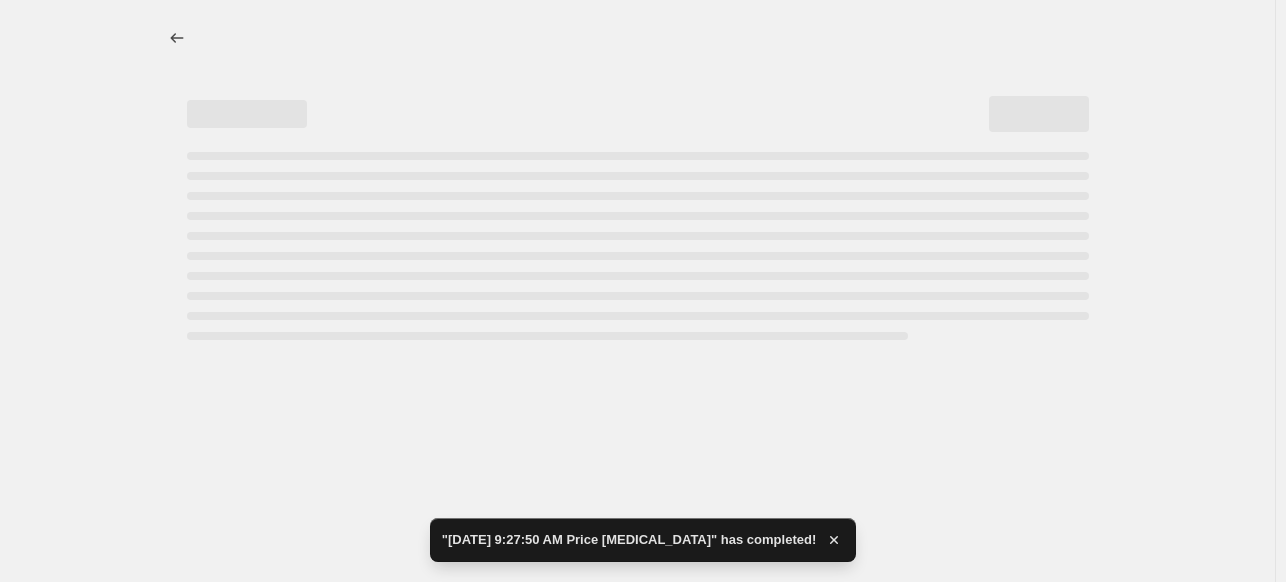 select on "no_change" 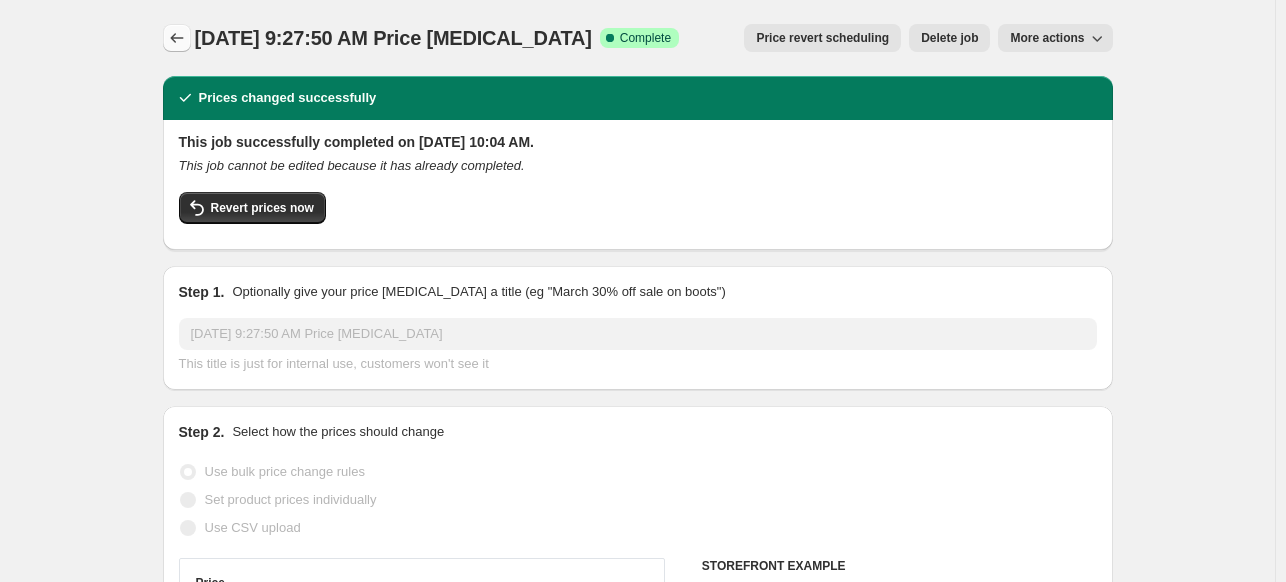 click 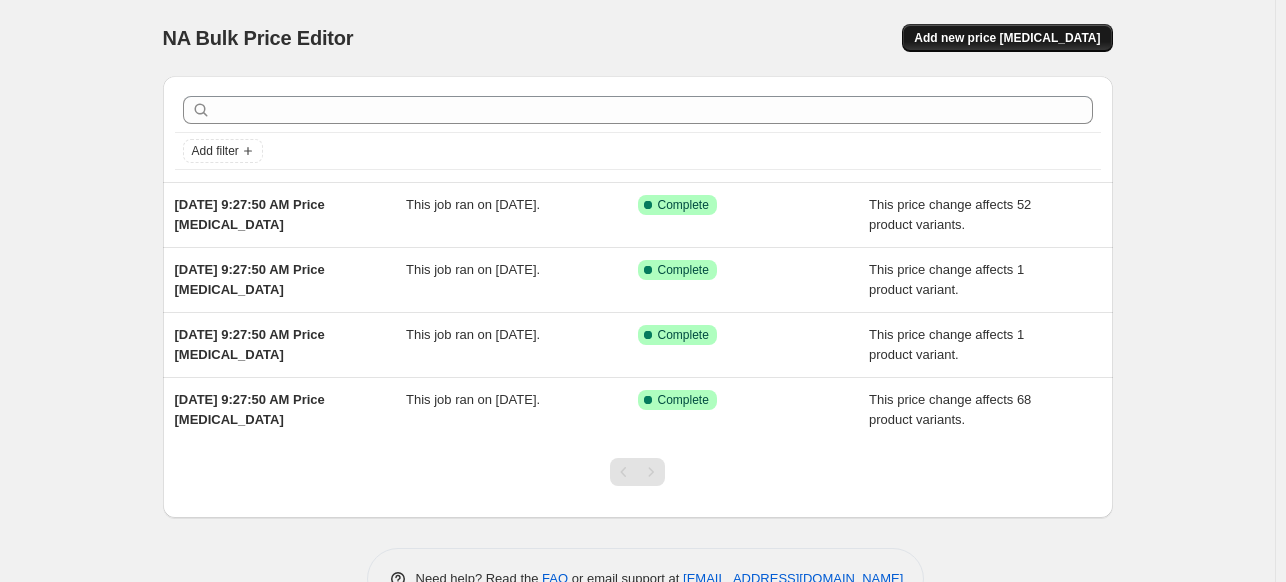 click on "Add new price [MEDICAL_DATA]" at bounding box center (1007, 38) 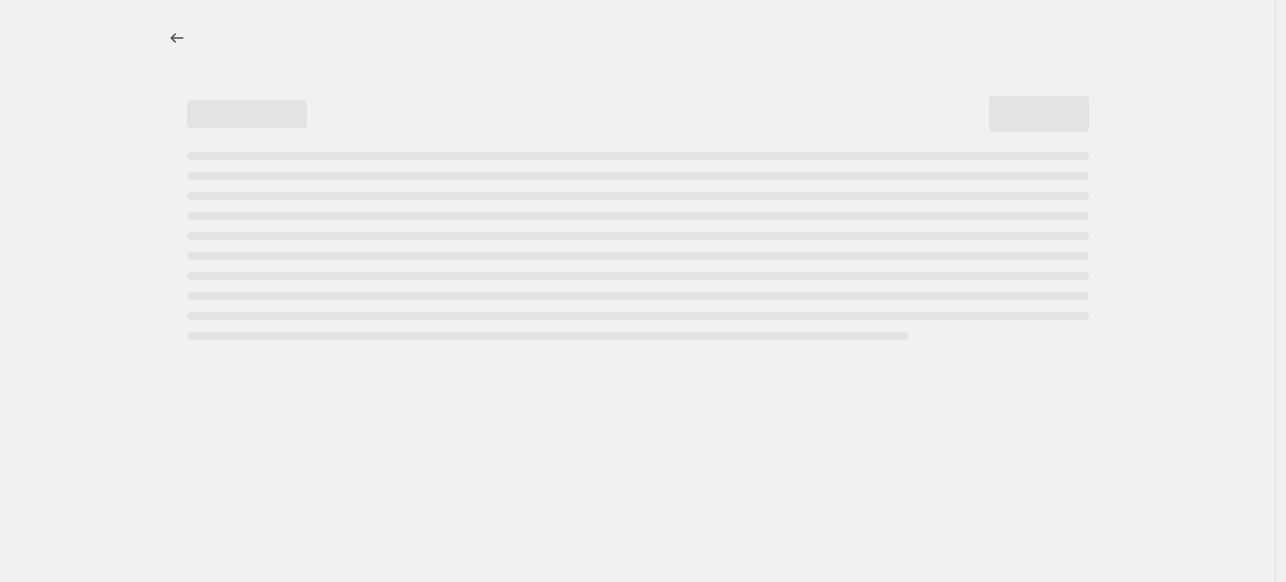 select on "percentage" 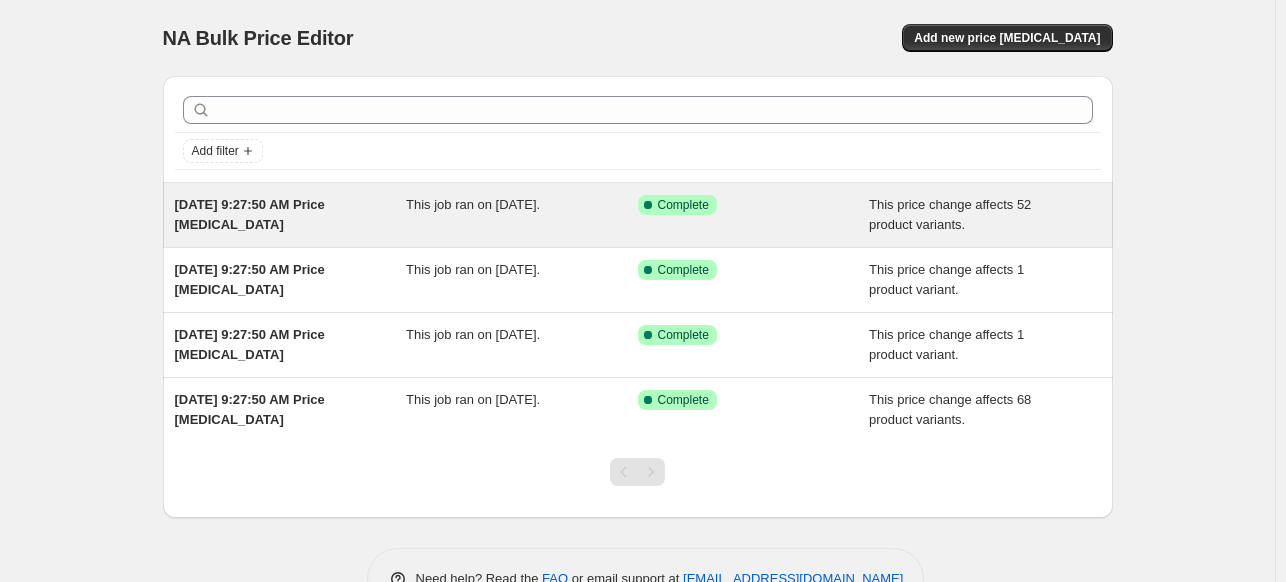 click on "[DATE] 9:27:50 AM Price [MEDICAL_DATA]" at bounding box center (250, 214) 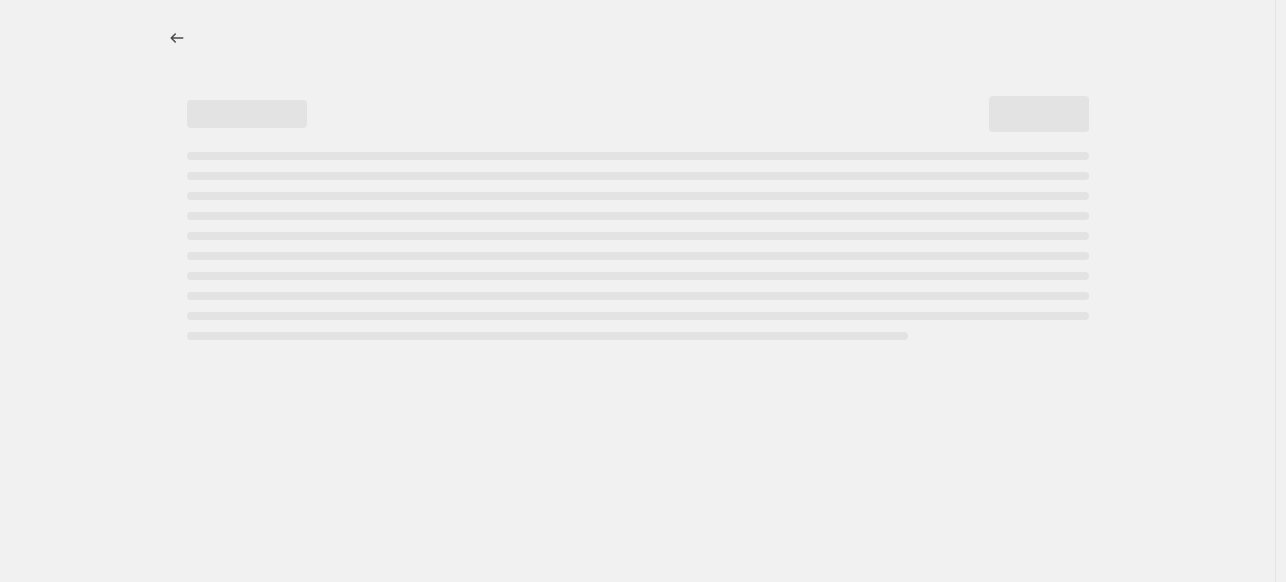 select on "no_change" 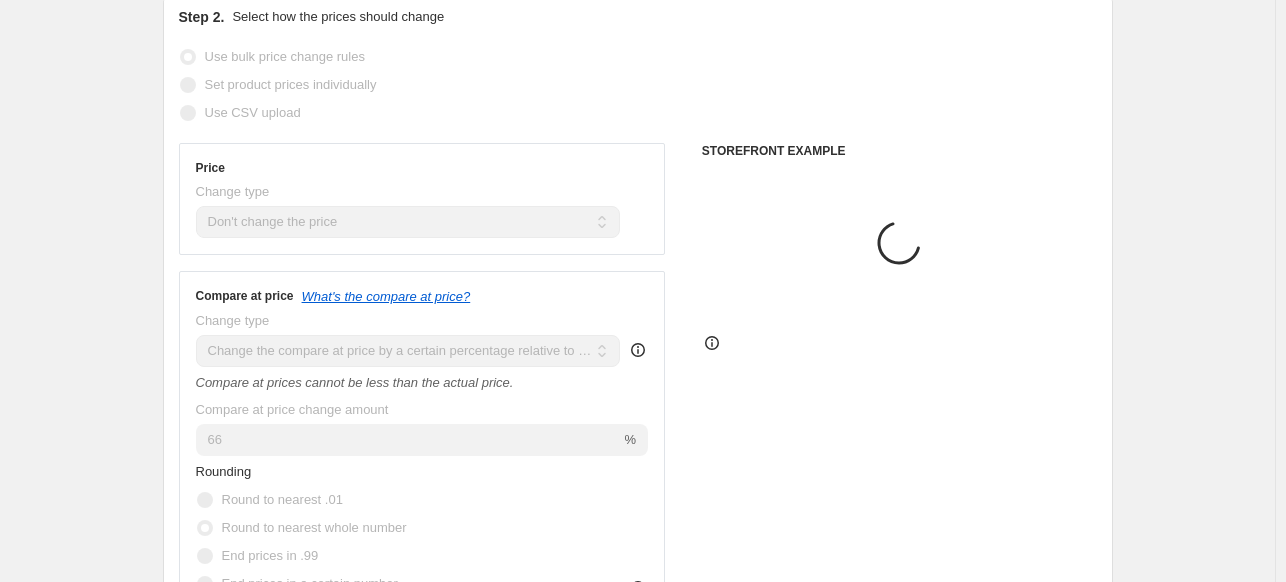 scroll, scrollTop: 416, scrollLeft: 0, axis: vertical 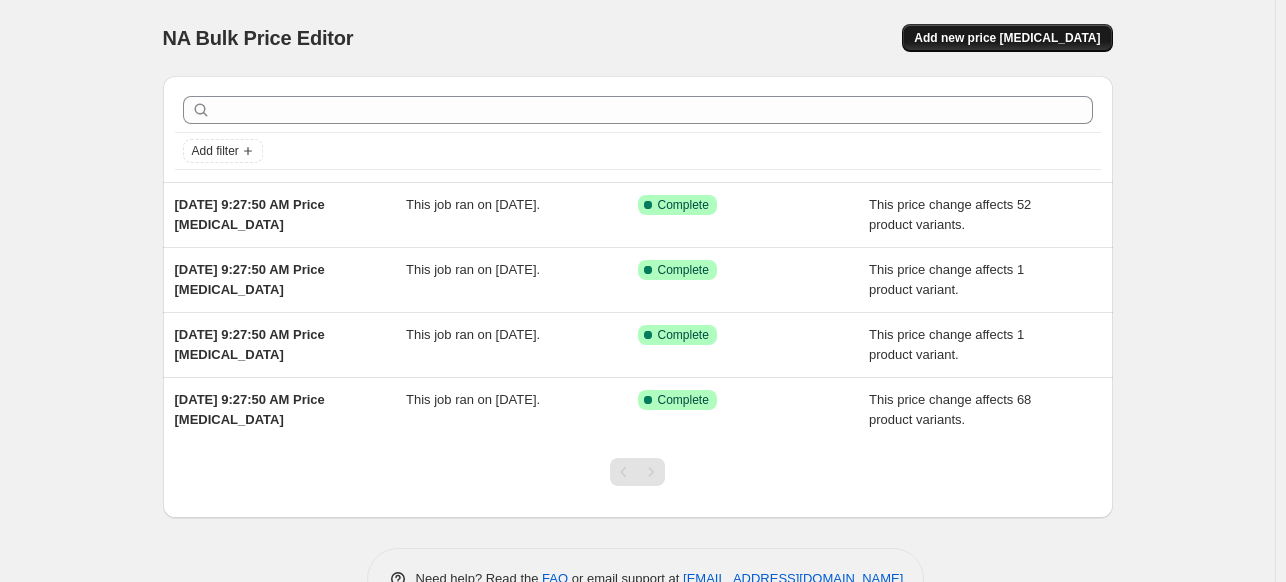 click on "Add new price [MEDICAL_DATA]" at bounding box center [1007, 38] 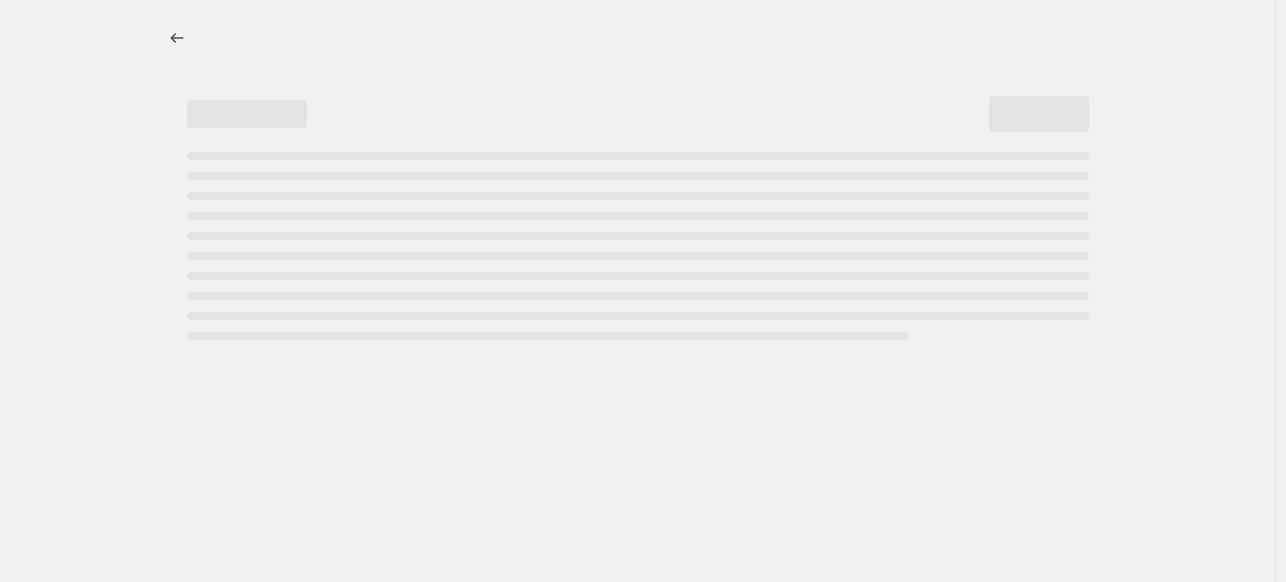 select on "percentage" 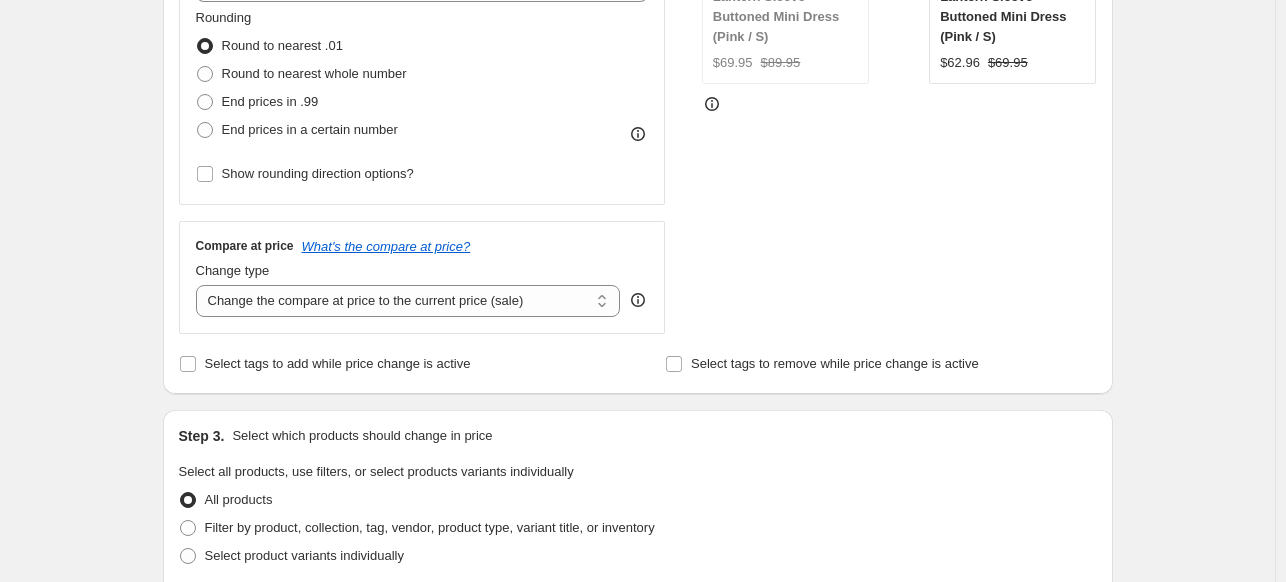 scroll, scrollTop: 526, scrollLeft: 0, axis: vertical 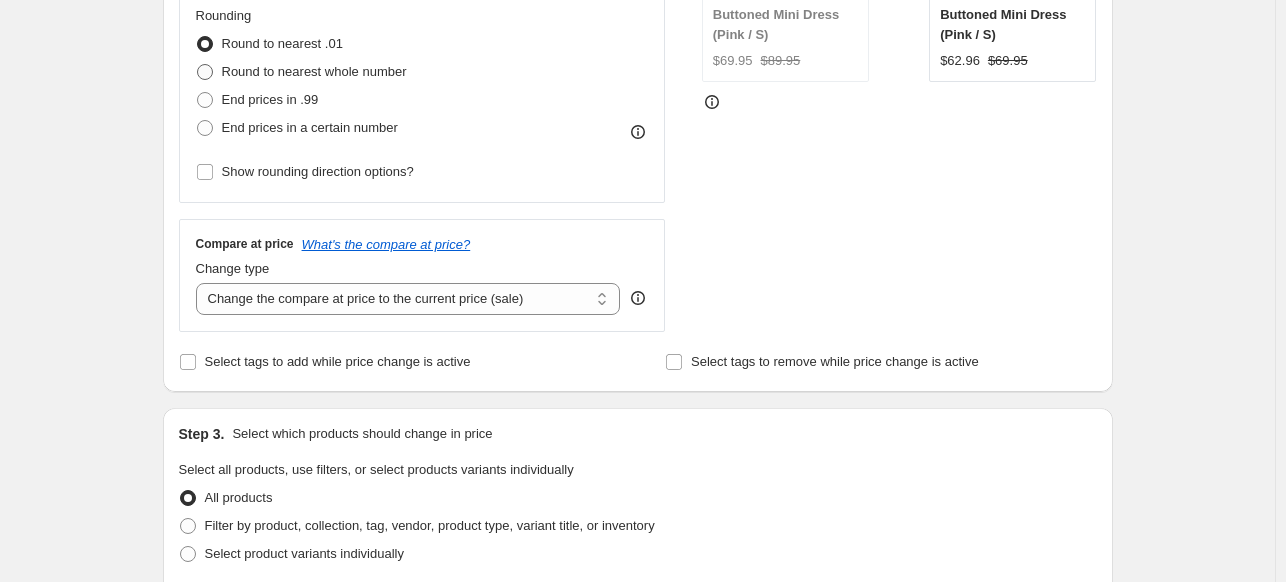 click on "Round to nearest whole number" at bounding box center [314, 71] 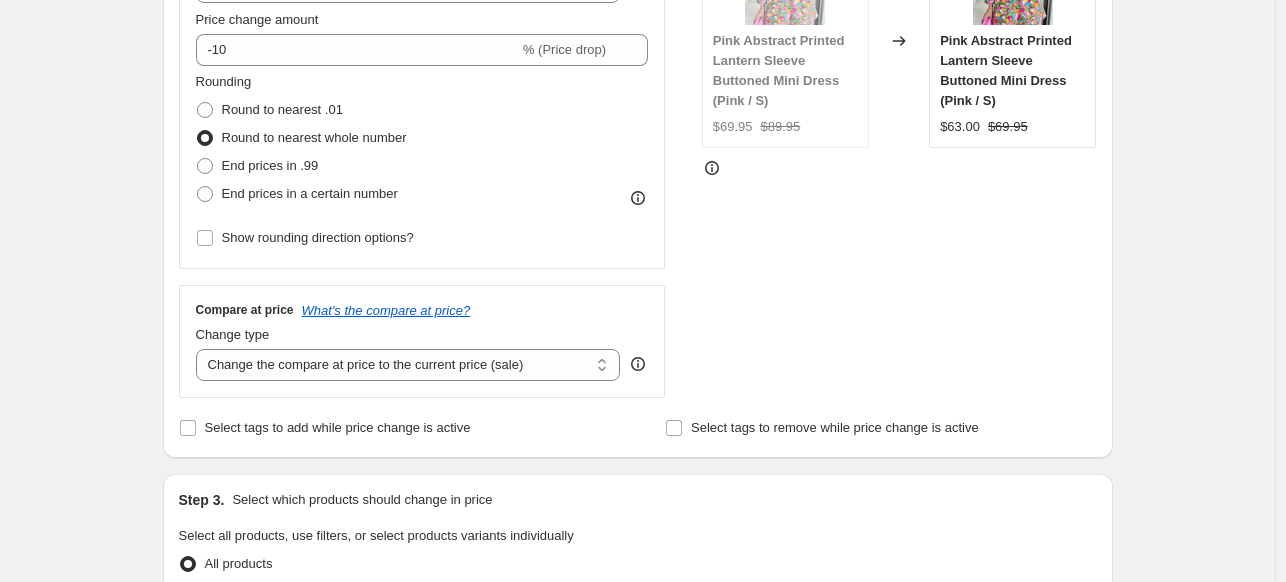 scroll, scrollTop: 459, scrollLeft: 0, axis: vertical 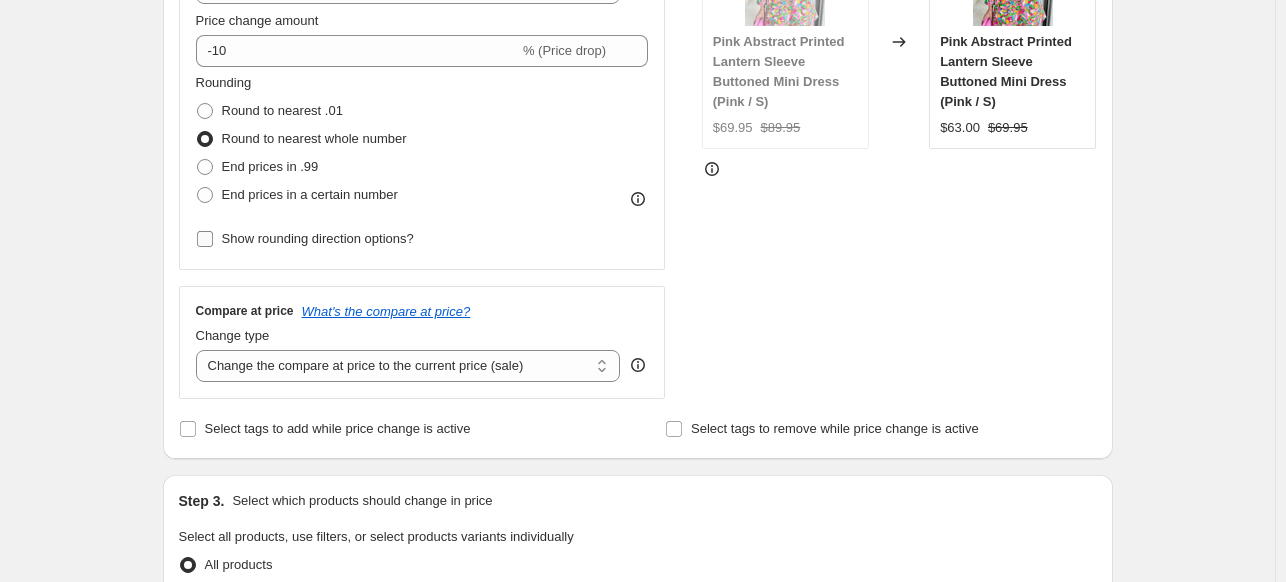click on "Show rounding direction options?" at bounding box center (318, 238) 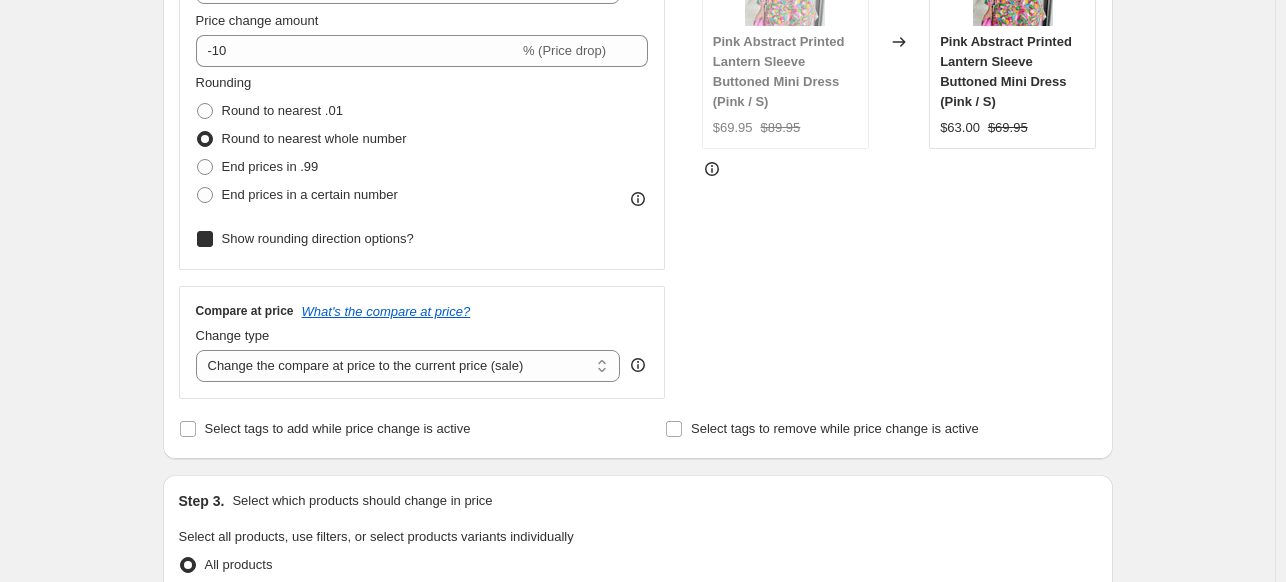checkbox on "true" 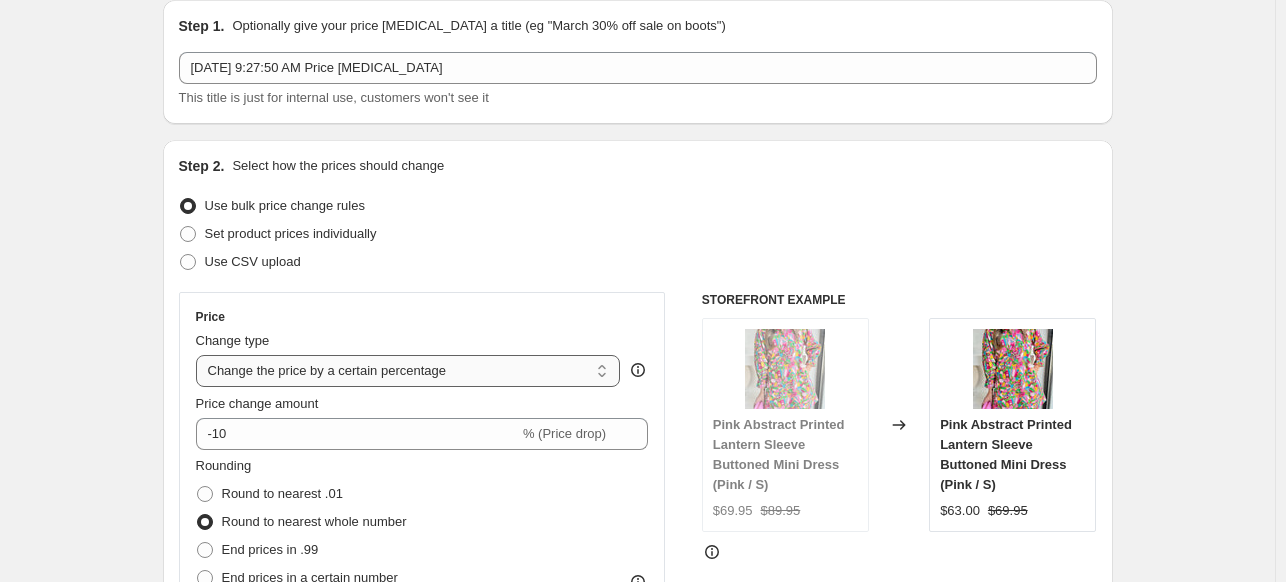 scroll, scrollTop: 112, scrollLeft: 0, axis: vertical 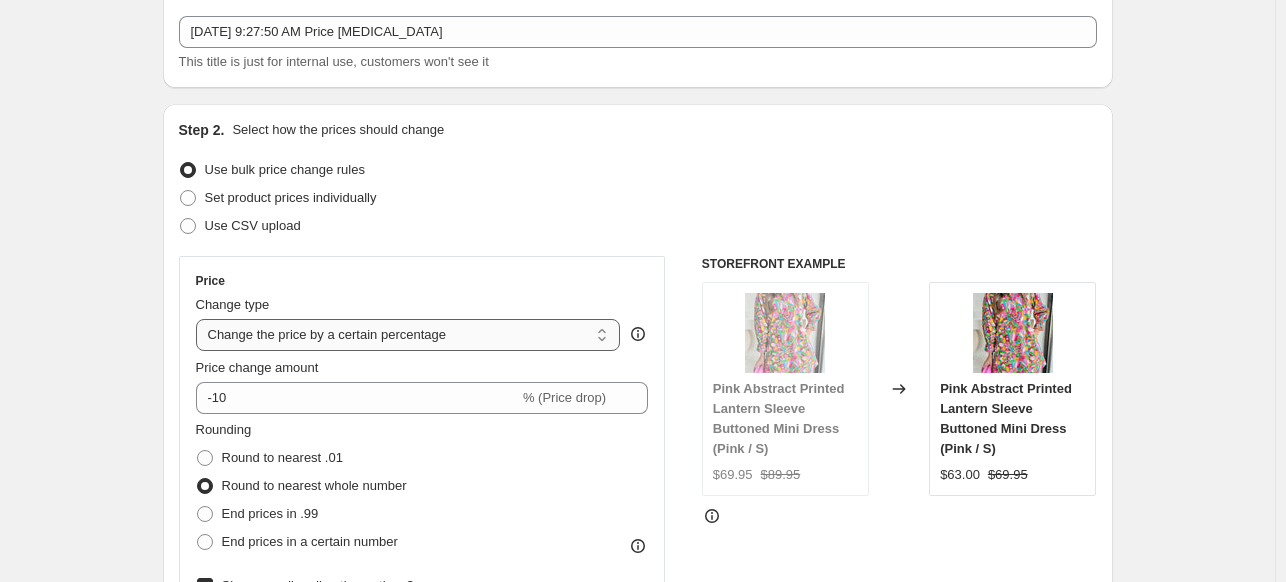 click on "Change the price to a certain amount Change the price by a certain amount Change the price by a certain percentage Change the price to the current compare at price (price before sale) Change the price by a certain amount relative to the compare at price Change the price by a certain percentage relative to the compare at price Don't change the price Change the price by a certain percentage relative to the cost per item Change price to certain cost margin" at bounding box center (408, 335) 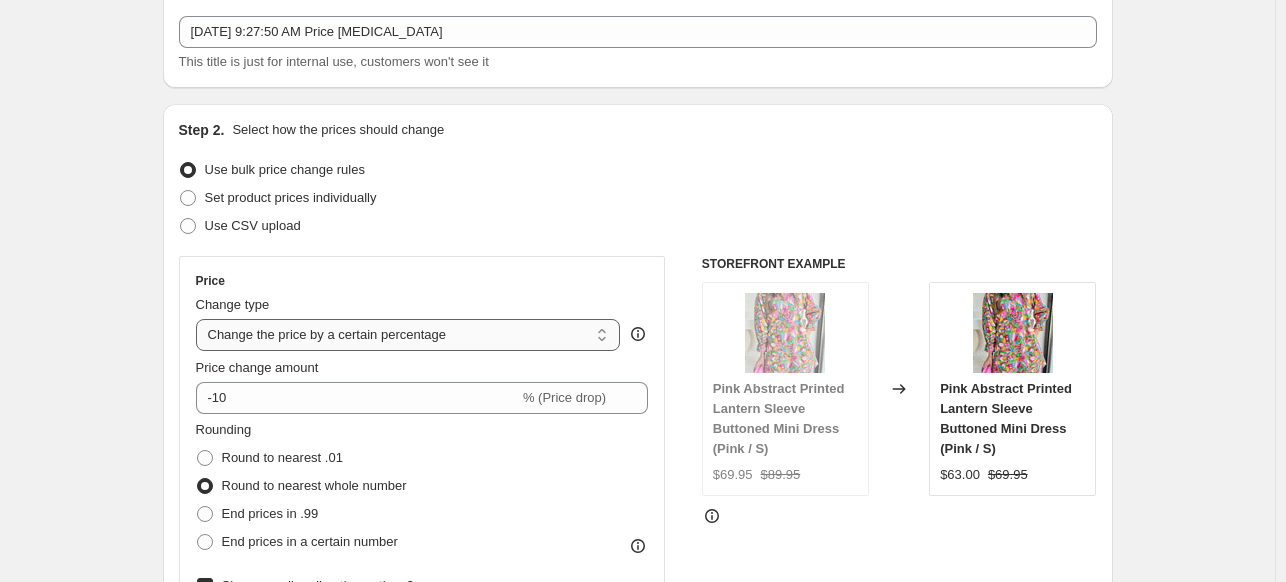 select on "no_change" 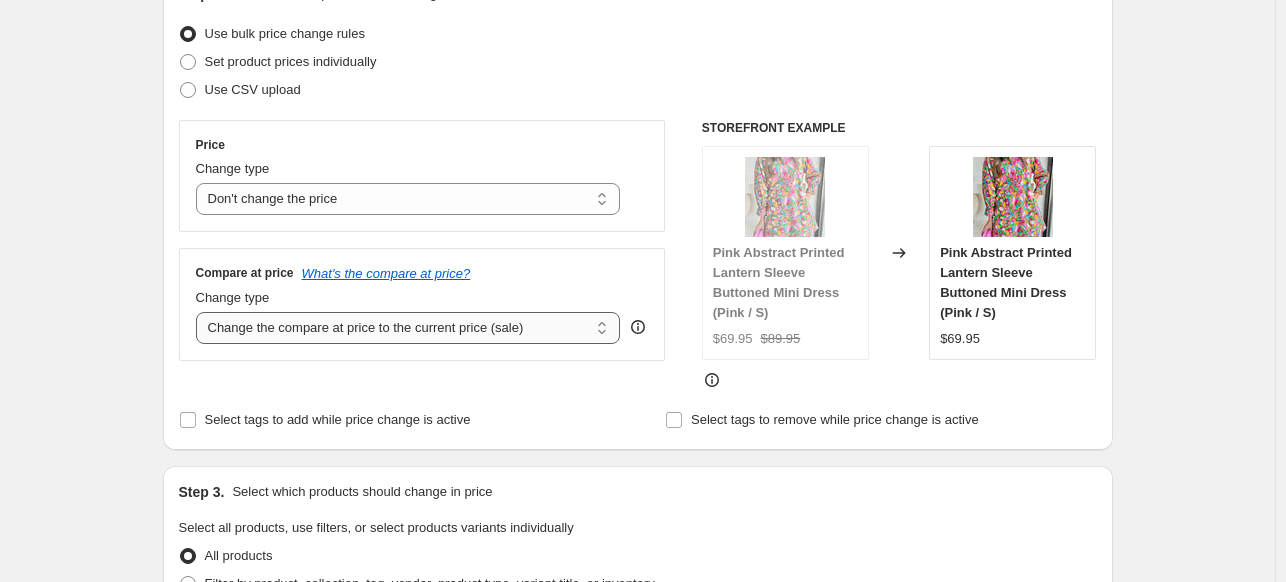 scroll, scrollTop: 252, scrollLeft: 0, axis: vertical 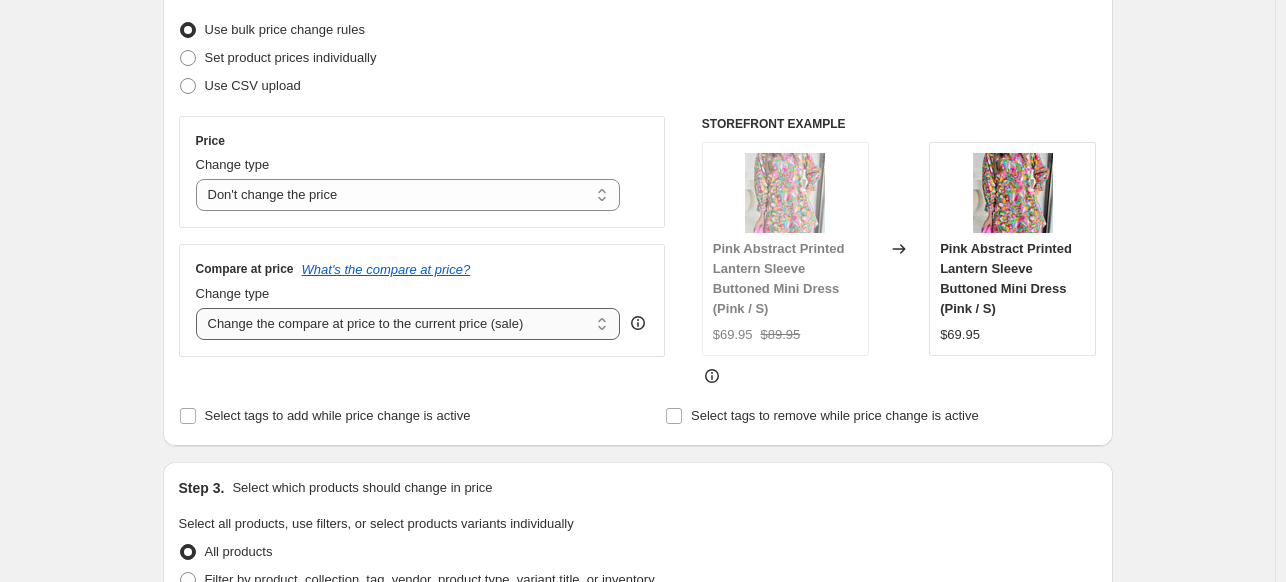 click on "Change the compare at price to the current price (sale) Change the compare at price to a certain amount Change the compare at price by a certain amount Change the compare at price by a certain percentage Change the compare at price by a certain amount relative to the actual price Change the compare at price by a certain percentage relative to the actual price Don't change the compare at price Remove the compare at price" at bounding box center (408, 324) 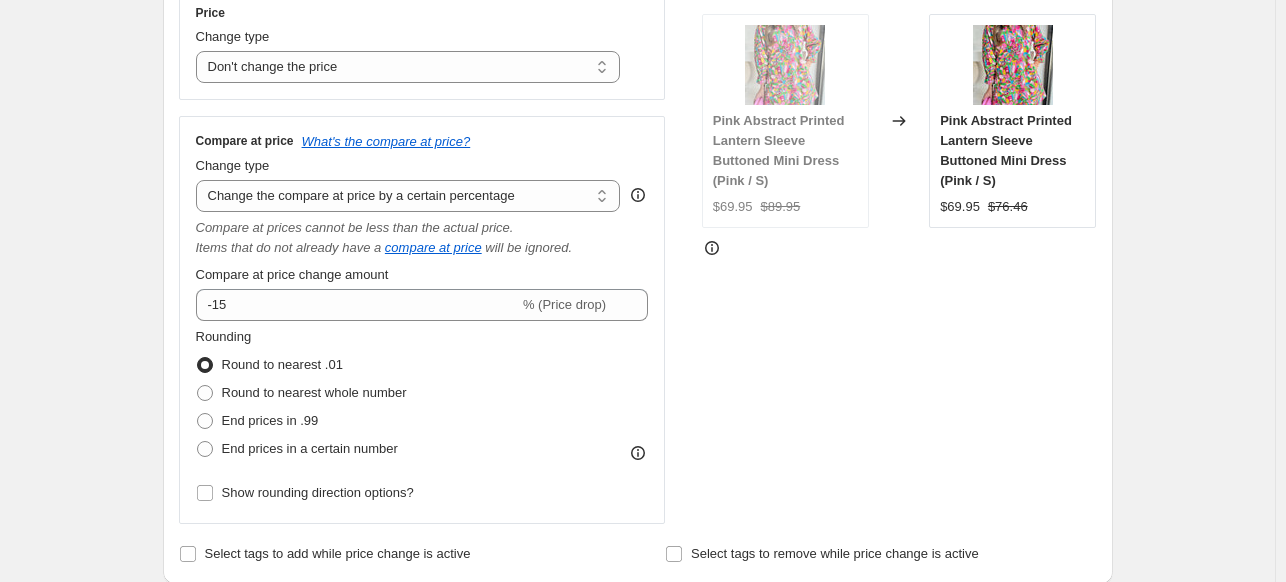 scroll, scrollTop: 380, scrollLeft: 0, axis: vertical 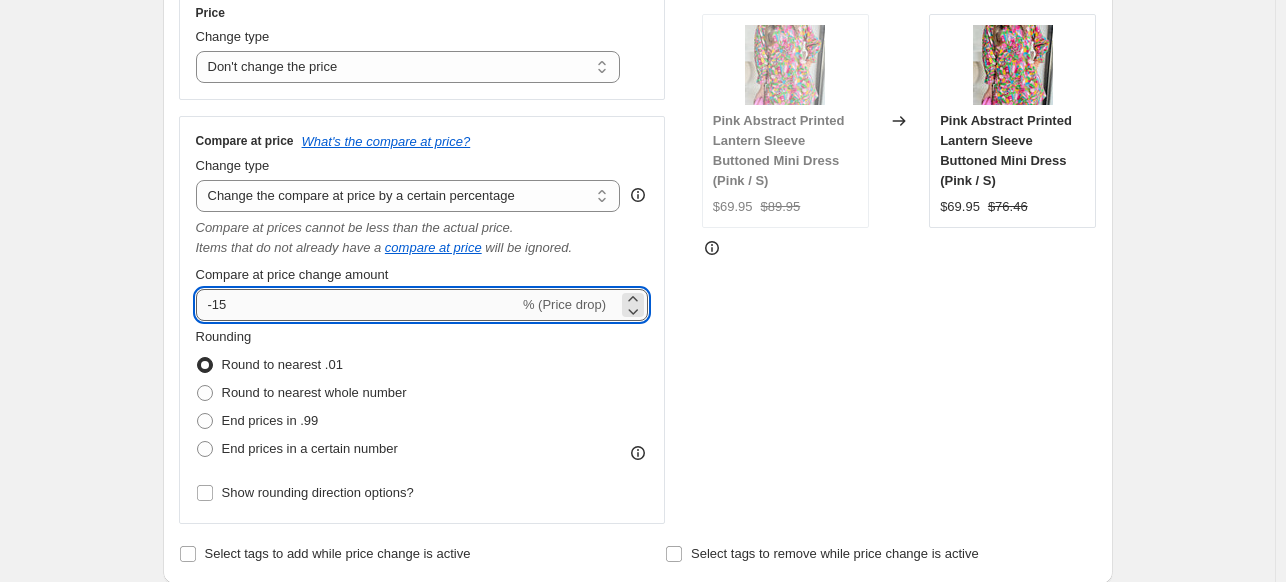 drag, startPoint x: 236, startPoint y: 300, endPoint x: 208, endPoint y: 300, distance: 28 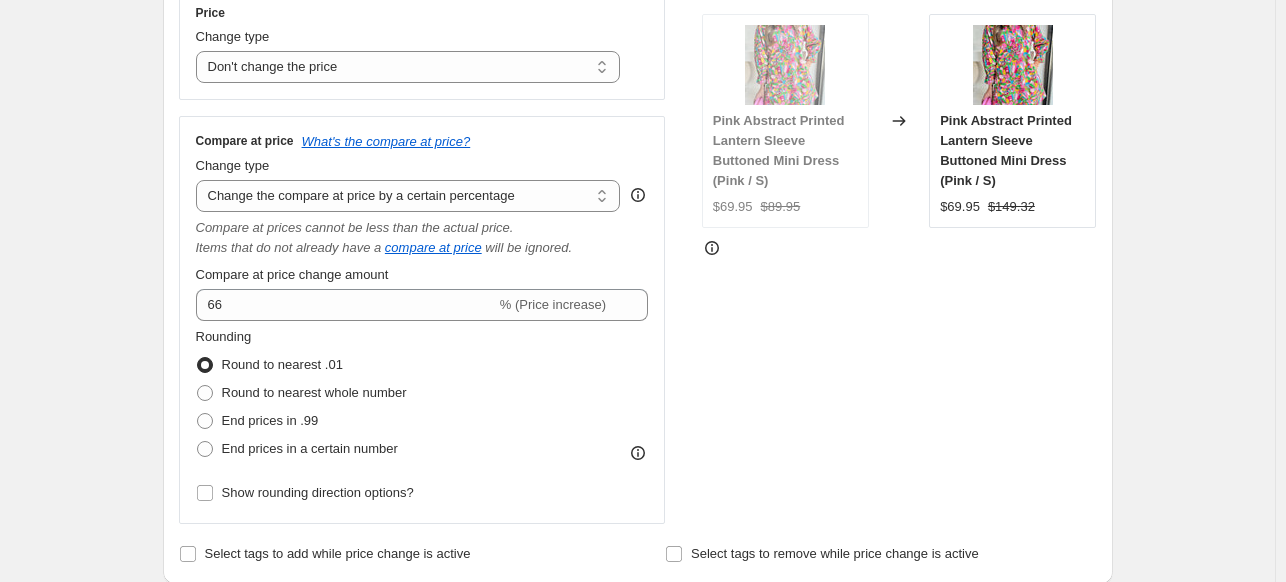 click on "STOREFRONT EXAMPLE Pink Abstract Printed Lantern Sleeve Buttoned Mini Dress (Pink / S) $69.95 $89.95 Changed to Pink Abstract Printed Lantern Sleeve Buttoned Mini Dress (Pink / S) $69.95 $149.32" at bounding box center [899, 256] 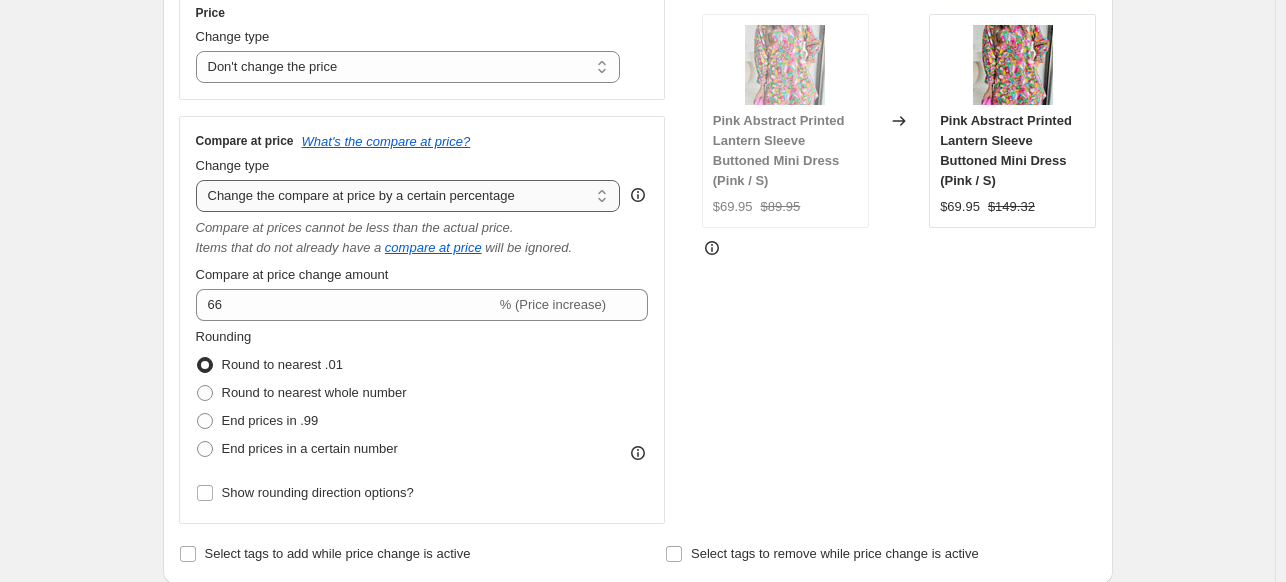 click on "Change the compare at price to the current price (sale) Change the compare at price to a certain amount Change the compare at price by a certain amount Change the compare at price by a certain percentage Change the compare at price by a certain amount relative to the actual price Change the compare at price by a certain percentage relative to the actual price Don't change the compare at price Remove the compare at price" at bounding box center [408, 196] 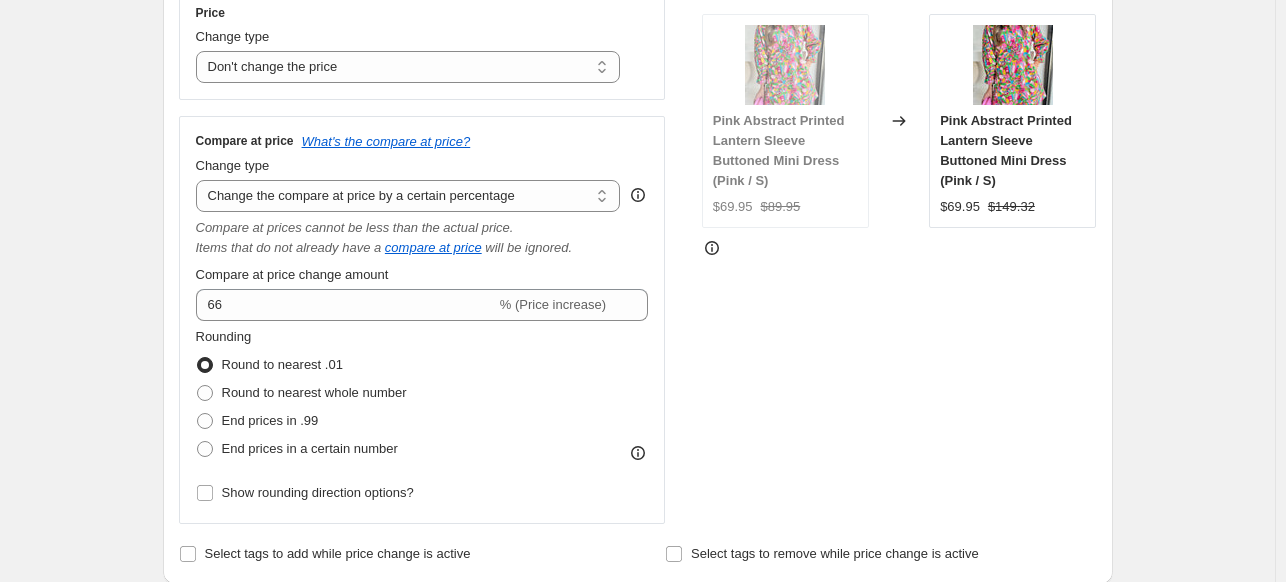 click on "Create new price [MEDICAL_DATA]. This page is ready Create new price [MEDICAL_DATA] Draft Step 1. Optionally give your price [MEDICAL_DATA] a title (eg "March 30% off sale on boots") [DATE] 9:27:50 AM Price [MEDICAL_DATA] This title is just for internal use, customers won't see it Step 2. Select how the prices should change Use bulk price change rules Set product prices individually Use CSV upload Price Change type Change the price to a certain amount Change the price by a certain amount Change the price by a certain percentage Change the price to the current compare at price (price before sale) Change the price by a certain amount relative to the compare at price Change the price by a certain percentage relative to the compare at price Don't change the price Change the price by a certain percentage relative to the cost per item Change price to certain cost margin Don't change the price Compare at price What's the compare at price? Change type Change the compare at price to the current price (sale)   compare at price" at bounding box center (637, 714) 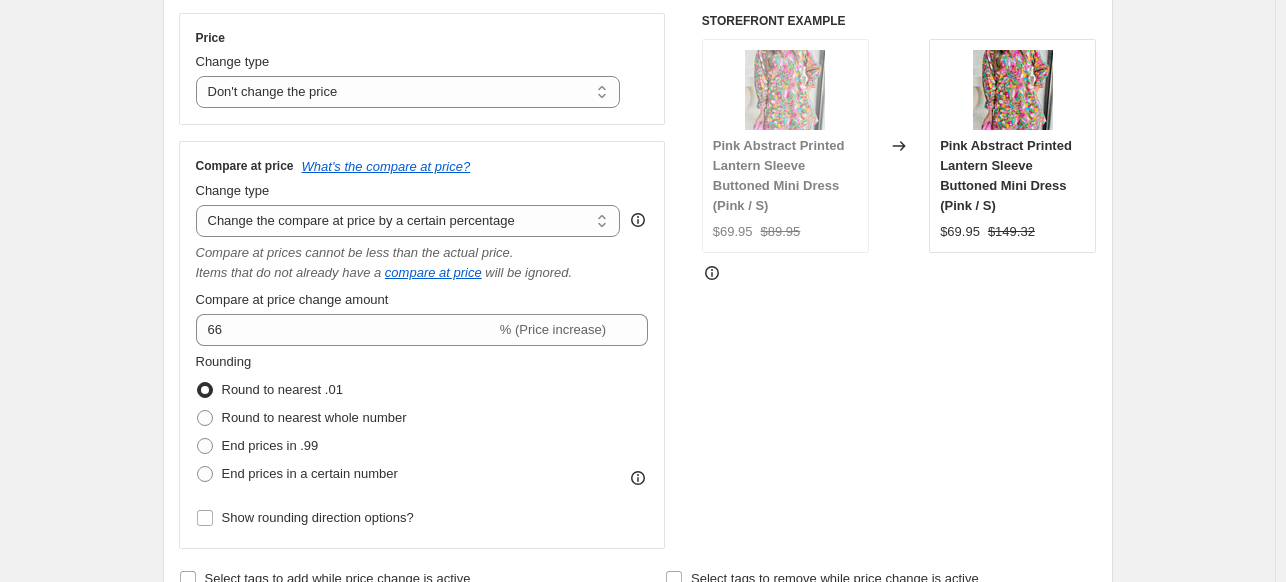 scroll, scrollTop: 354, scrollLeft: 0, axis: vertical 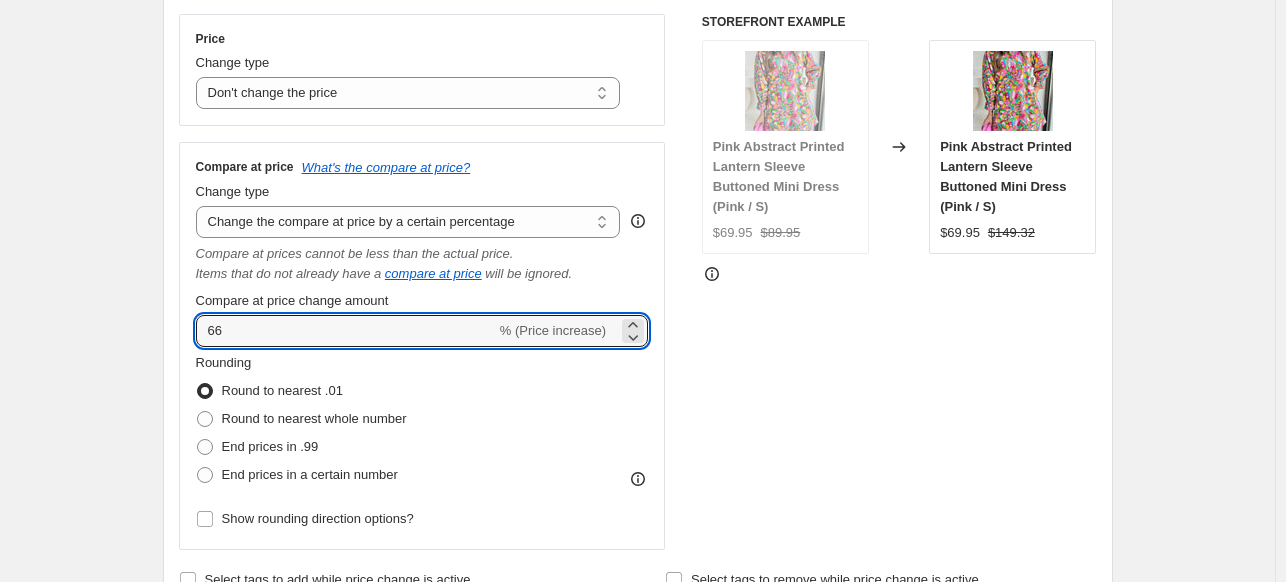 drag, startPoint x: 278, startPoint y: 325, endPoint x: 159, endPoint y: 325, distance: 119 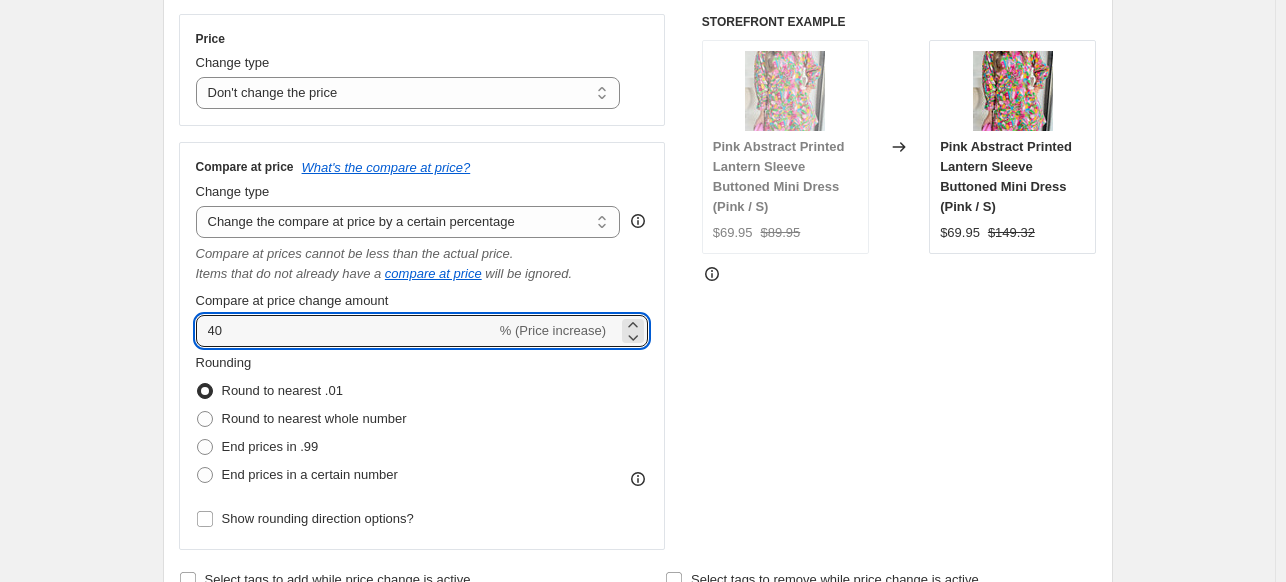 type on "40" 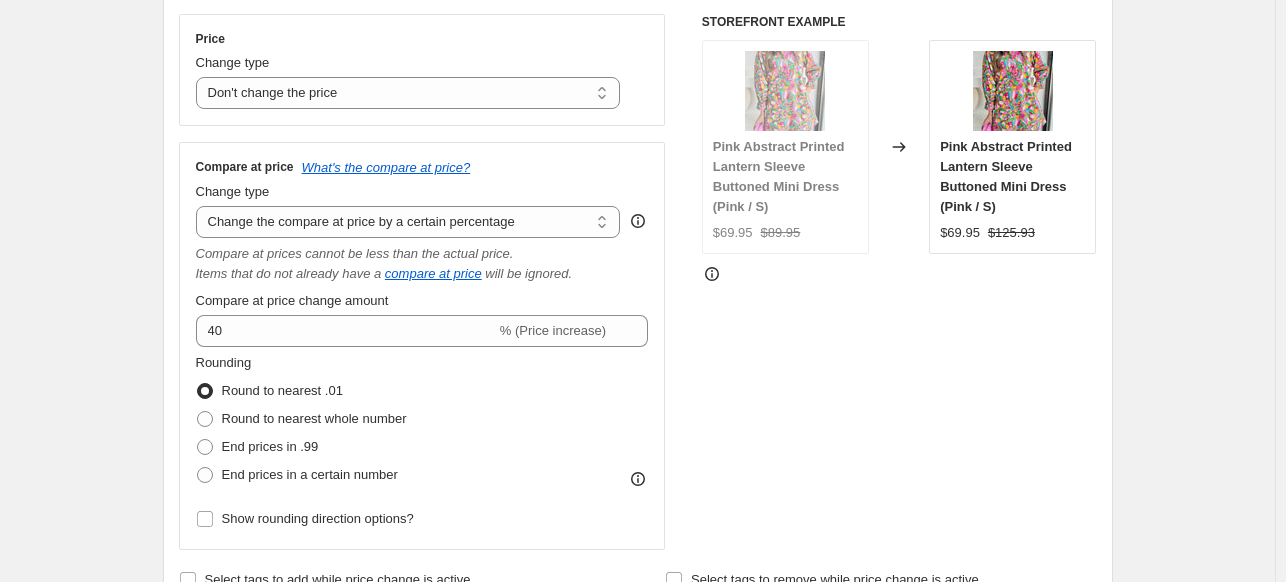 click on "STOREFRONT EXAMPLE Pink Abstract Printed Lantern Sleeve Buttoned Mini Dress (Pink / S) $69.95 $89.95 Changed to Pink Abstract Printed Lantern Sleeve Buttoned Mini Dress (Pink / S) $69.95 $125.93" at bounding box center (899, 282) 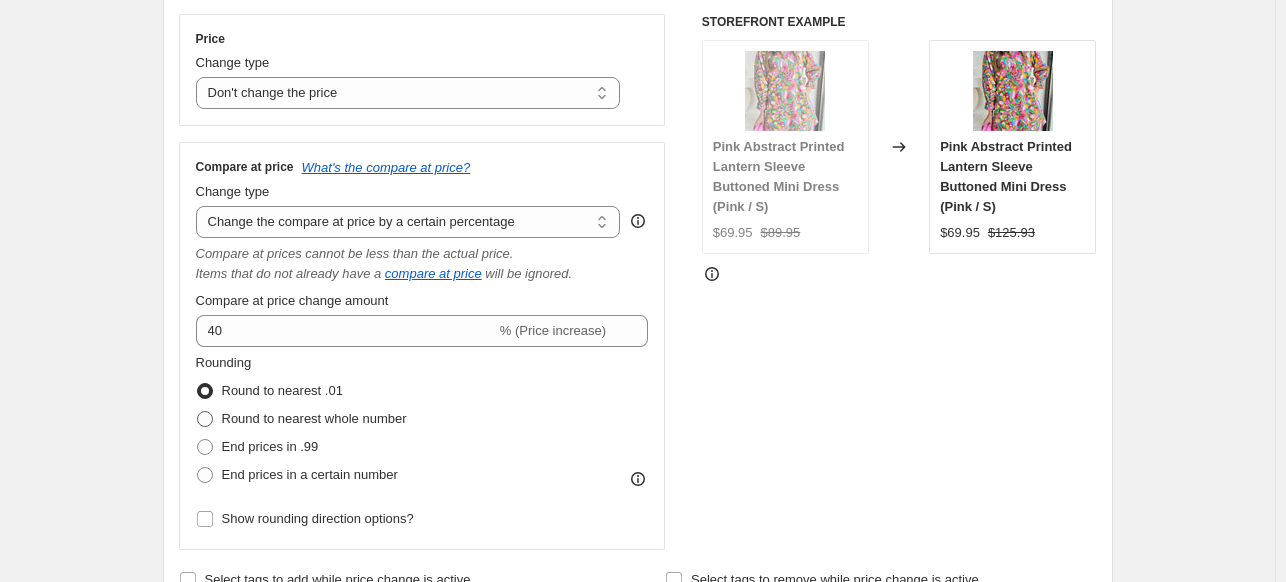 click on "Round to nearest whole number" at bounding box center [314, 418] 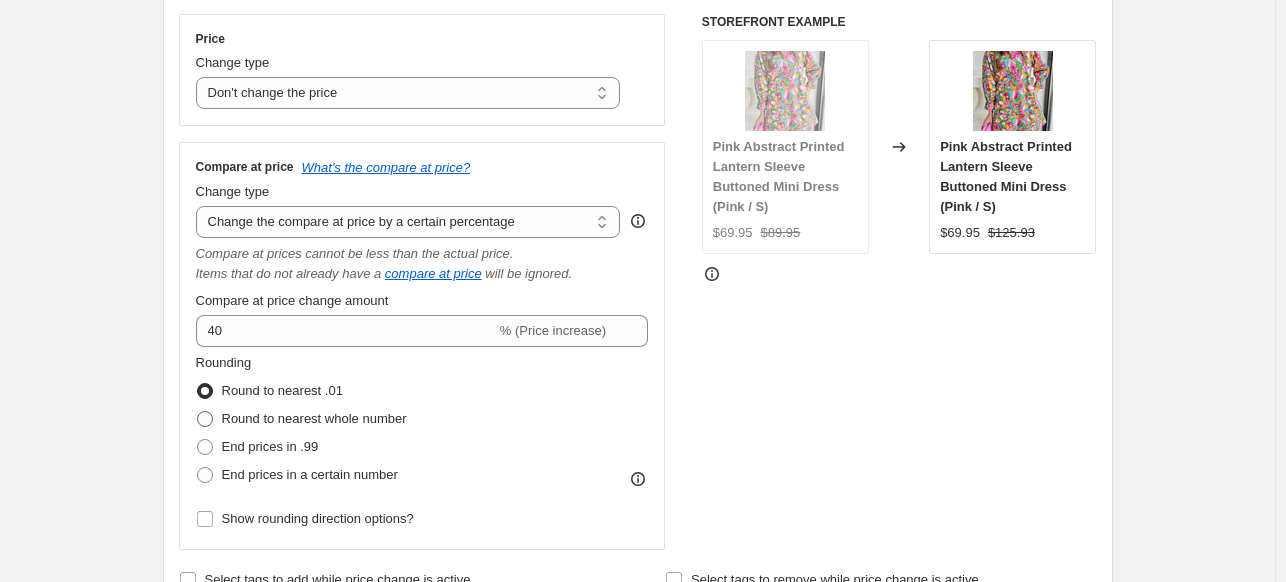 radio on "true" 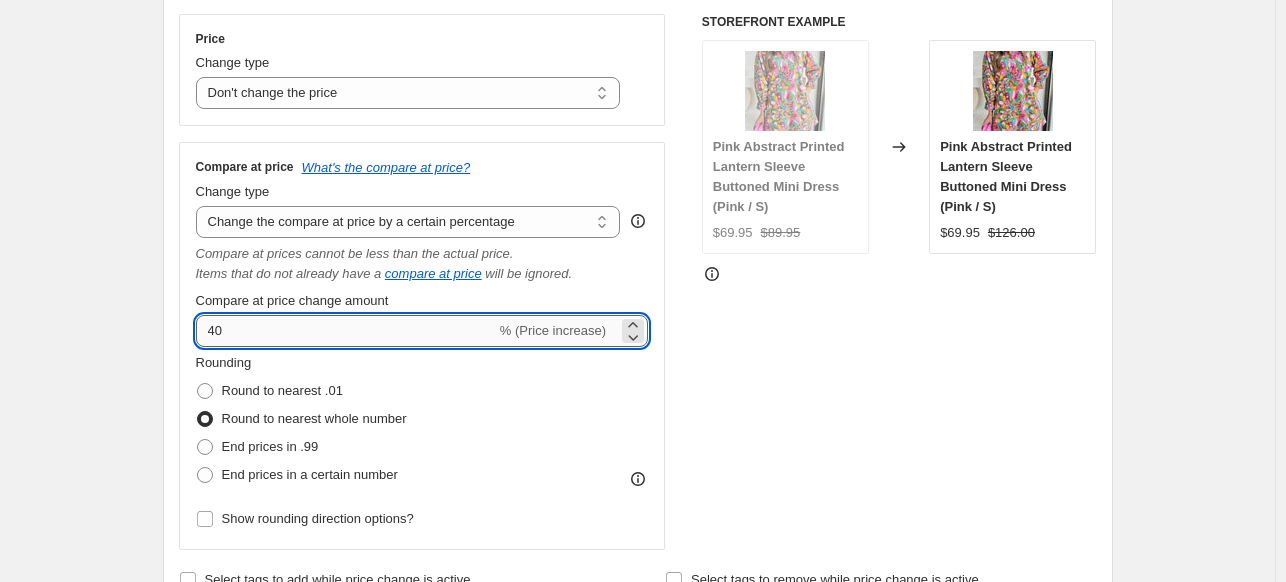 click on "40" at bounding box center [346, 331] 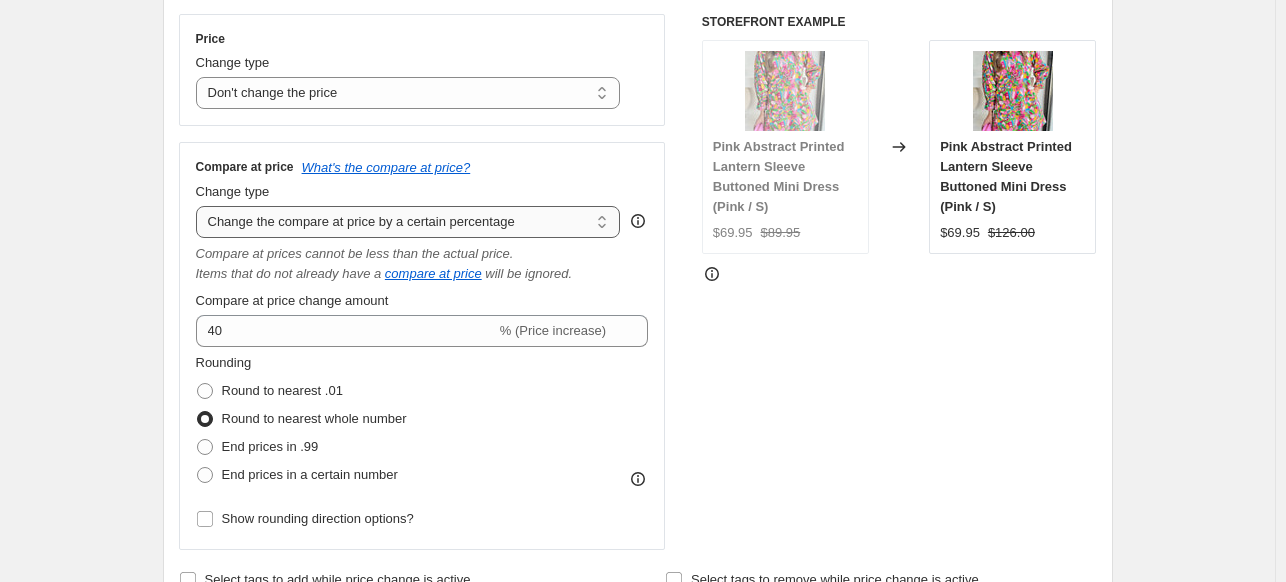click on "Change the compare at price to the current price (sale) Change the compare at price to a certain amount Change the compare at price by a certain amount Change the compare at price by a certain percentage Change the compare at price by a certain amount relative to the actual price Change the compare at price by a certain percentage relative to the actual price Don't change the compare at price Remove the compare at price" at bounding box center (408, 222) 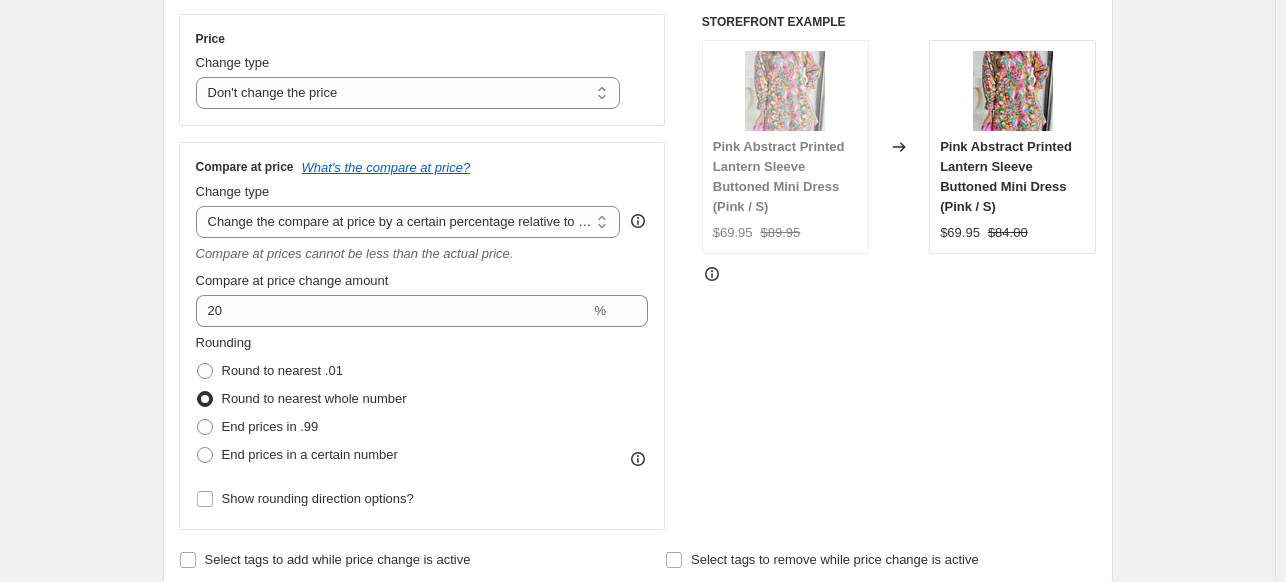 click on "STOREFRONT EXAMPLE Pink Abstract Printed Lantern Sleeve Buttoned Mini Dress (Pink / S) $69.95 $89.95 Changed to Pink Abstract Printed Lantern Sleeve Buttoned Mini Dress (Pink / S) $69.95 $84.00" at bounding box center [899, 272] 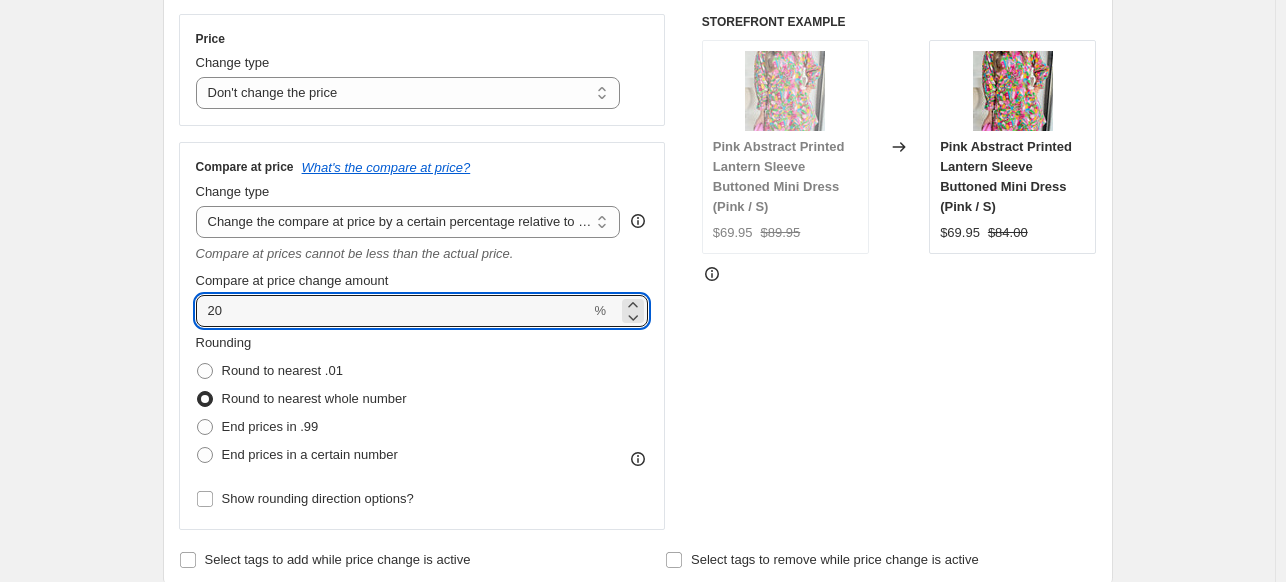 drag, startPoint x: 272, startPoint y: 315, endPoint x: 155, endPoint y: 312, distance: 117.03845 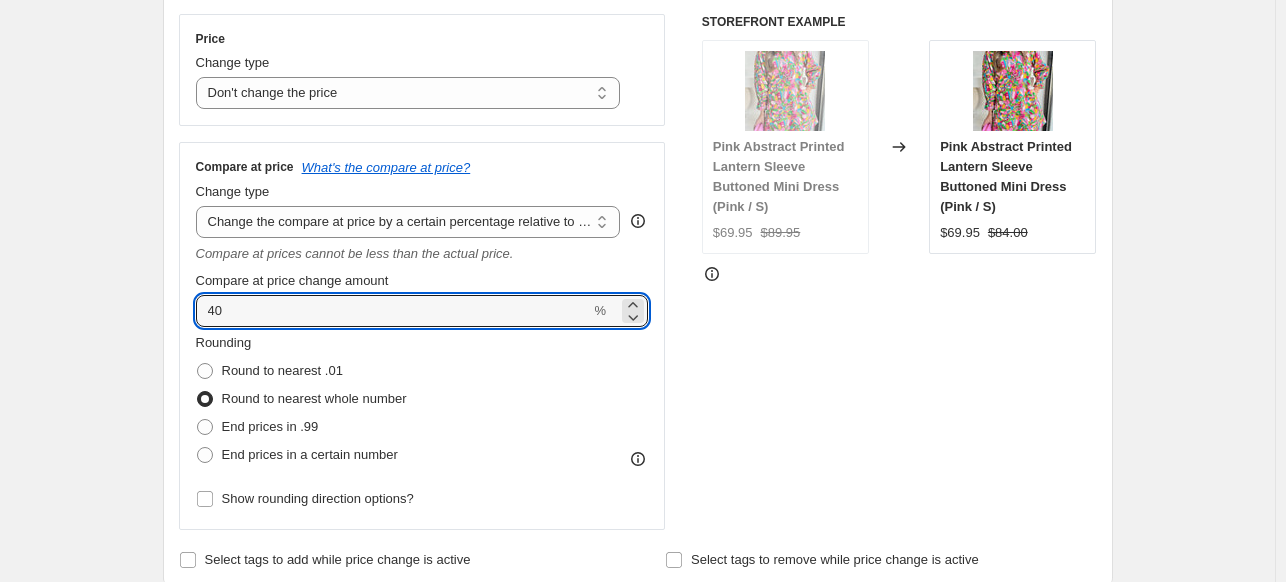 click on "Step 1. Optionally give your price [MEDICAL_DATA] a title (eg "March 30% off sale on boots") [DATE] 9:27:50 AM Price [MEDICAL_DATA] This title is just for internal use, customers won't see it Step 2. Select how the prices should change Use bulk price change rules Set product prices individually Use CSV upload Price Change type Change the price to a certain amount Change the price by a certain amount Change the price by a certain percentage Change the price to the current compare at price (price before sale) Change the price by a certain amount relative to the compare at price Change the price by a certain percentage relative to the compare at price Don't change the price Change the price by a certain percentage relative to the cost per item Change price to certain cost margin Don't change the price Compare at price What's the compare at price? Change type Change the compare at price to the current price (sale) Change the compare at price to a certain amount Change the compare at price by a certain amount 40 %" at bounding box center (630, 699) 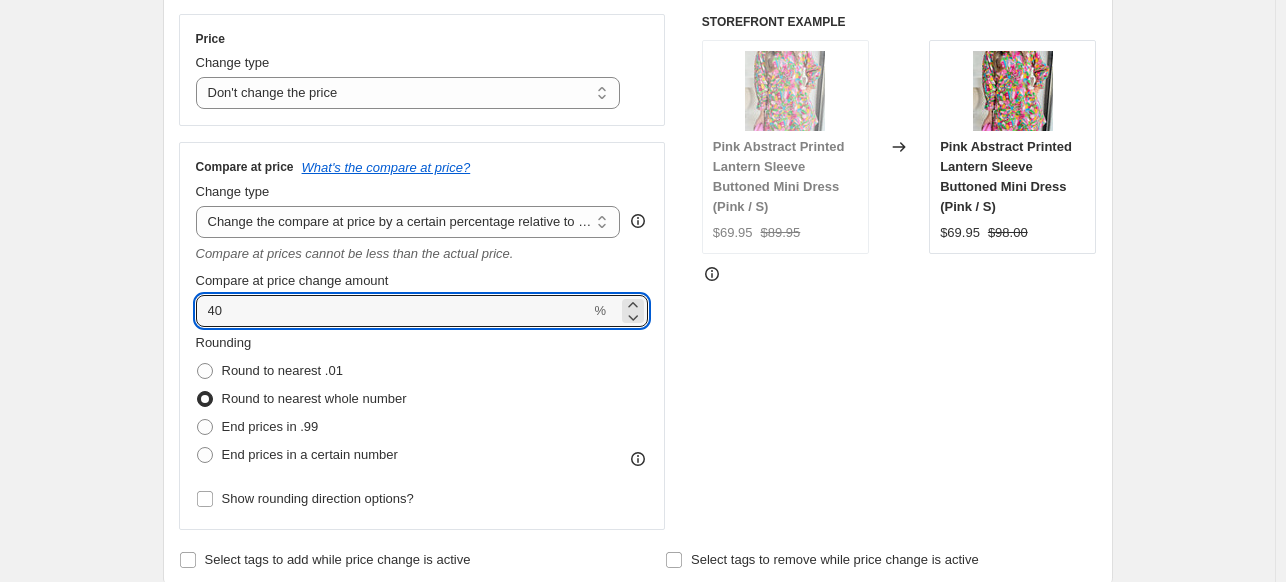 drag, startPoint x: 241, startPoint y: 307, endPoint x: 180, endPoint y: 308, distance: 61.008198 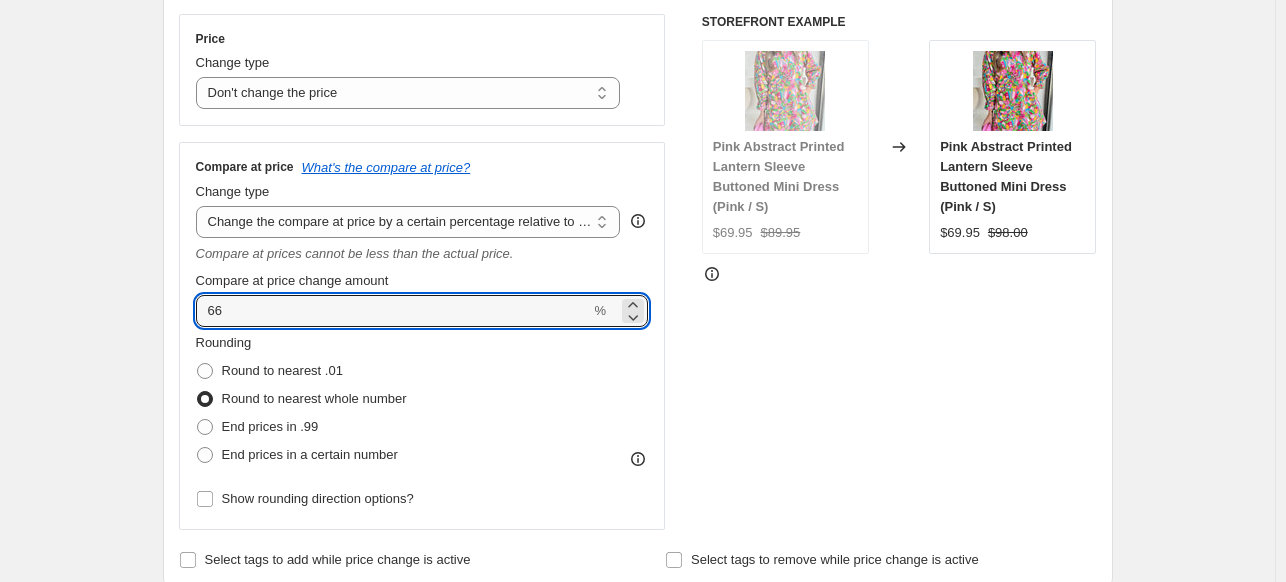 type on "66" 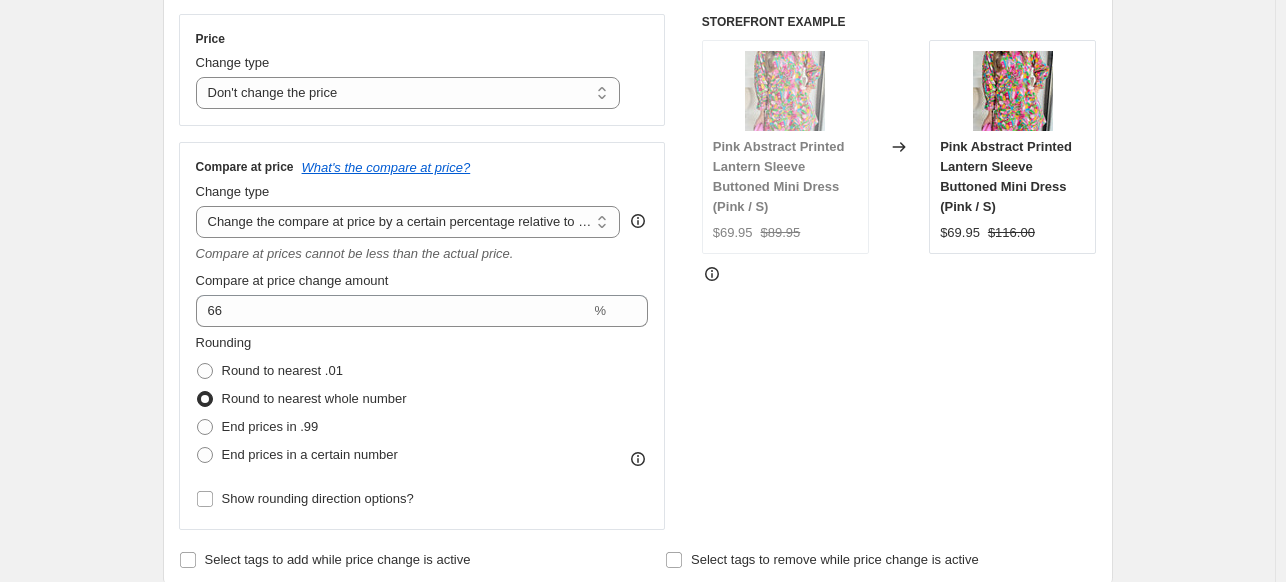 click on "Step 2. Select how the prices should change Use bulk price change rules Set product prices individually Use CSV upload Price Change type Change the price to a certain amount Change the price by a certain amount Change the price by a certain percentage Change the price to the current compare at price (price before sale) Change the price by a certain amount relative to the compare at price Change the price by a certain percentage relative to the compare at price Don't change the price Change the price by a certain percentage relative to the cost per item Change price to certain cost margin Don't change the price Compare at price What's the compare at price? Change type Change the compare at price to the current price (sale) Change the compare at price to a certain amount Change the compare at price by a certain amount Change the compare at price by a certain percentage Change the compare at price by a certain amount relative to the actual price Don't change the compare at price Remove the compare at price 66 %" at bounding box center (638, 226) 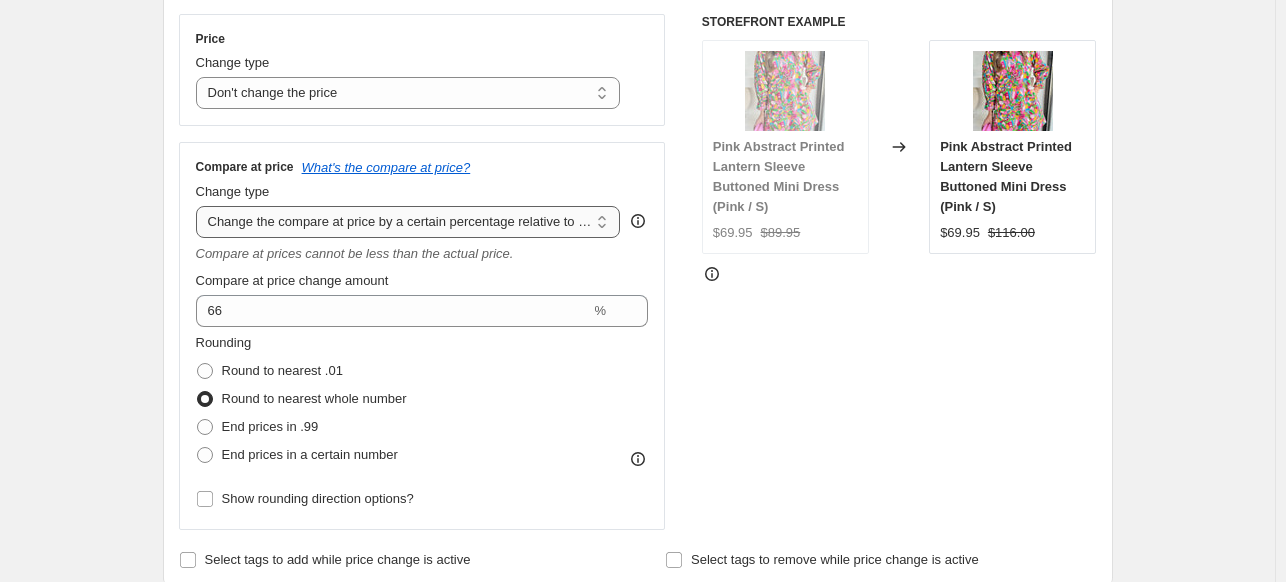 click on "Change the compare at price to the current price (sale) Change the compare at price to a certain amount Change the compare at price by a certain amount Change the compare at price by a certain percentage Change the compare at price by a certain amount relative to the actual price Change the compare at price by a certain percentage relative to the actual price Don't change the compare at price Remove the compare at price" at bounding box center [408, 222] 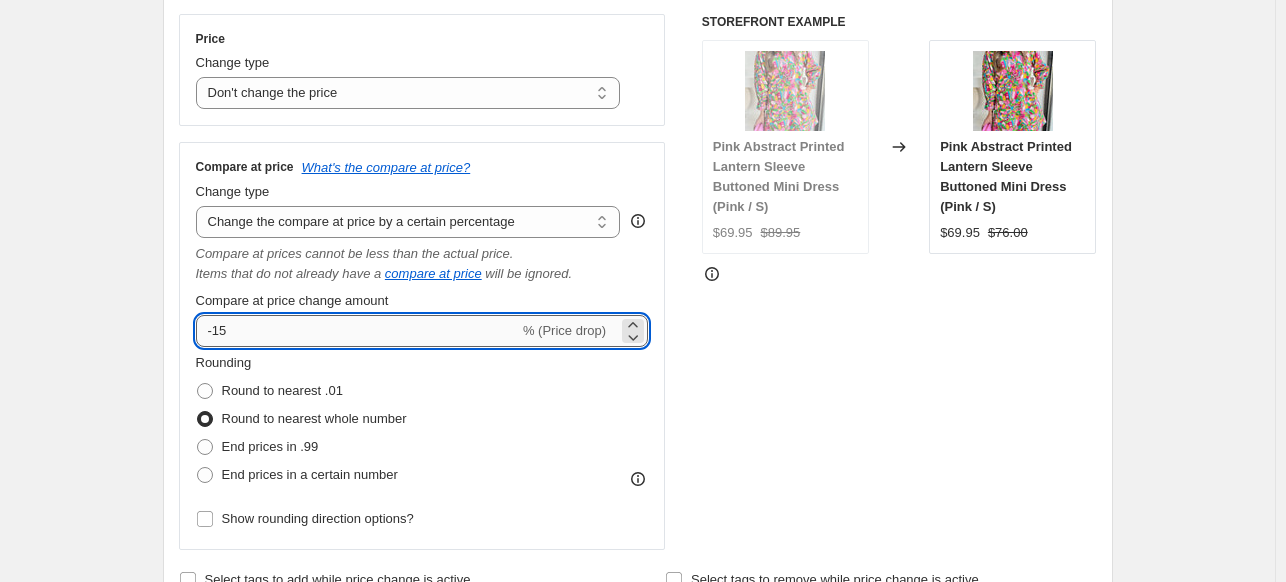 click on "-15" at bounding box center [357, 331] 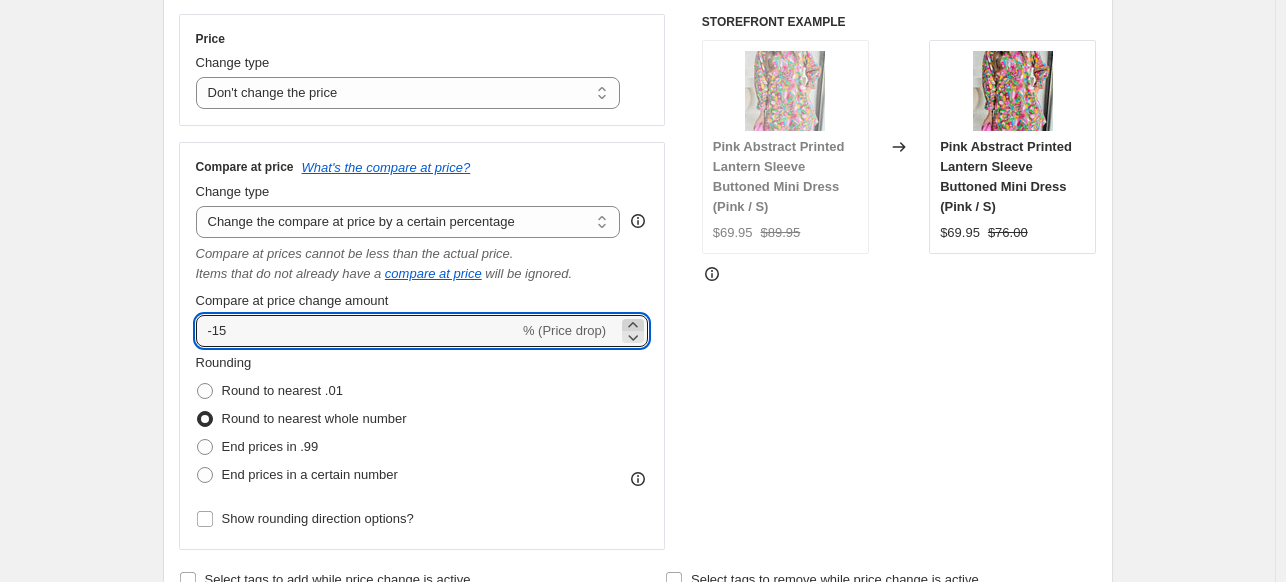 click 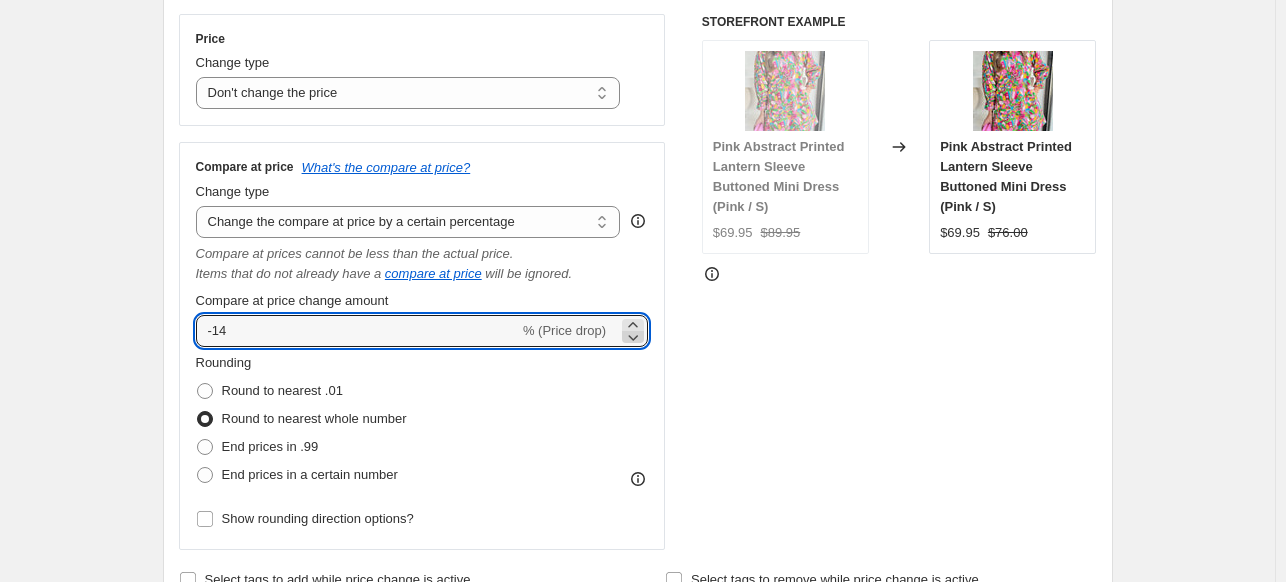 click 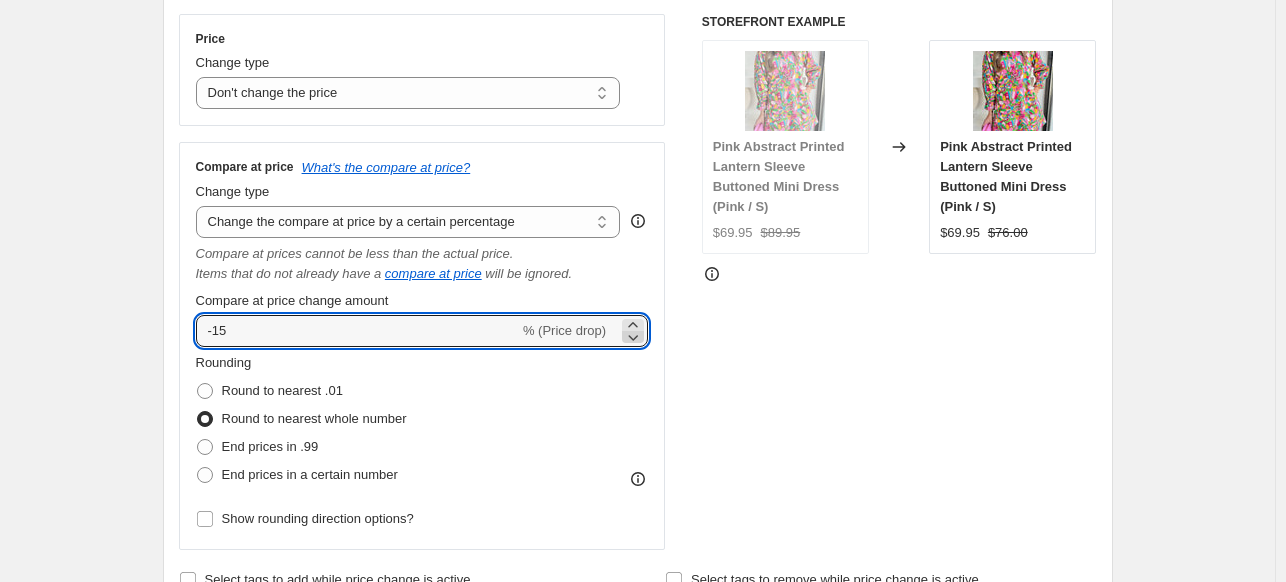 click 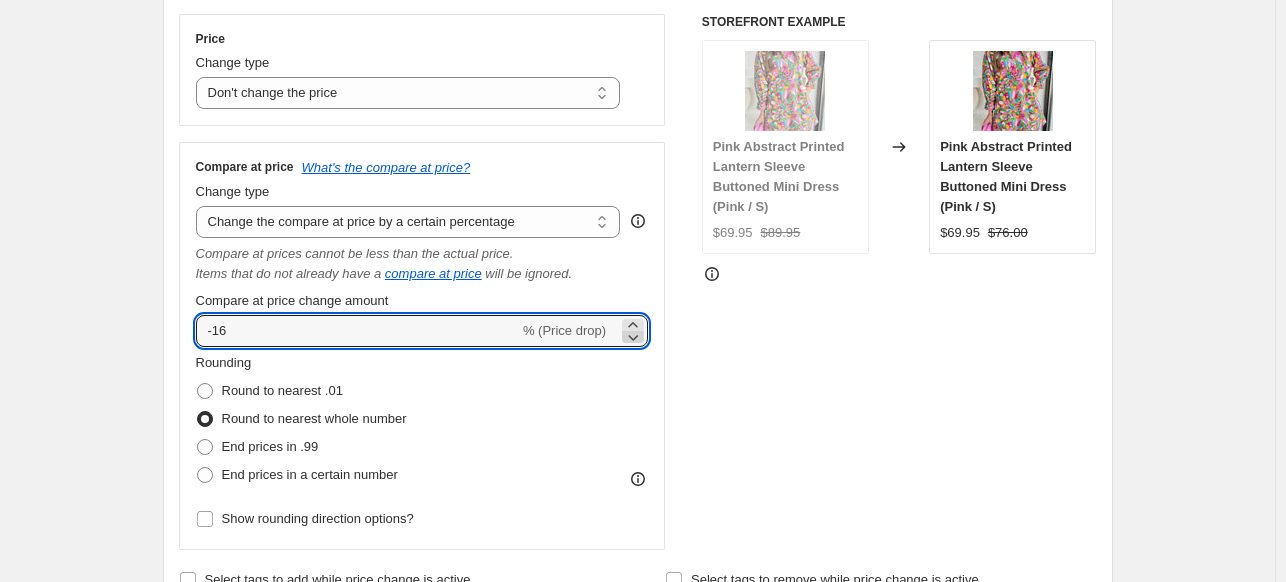 click 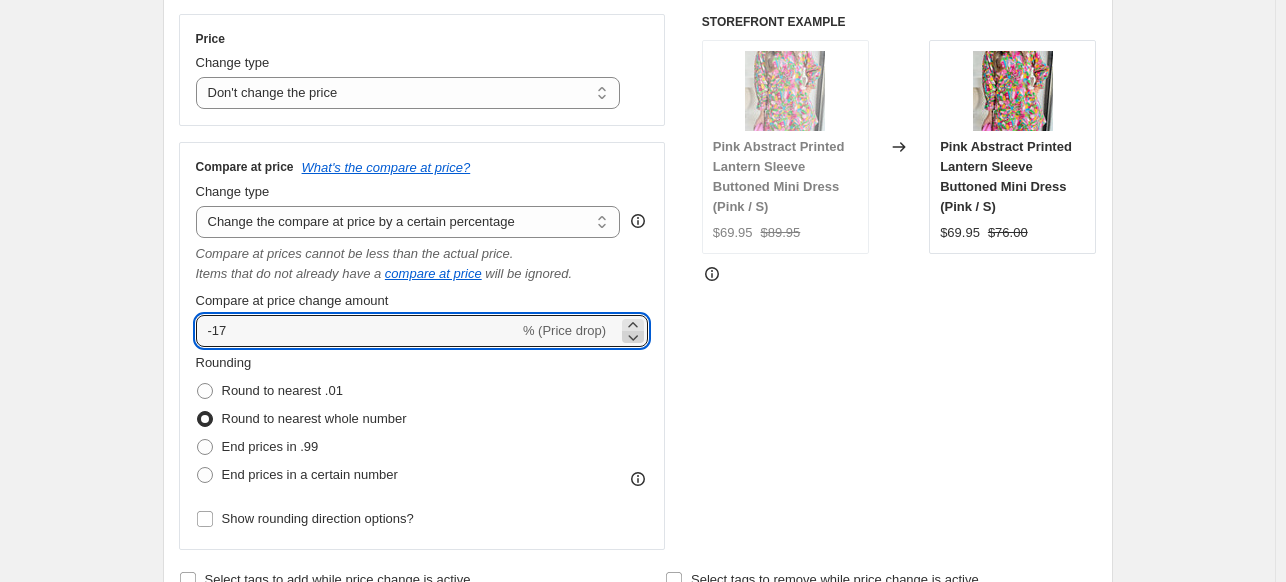 click 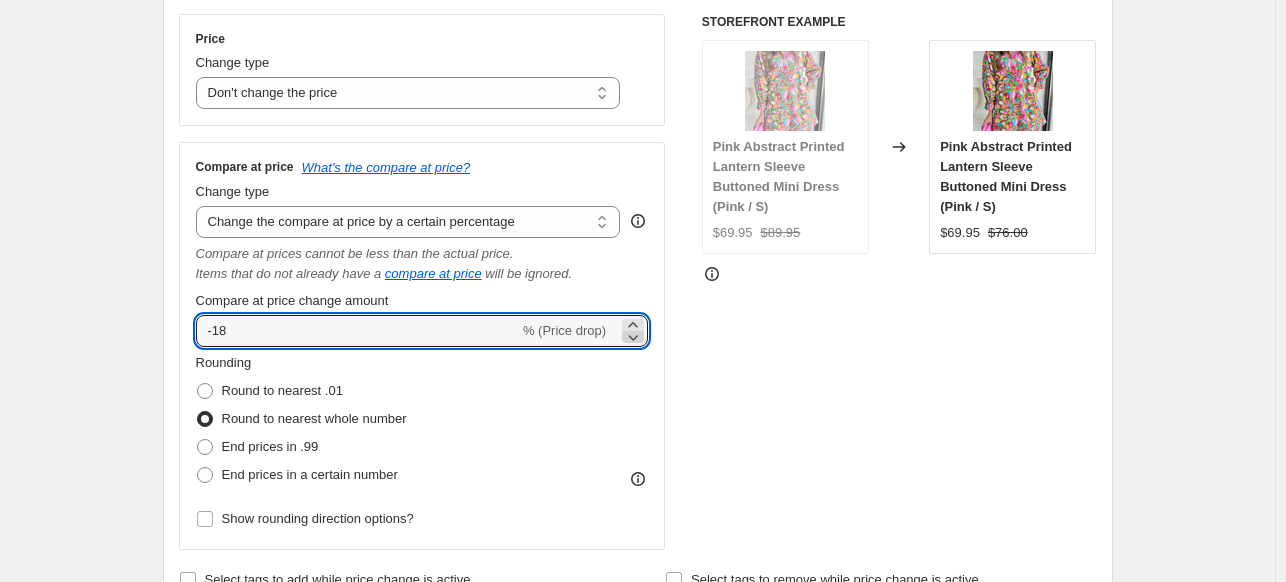 click 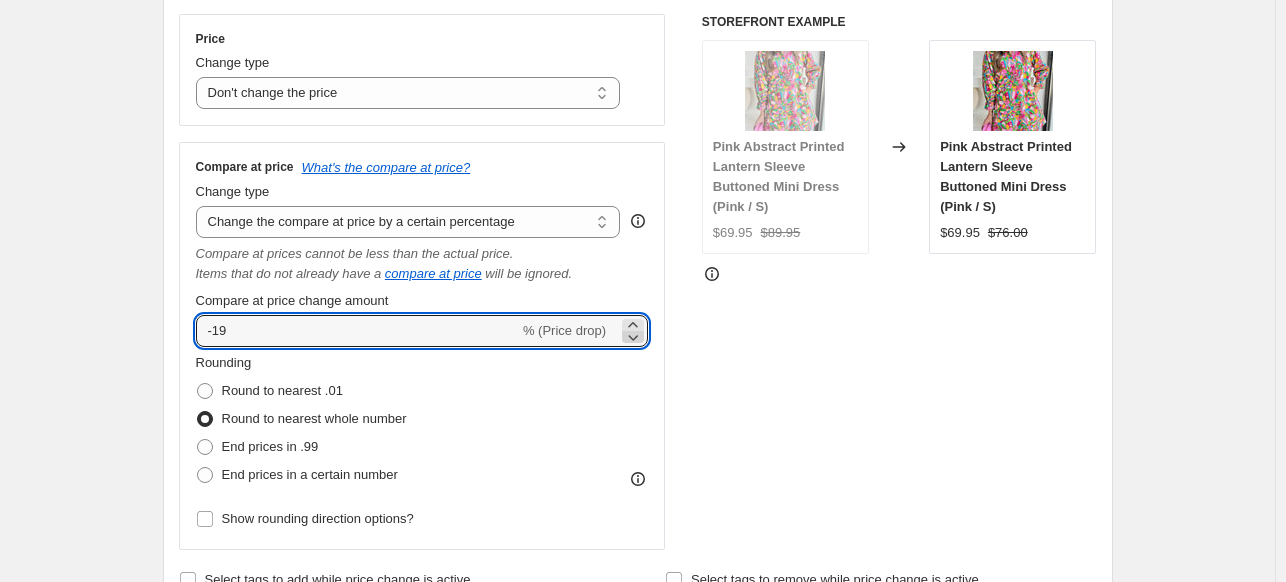 click 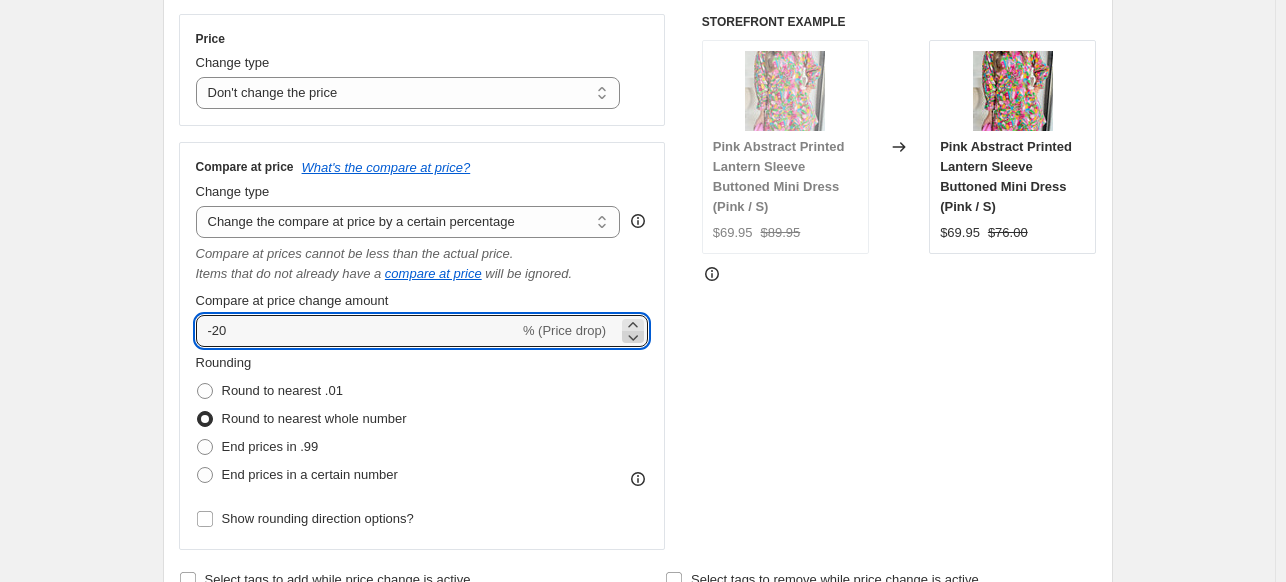 click 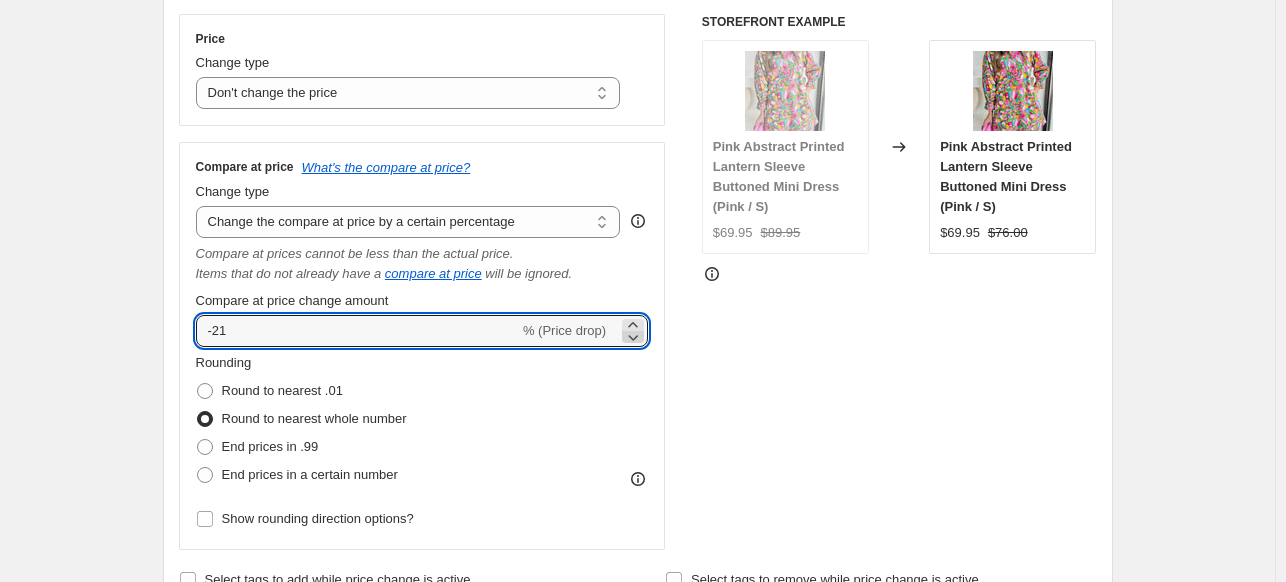 click 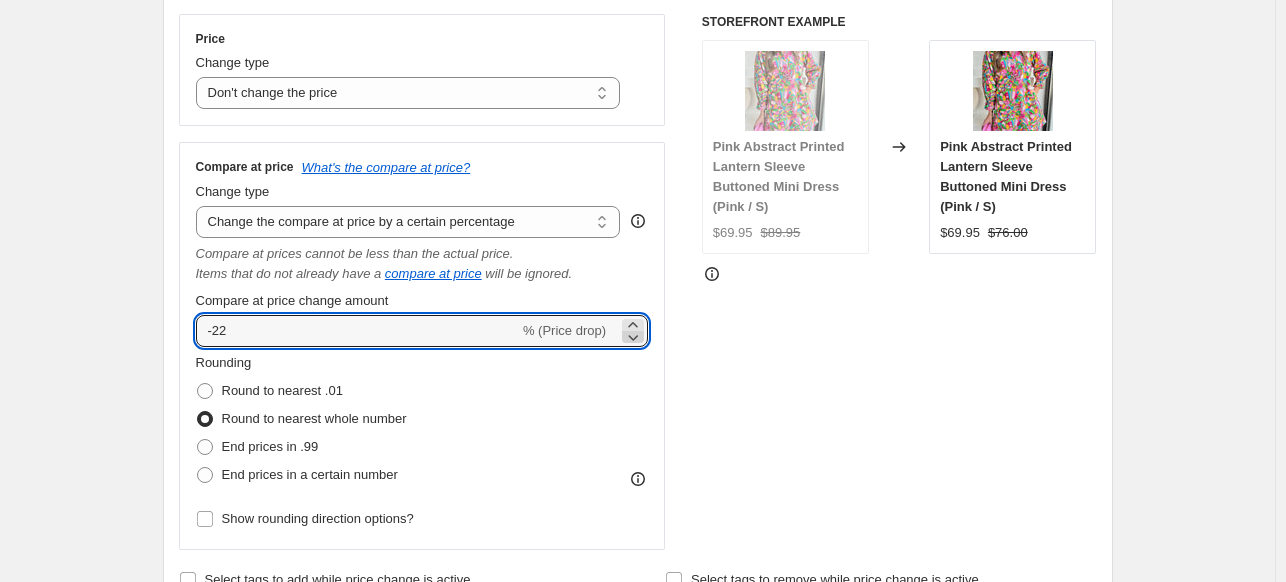 click 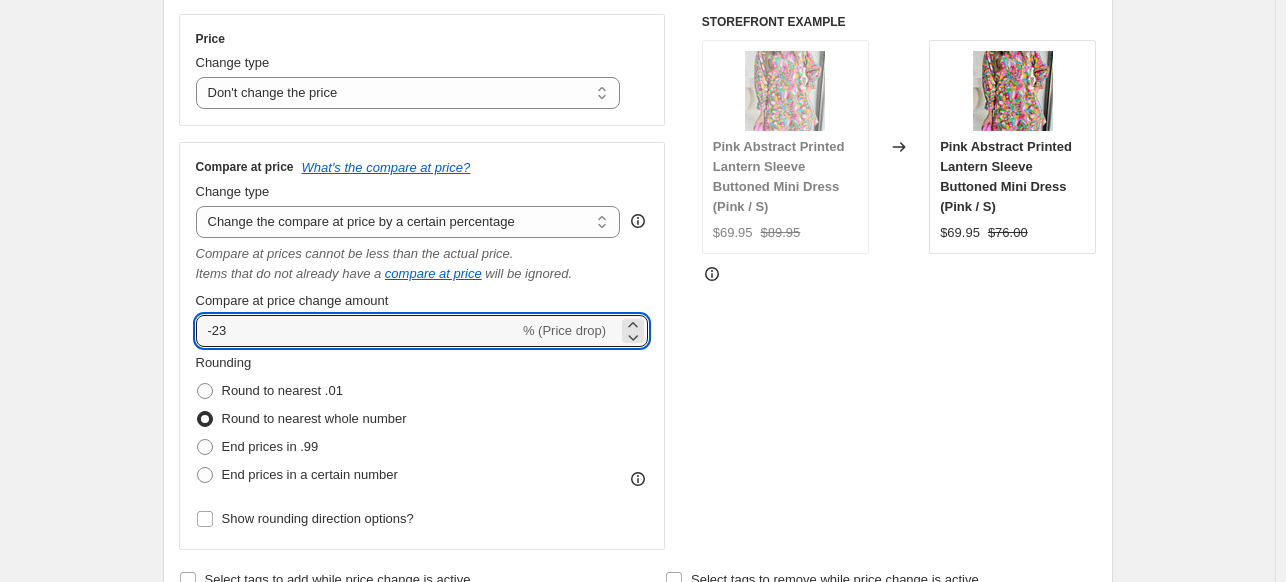 click on "STOREFRONT EXAMPLE Pink Abstract Printed Lantern Sleeve Buttoned Mini Dress (Pink / S) $69.95 $89.95 Changed to Pink Abstract Printed Lantern Sleeve Buttoned Mini Dress (Pink / S) $69.95 $76.00" at bounding box center (899, 282) 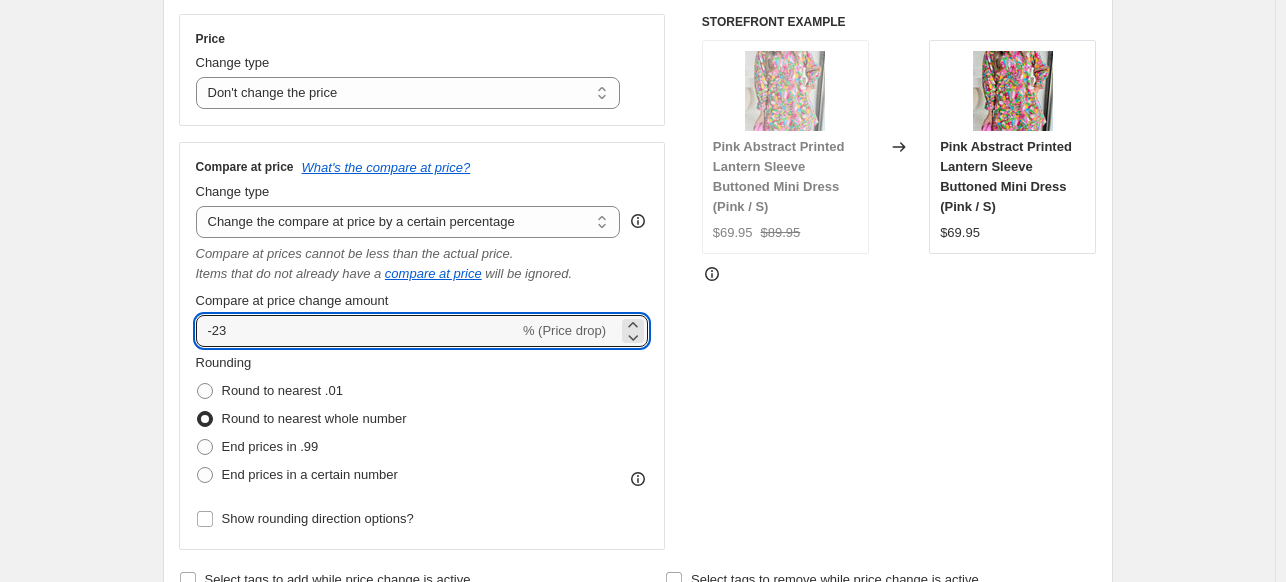 drag, startPoint x: 290, startPoint y: 324, endPoint x: 169, endPoint y: 326, distance: 121.016525 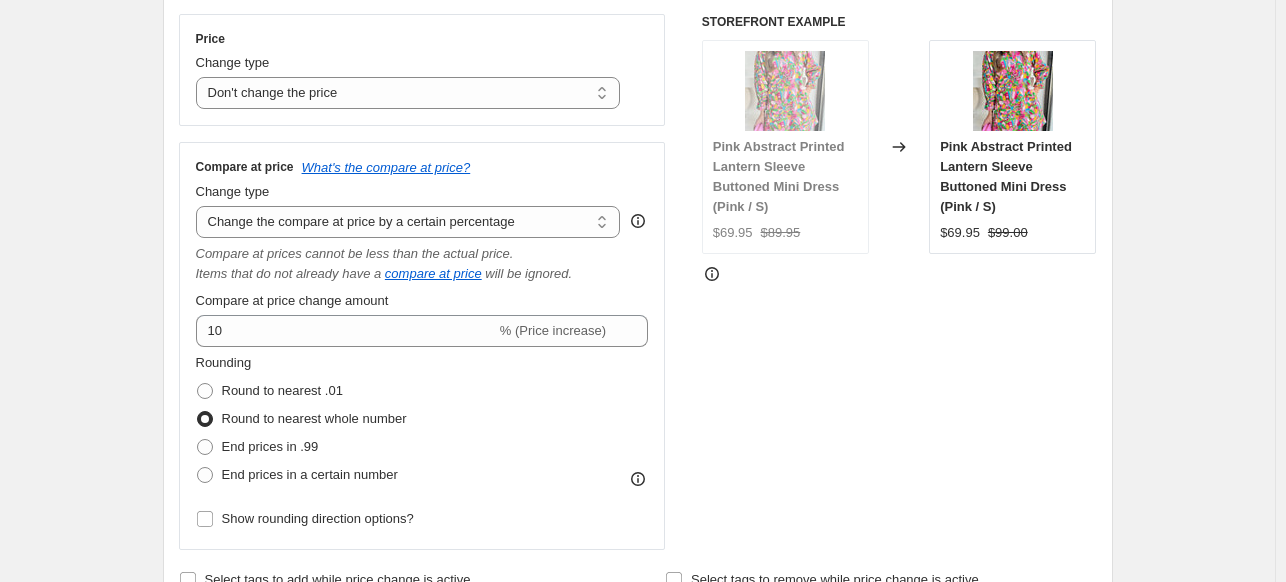 click on "STOREFRONT EXAMPLE Pink Abstract Printed Lantern Sleeve Buttoned Mini Dress (Pink / S) $69.95 $89.95 Changed to Pink Abstract Printed Lantern Sleeve Buttoned Mini Dress (Pink / S) $69.95 $99.00" at bounding box center [899, 282] 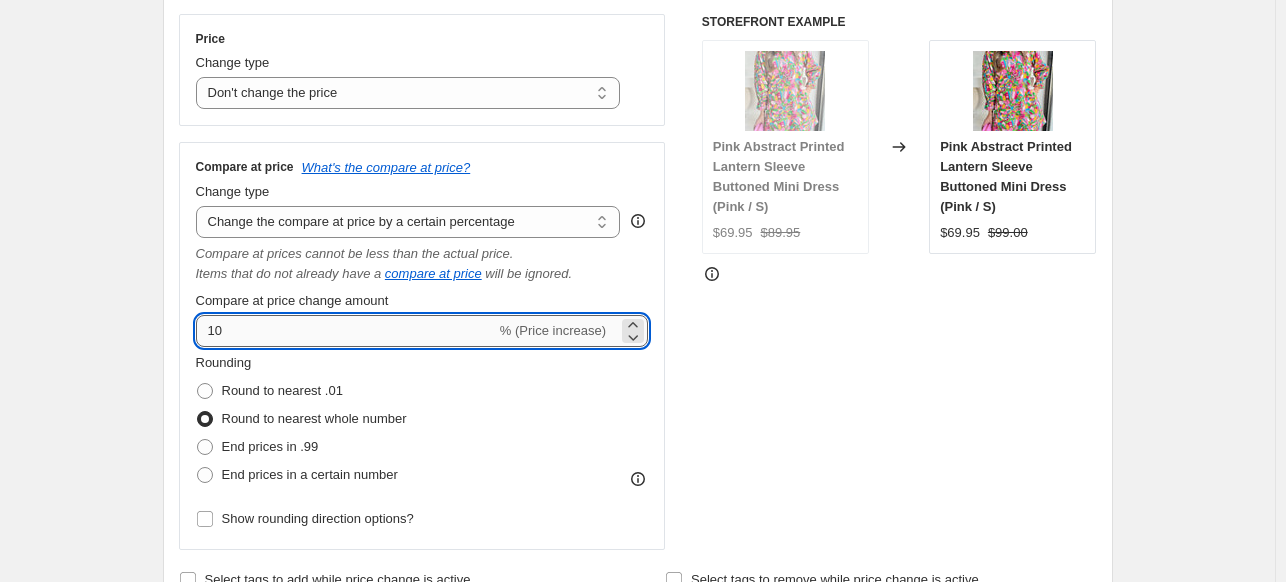 click on "10" at bounding box center [346, 331] 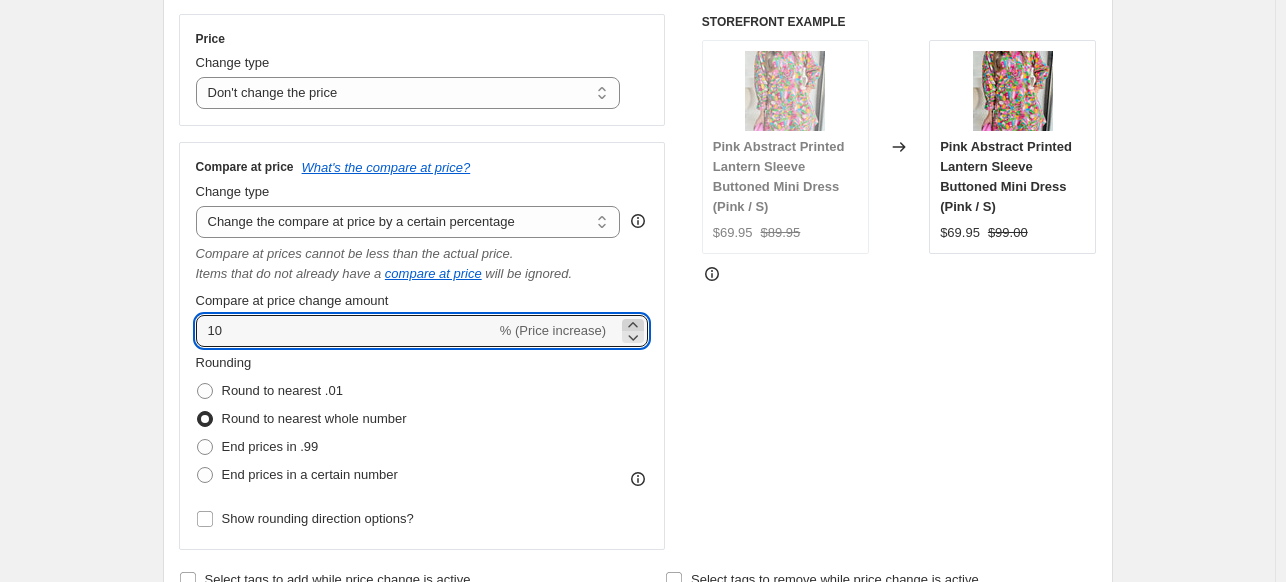click 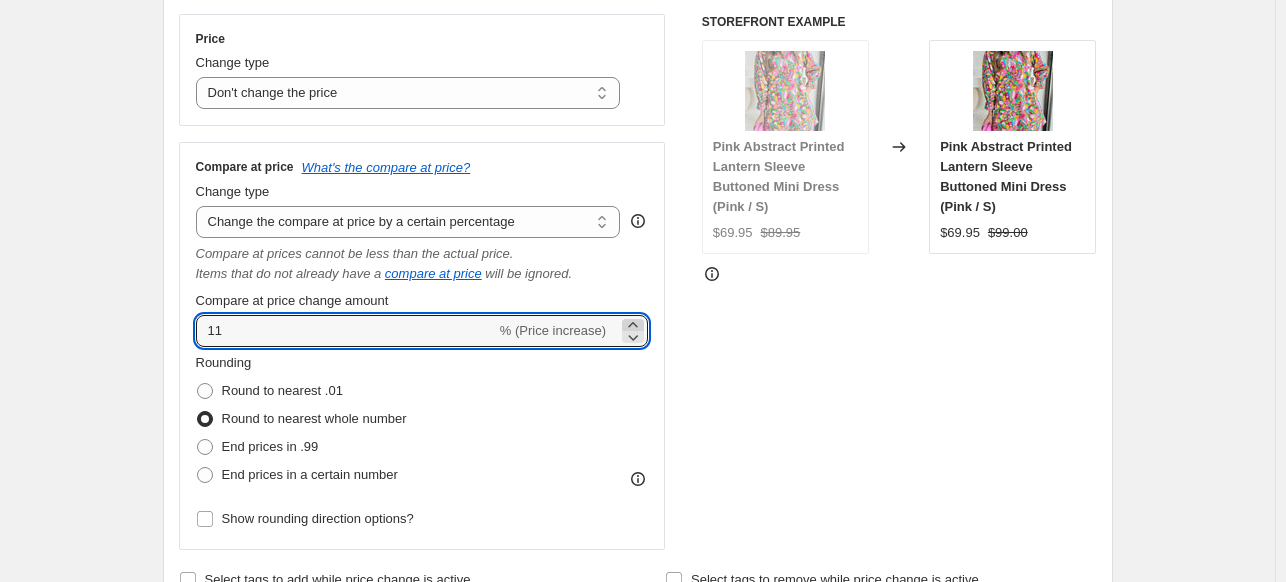 click 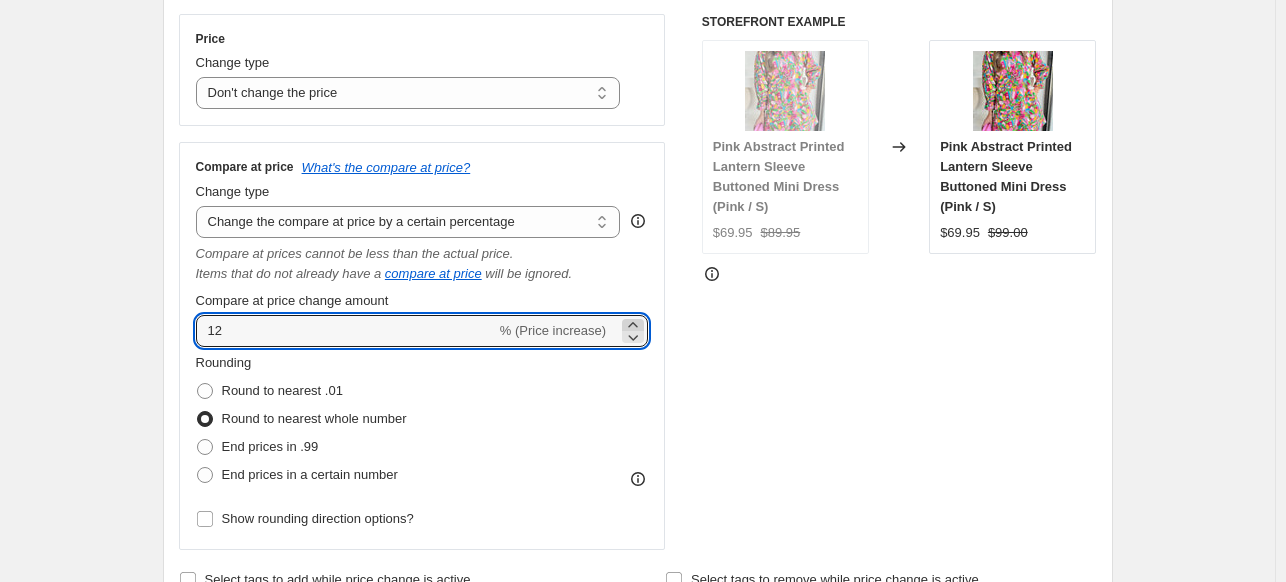 click 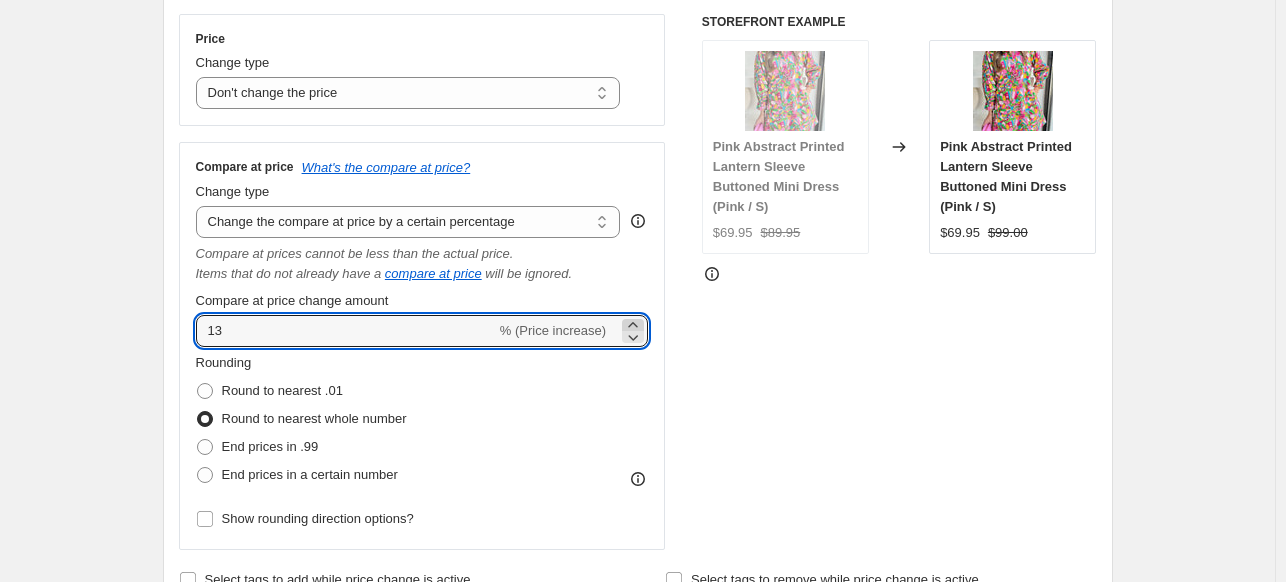 click 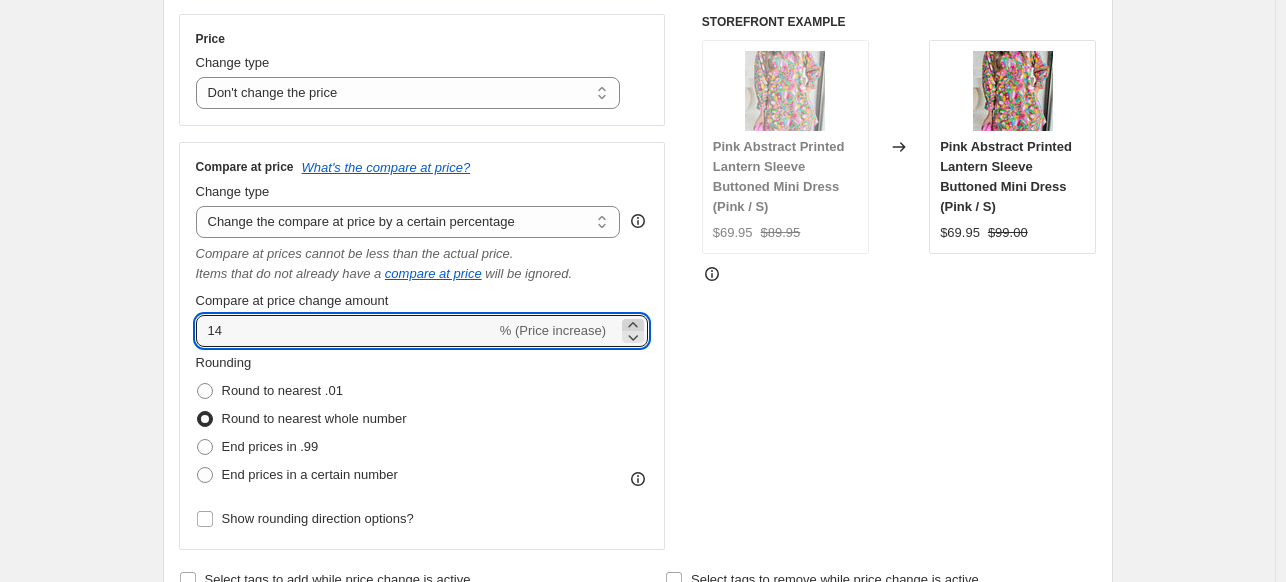 click 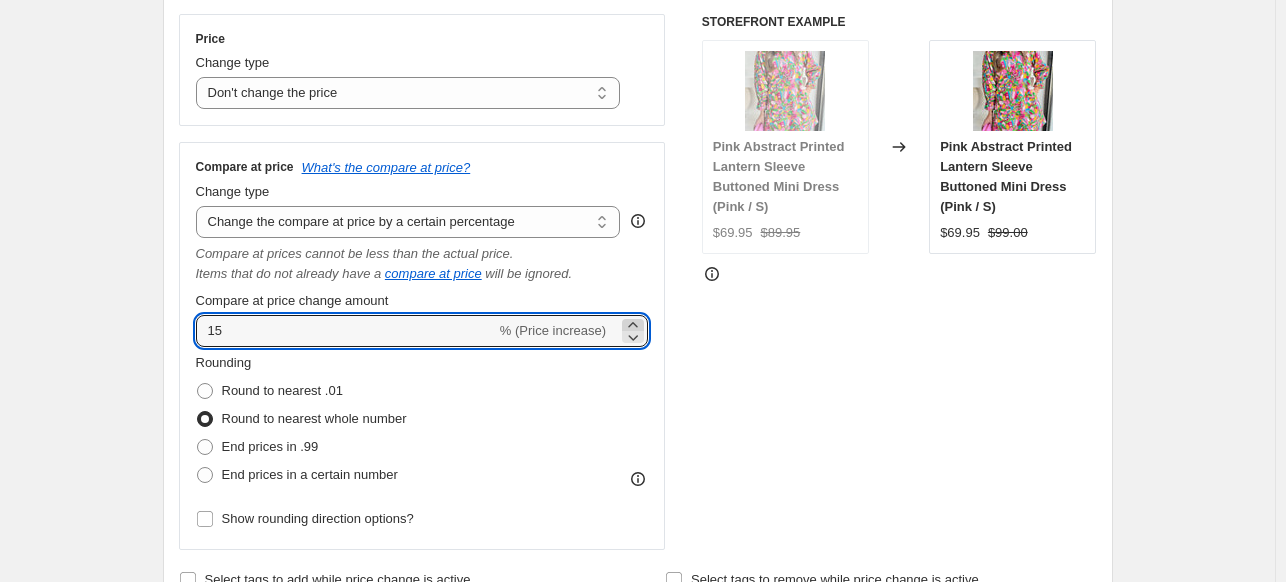 click 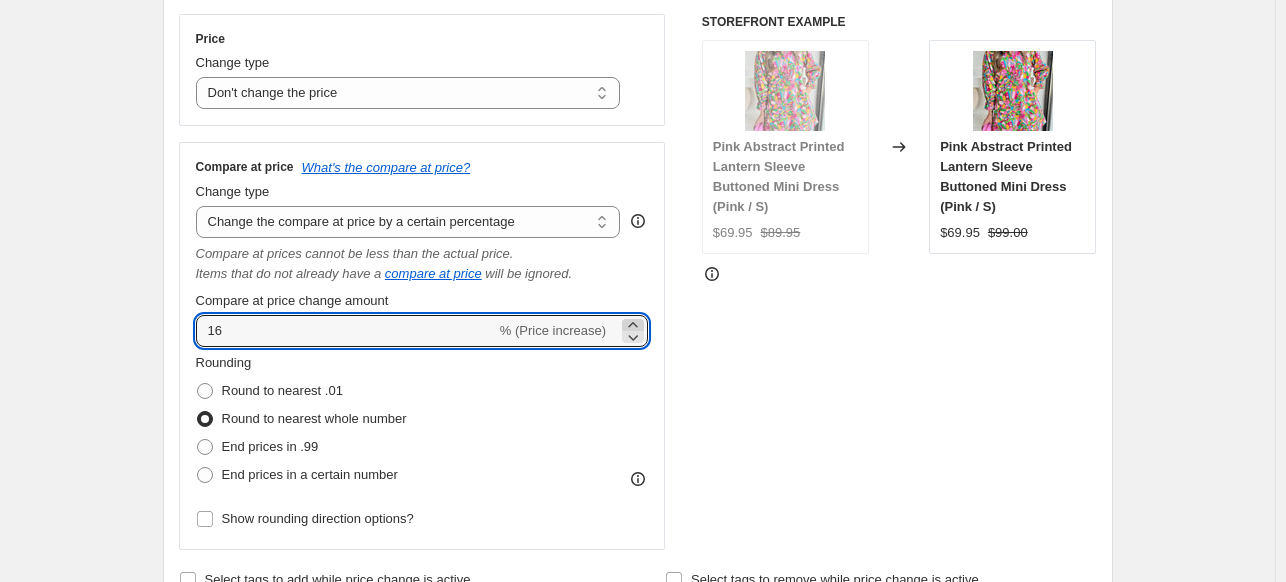 click 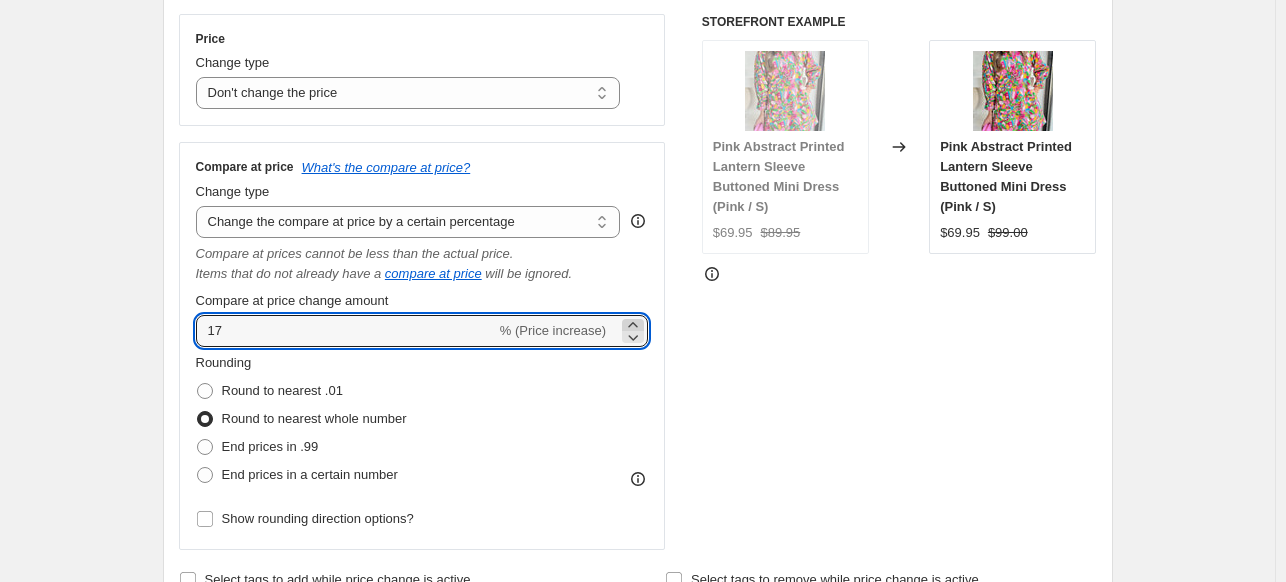click 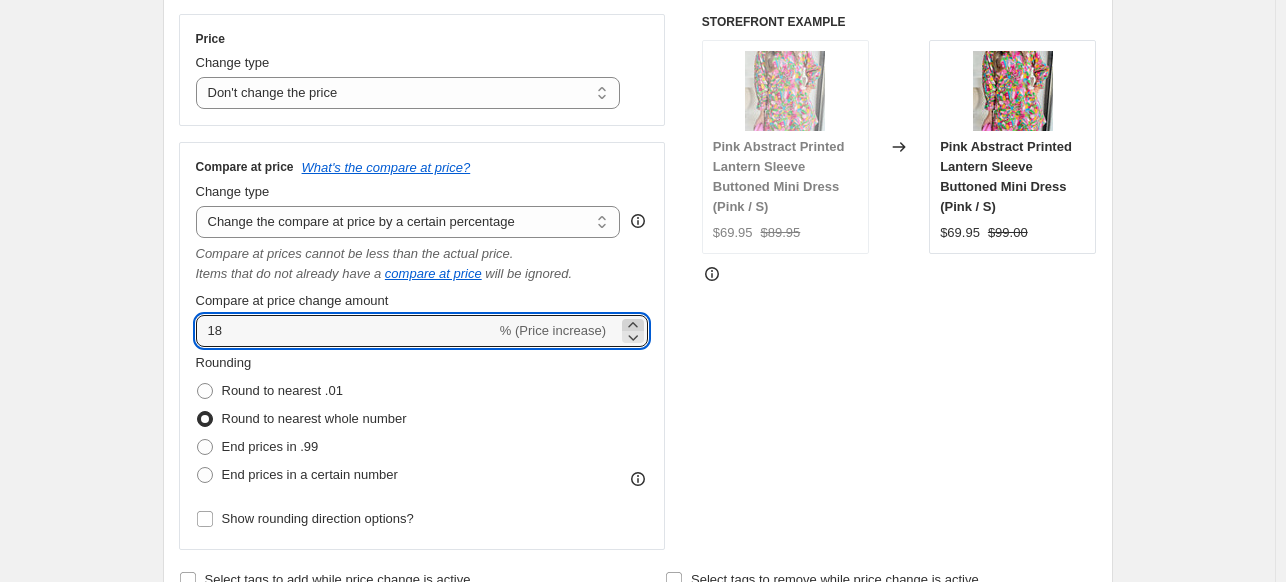 click 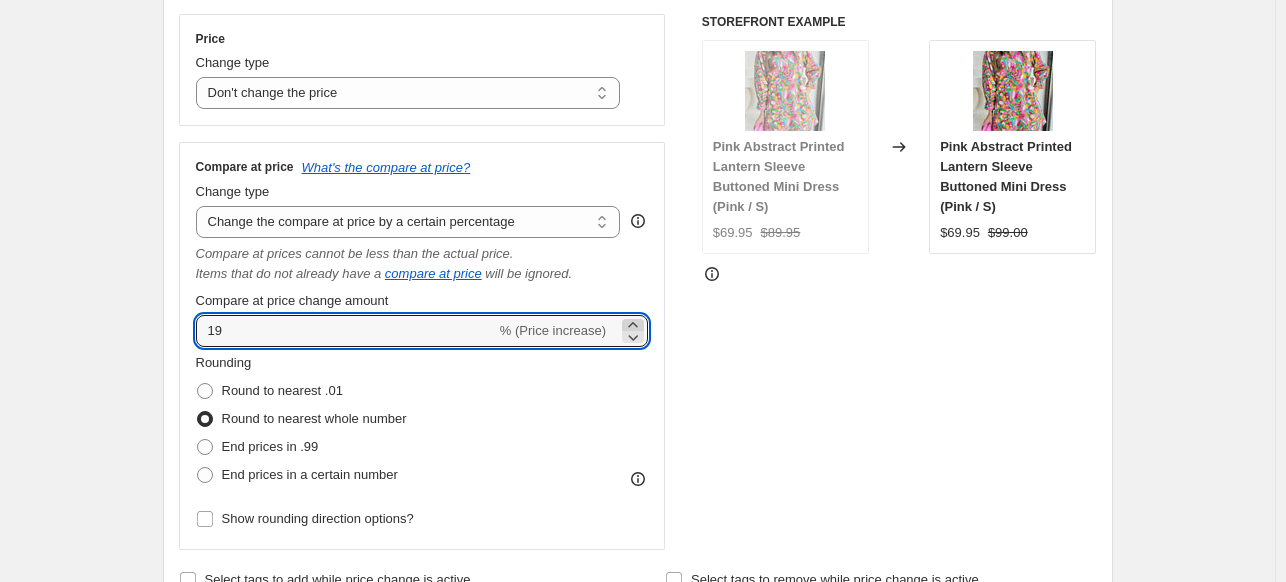 click 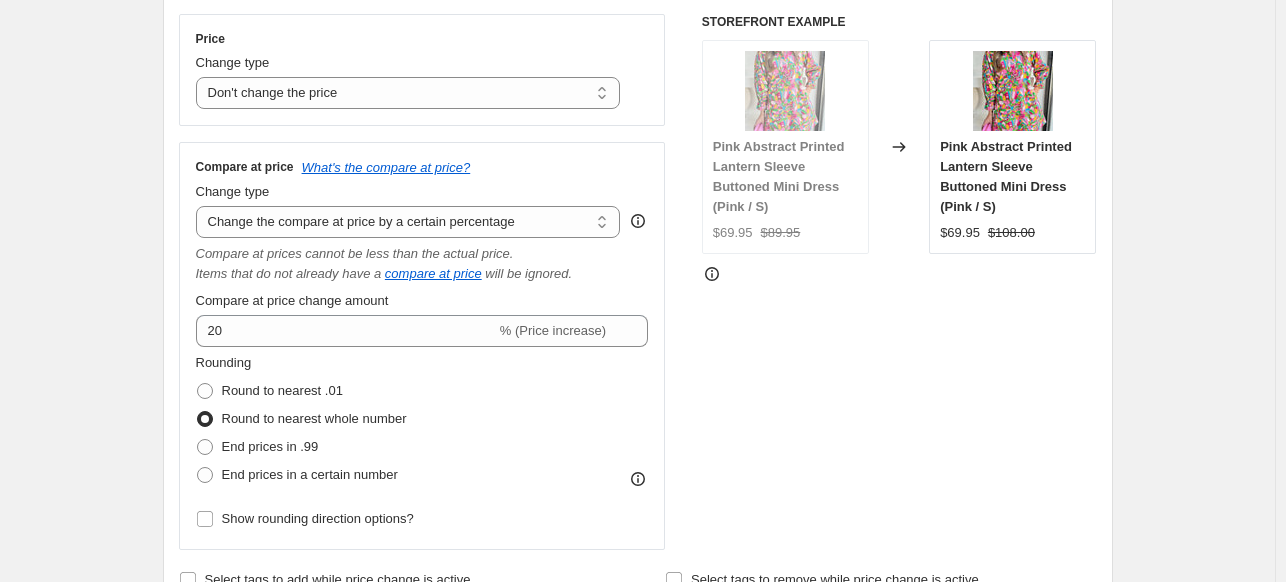click on "STOREFRONT EXAMPLE Pink Abstract Printed Lantern Sleeve Buttoned Mini Dress (Pink / S) $69.95 $89.95 Changed to Pink Abstract Printed Lantern Sleeve Buttoned Mini Dress (Pink / S) $69.95 $108.00" at bounding box center [899, 282] 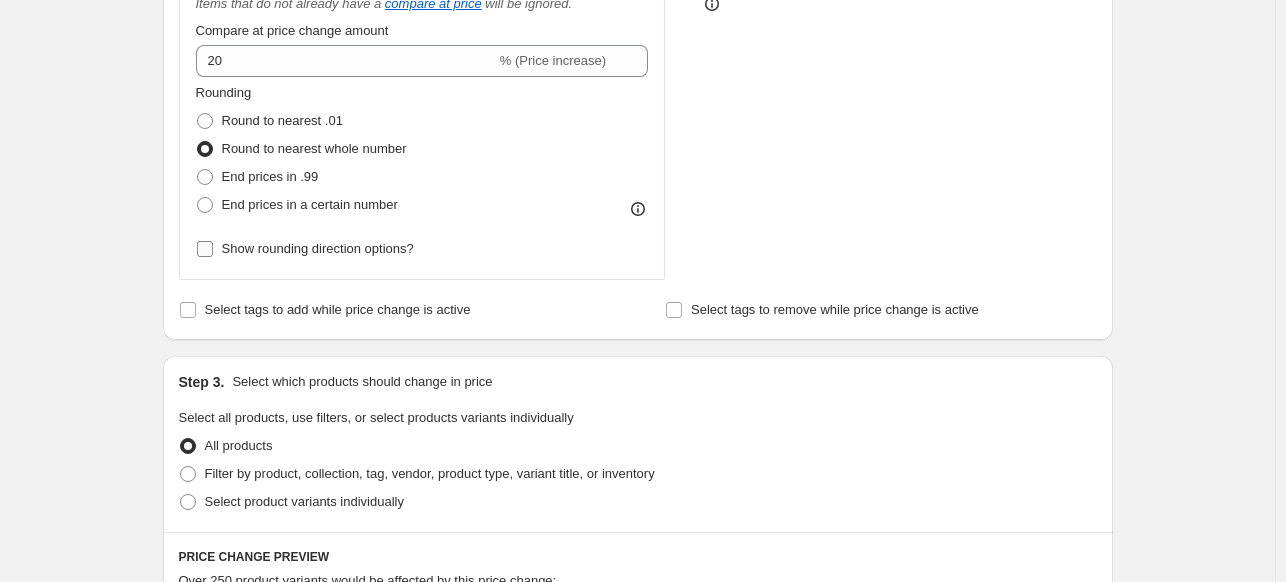 scroll, scrollTop: 628, scrollLeft: 0, axis: vertical 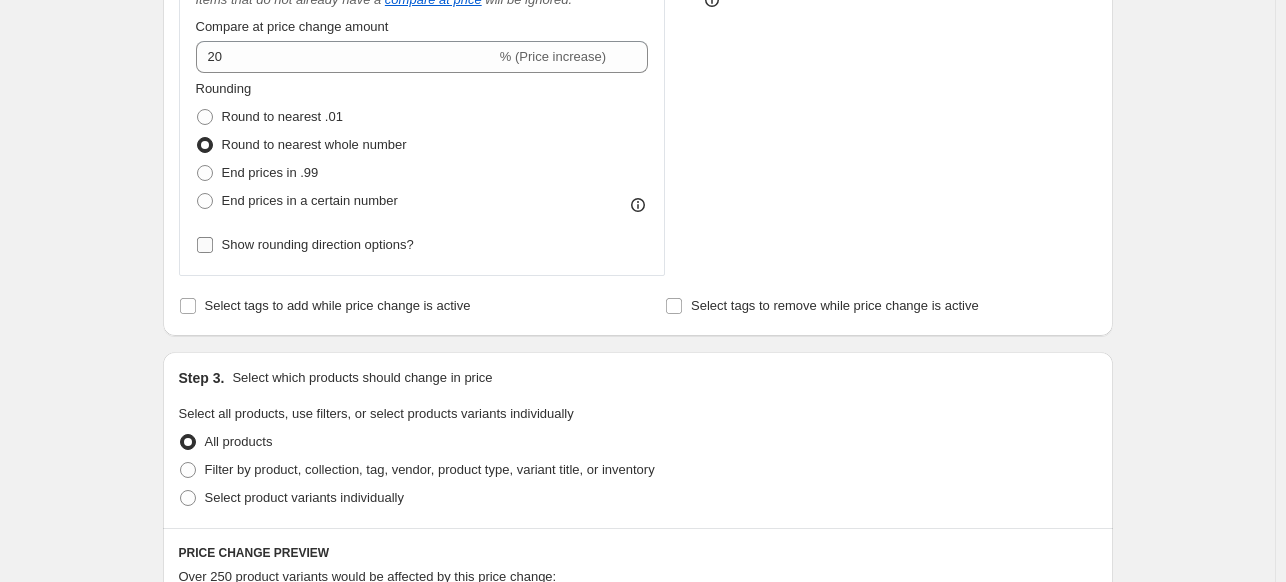 click on "Show rounding direction options?" at bounding box center [318, 244] 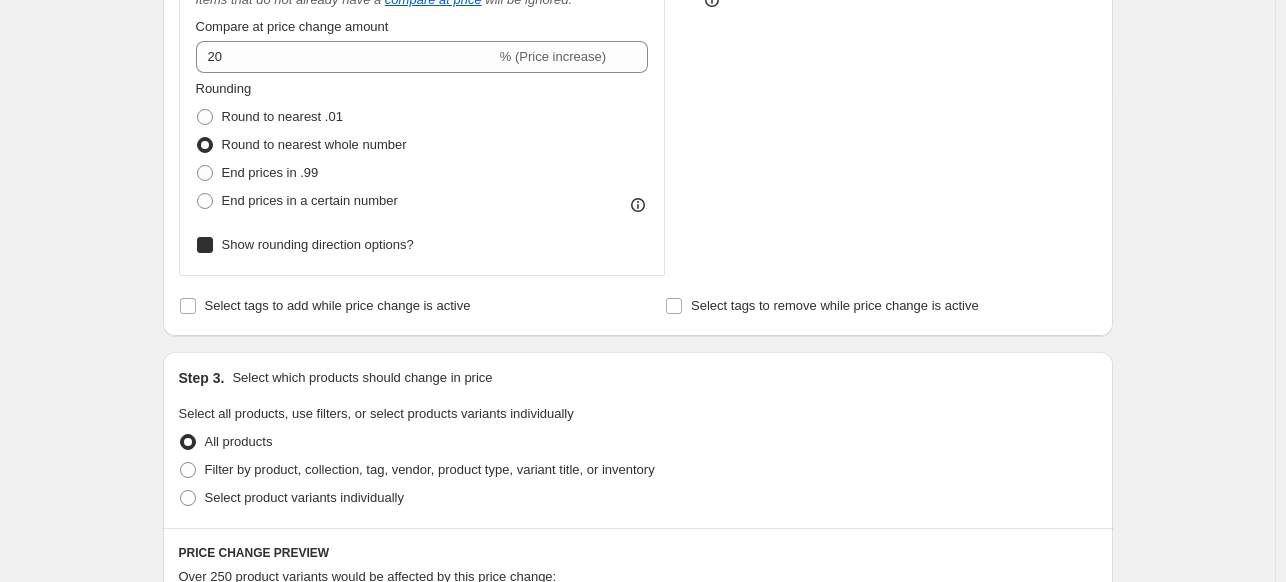 checkbox on "true" 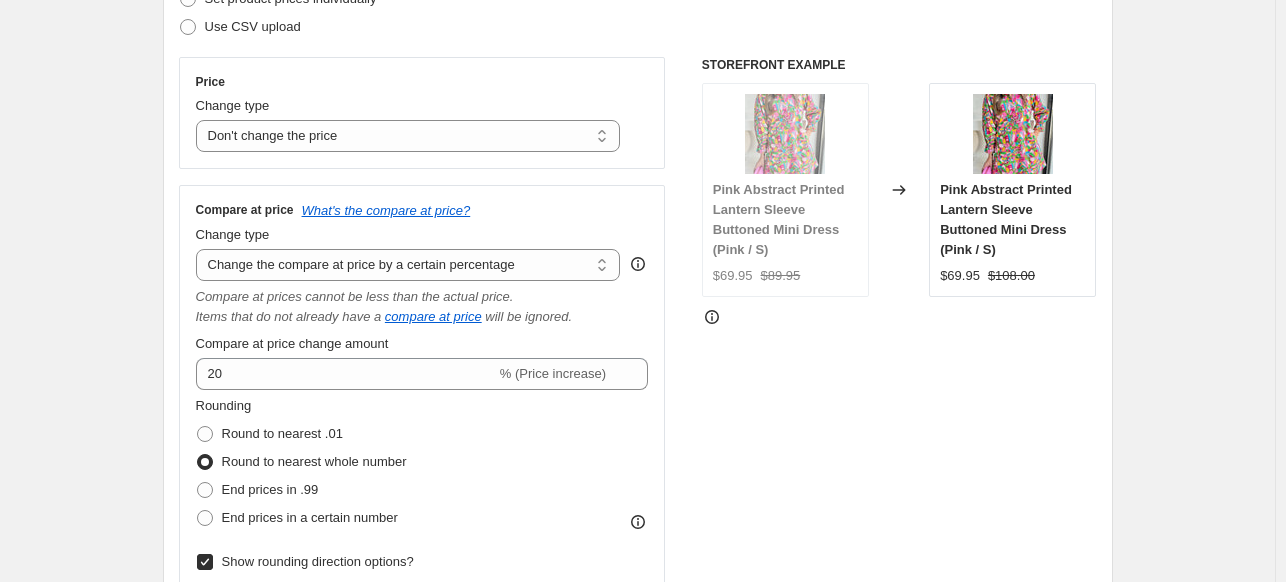 scroll, scrollTop: 302, scrollLeft: 0, axis: vertical 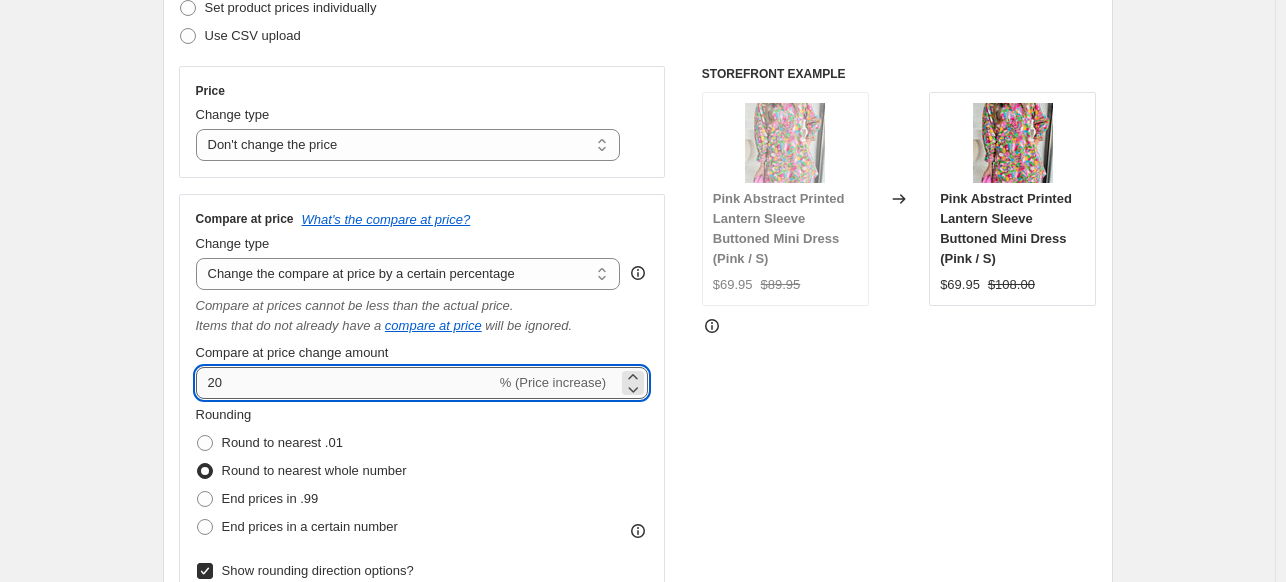 click on "20" at bounding box center [346, 383] 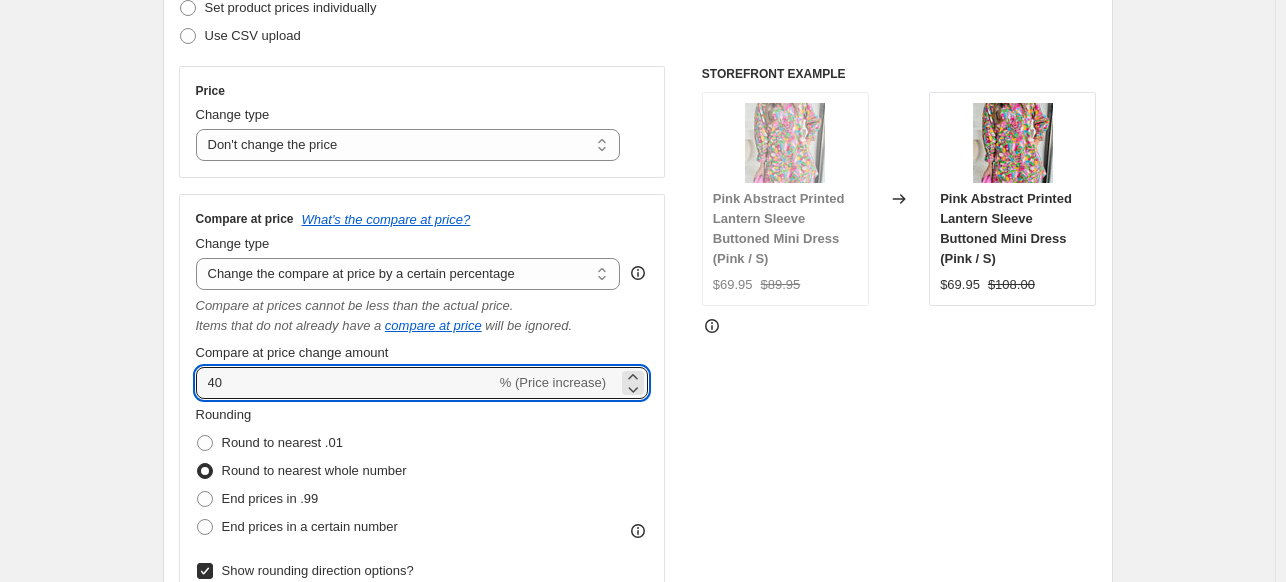 type on "40" 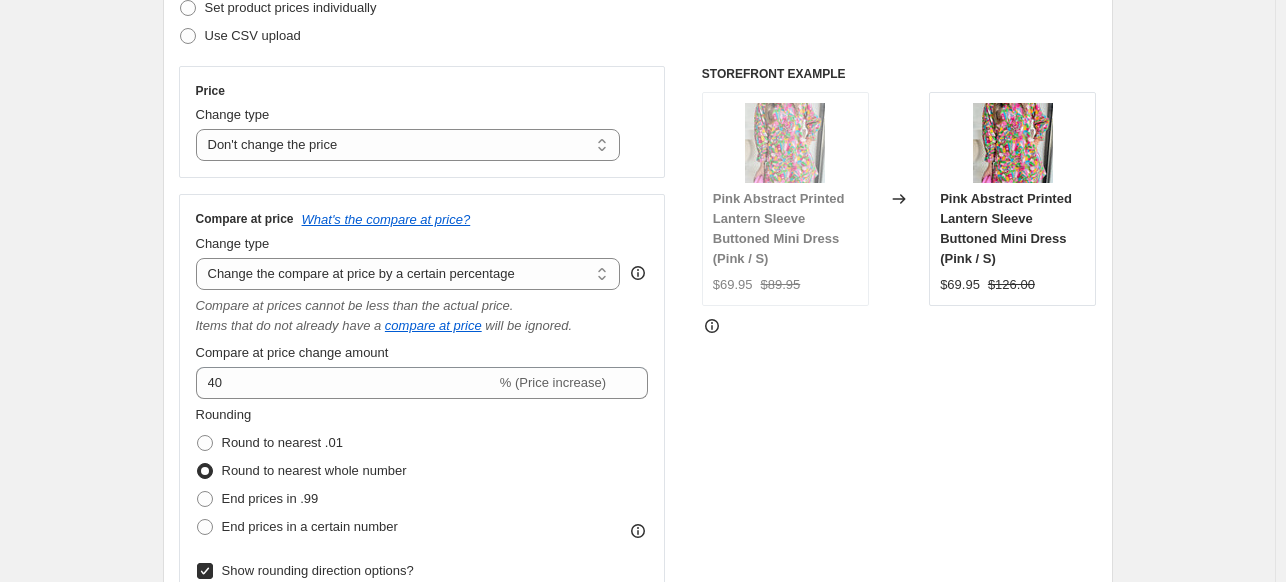 click on "Step 1. Optionally give your price [MEDICAL_DATA] a title (eg "March 30% off sale on boots") [DATE] 9:27:50 AM Price [MEDICAL_DATA] This title is just for internal use, customers won't see it Step 2. Select how the prices should change Use bulk price change rules Set product prices individually Use CSV upload Price Change type Change the price to a certain amount Change the price by a certain amount Change the price by a certain percentage Change the price to the current compare at price (price before sale) Change the price by a certain amount relative to the compare at price Change the price by a certain percentage relative to the compare at price Don't change the price Change the price by a certain percentage relative to the cost per item Change price to certain cost margin Don't change the price Compare at price What's the compare at price? Change type Change the compare at price to the current price (sale) Change the compare at price to a certain amount Change the compare at price by a certain amount" at bounding box center [630, 823] 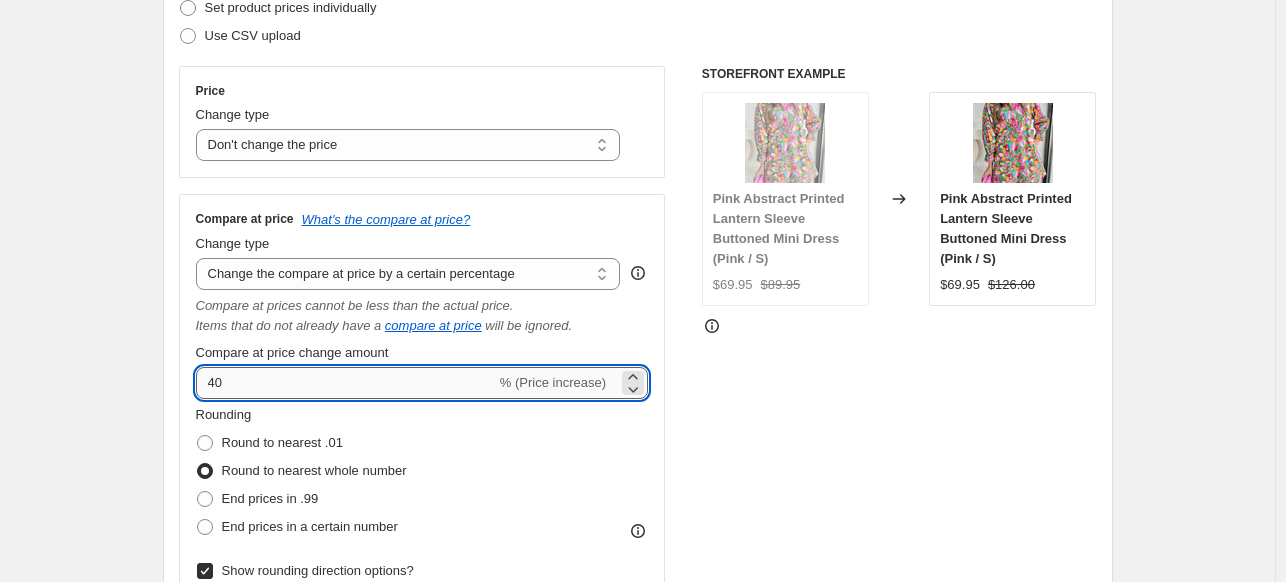 click on "40" at bounding box center [346, 383] 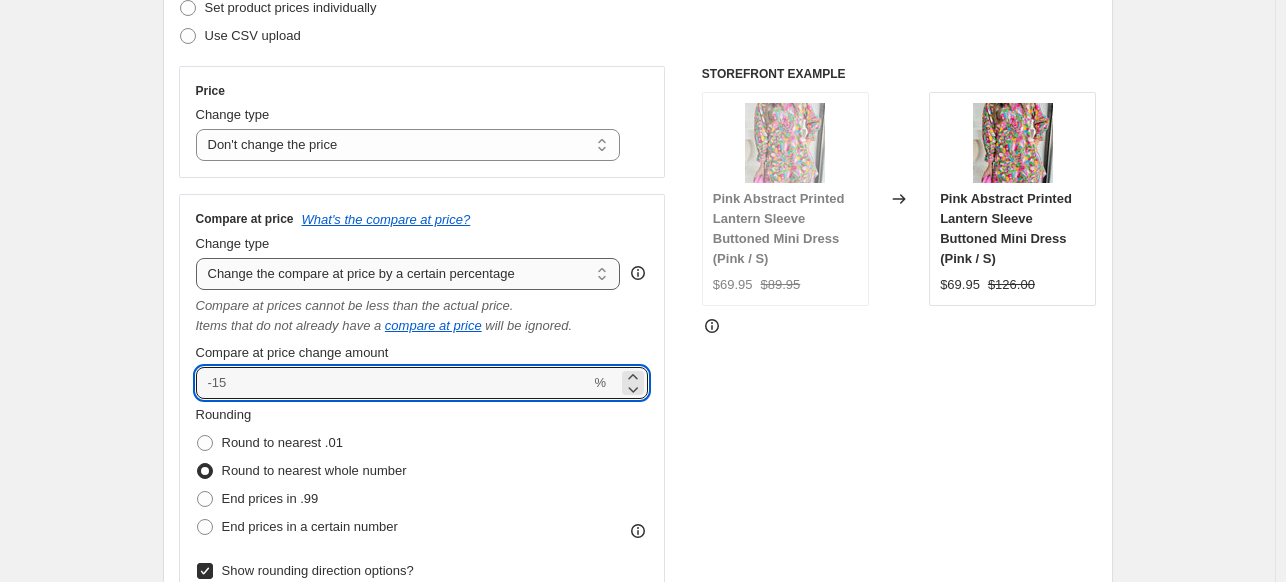 type on "0" 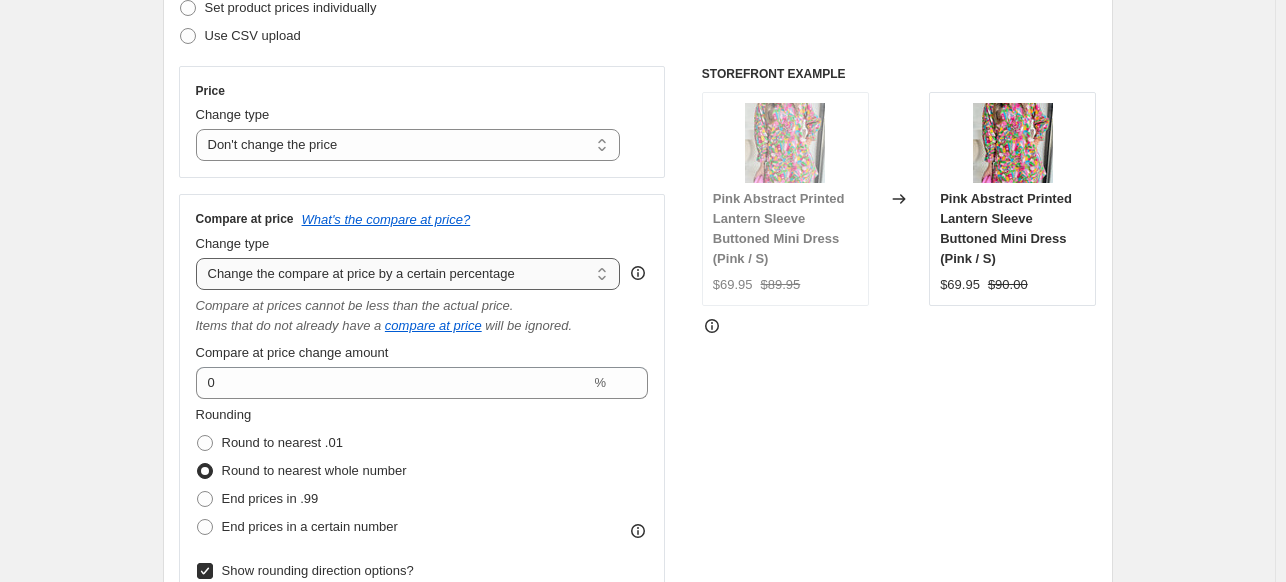click on "Change the compare at price to the current price (sale) Change the compare at price to a certain amount Change the compare at price by a certain amount Change the compare at price by a certain percentage Change the compare at price by a certain amount relative to the actual price Change the compare at price by a certain percentage relative to the actual price Don't change the compare at price Remove the compare at price" at bounding box center [408, 274] 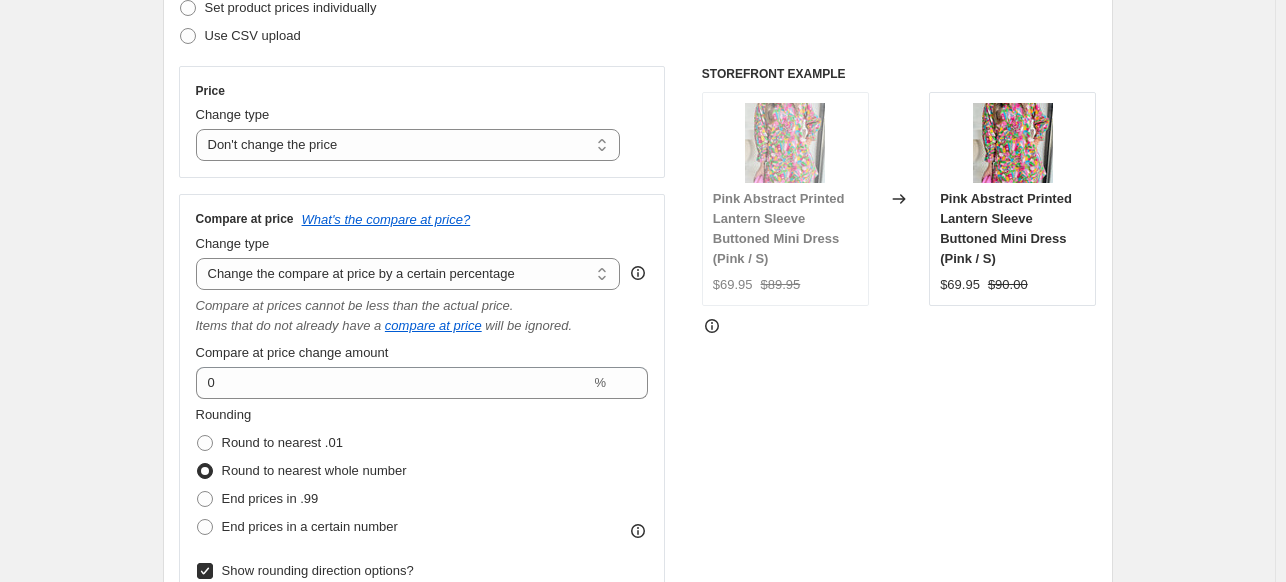 type on "20" 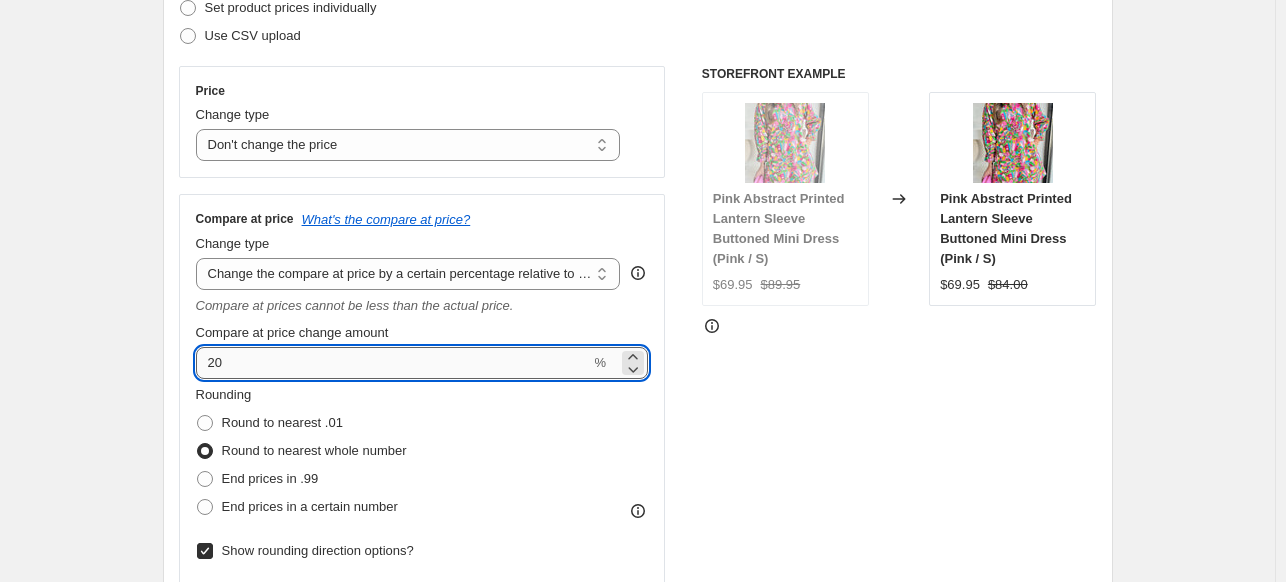 click on "20" at bounding box center (393, 363) 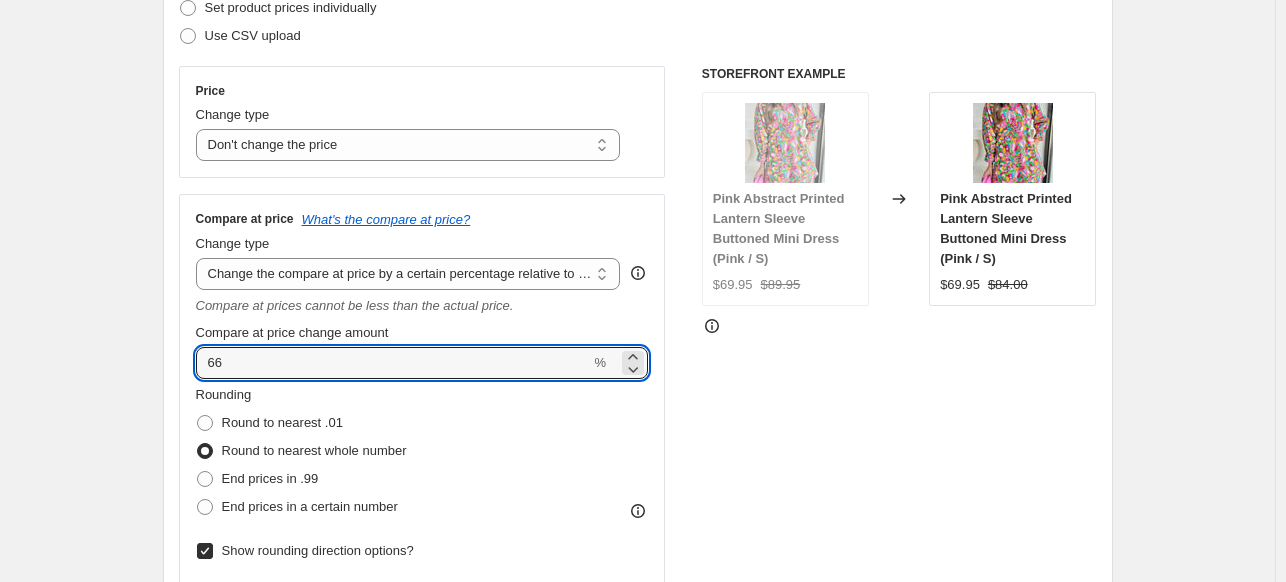 type on "66" 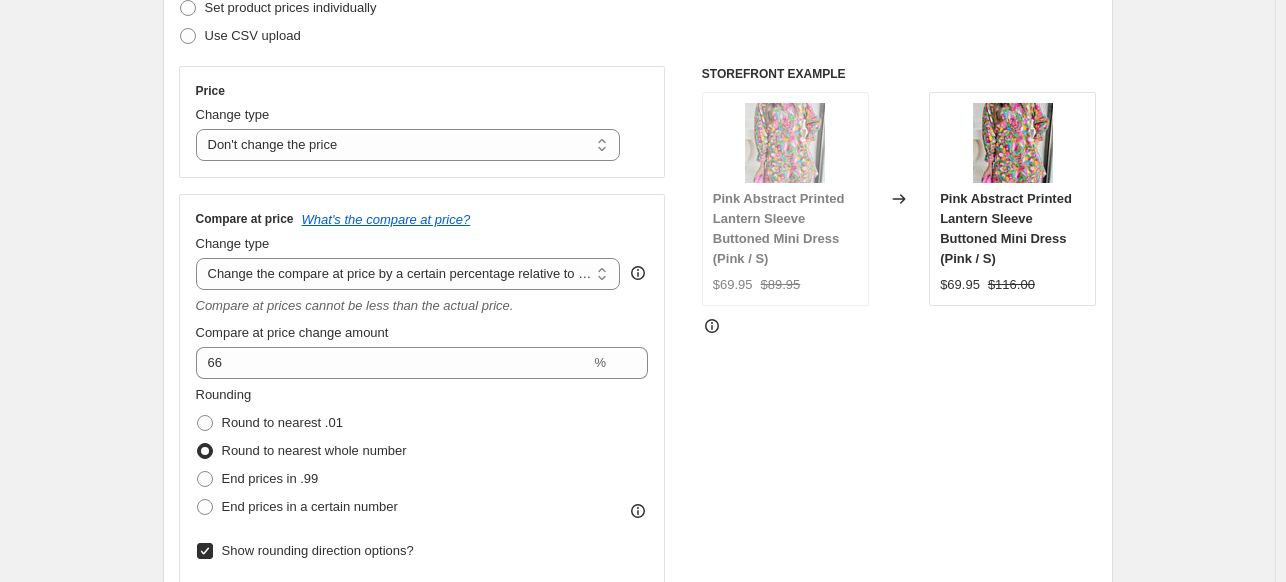 click on "Create new price [MEDICAL_DATA]. This page is ready Create new price [MEDICAL_DATA] Draft Step 1. Optionally give your price [MEDICAL_DATA] a title (eg "March 30% off sale on boots") [DATE] 9:27:50 AM Price [MEDICAL_DATA] This title is just for internal use, customers won't see it Step 2. Select how the prices should change Use bulk price change rules Set product prices individually Use CSV upload Price Change type Change the price to a certain amount Change the price by a certain amount Change the price by a certain percentage Change the price to the current compare at price (price before sale) Change the price by a certain amount relative to the compare at price Change the price by a certain percentage relative to the compare at price Don't change the price Change the price by a certain percentage relative to the cost per item Change price to certain cost margin Don't change the price Compare at price What's the compare at price? Change type Change the compare at price to the current price (sale) 66 % Rounding   FAQ" at bounding box center (637, 844) 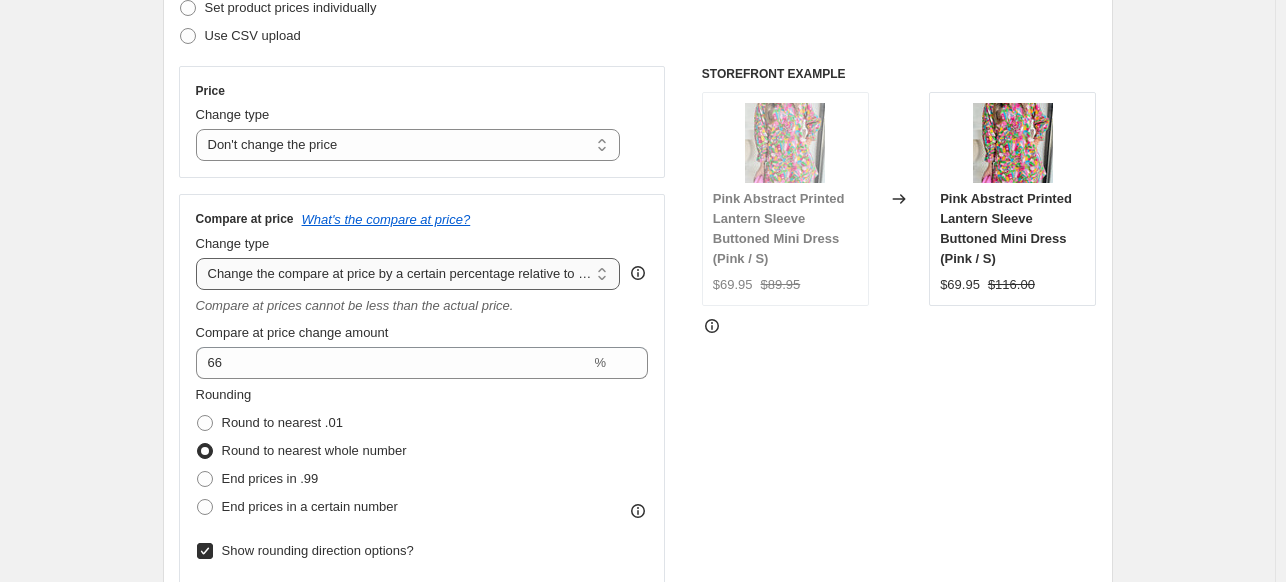 click on "Change the compare at price to the current price (sale) Change the compare at price to a certain amount Change the compare at price by a certain amount Change the compare at price by a certain percentage Change the compare at price by a certain amount relative to the actual price Change the compare at price by a certain percentage relative to the actual price Don't change the compare at price Remove the compare at price" at bounding box center (408, 274) 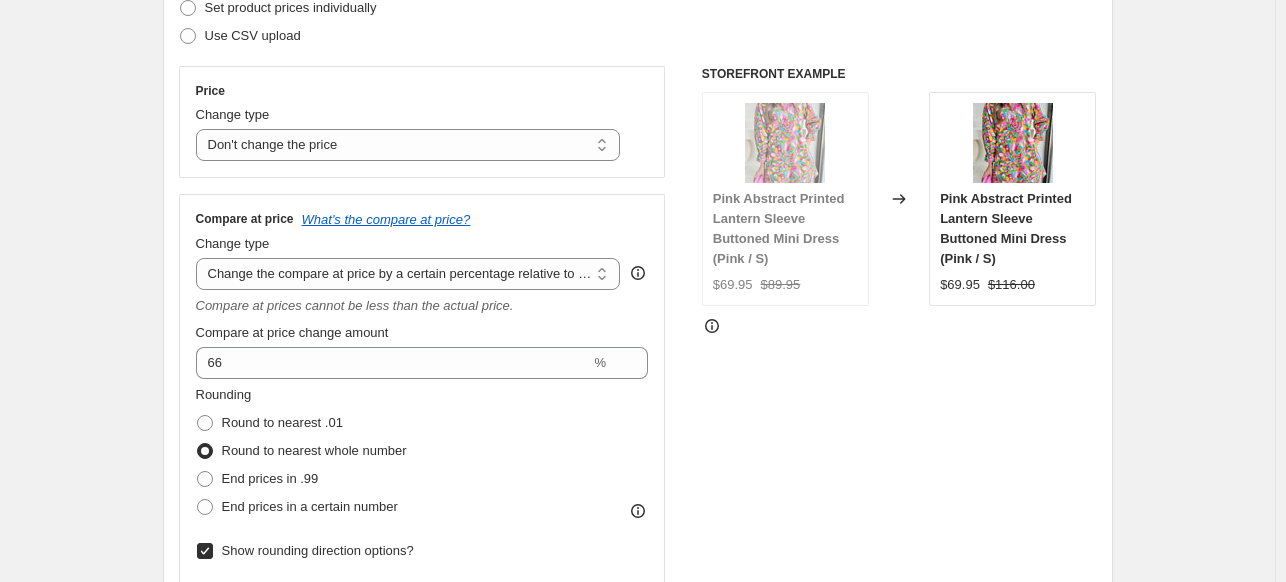 click on "STOREFRONT EXAMPLE Pink Abstract Printed Lantern Sleeve Buttoned Mini Dress (Pink / S) $69.95 $89.95 Changed to Pink Abstract Printed Lantern Sleeve Buttoned Mini Dress (Pink / S) $69.95 $116.00" at bounding box center [899, 386] 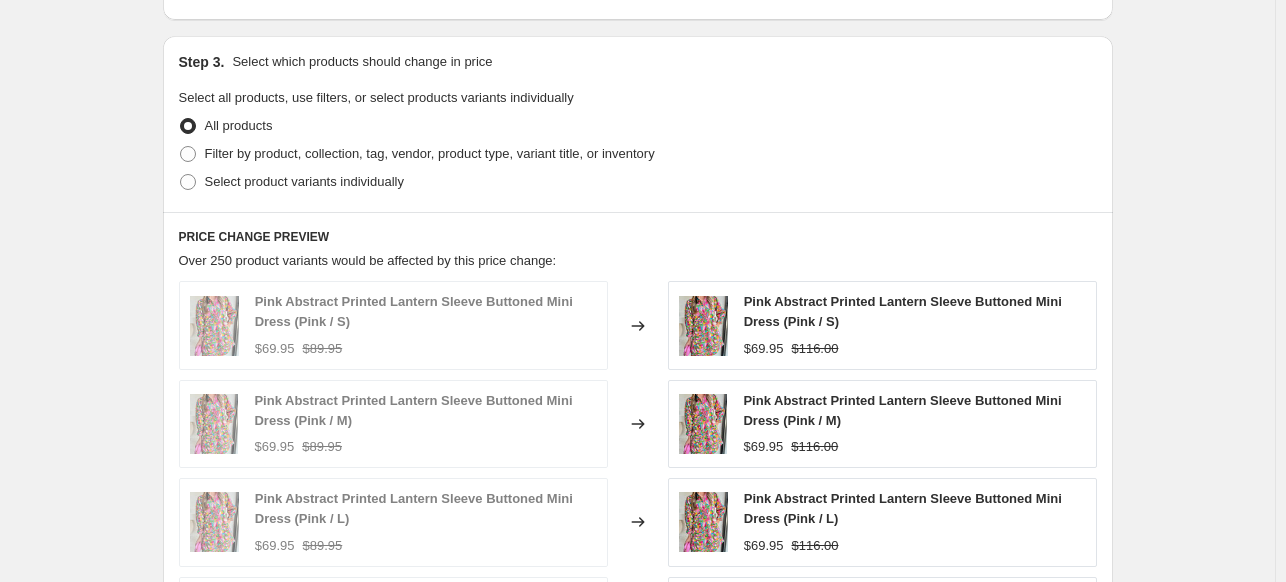 scroll, scrollTop: 1708, scrollLeft: 0, axis: vertical 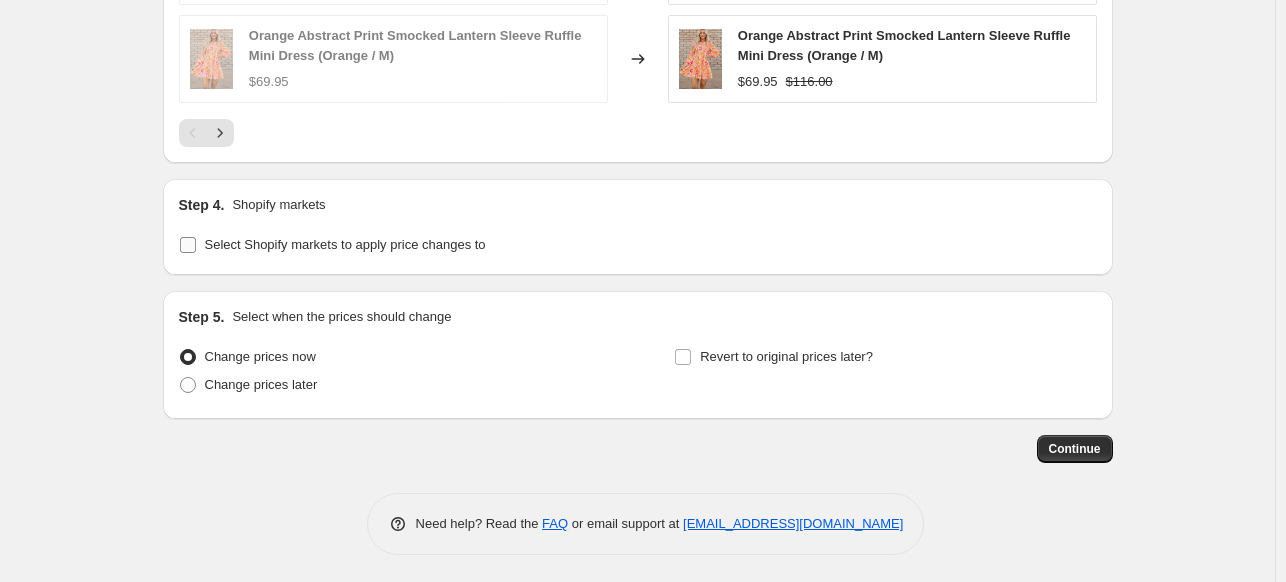 click on "Select Shopify markets to apply price changes to" at bounding box center [345, 244] 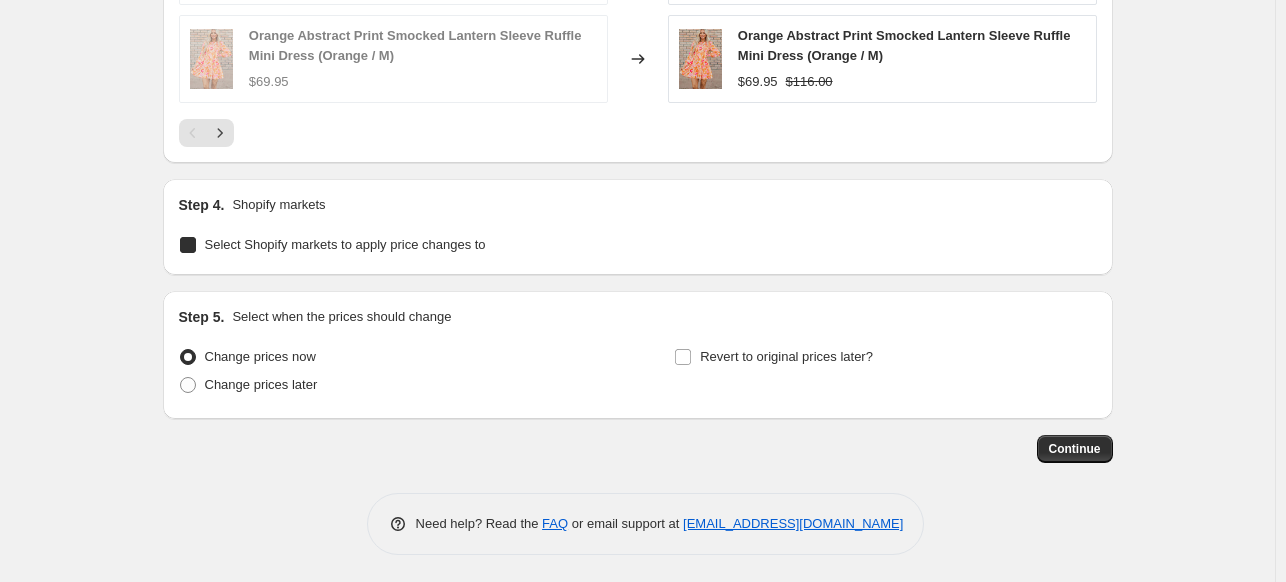 checkbox on "true" 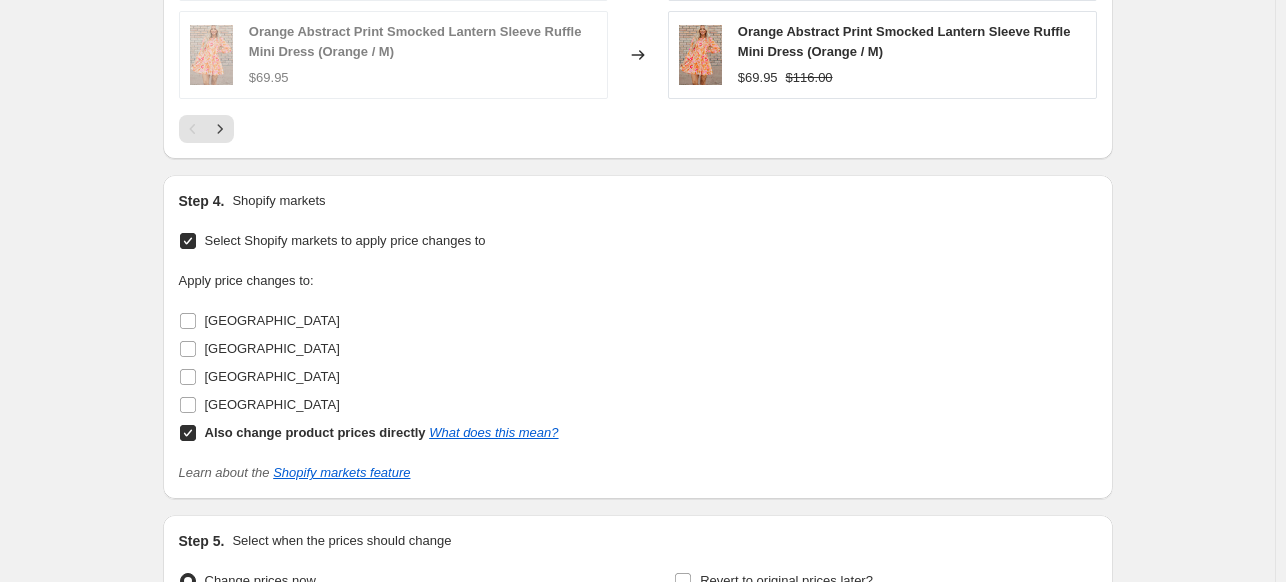 scroll, scrollTop: 1714, scrollLeft: 0, axis: vertical 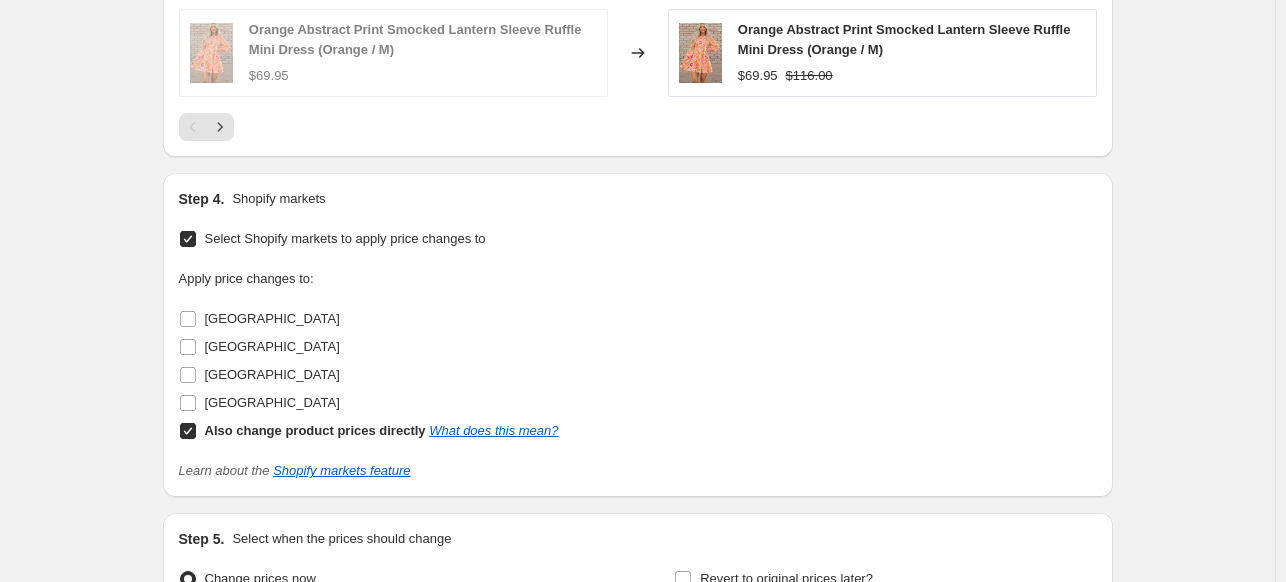 click on "[GEOGRAPHIC_DATA]" at bounding box center [272, 318] 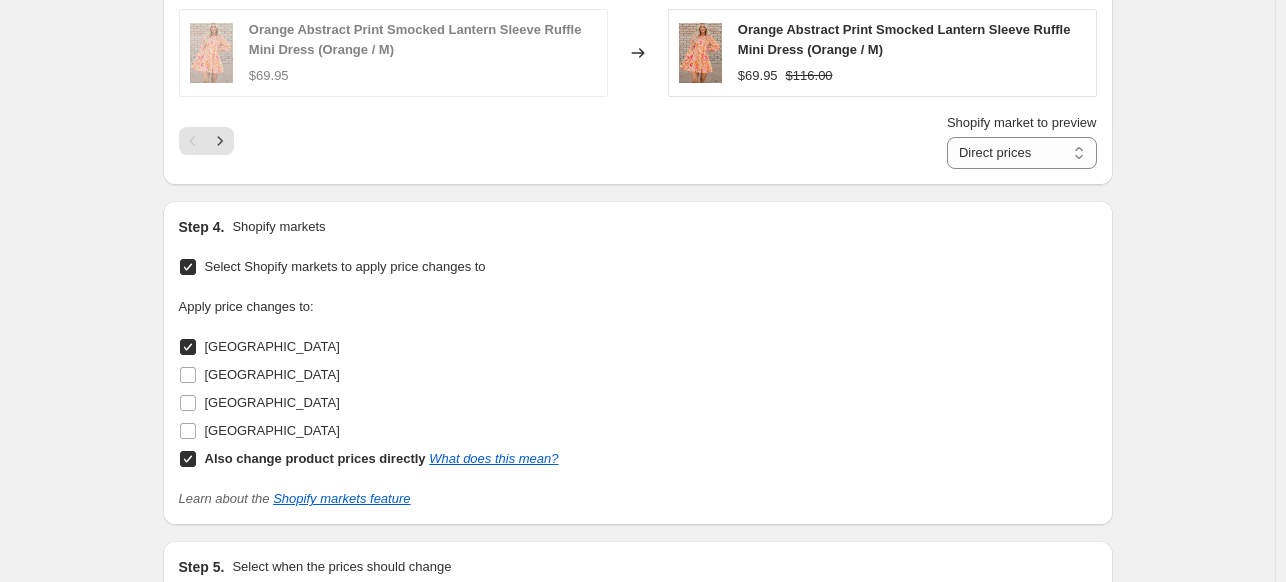 click on "[GEOGRAPHIC_DATA]" at bounding box center [272, 346] 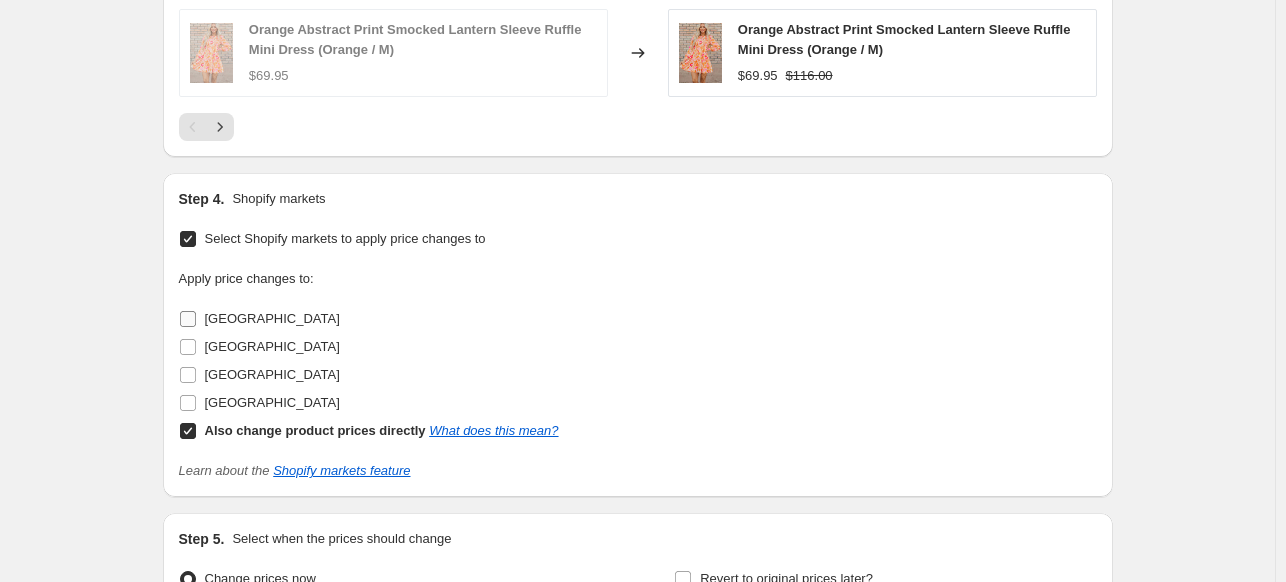 click on "[GEOGRAPHIC_DATA]" at bounding box center [272, 318] 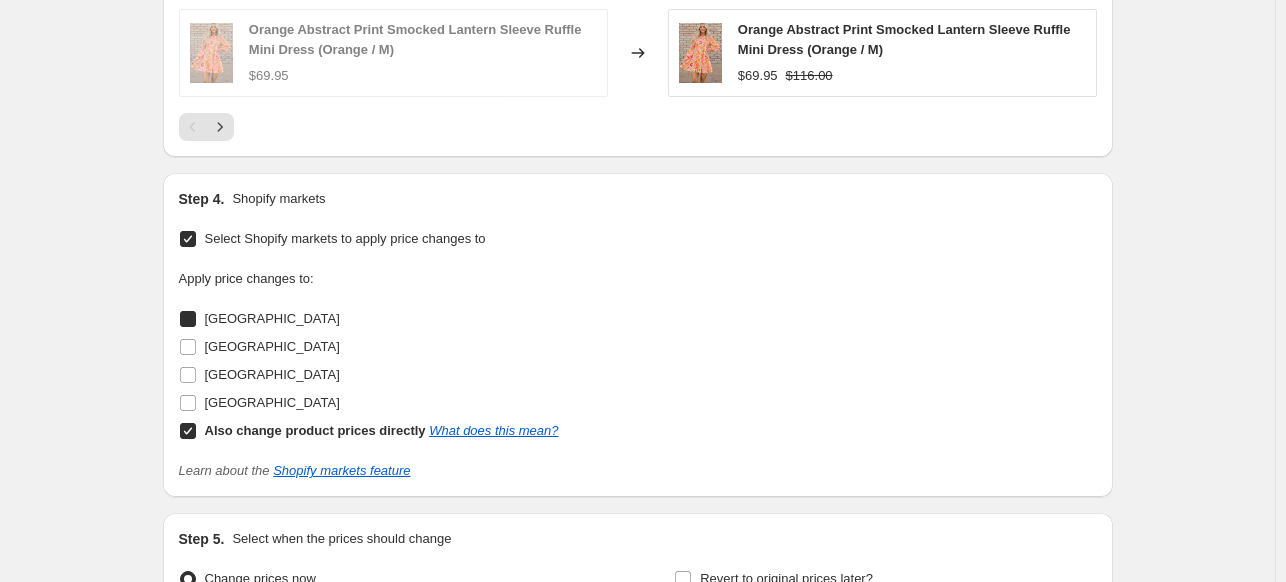 checkbox on "true" 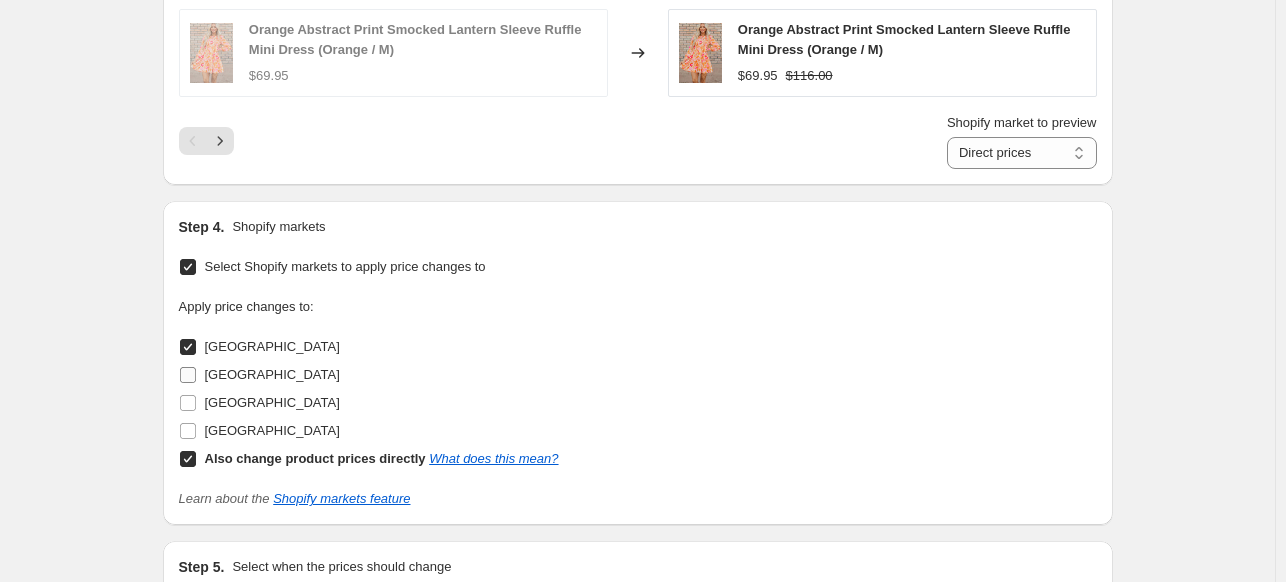click on "[GEOGRAPHIC_DATA]" at bounding box center (272, 374) 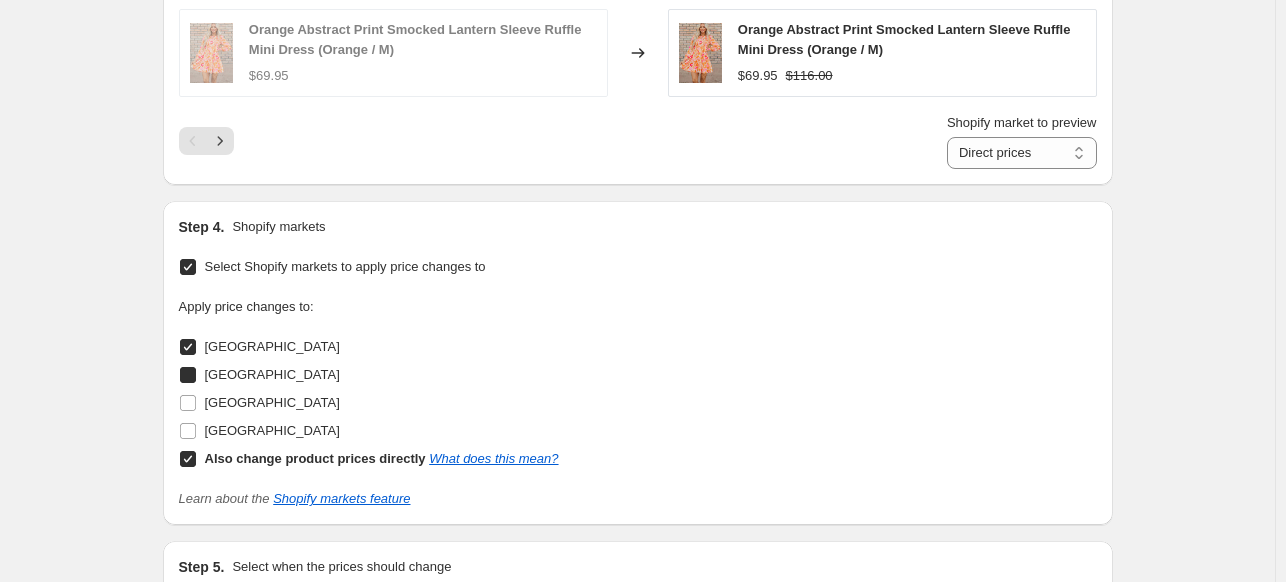 checkbox on "true" 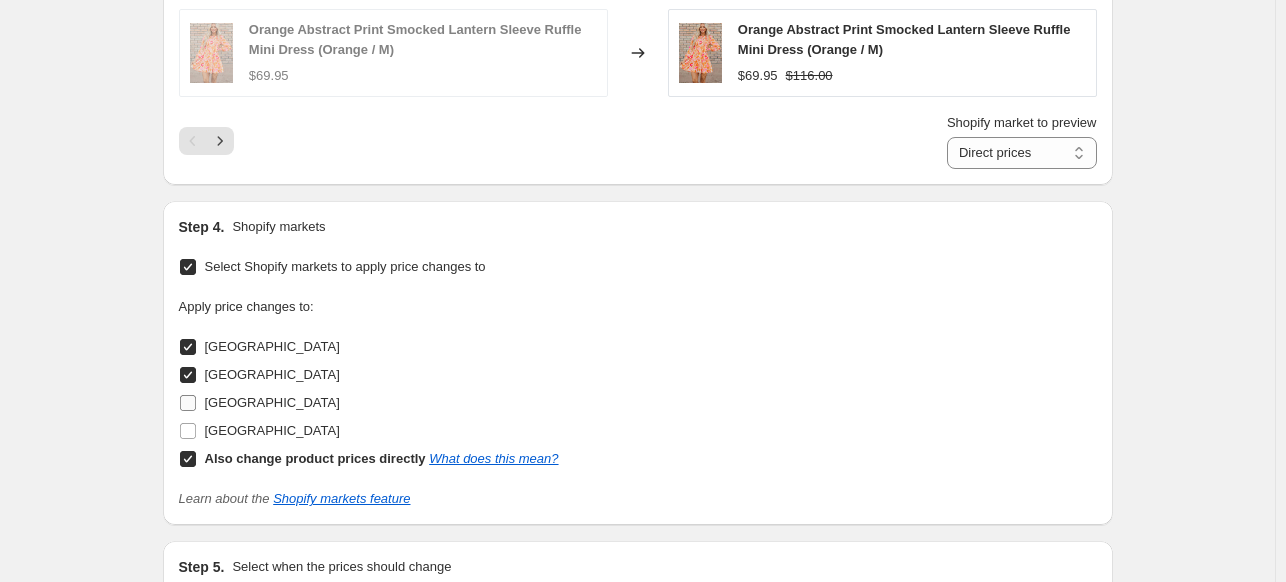 click on "[GEOGRAPHIC_DATA]" at bounding box center (272, 402) 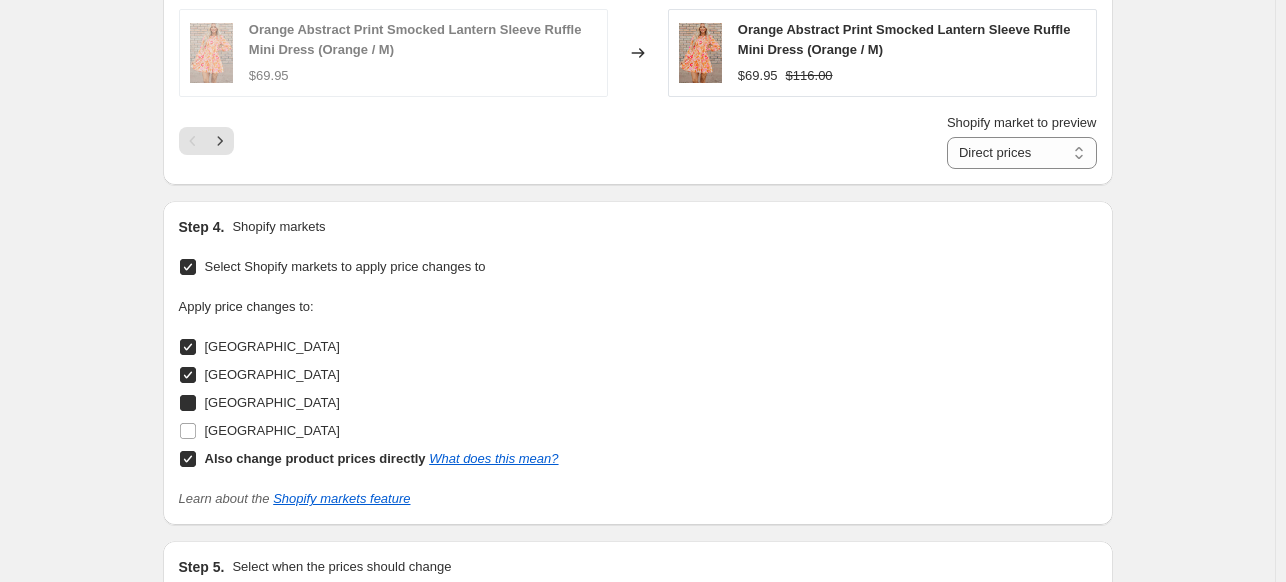 checkbox on "true" 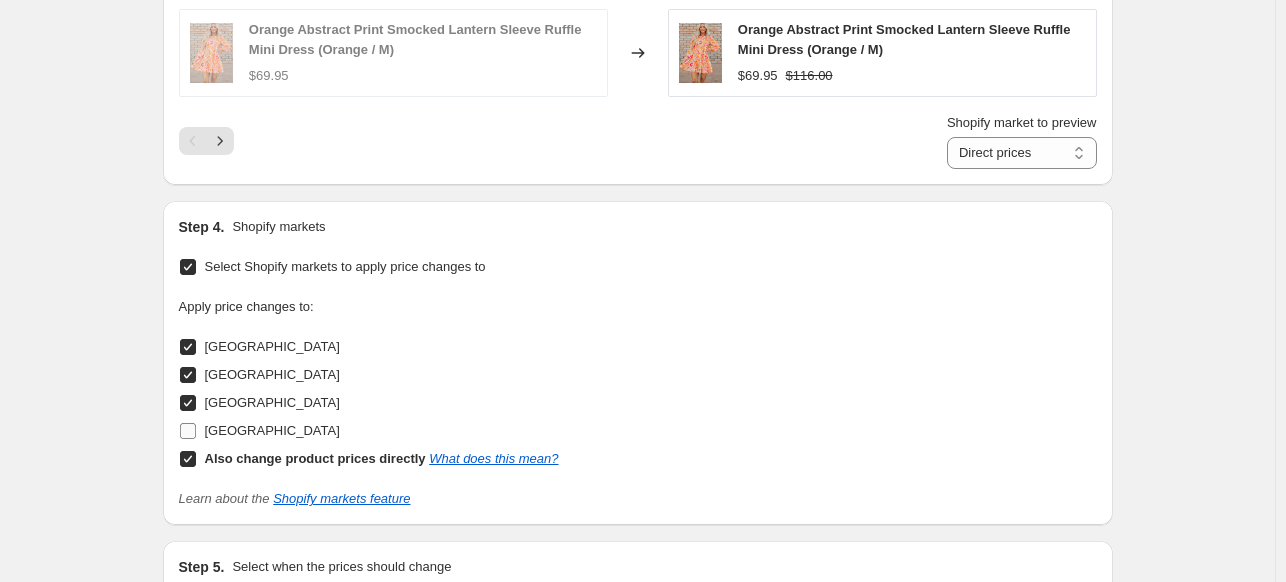 click on "[GEOGRAPHIC_DATA]" at bounding box center (272, 430) 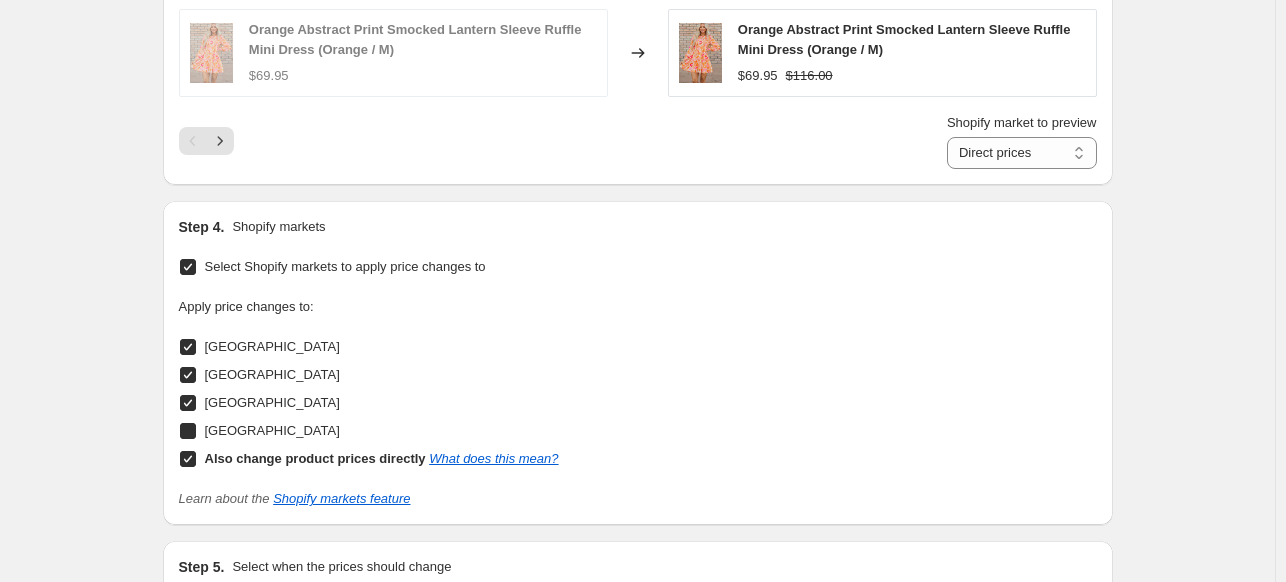 checkbox on "true" 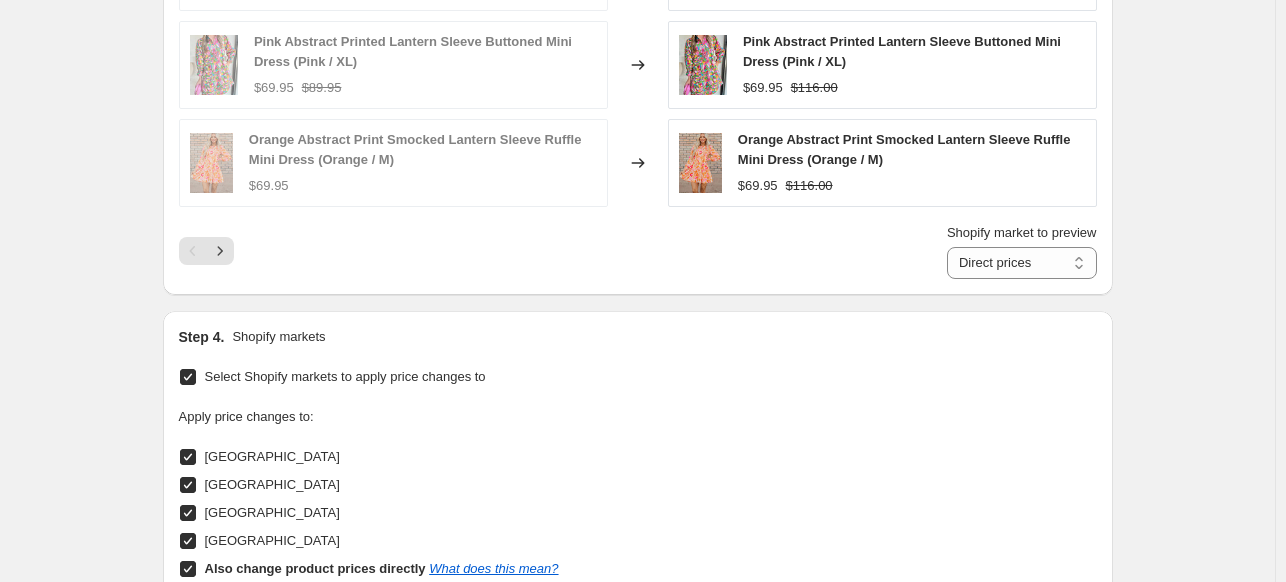 scroll, scrollTop: 1964, scrollLeft: 0, axis: vertical 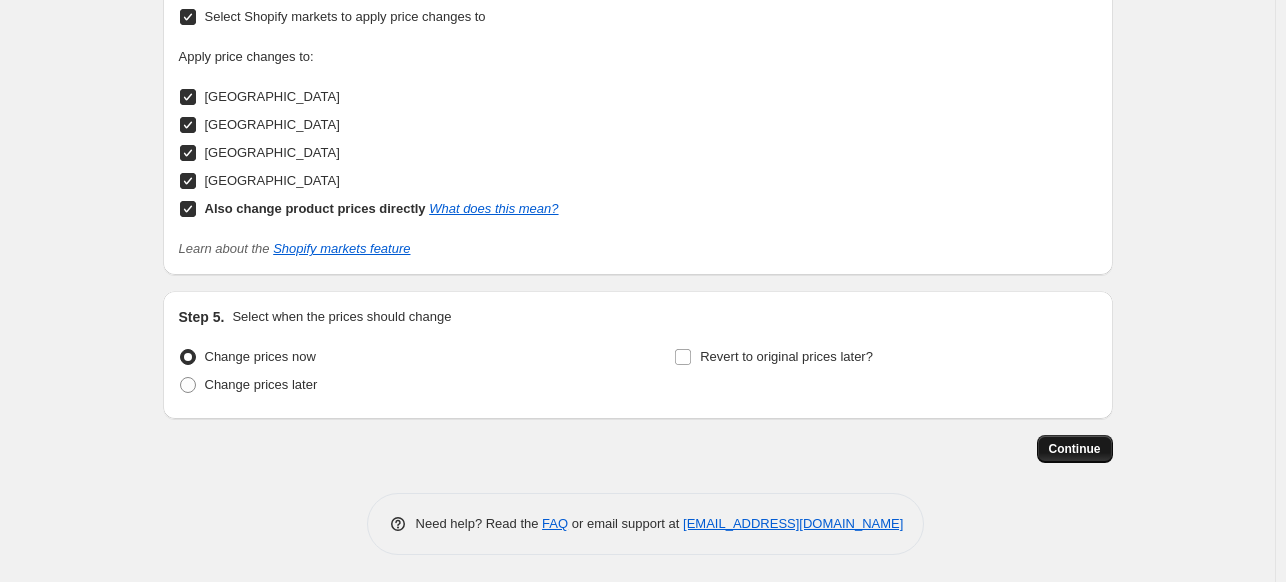 click on "Continue" at bounding box center [1075, 449] 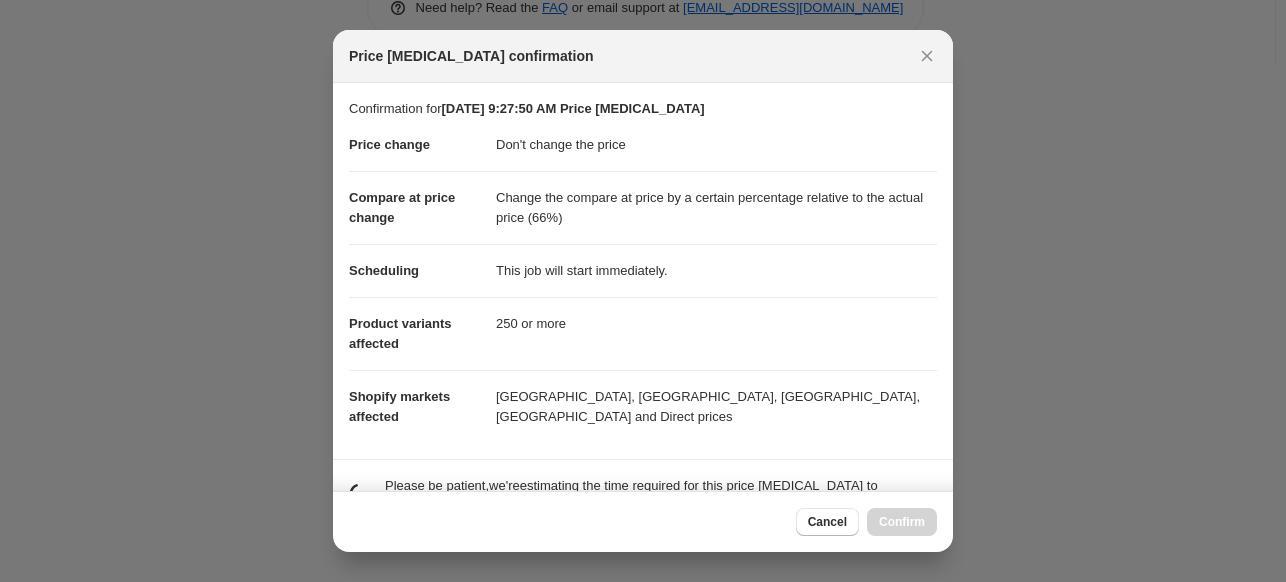 scroll, scrollTop: 166, scrollLeft: 0, axis: vertical 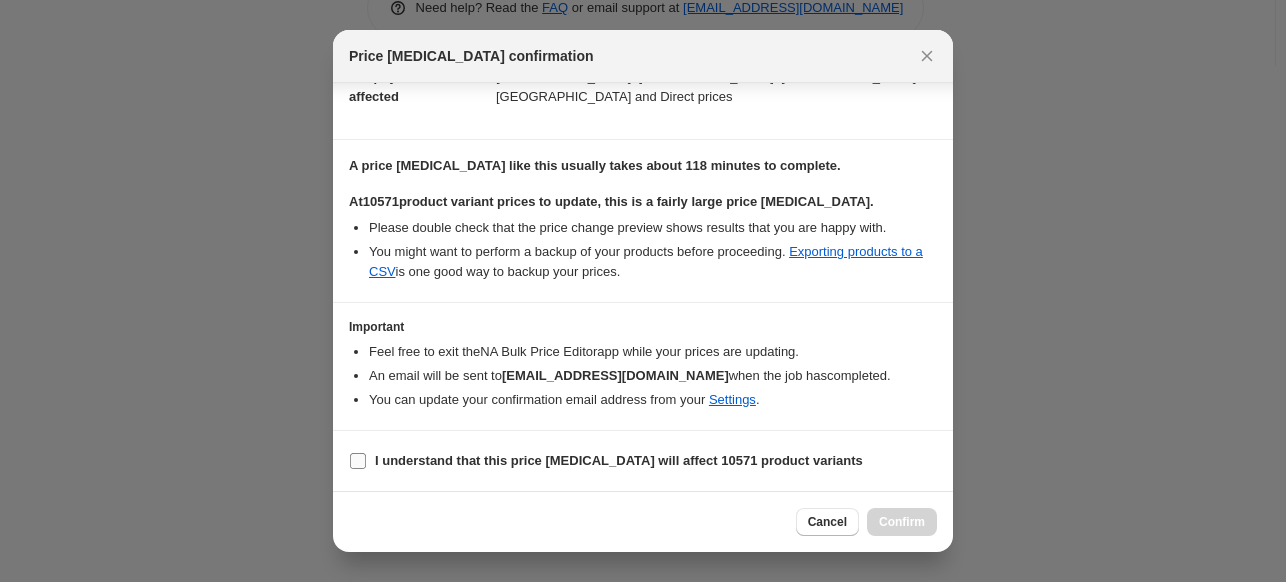 click on "I understand that this price [MEDICAL_DATA] will affect 10571 product variants" at bounding box center (619, 460) 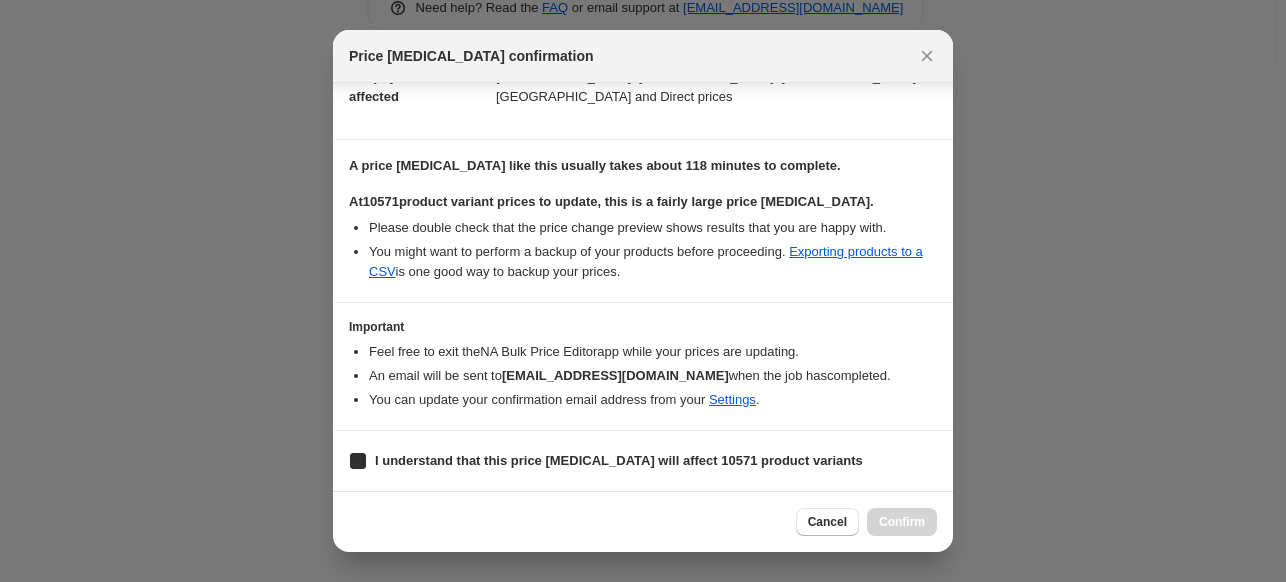 checkbox on "true" 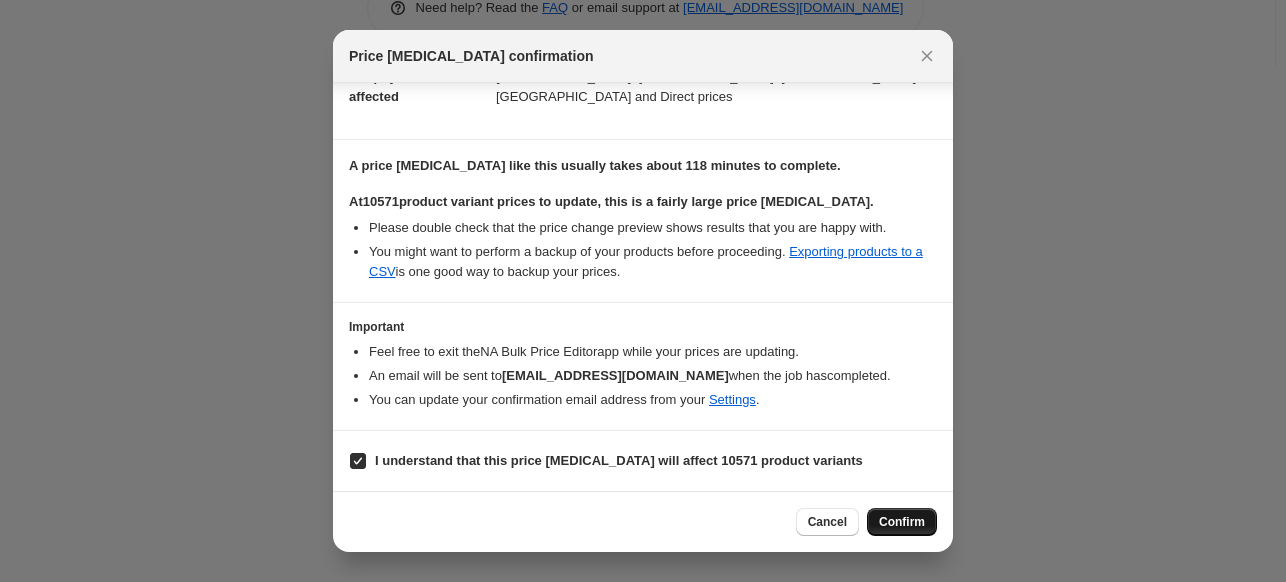 click on "Confirm" at bounding box center (902, 522) 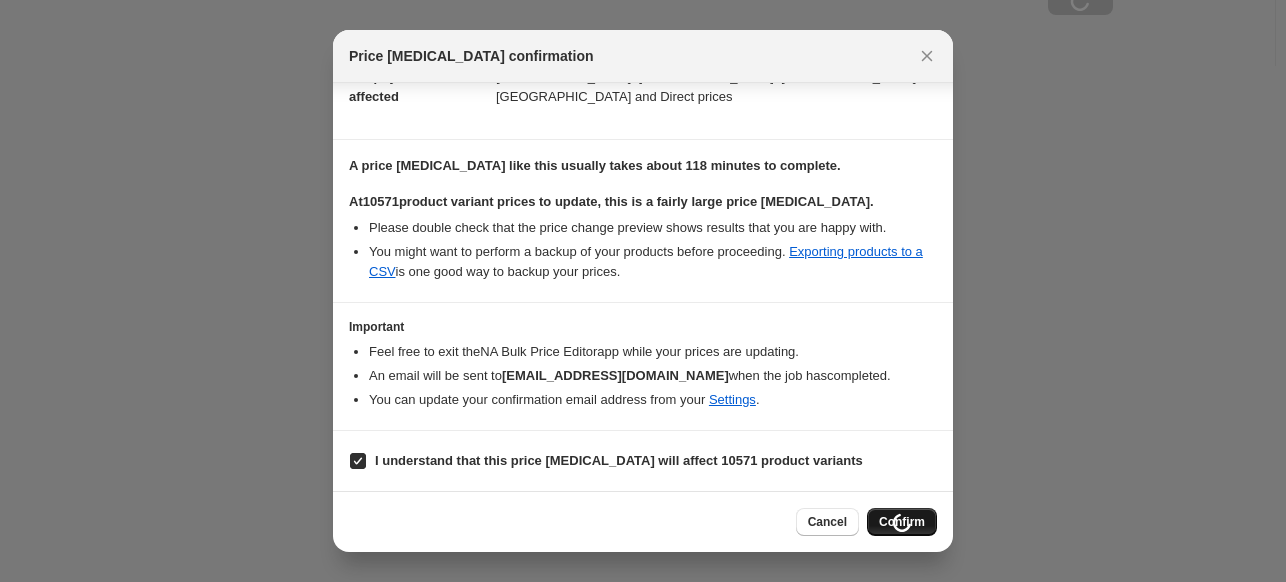 scroll, scrollTop: 2032, scrollLeft: 0, axis: vertical 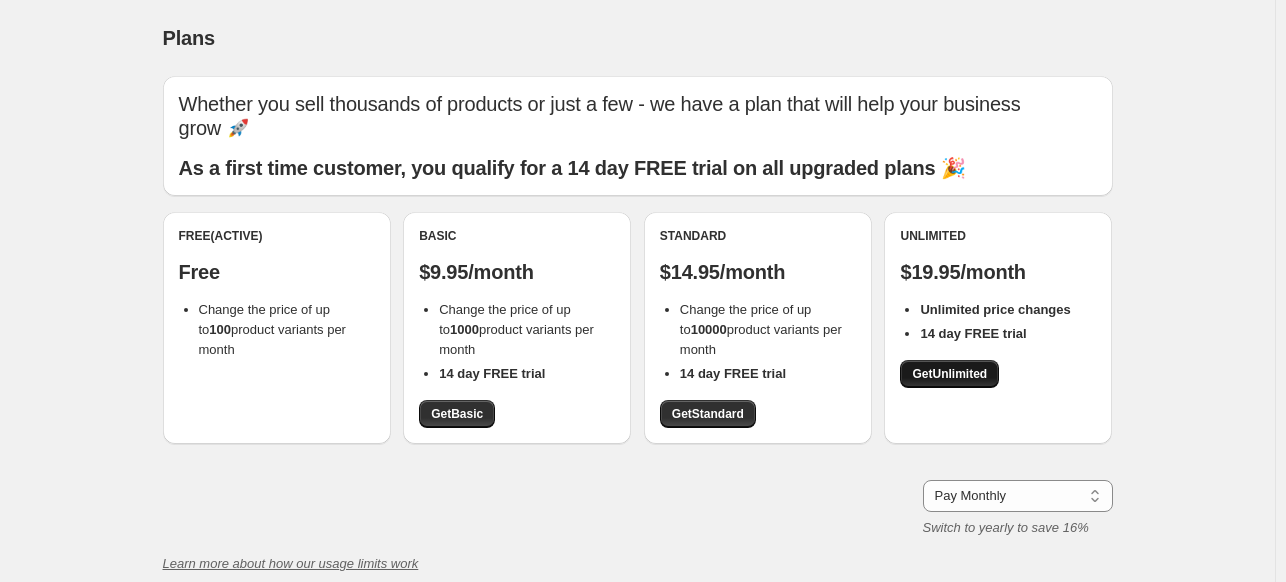 click on "Get  Unlimited" at bounding box center [949, 374] 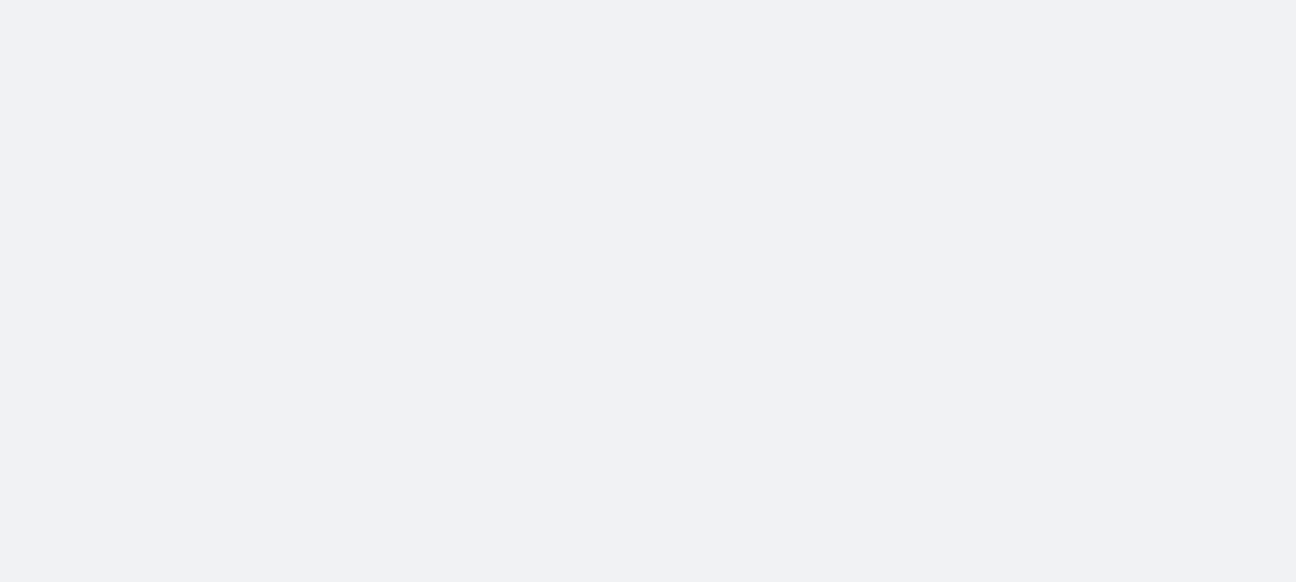 scroll, scrollTop: 0, scrollLeft: 0, axis: both 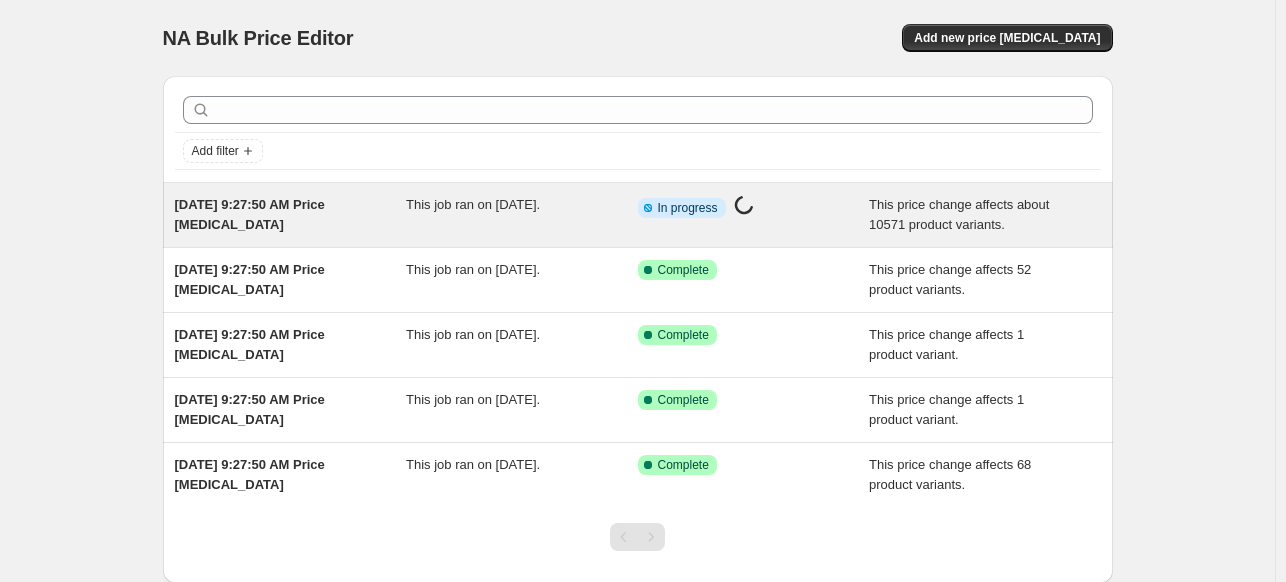 click on "[DATE] 9:27:50 AM Price [MEDICAL_DATA]" at bounding box center (250, 214) 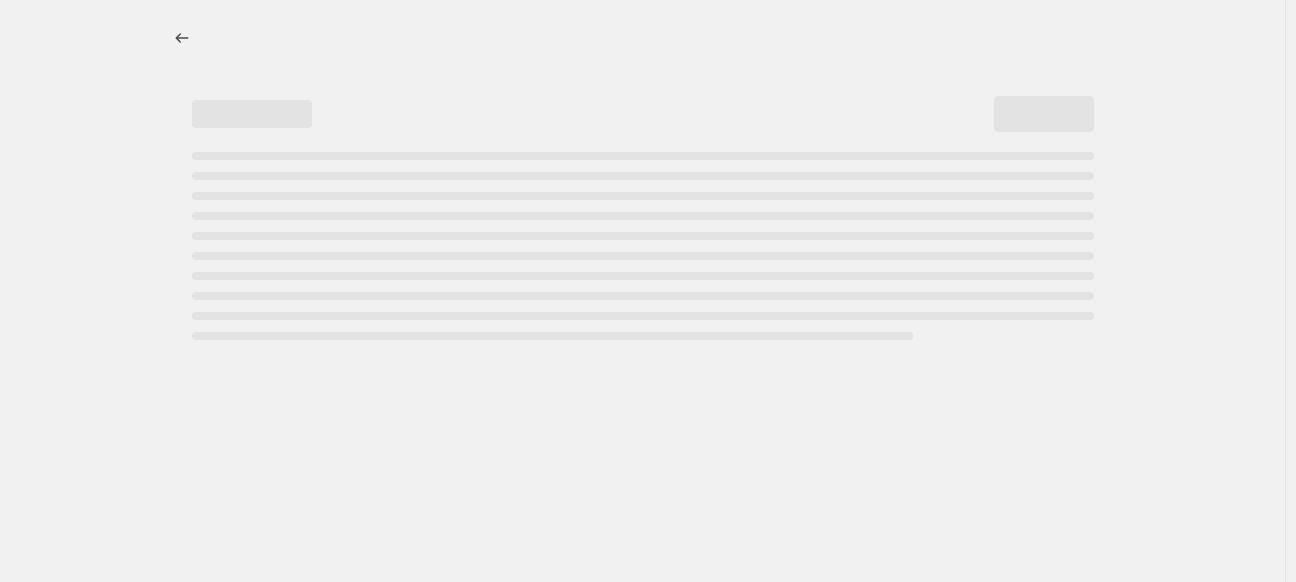 select on "no_change" 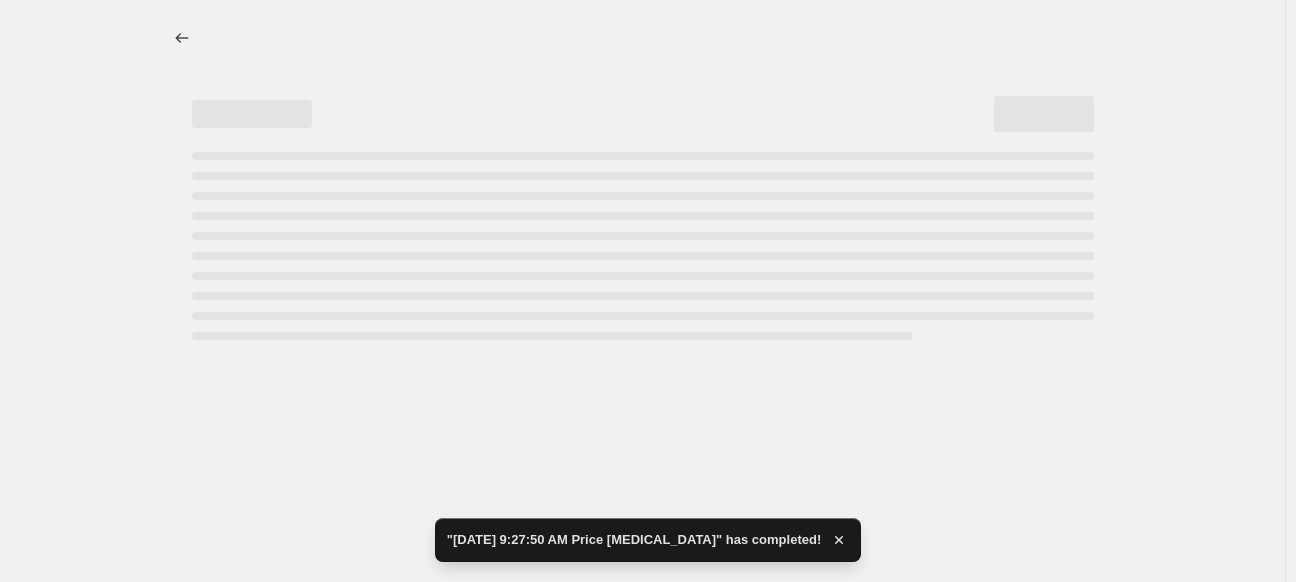 select on "no_change" 